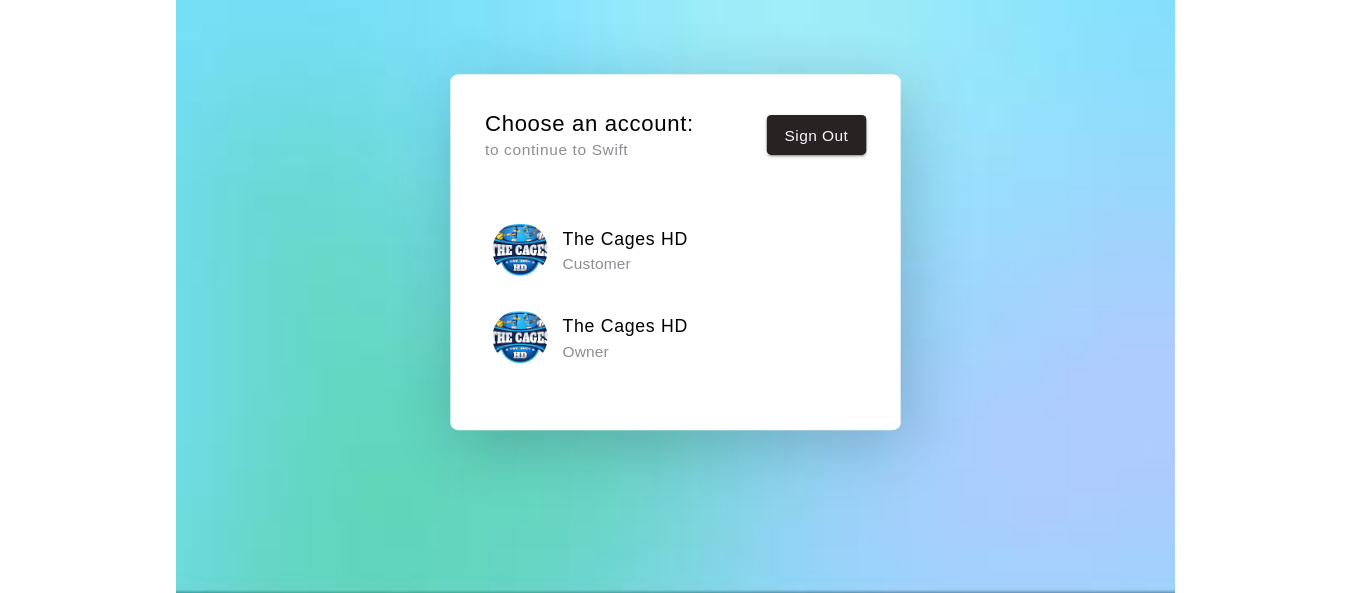 scroll, scrollTop: 0, scrollLeft: 0, axis: both 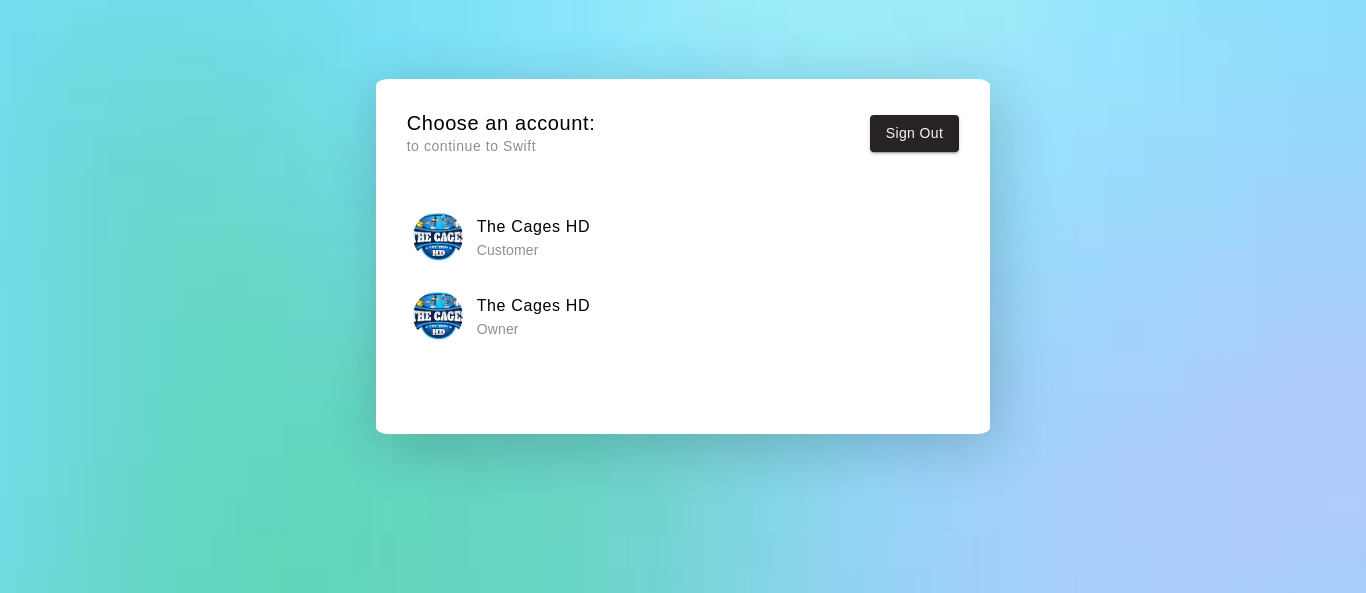 click on "The Cages HD" at bounding box center [534, 306] 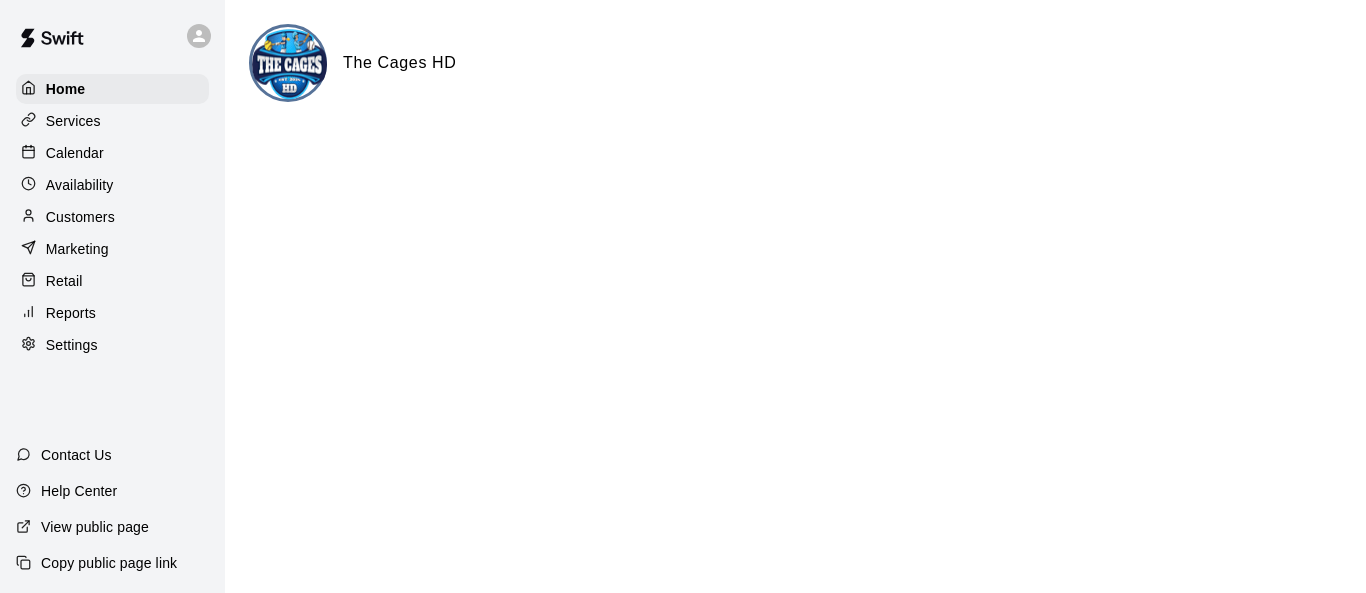 click on "Calendar" at bounding box center (75, 153) 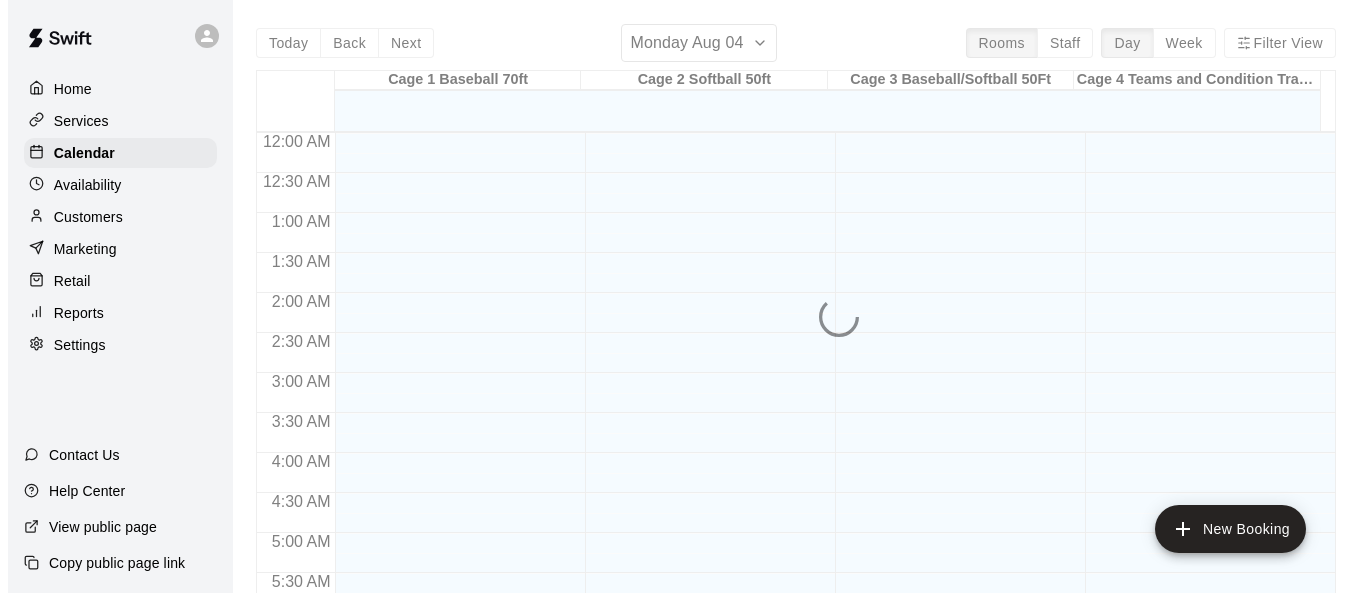 scroll, scrollTop: 1260, scrollLeft: 0, axis: vertical 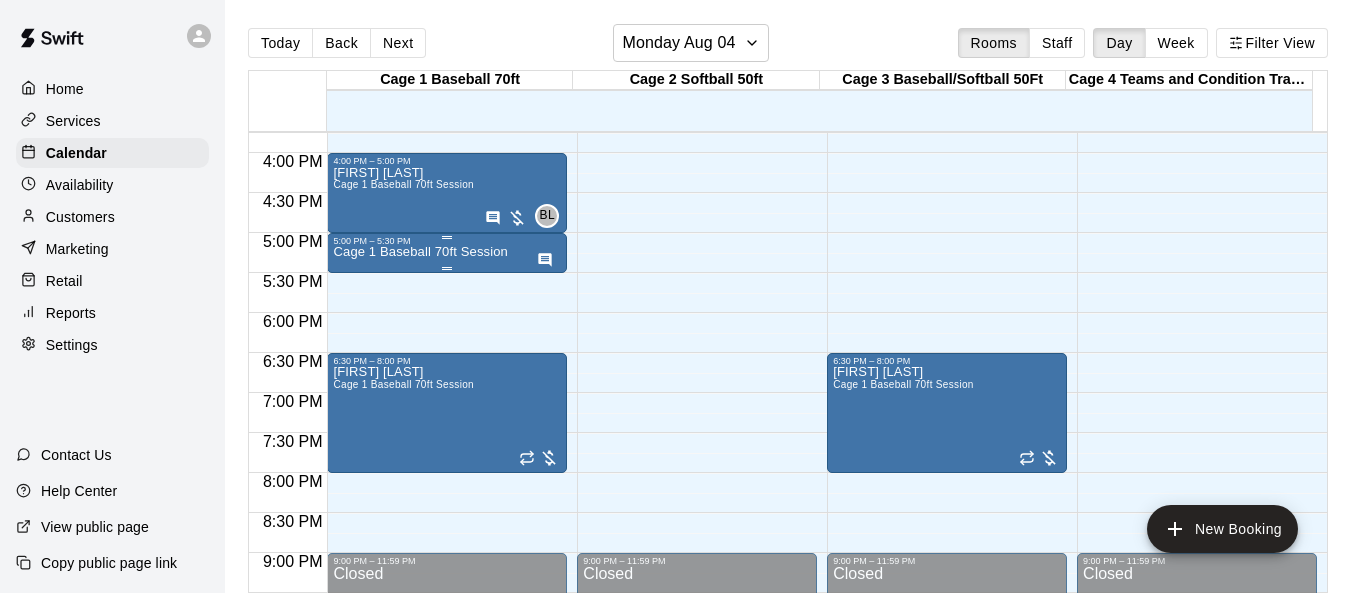 click on "Cage 1 Baseball 70ft Session" at bounding box center (420, 252) 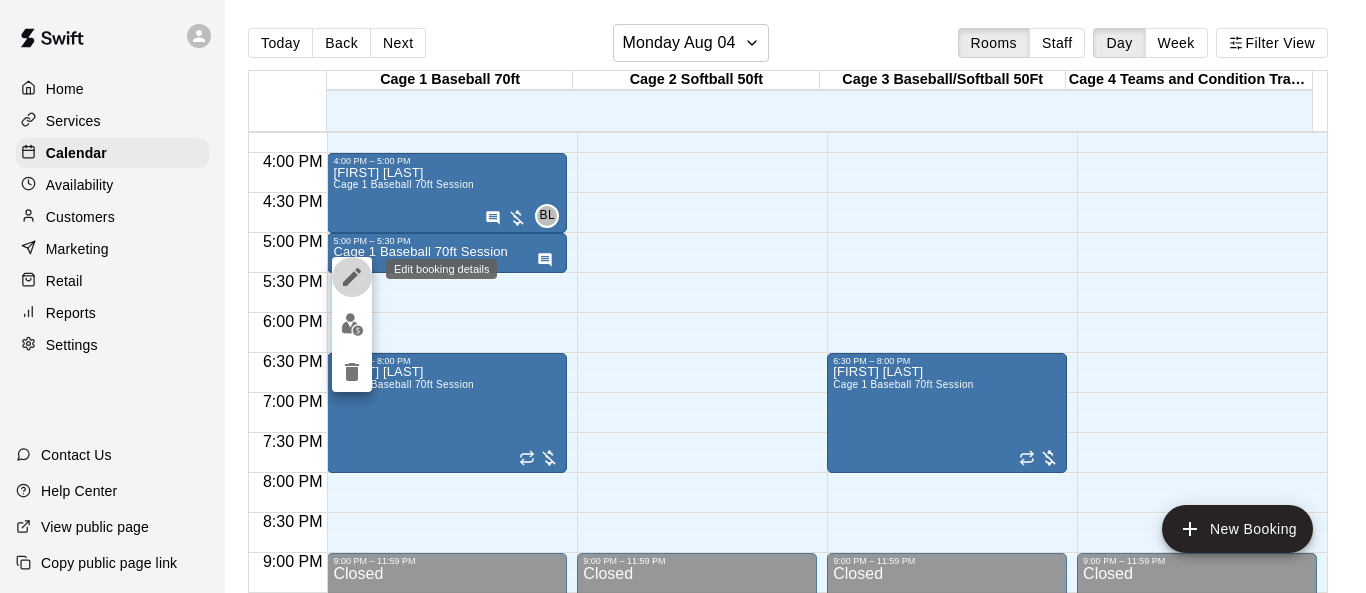 click 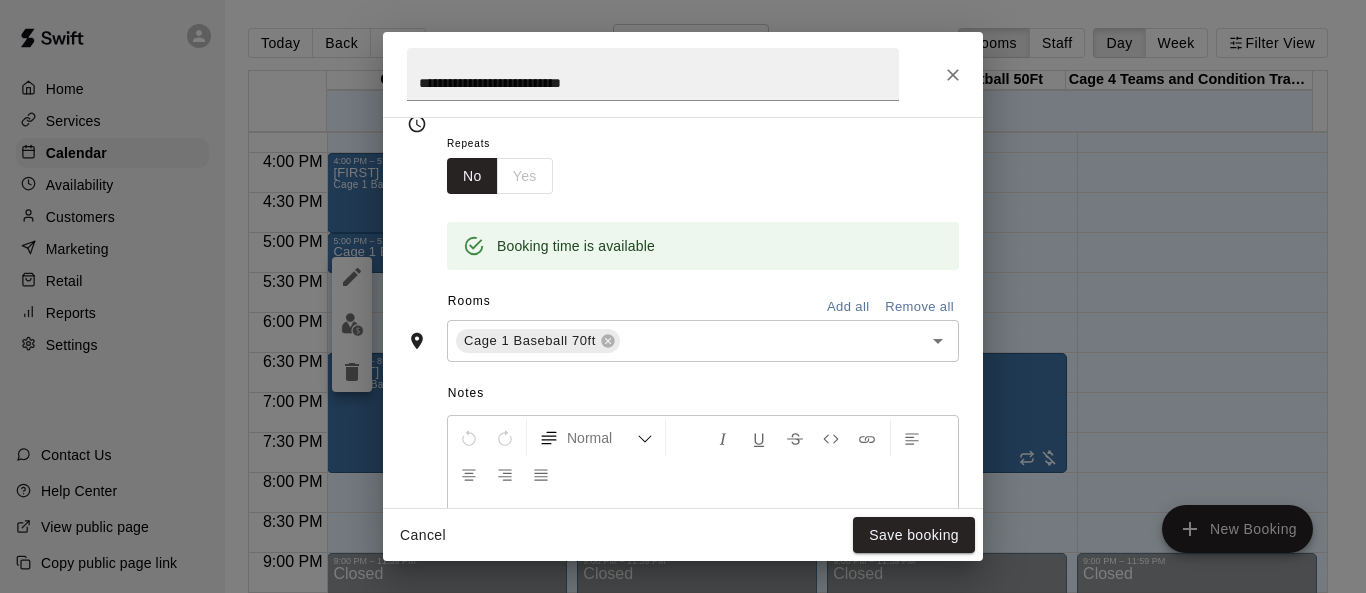 scroll, scrollTop: 335, scrollLeft: 0, axis: vertical 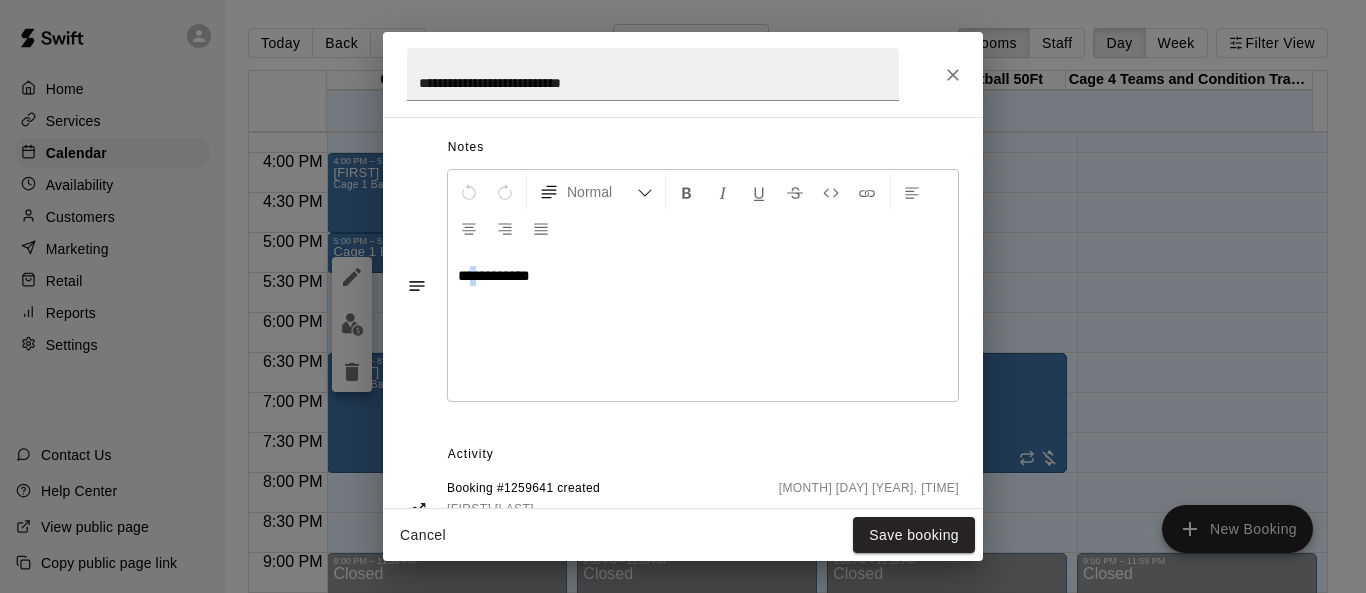 click on "**********" at bounding box center (683, 312) 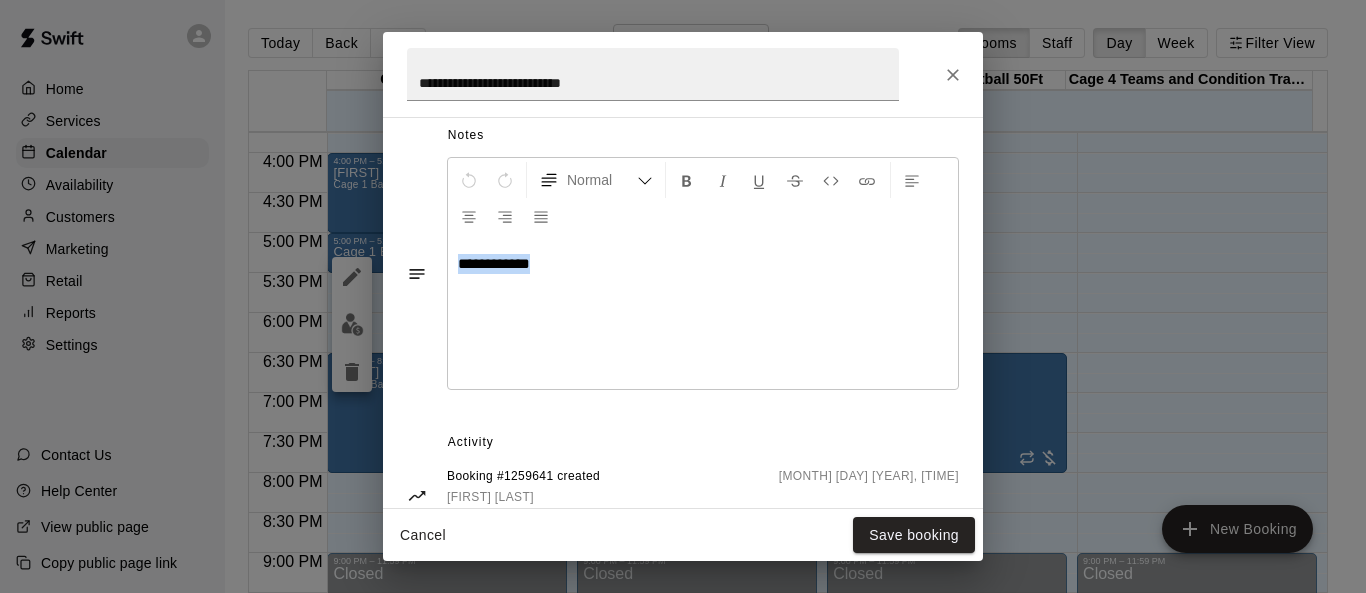 drag, startPoint x: 591, startPoint y: 271, endPoint x: 430, endPoint y: 257, distance: 161.60754 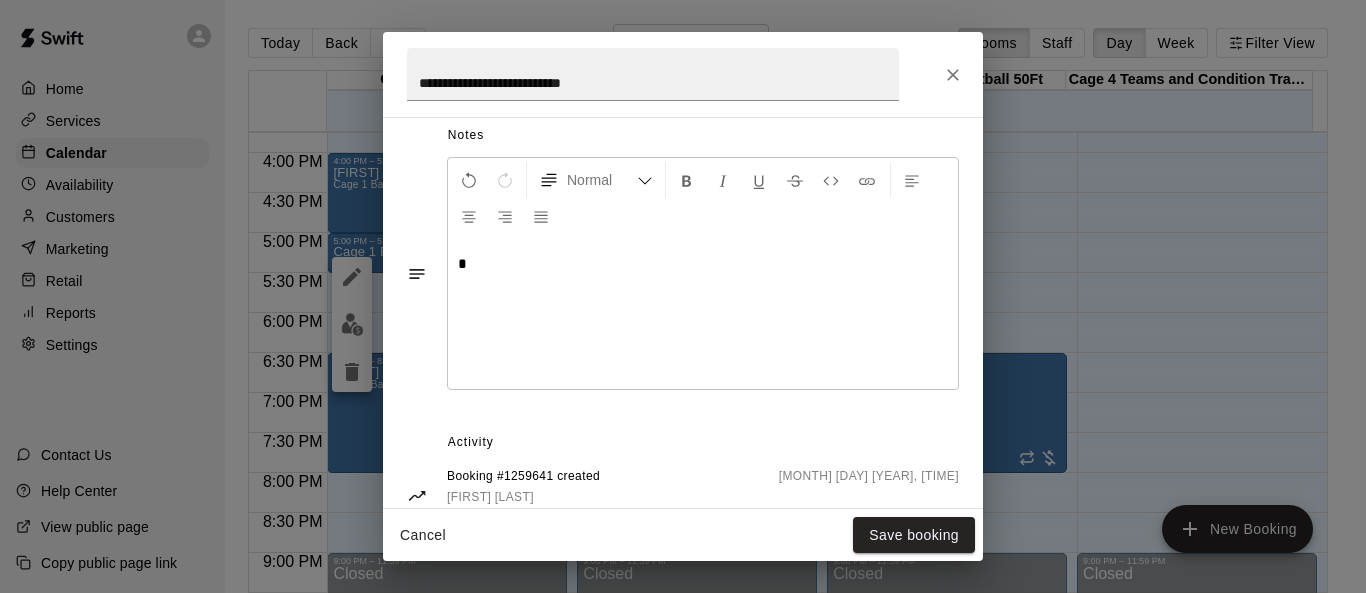type 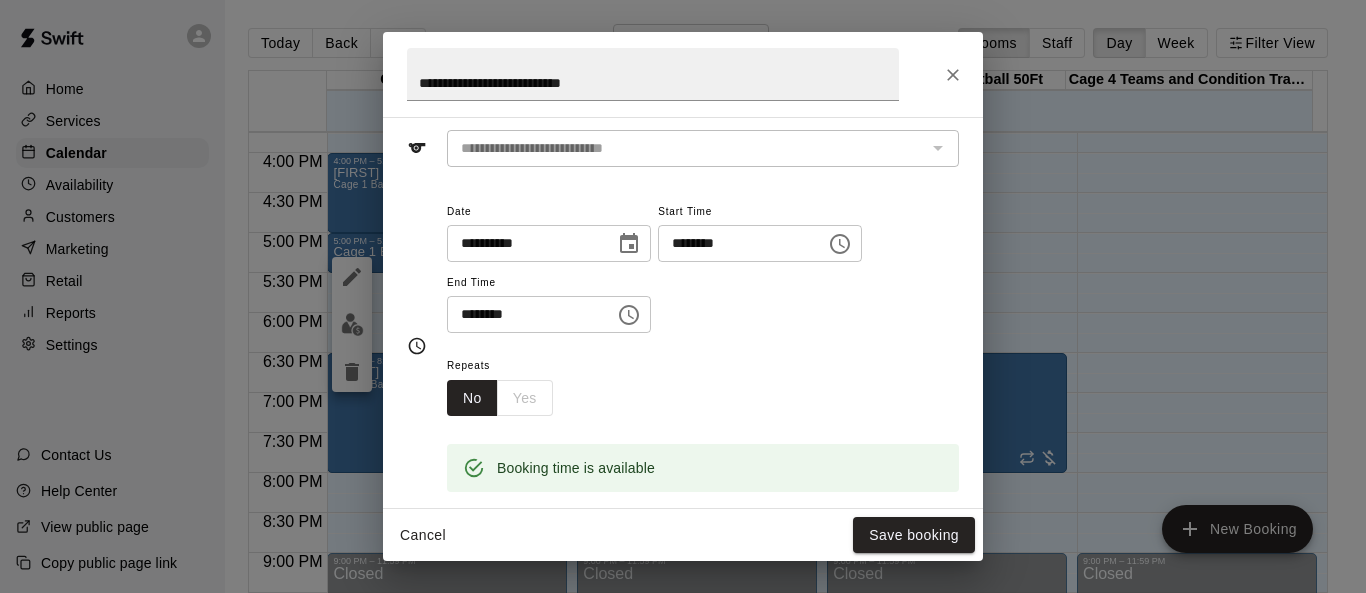 scroll, scrollTop: 69, scrollLeft: 0, axis: vertical 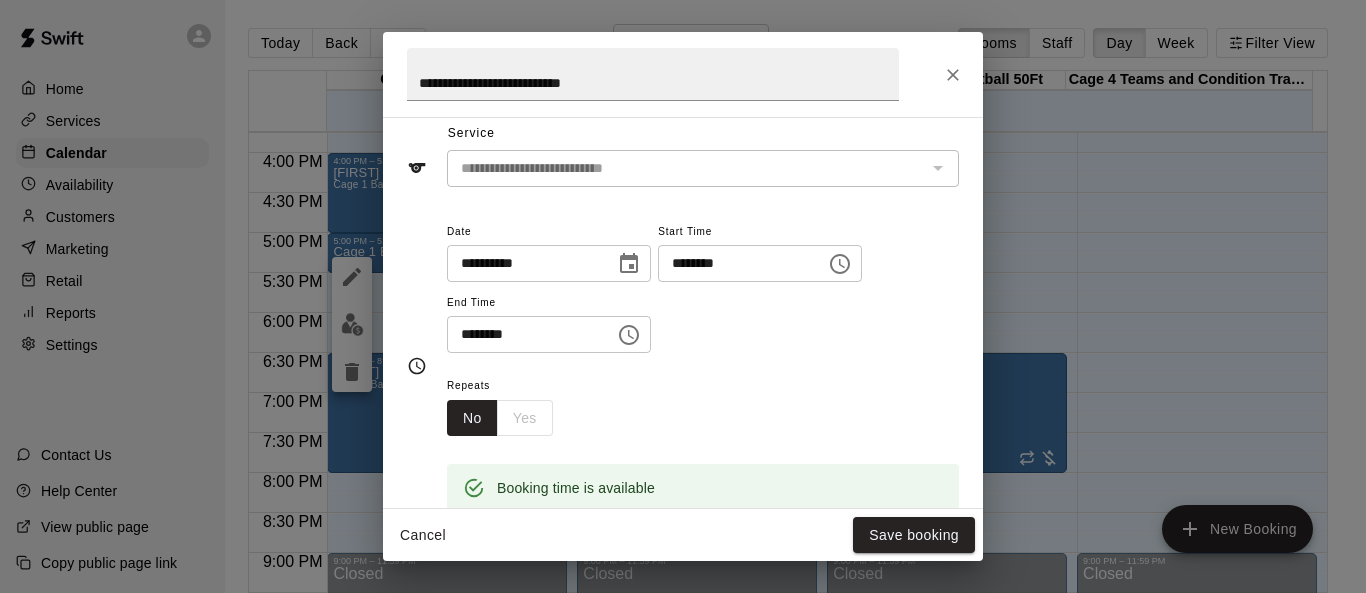 click 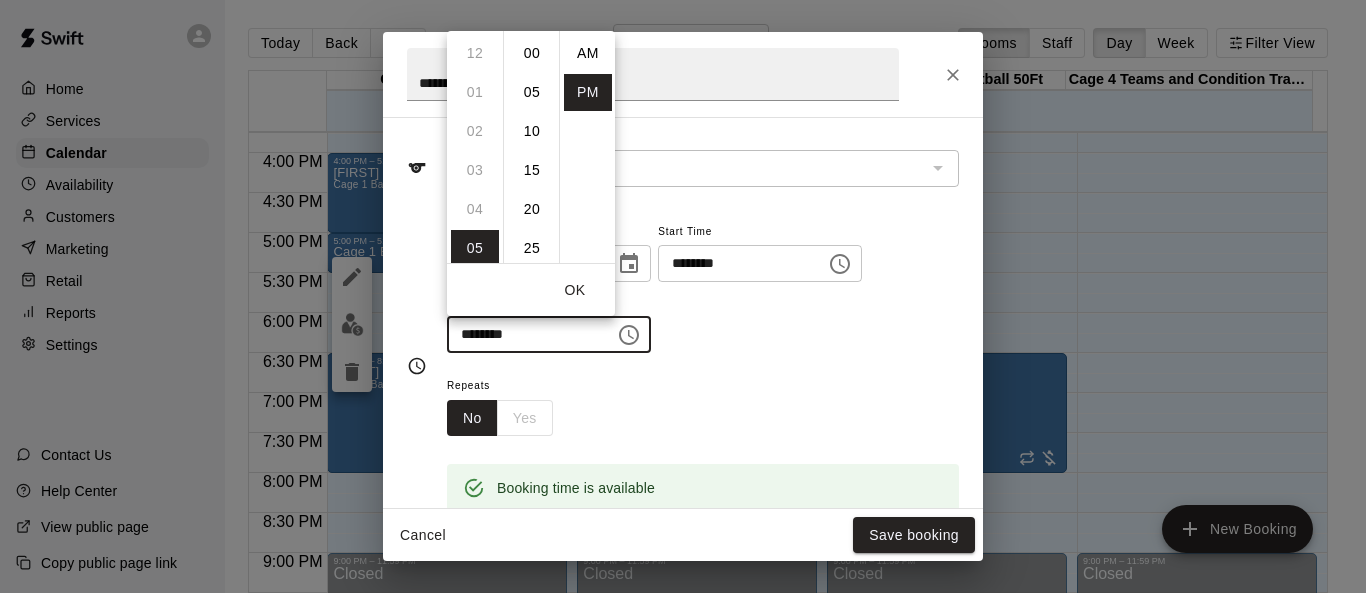 scroll, scrollTop: 195, scrollLeft: 0, axis: vertical 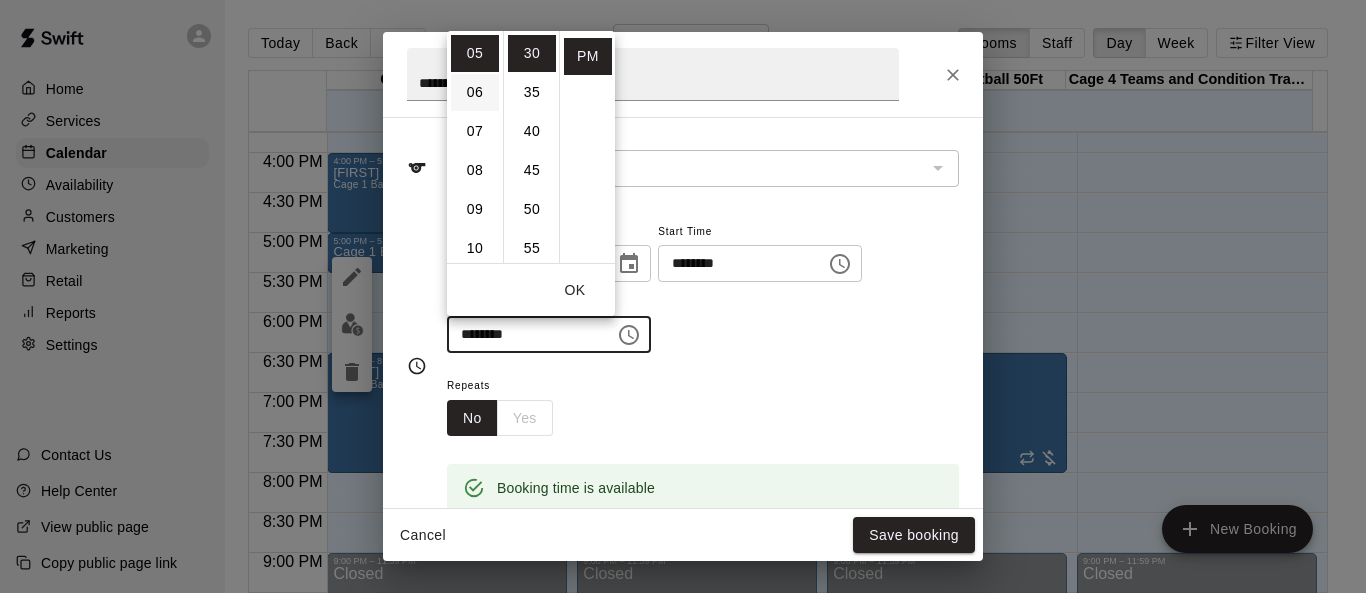 click on "06" at bounding box center [475, 92] 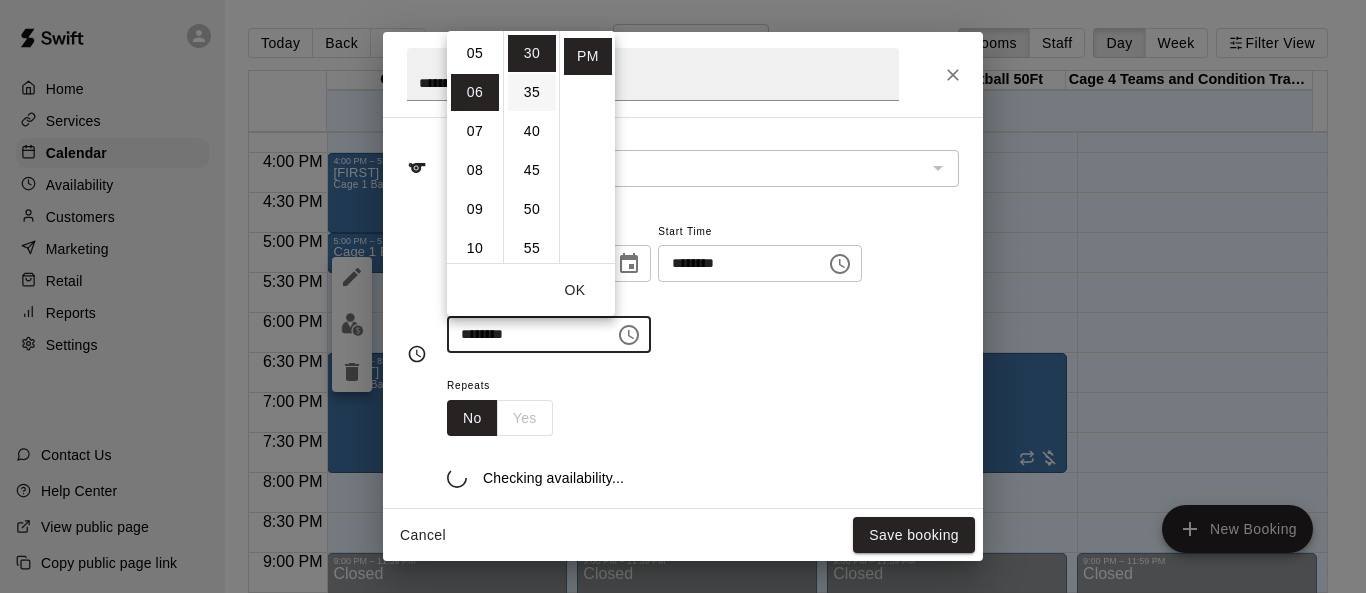 scroll, scrollTop: 234, scrollLeft: 0, axis: vertical 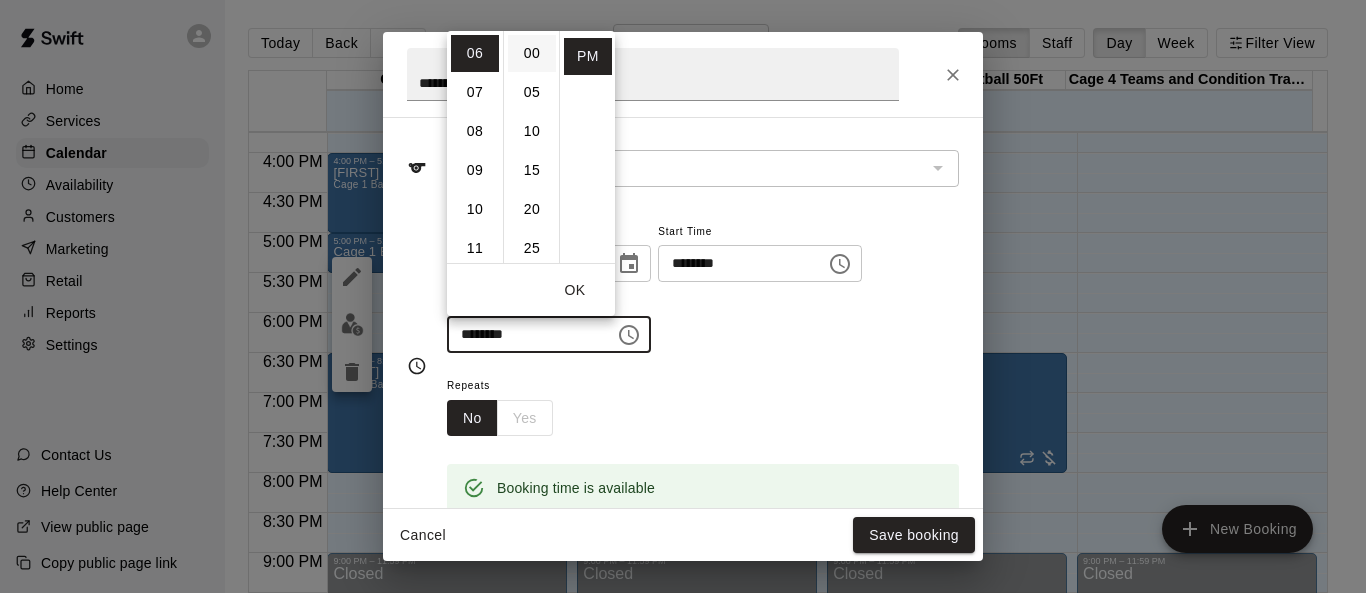 click on "00" at bounding box center (532, 53) 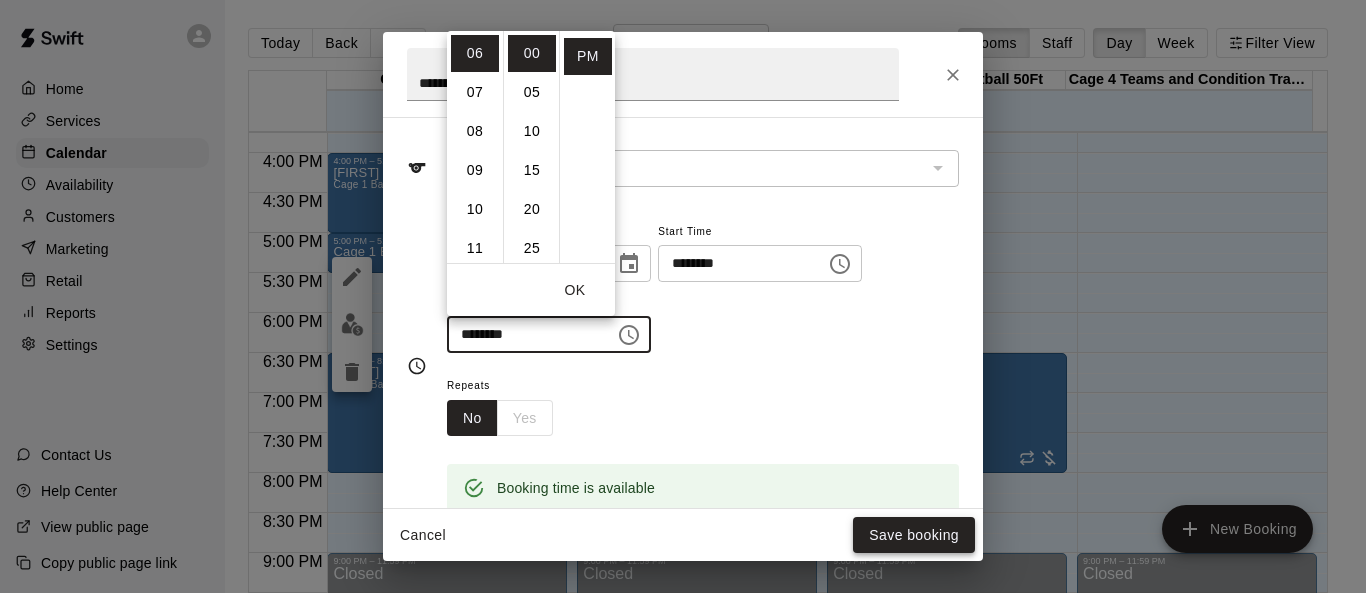 click on "Save booking" at bounding box center [914, 535] 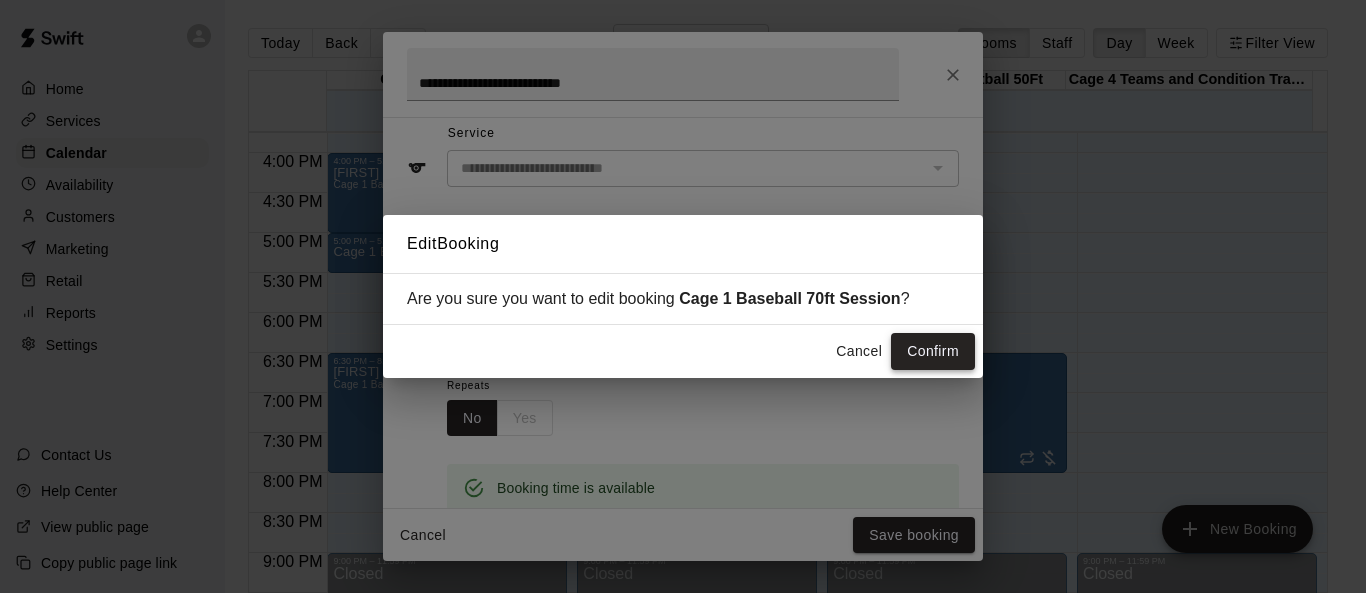 click on "Confirm" at bounding box center [933, 351] 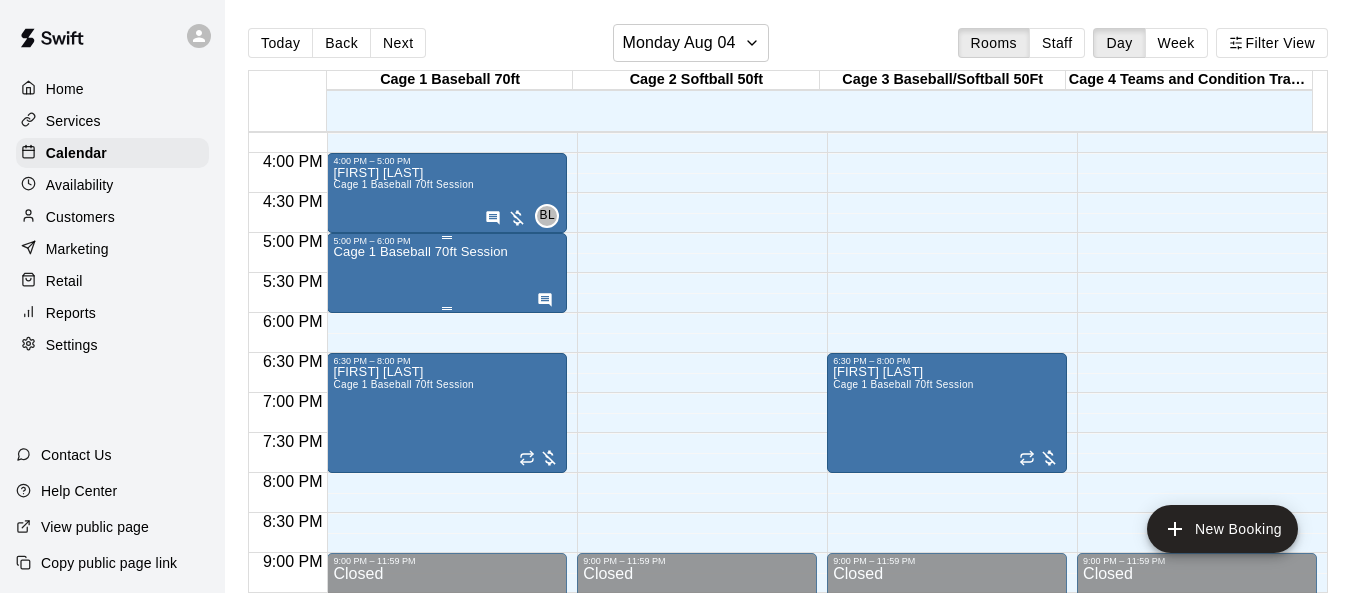 click on "Cage 1 Baseball 70ft Session" at bounding box center [420, 542] 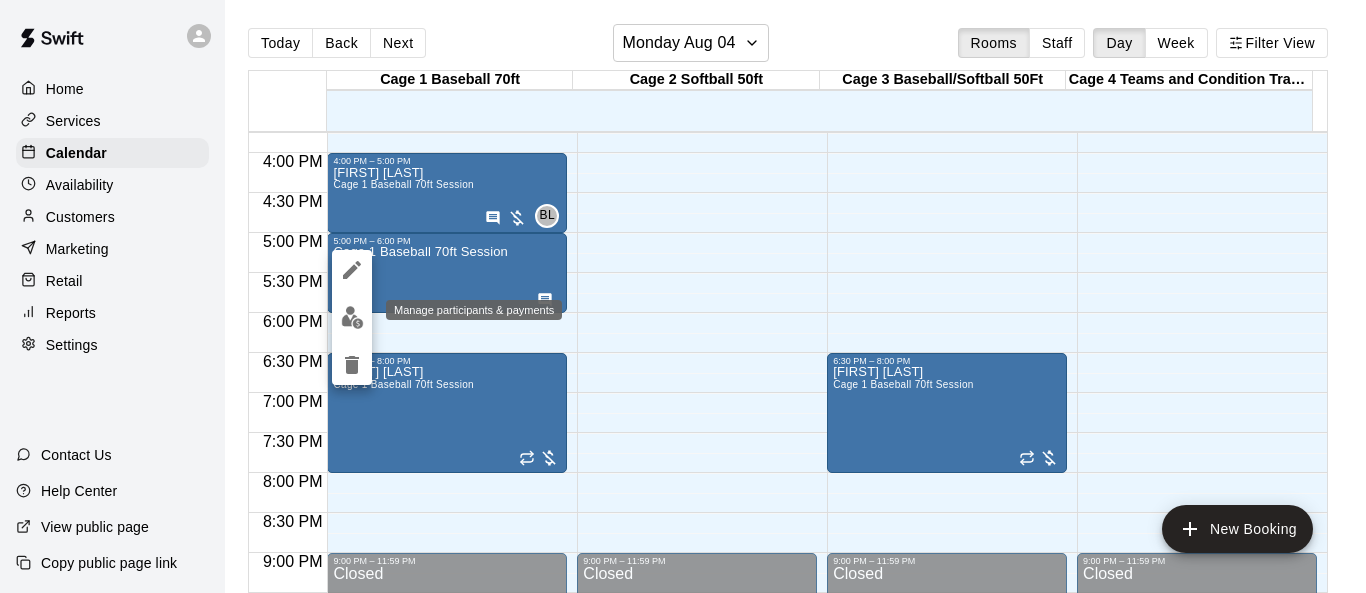click at bounding box center (352, 317) 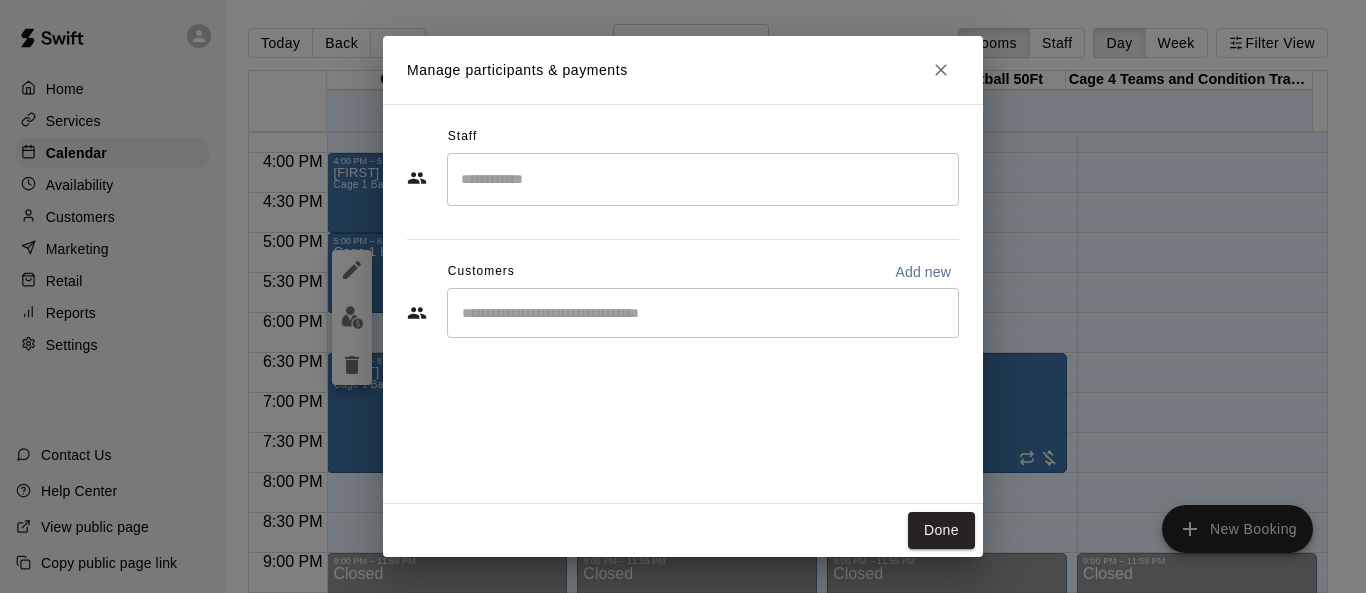 click on "Add new" at bounding box center (923, 272) 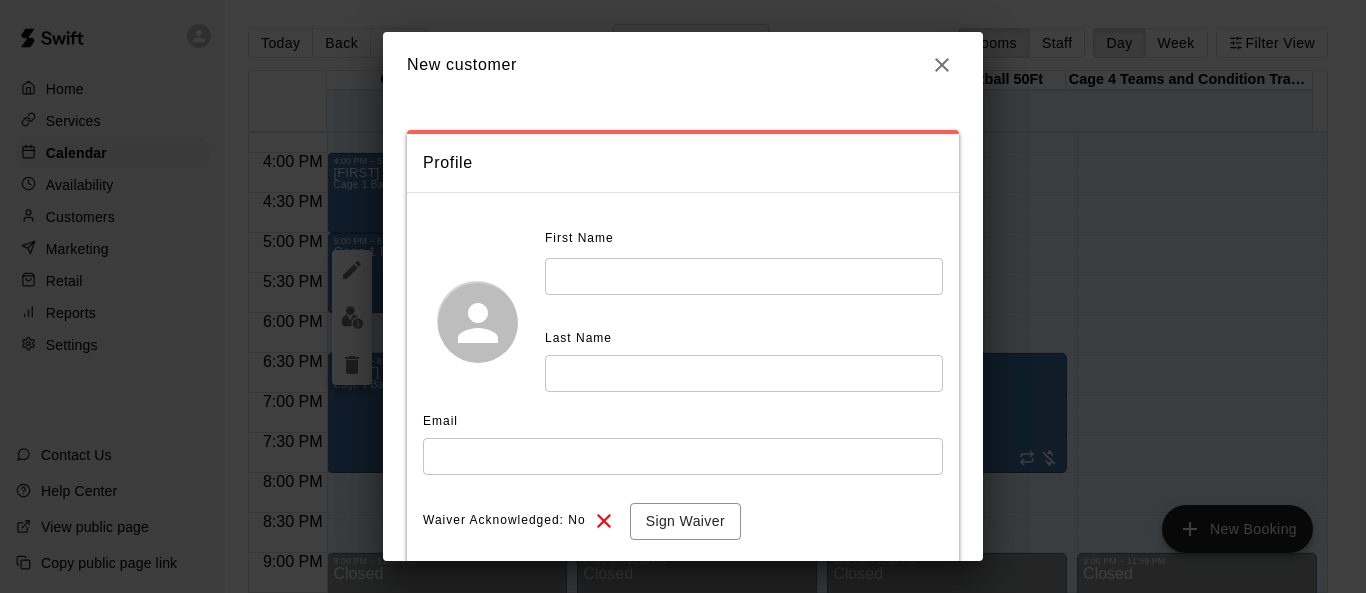 click at bounding box center [744, 276] 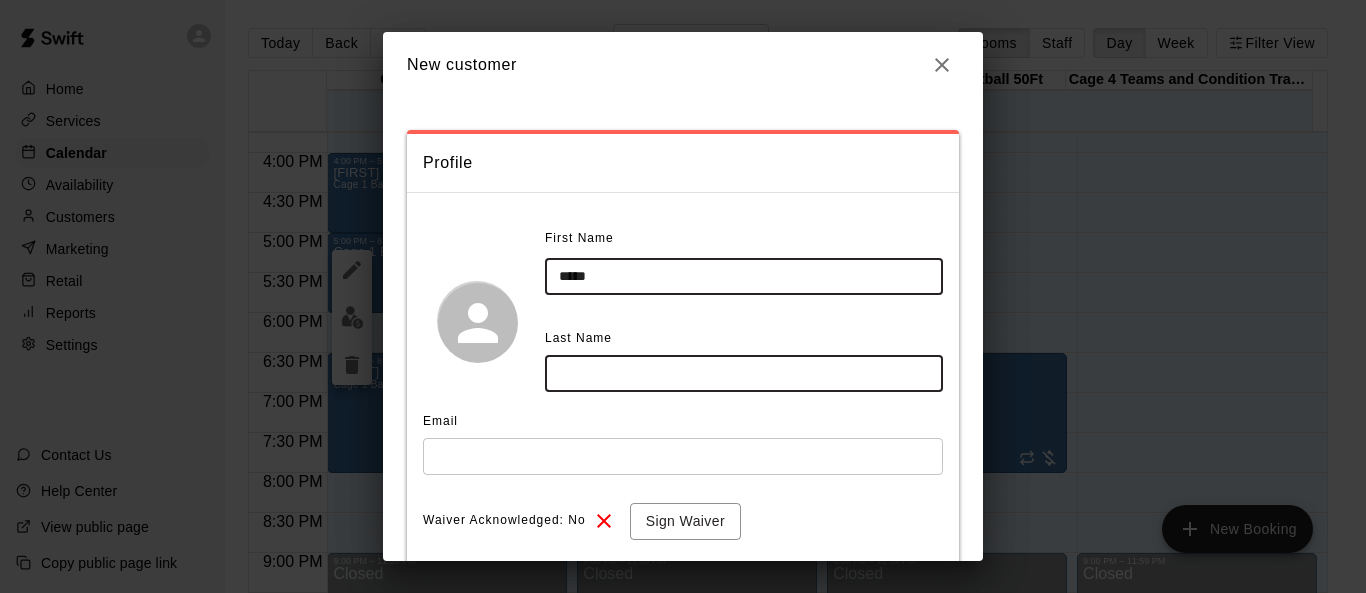 type on "*****" 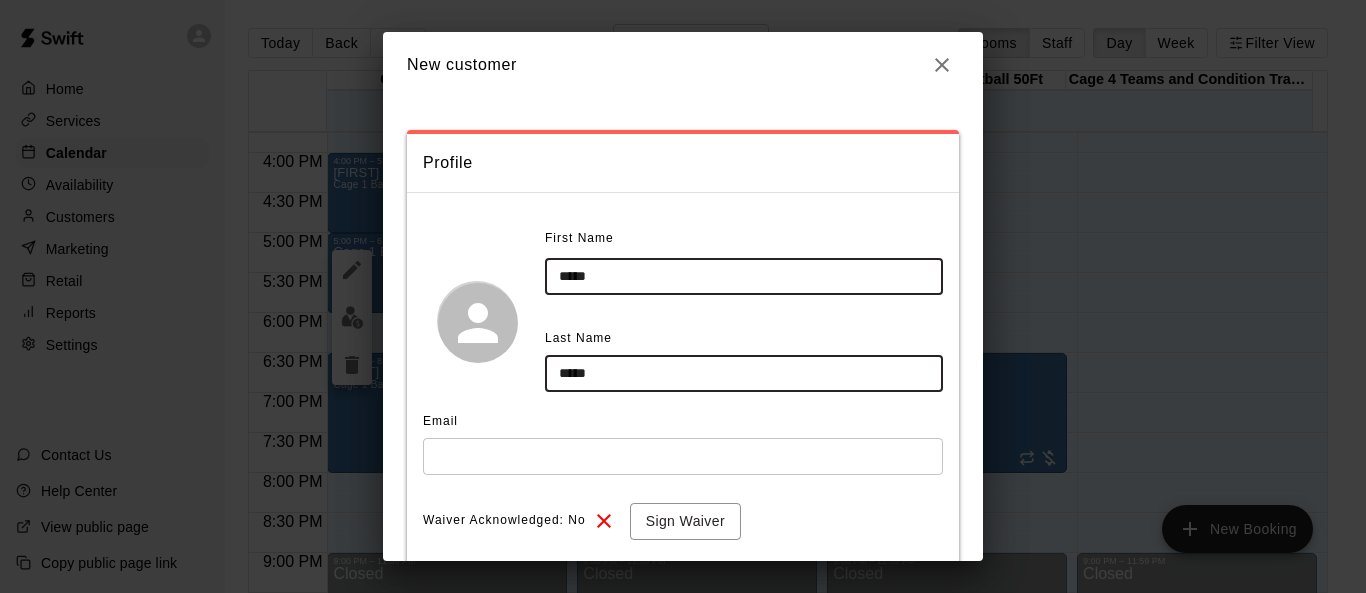 type on "****" 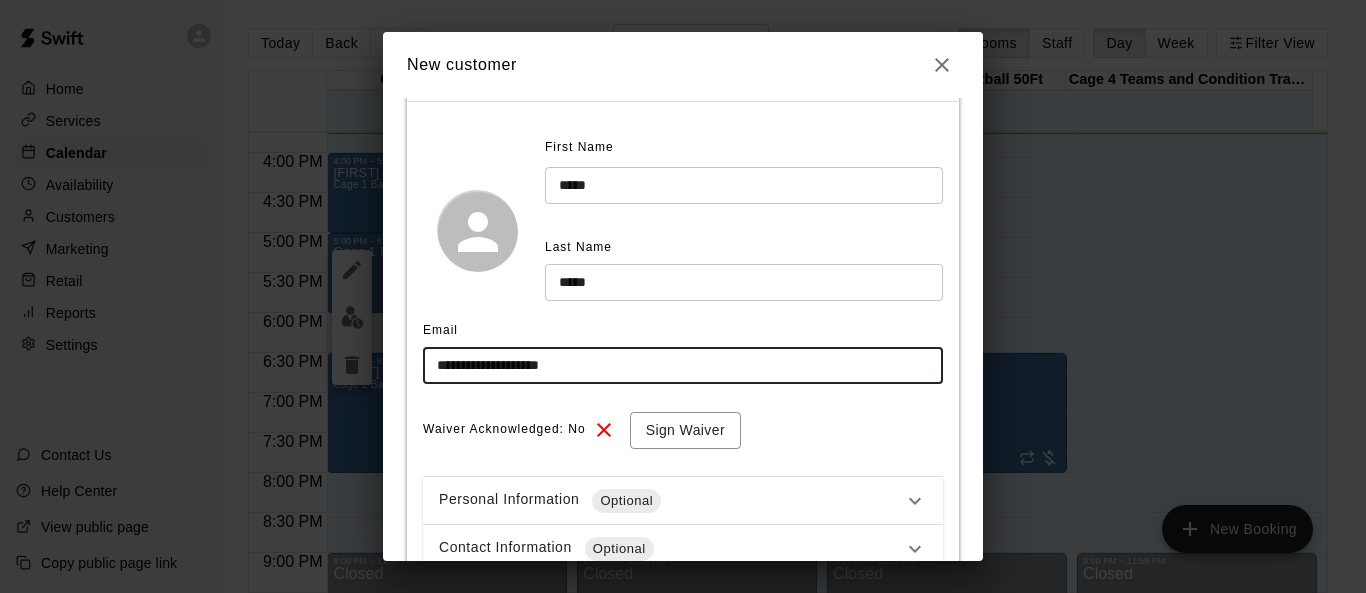 scroll, scrollTop: 200, scrollLeft: 0, axis: vertical 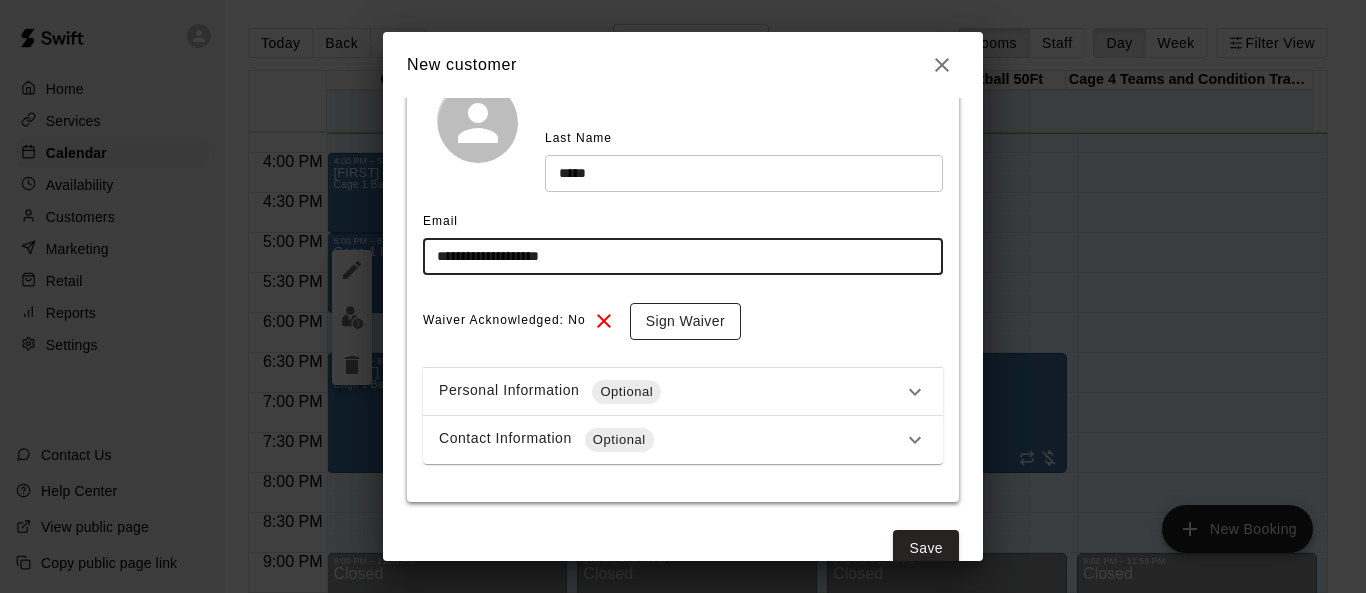 type on "**********" 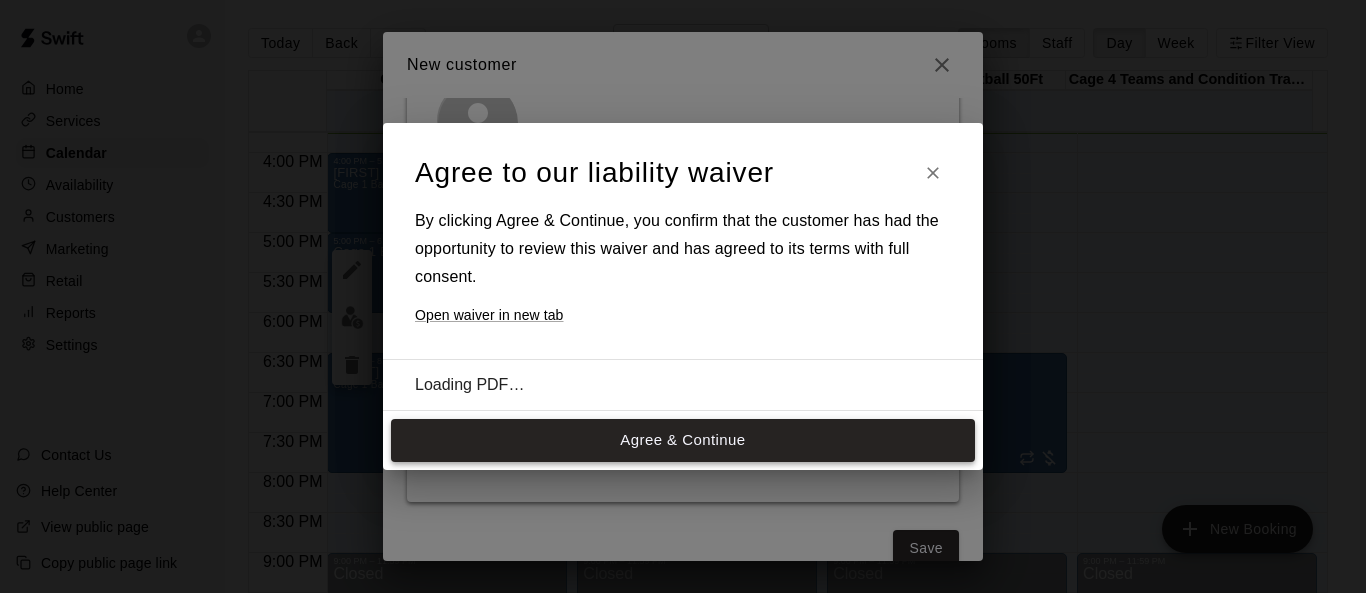 click on "Agree & Continue" at bounding box center [683, 440] 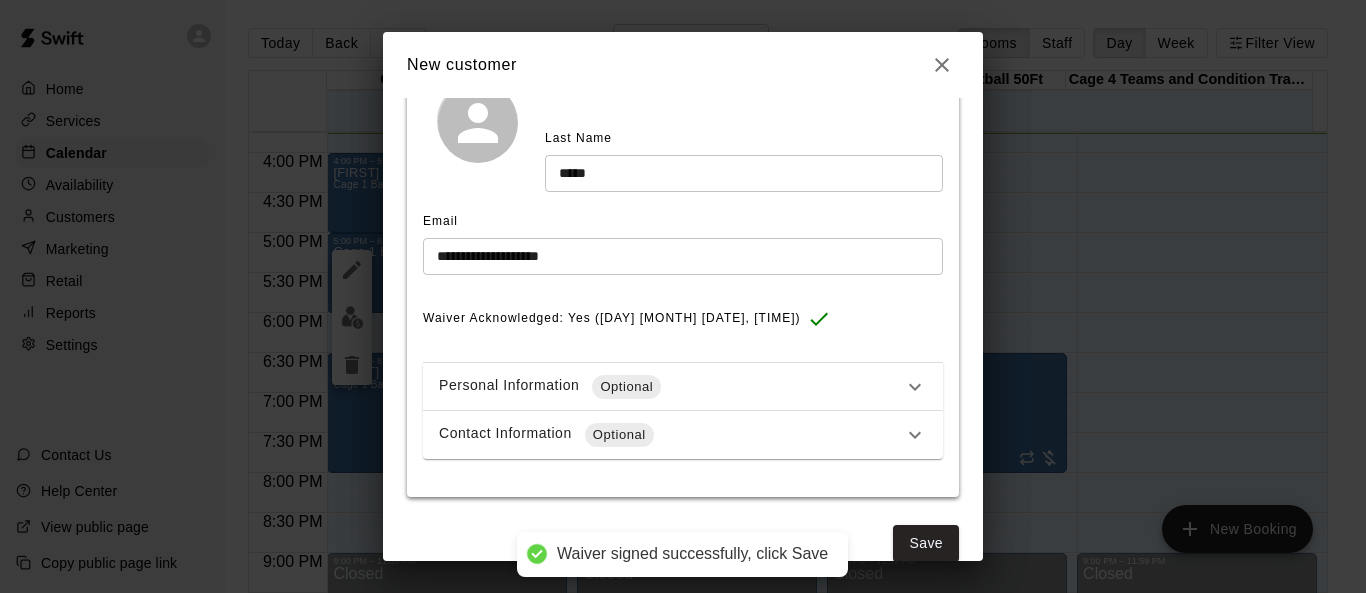 click on "Contact Information Optional" at bounding box center [671, 435] 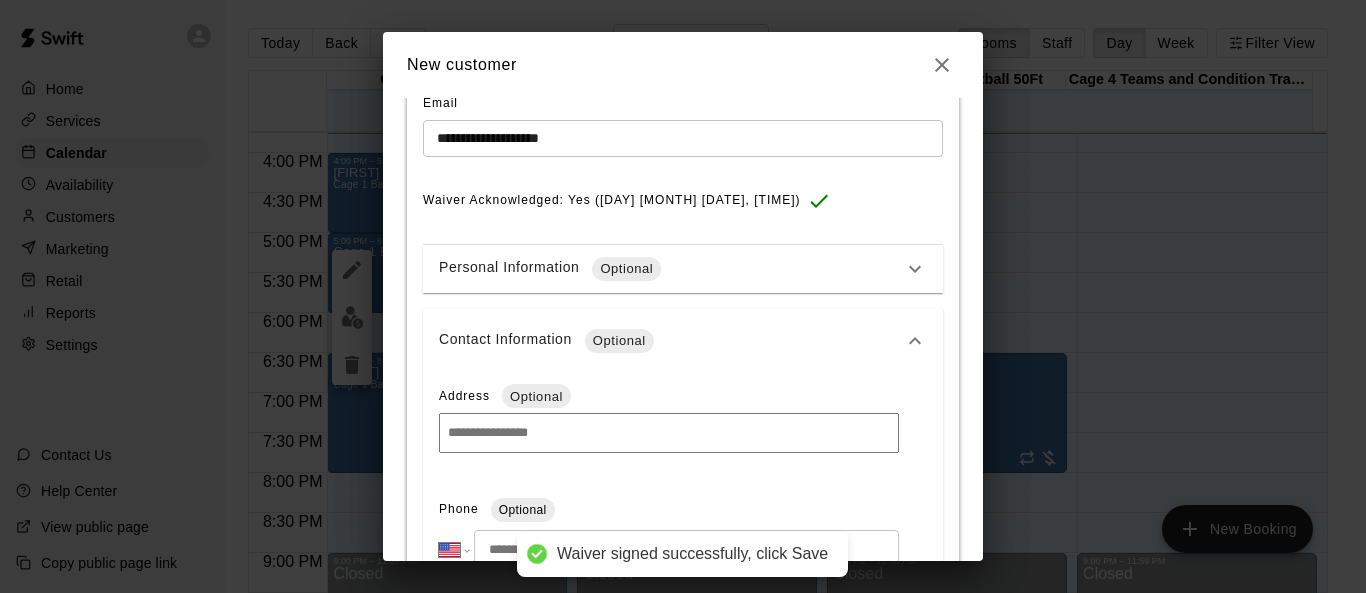 scroll, scrollTop: 500, scrollLeft: 0, axis: vertical 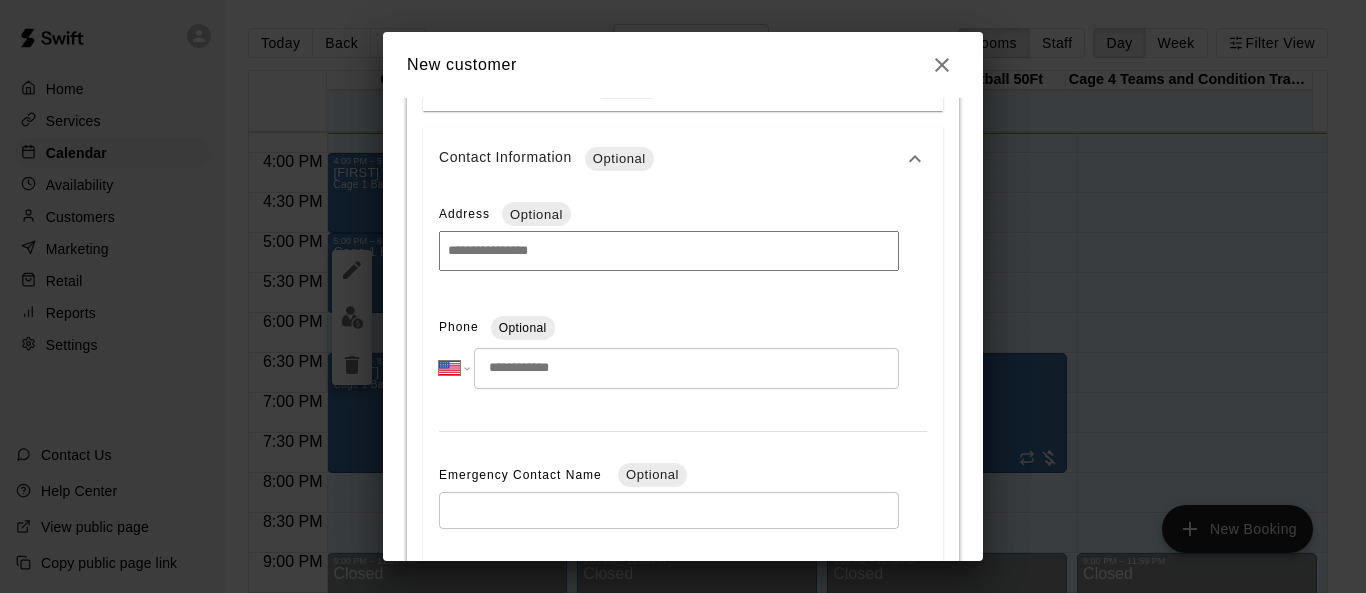 click at bounding box center (686, 368) 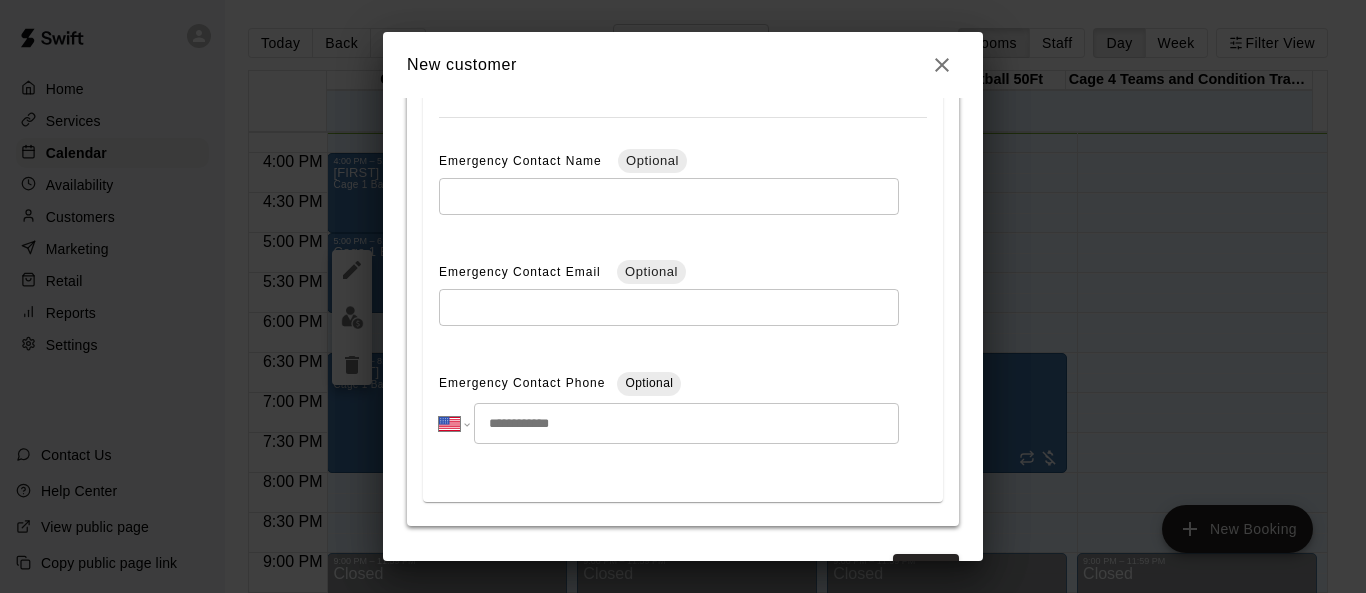 scroll, scrollTop: 874, scrollLeft: 0, axis: vertical 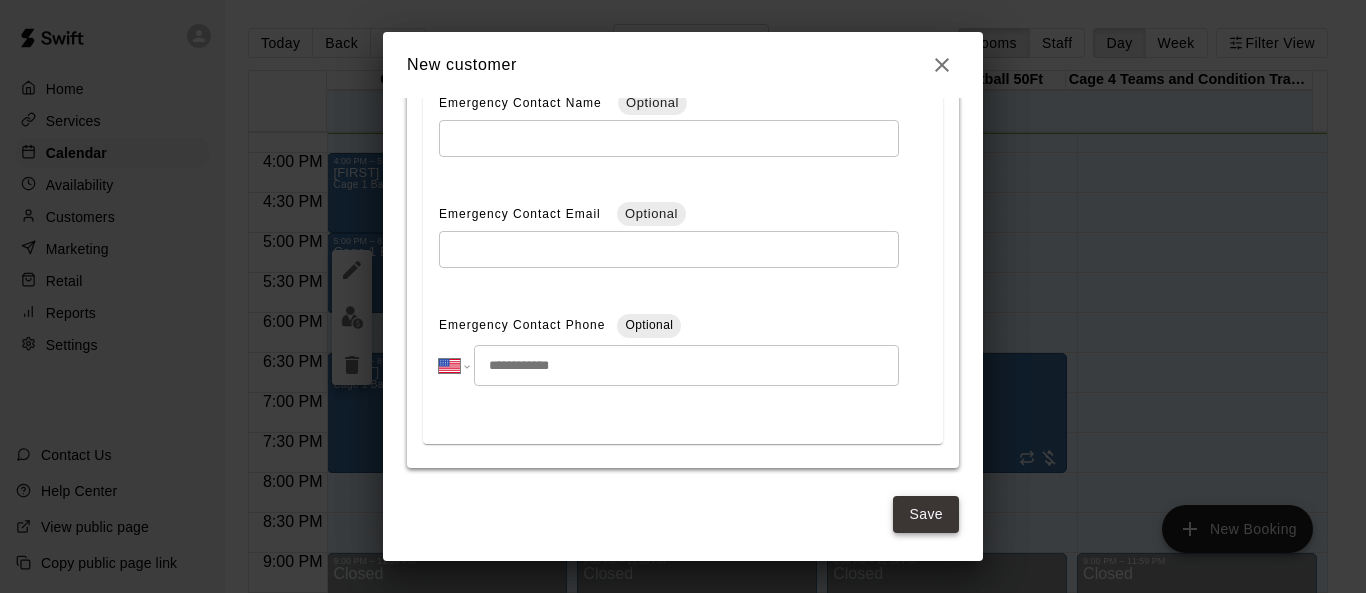 type on "**********" 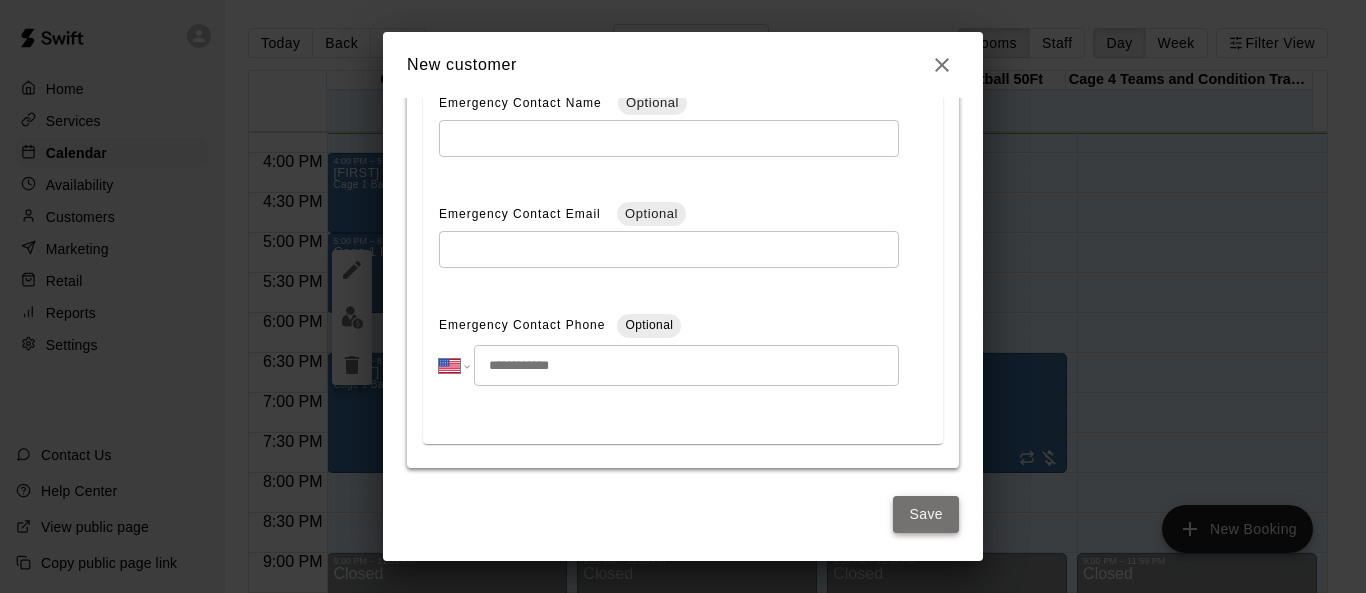 click on "Save" at bounding box center (926, 514) 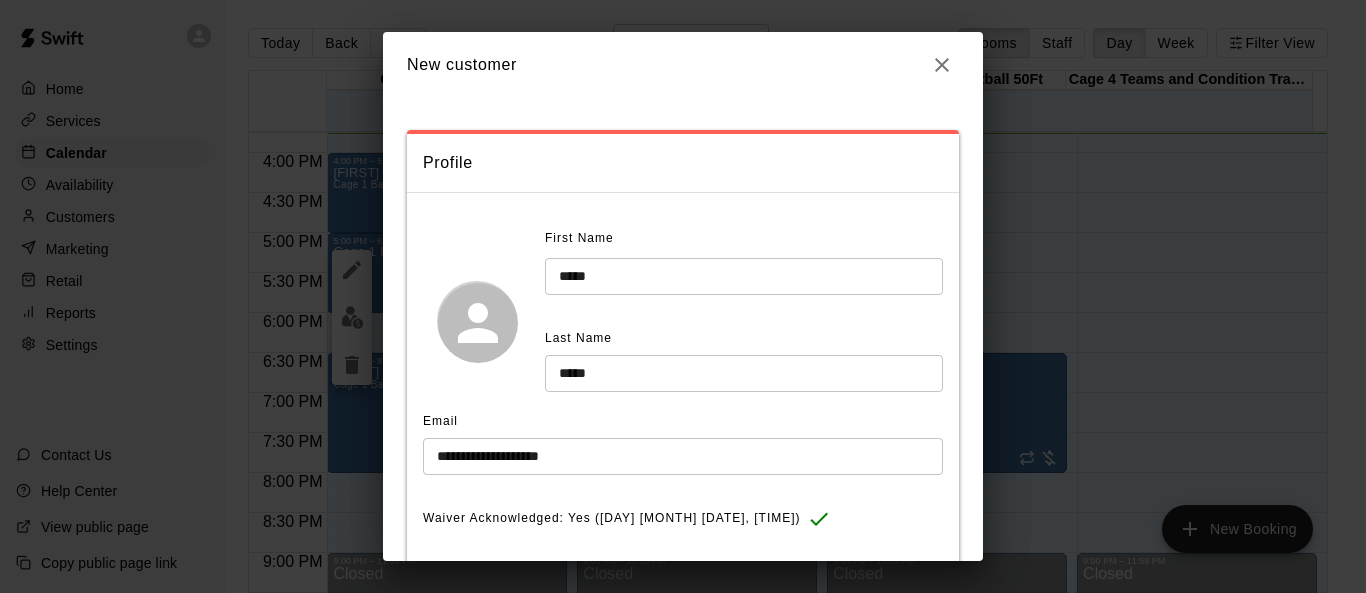 select on "**" 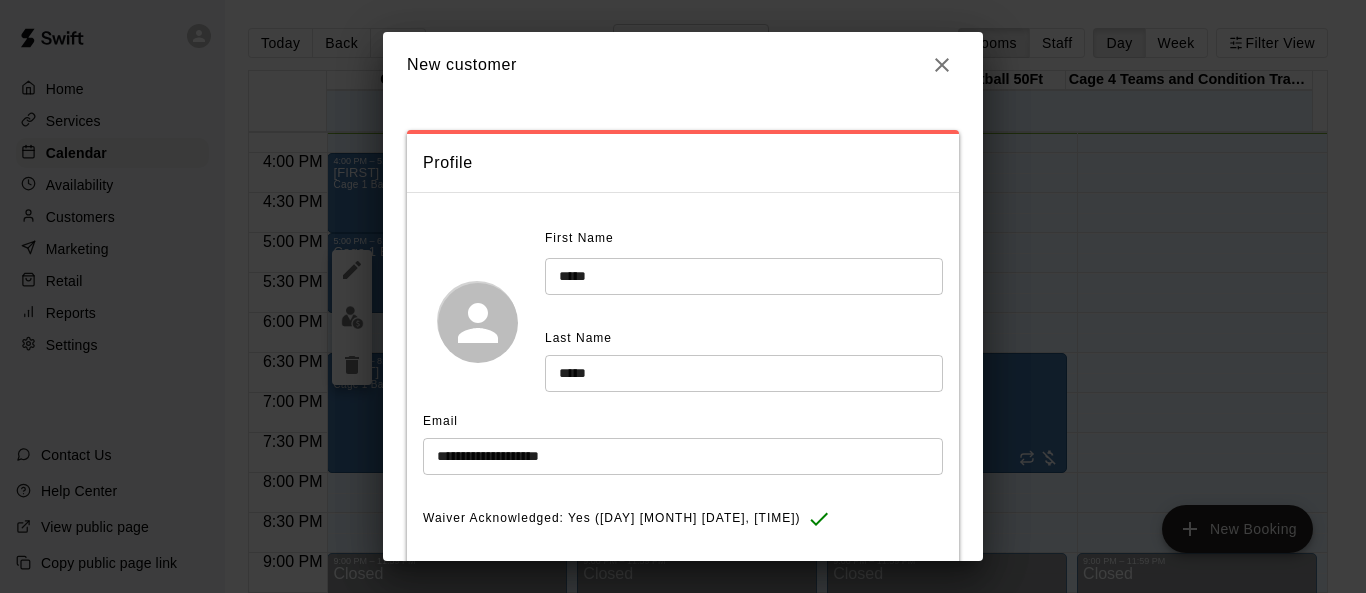 select on "**" 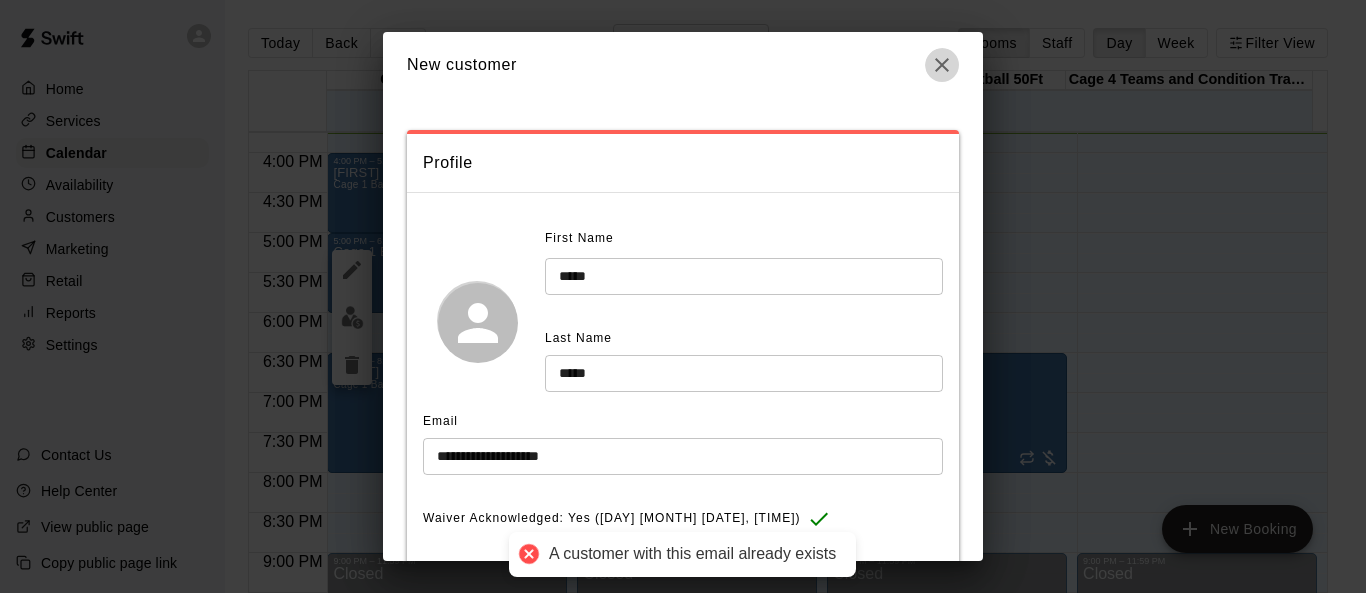 click 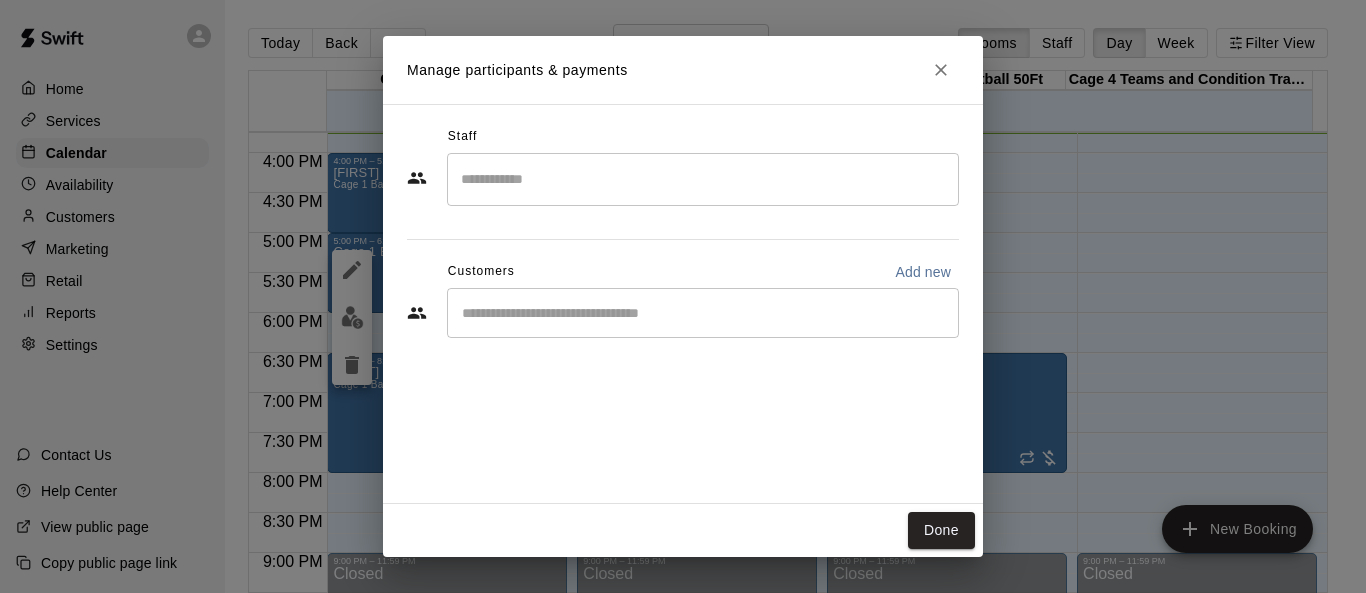 click at bounding box center (703, 313) 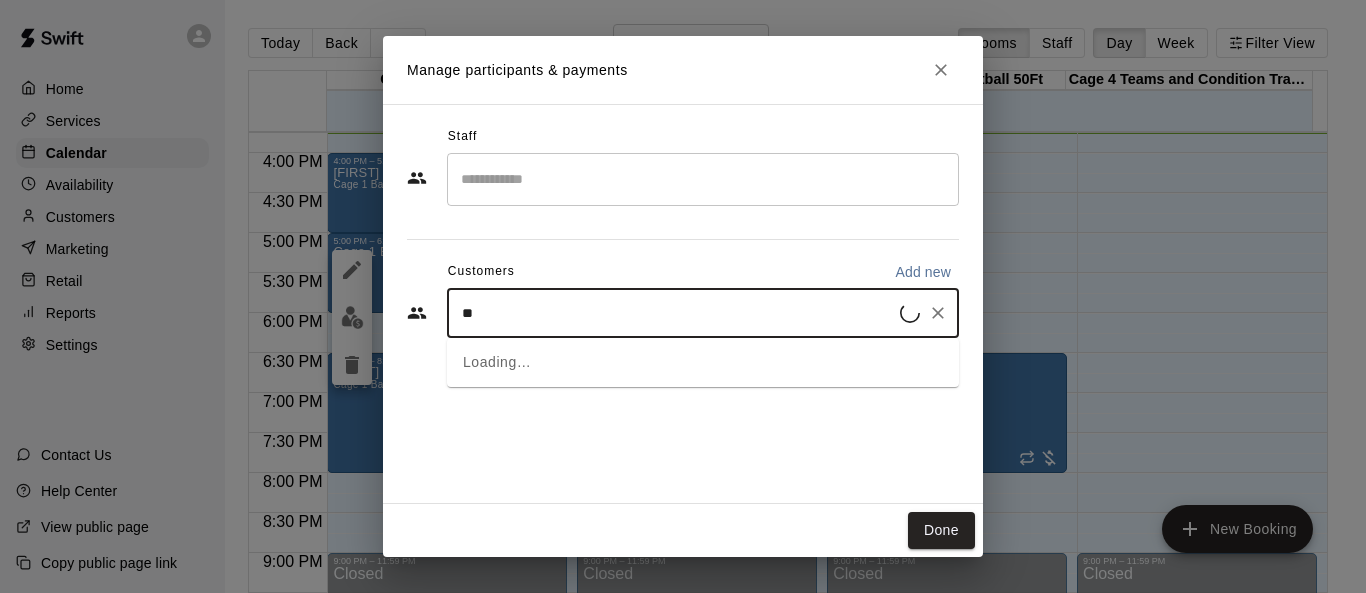 type on "*" 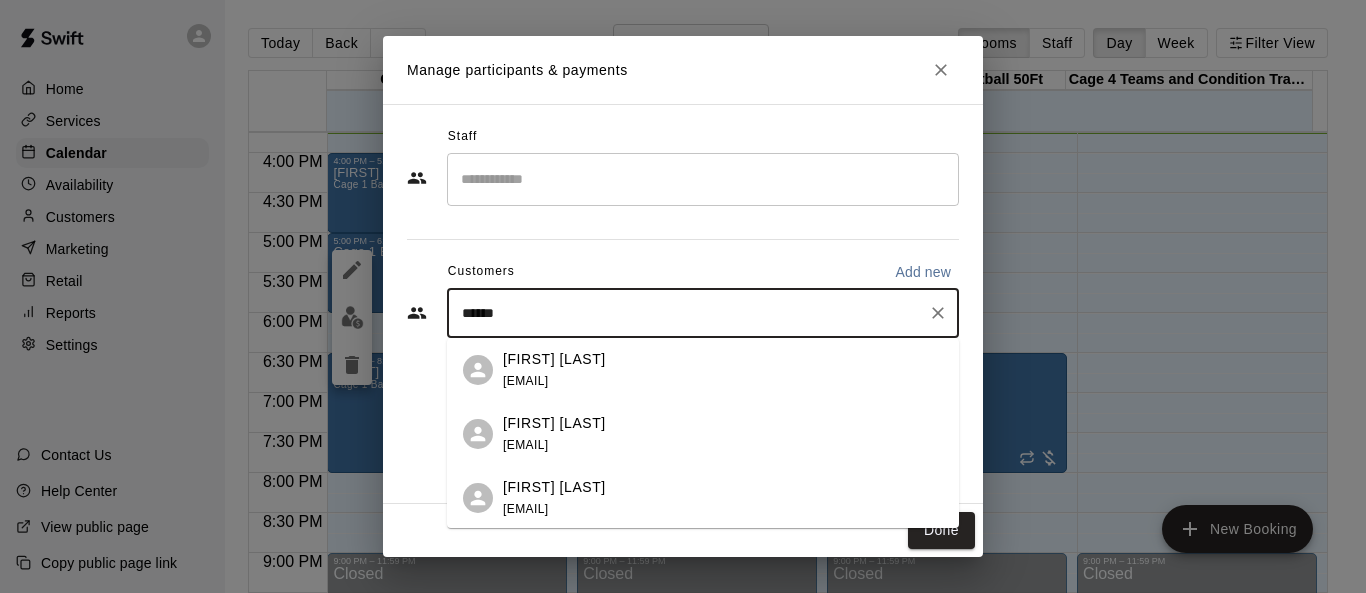type on "*******" 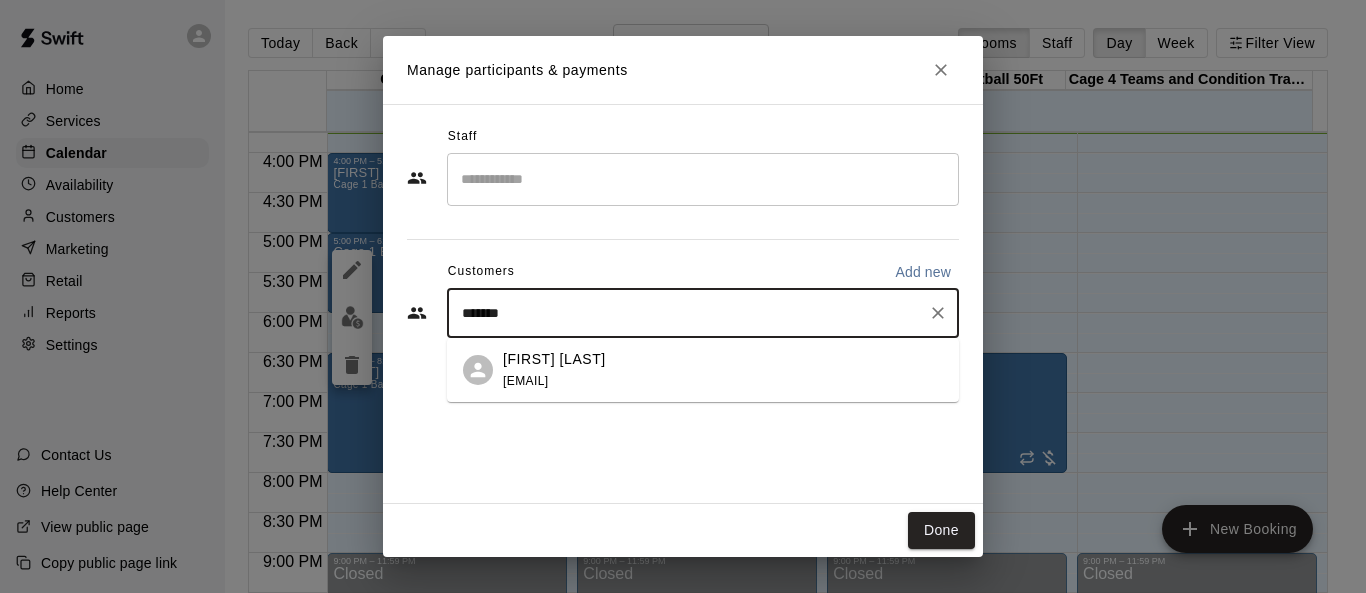 click on "[EMAIL]" at bounding box center (525, 381) 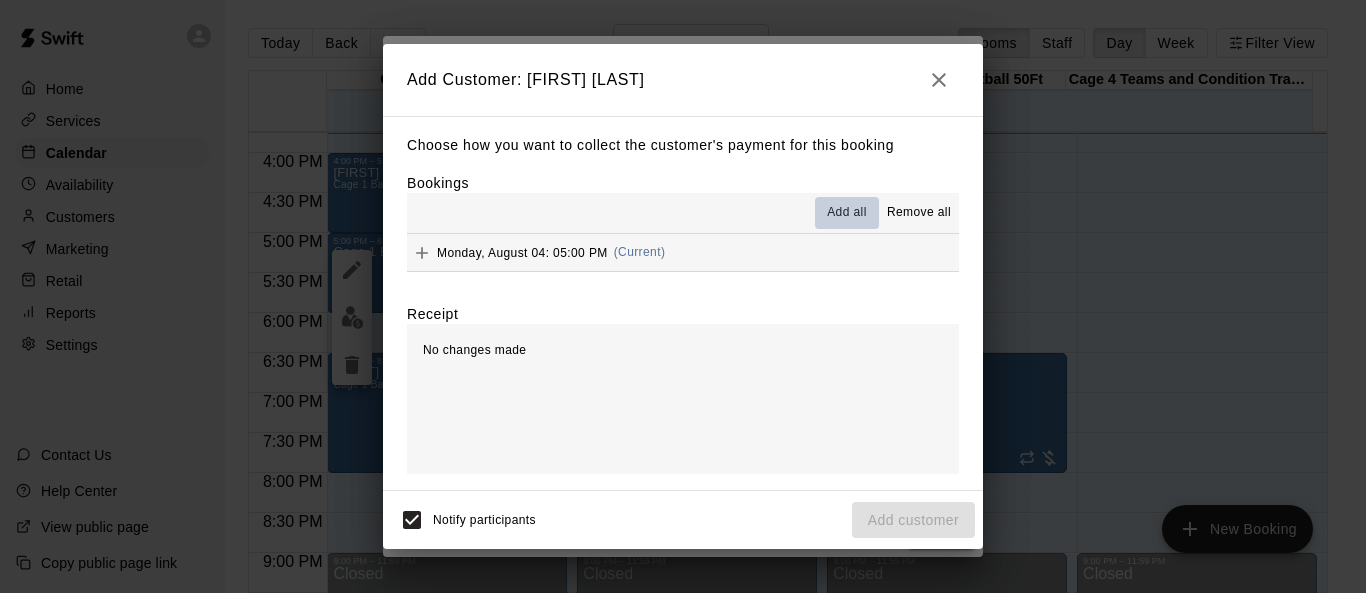 click on "Add all" at bounding box center (847, 213) 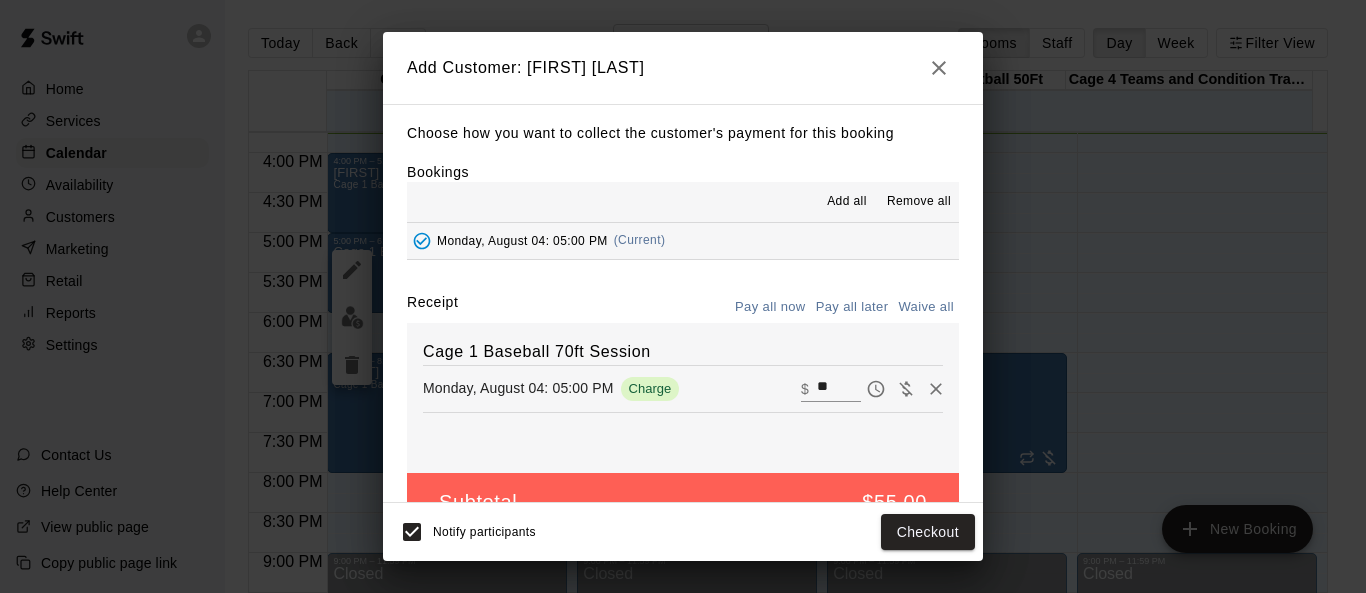 click on "Pay all later" at bounding box center [852, 307] 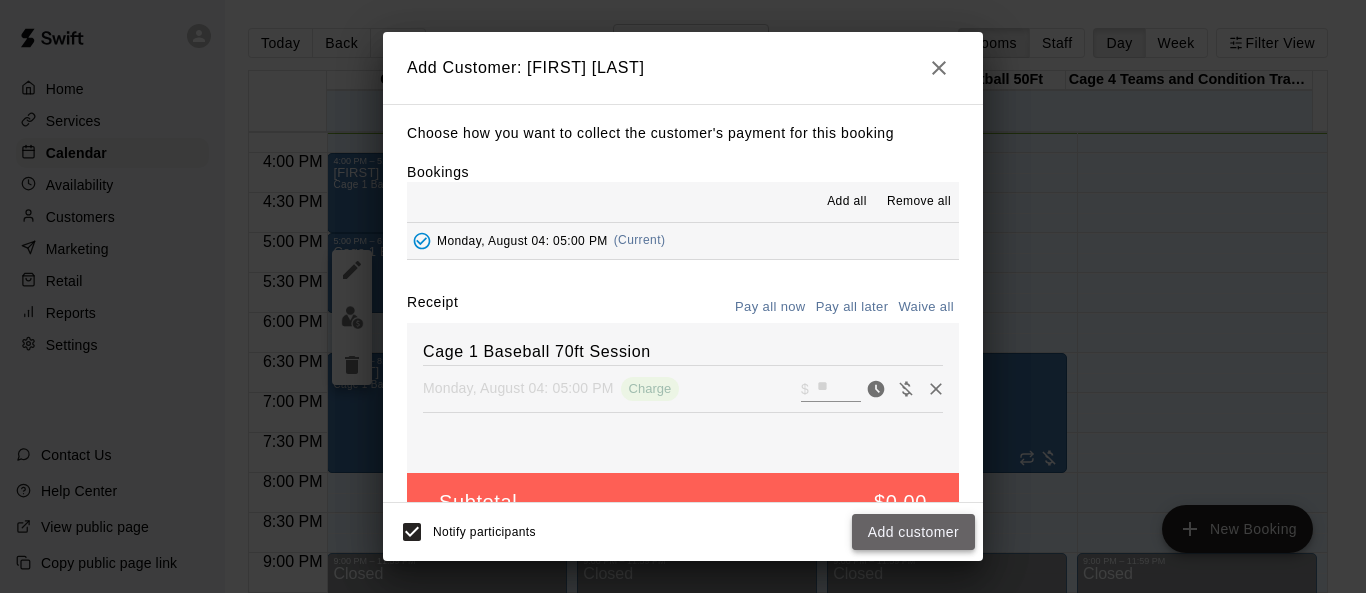 click on "Add customer" at bounding box center (913, 532) 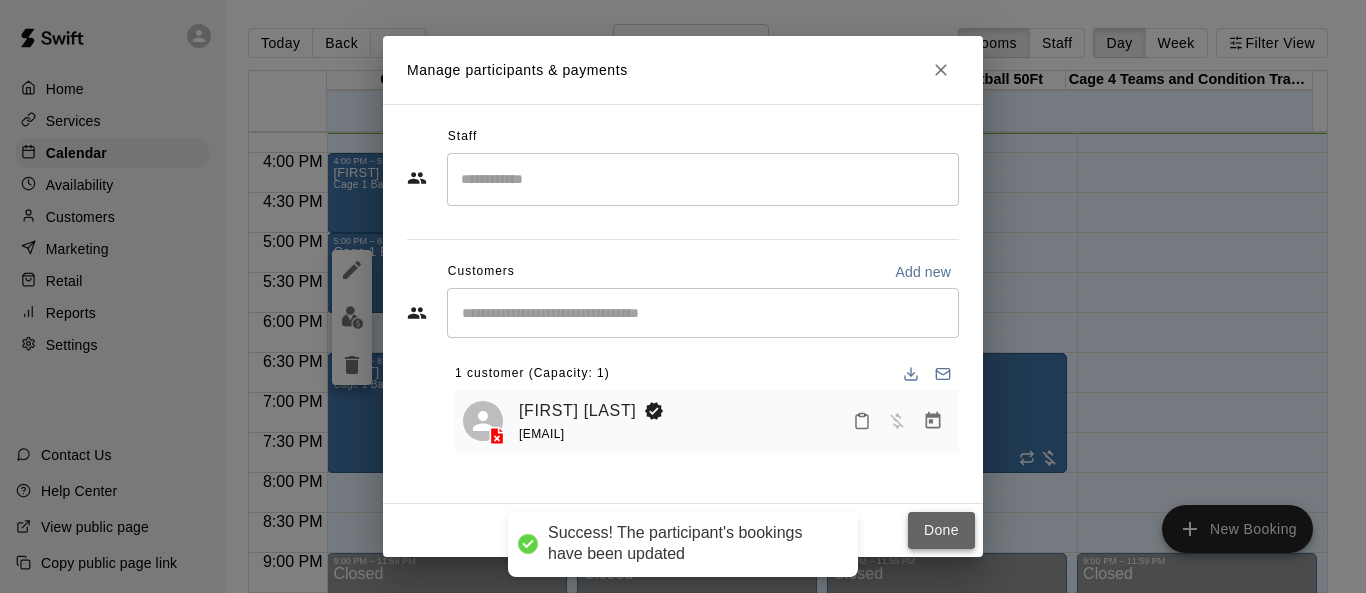 click on "Done" at bounding box center (941, 530) 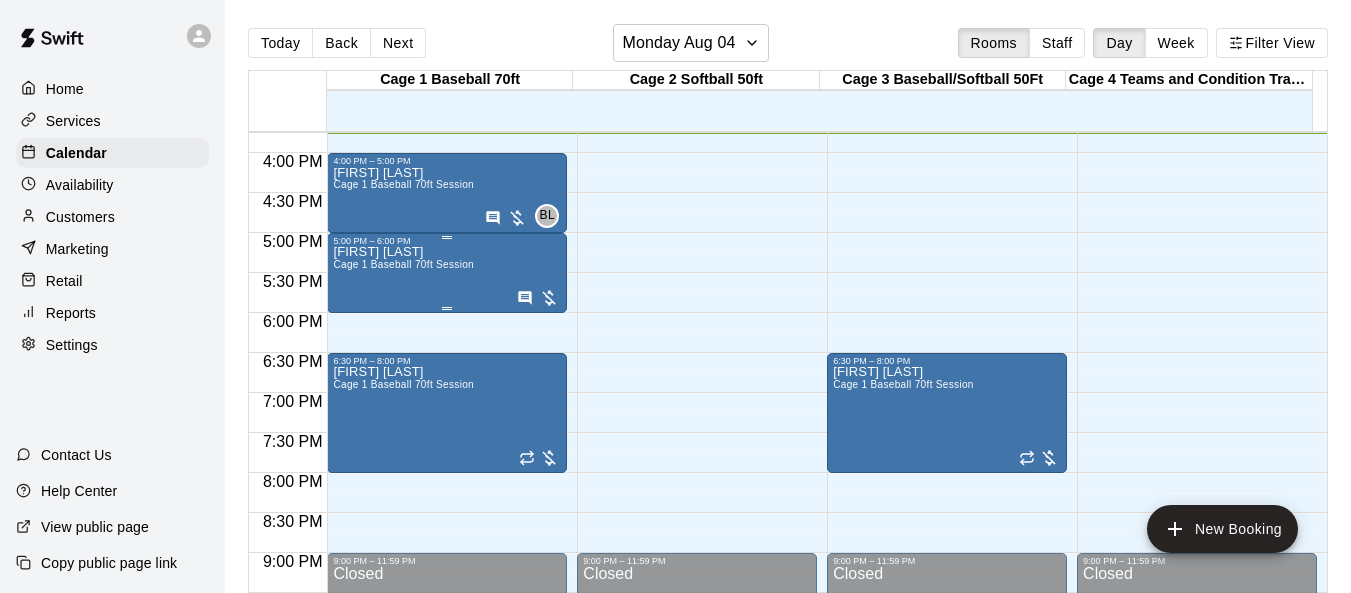 click on "Felix Lora Cage 1 Baseball 70ft Session" at bounding box center [403, 542] 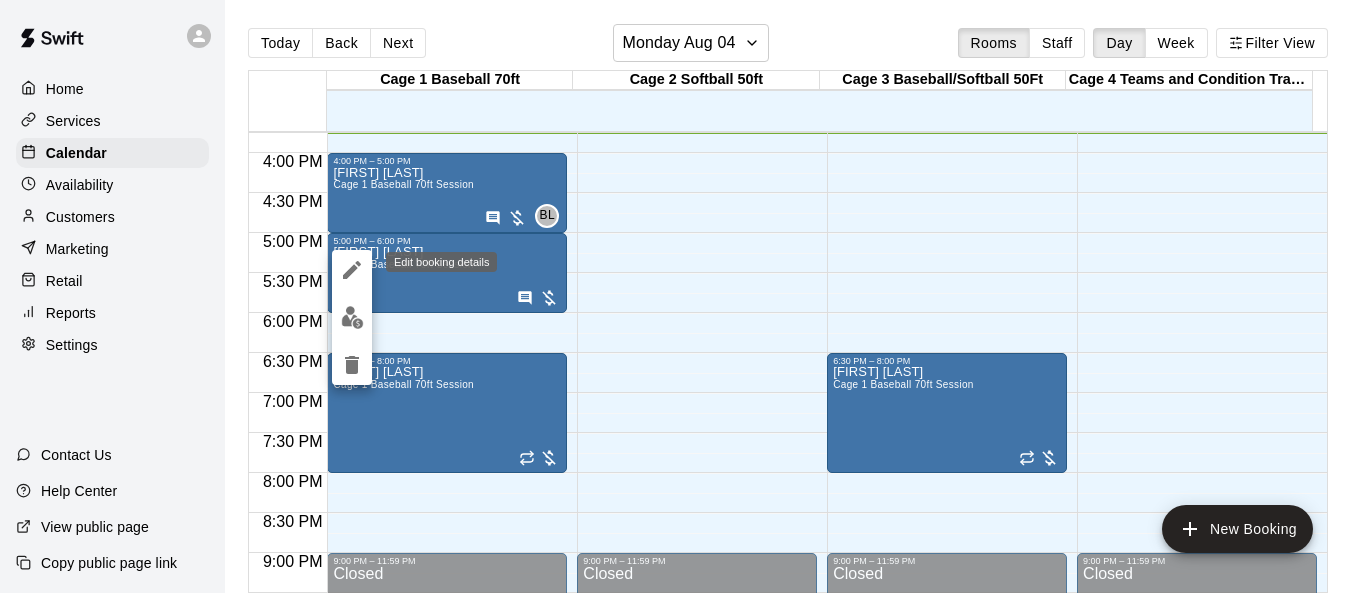 click 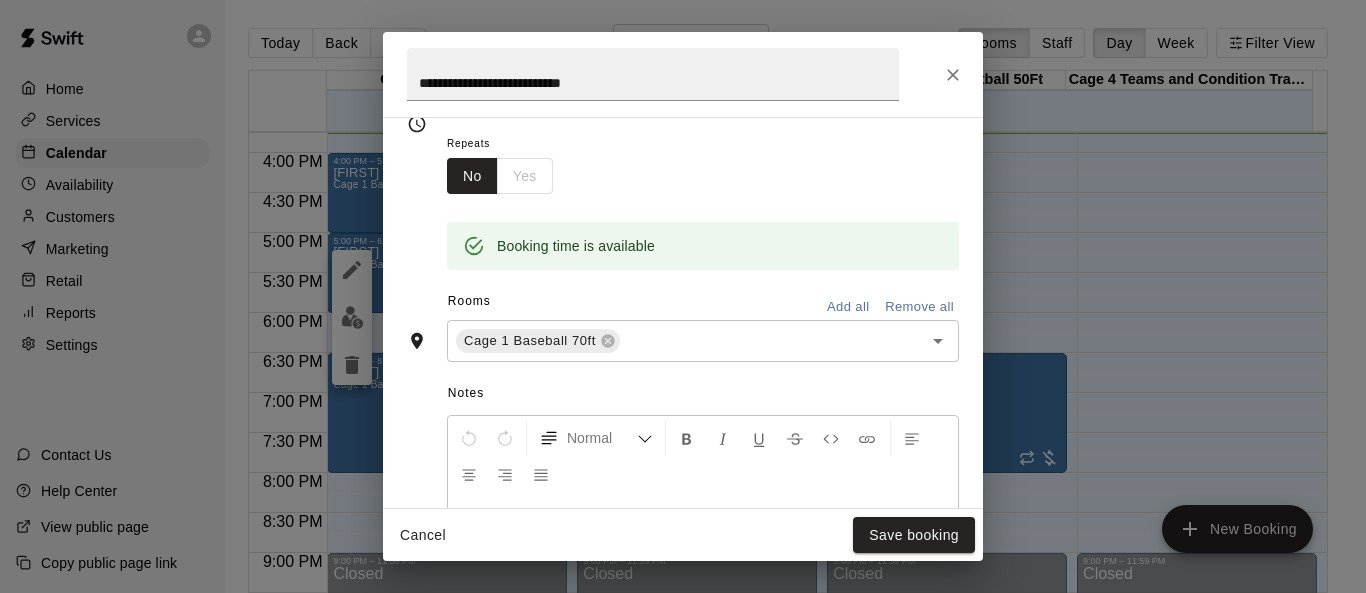 scroll, scrollTop: 335, scrollLeft: 0, axis: vertical 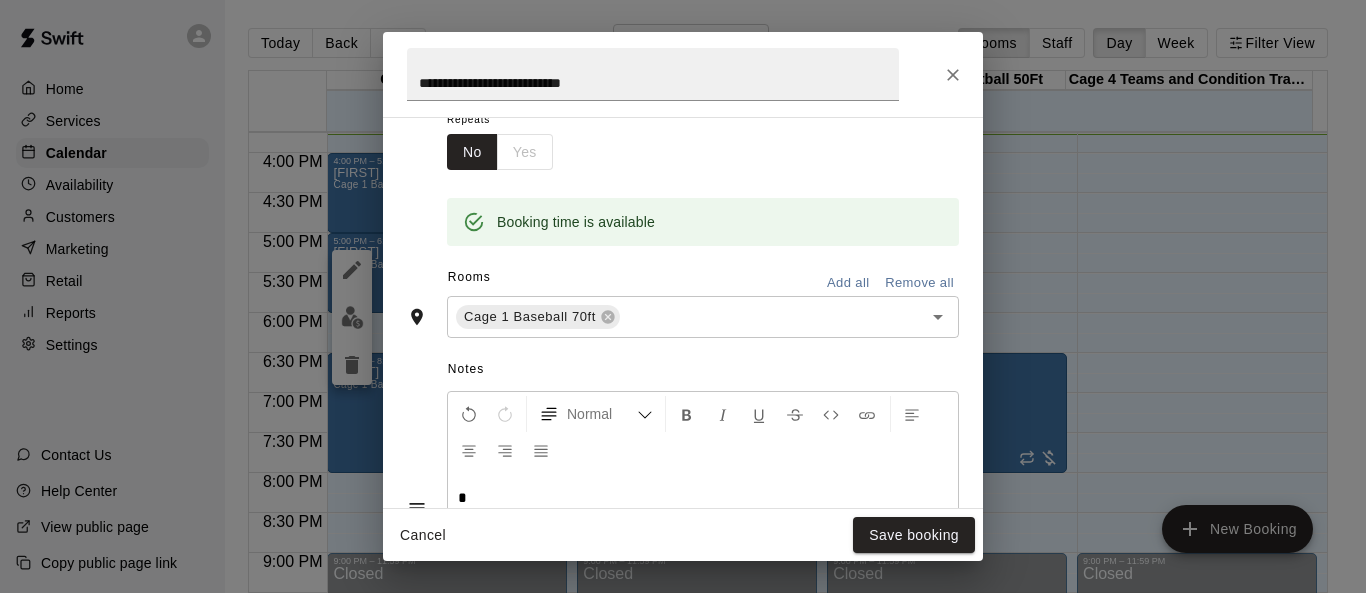 type 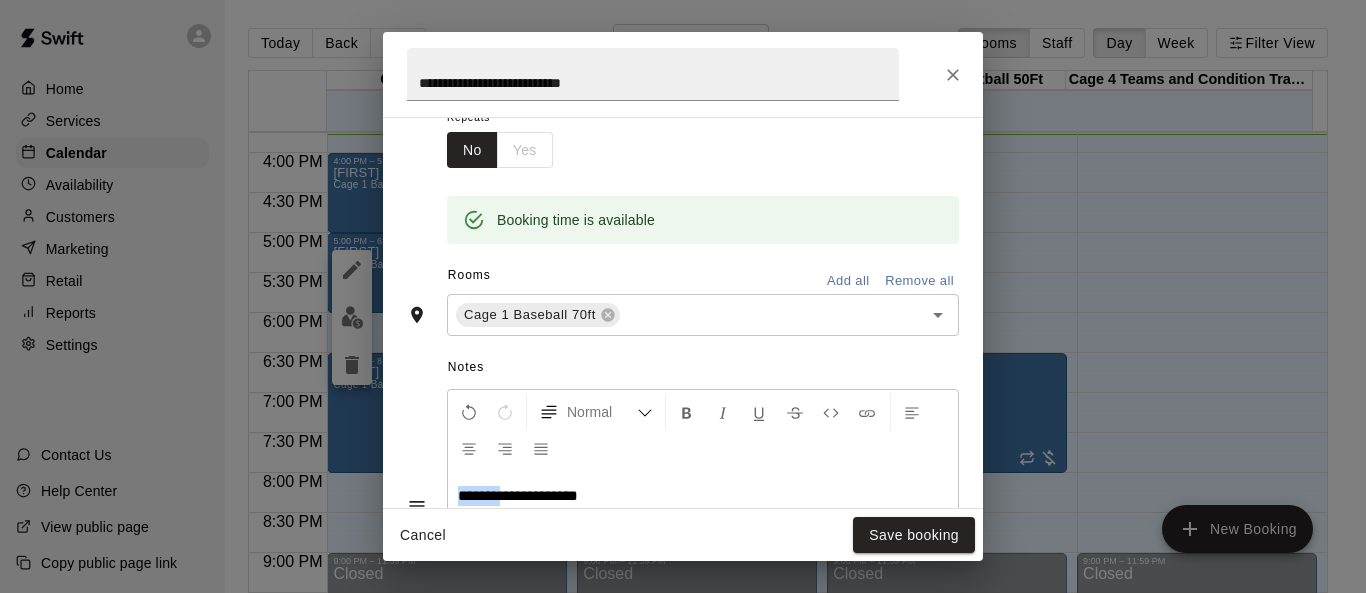 drag, startPoint x: 493, startPoint y: 500, endPoint x: 471, endPoint y: 477, distance: 31.827662 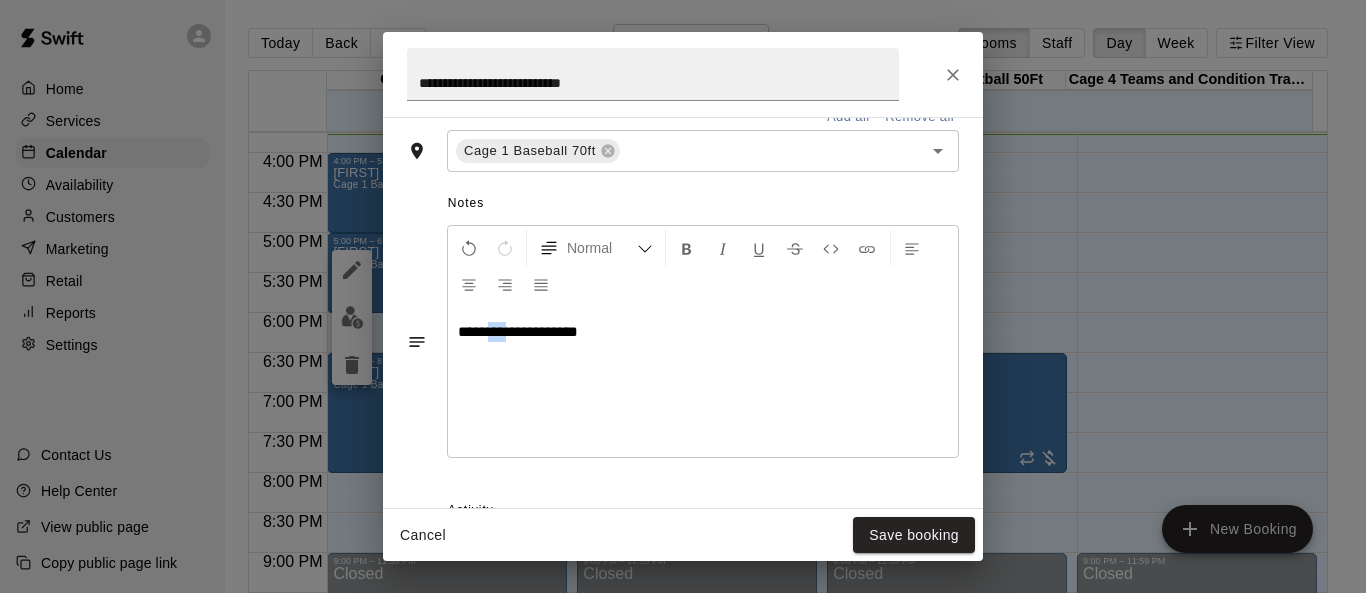 drag, startPoint x: 519, startPoint y: 494, endPoint x: 479, endPoint y: 481, distance: 42.059483 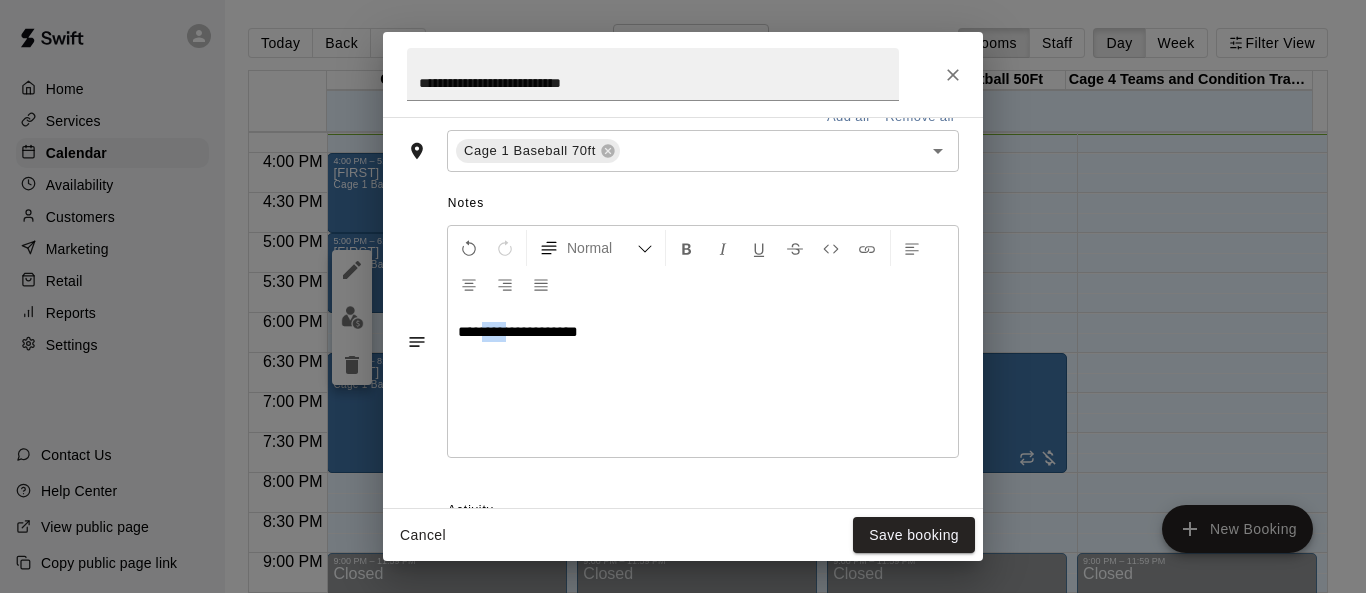 scroll, scrollTop: 510, scrollLeft: 0, axis: vertical 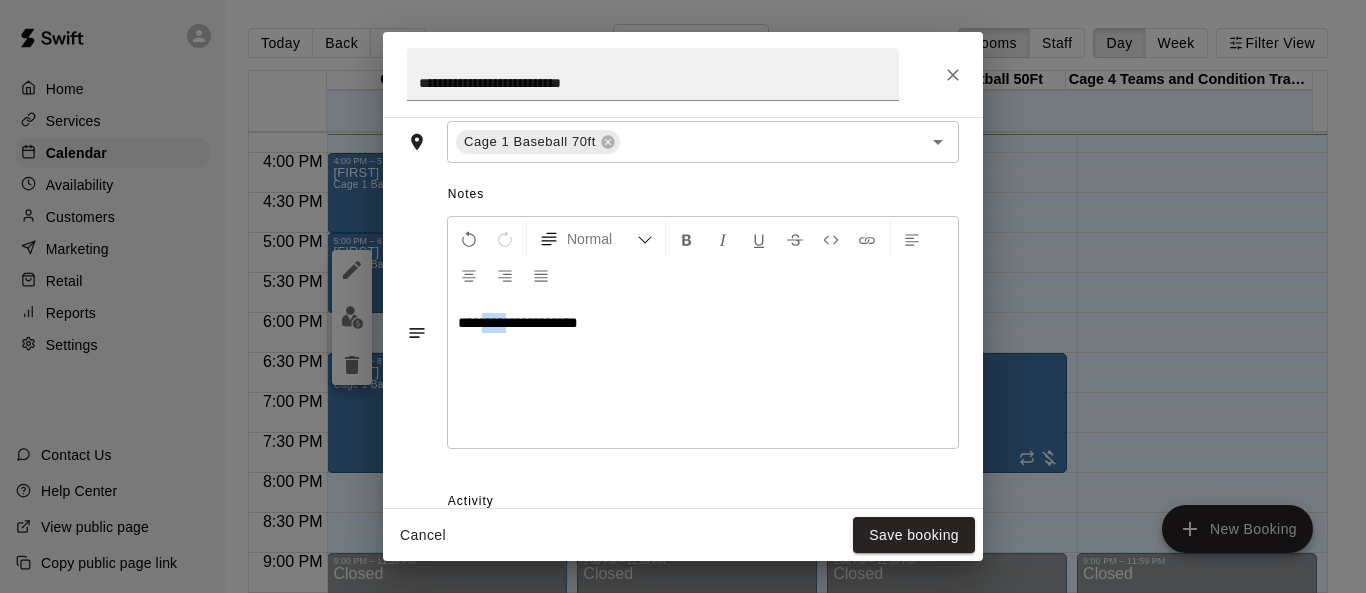 click on "**********" at bounding box center [703, 373] 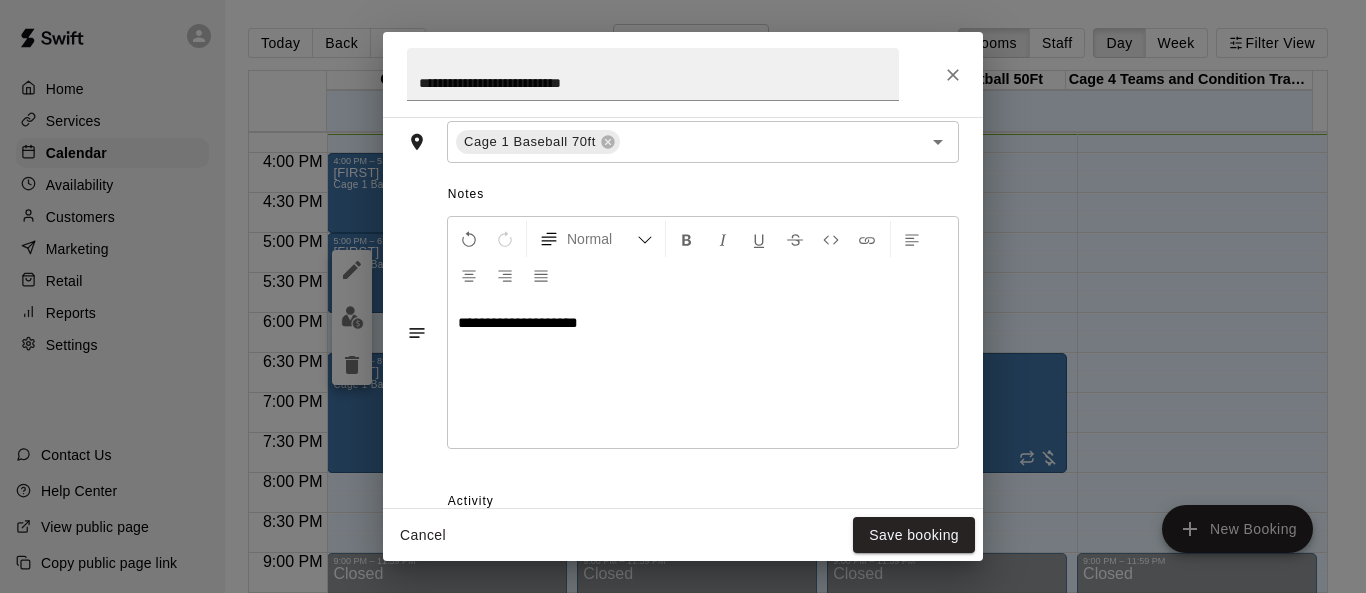click on "**********" at bounding box center [518, 322] 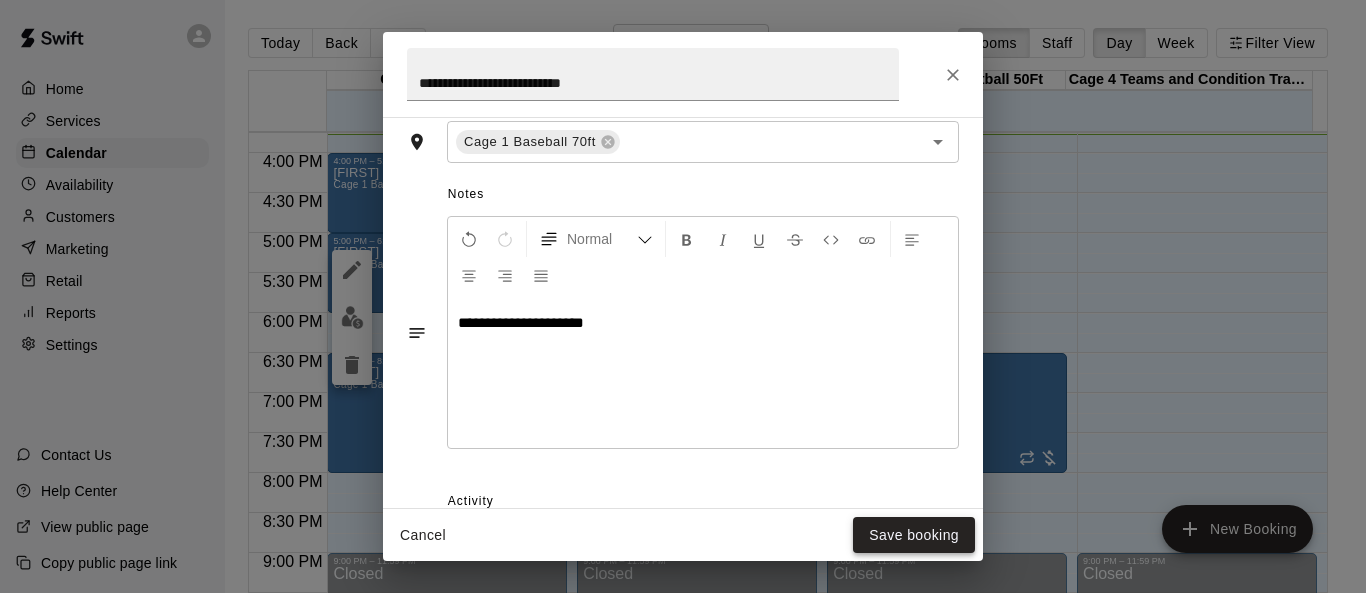 click on "Save booking" at bounding box center [914, 535] 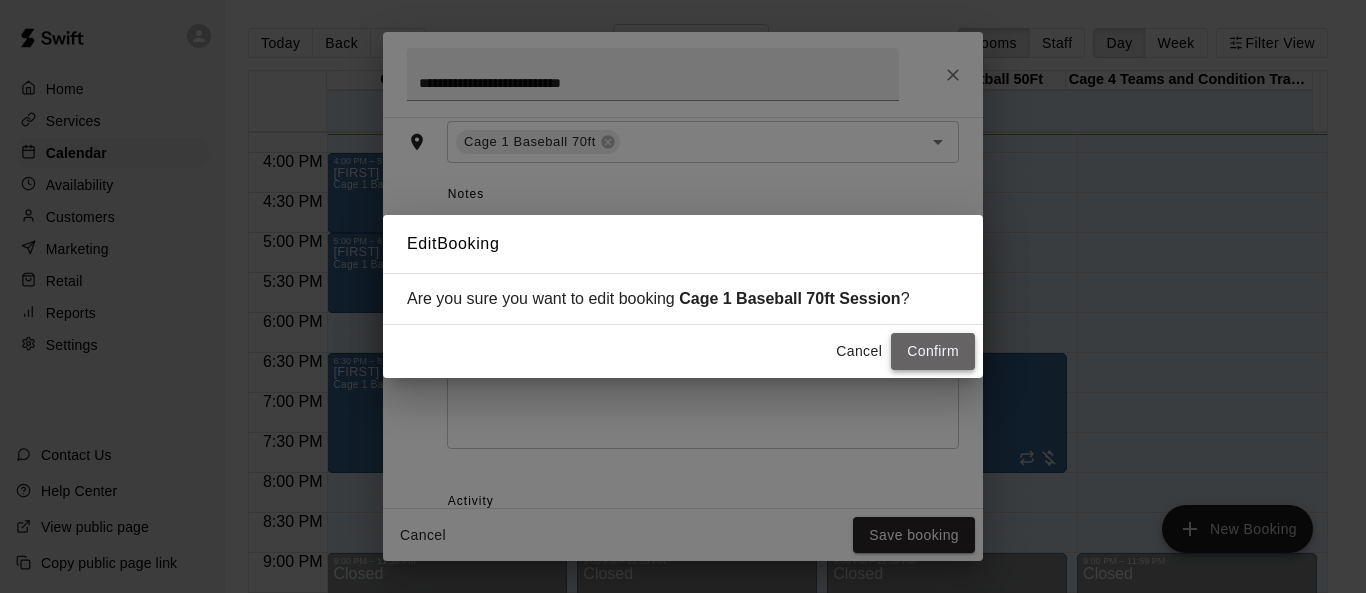 click on "Confirm" at bounding box center (933, 351) 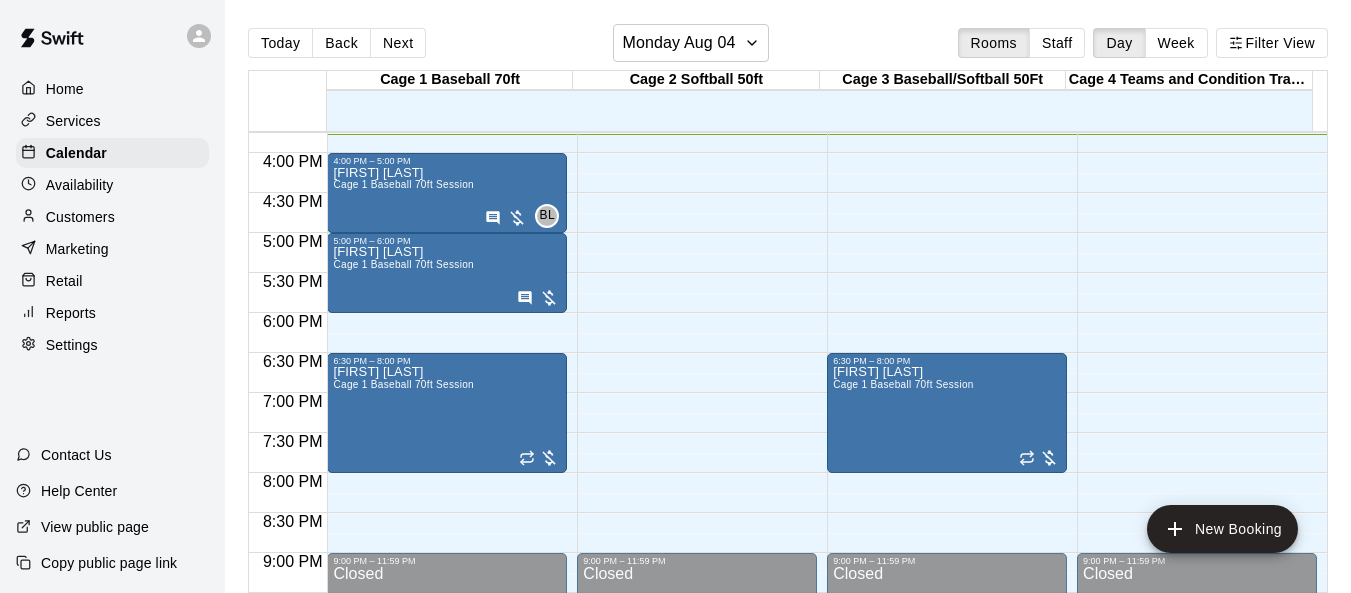 click on "Customers" at bounding box center [80, 217] 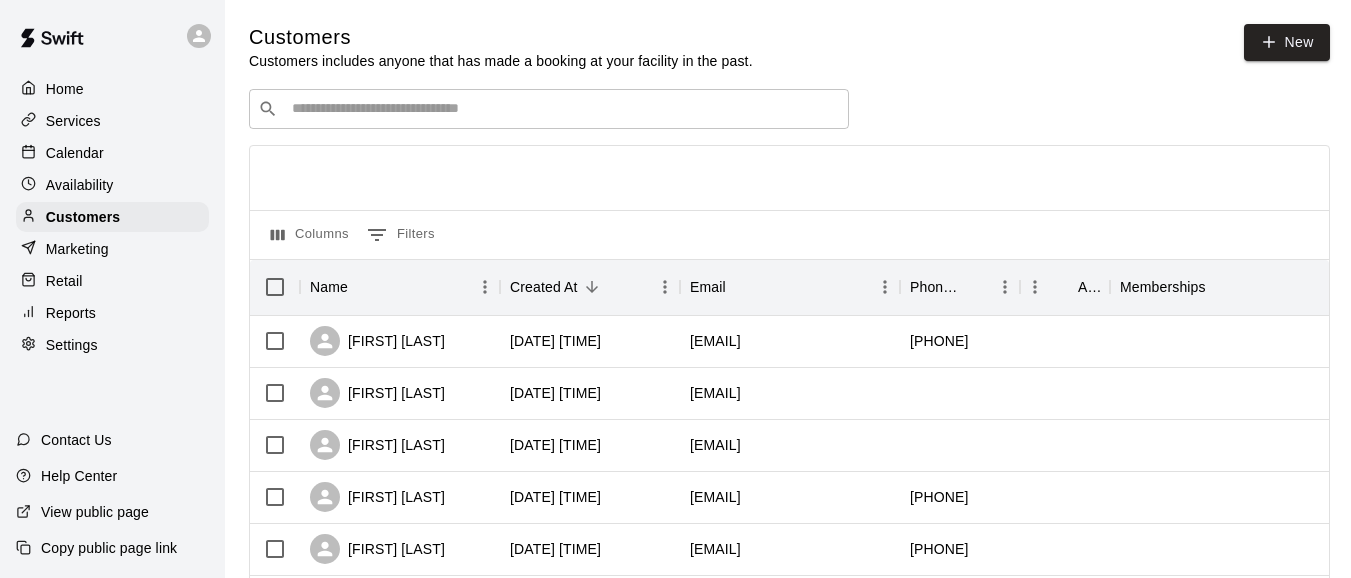 click at bounding box center (563, 109) 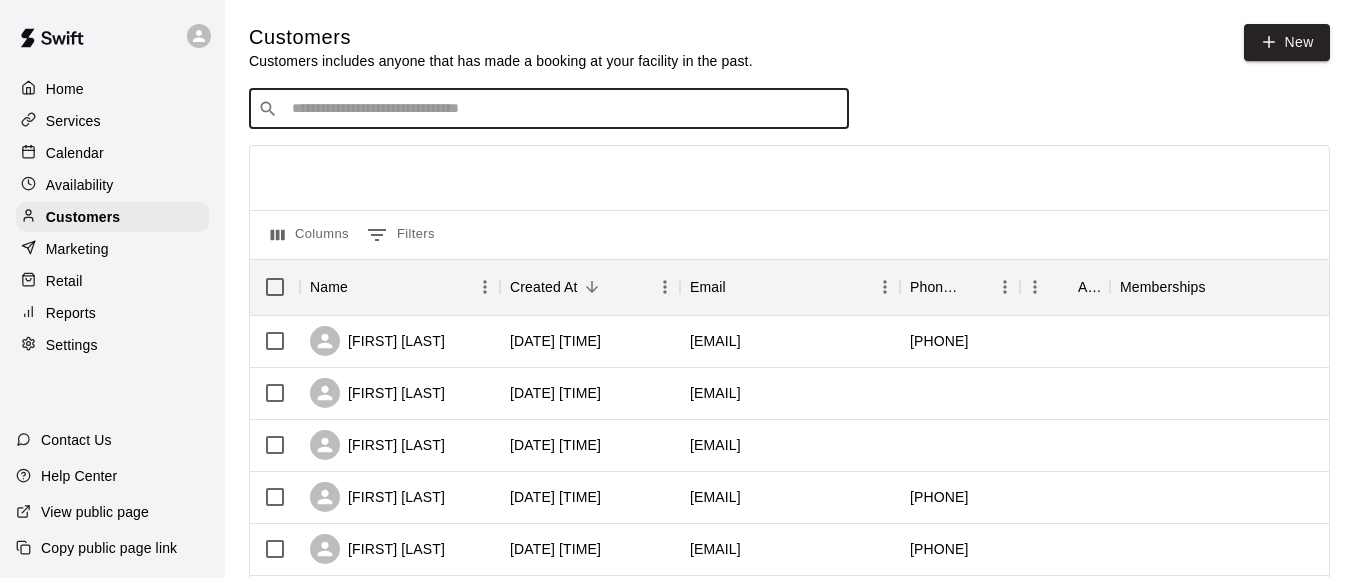 click at bounding box center [563, 109] 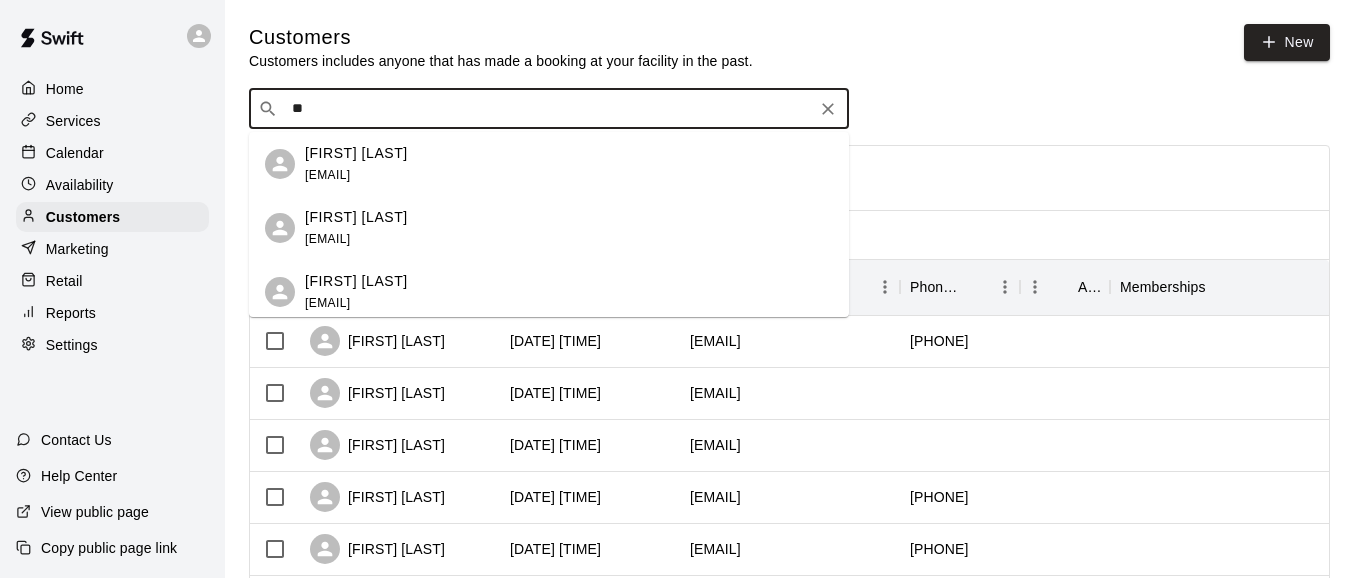 type on "*" 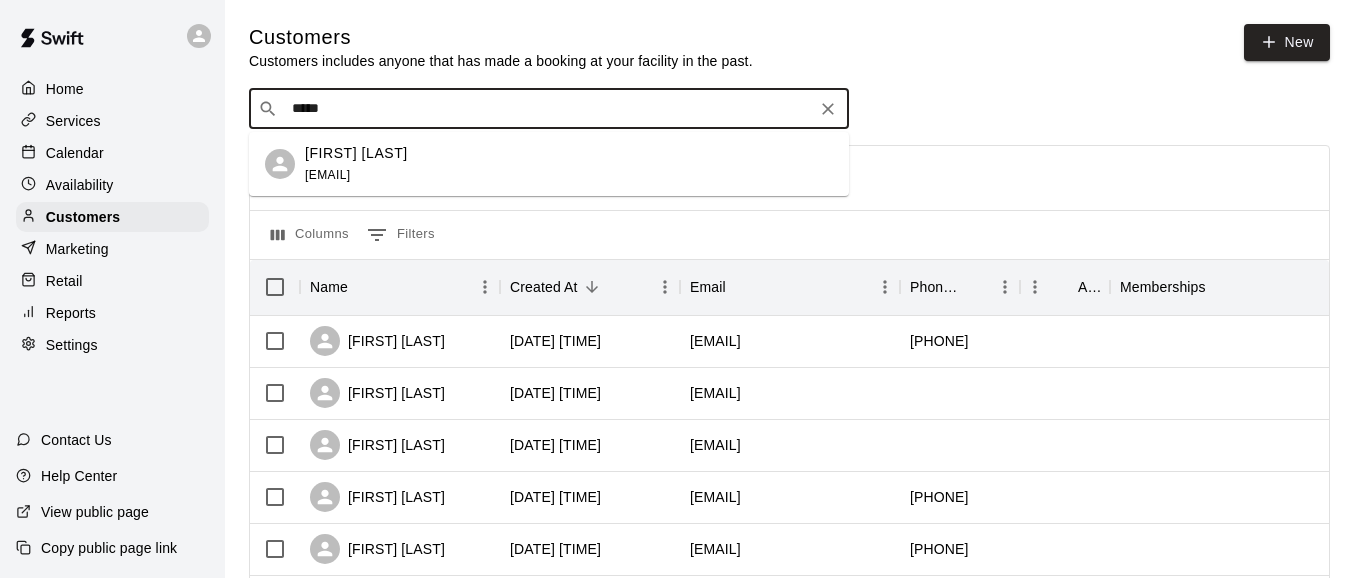 type on "******" 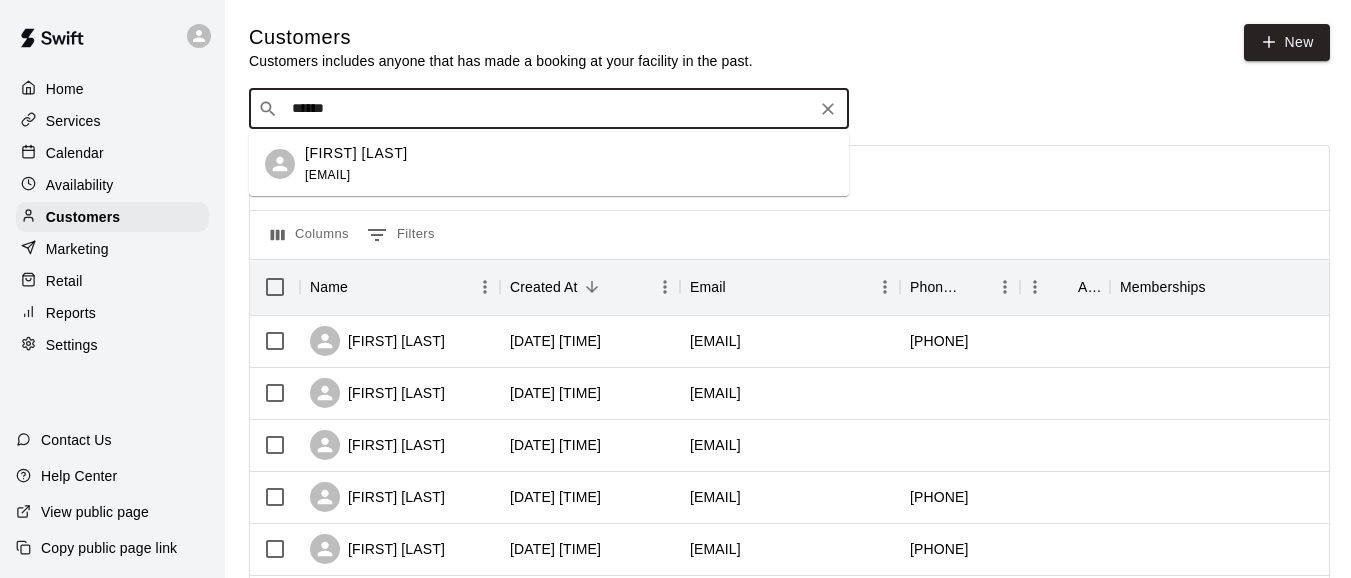 click on "[FIRST] [LAST]" at bounding box center (356, 153) 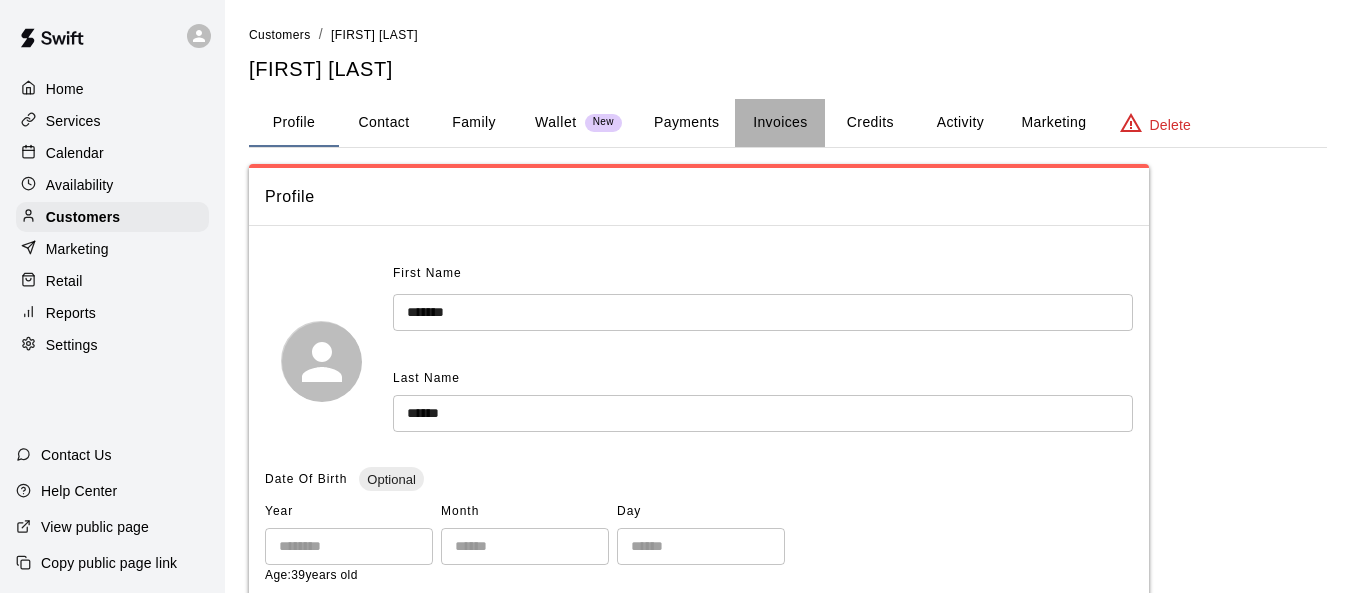 click on "Invoices" at bounding box center [780, 123] 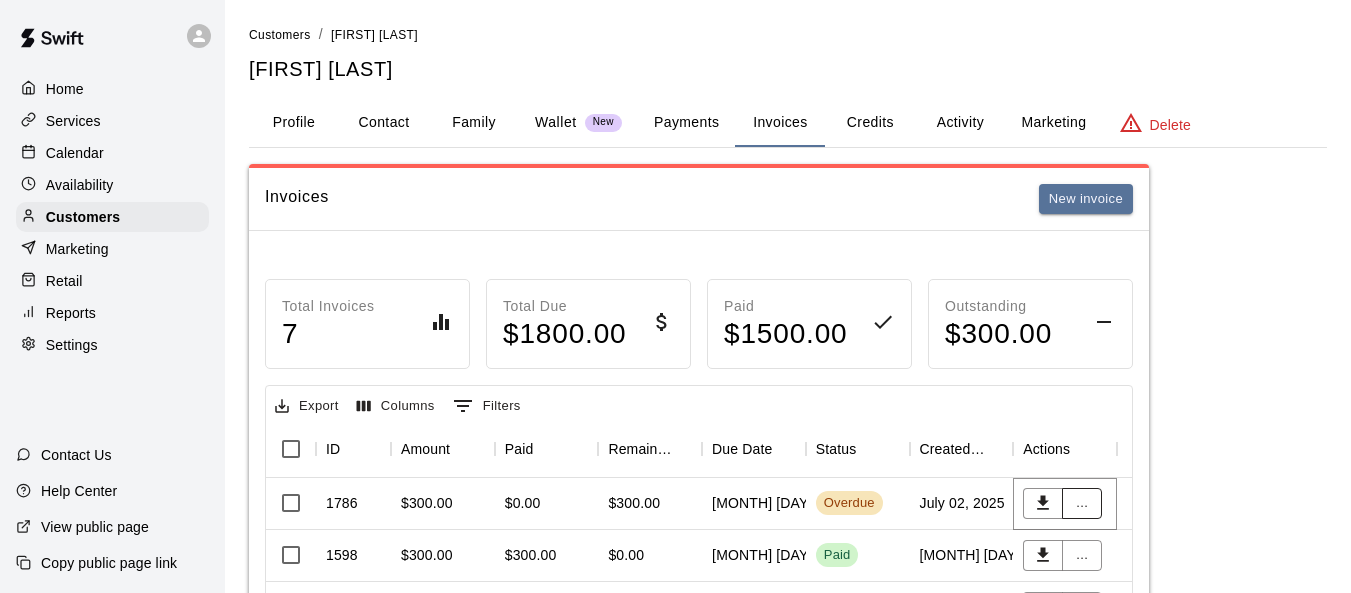 click on "..." at bounding box center [1082, 503] 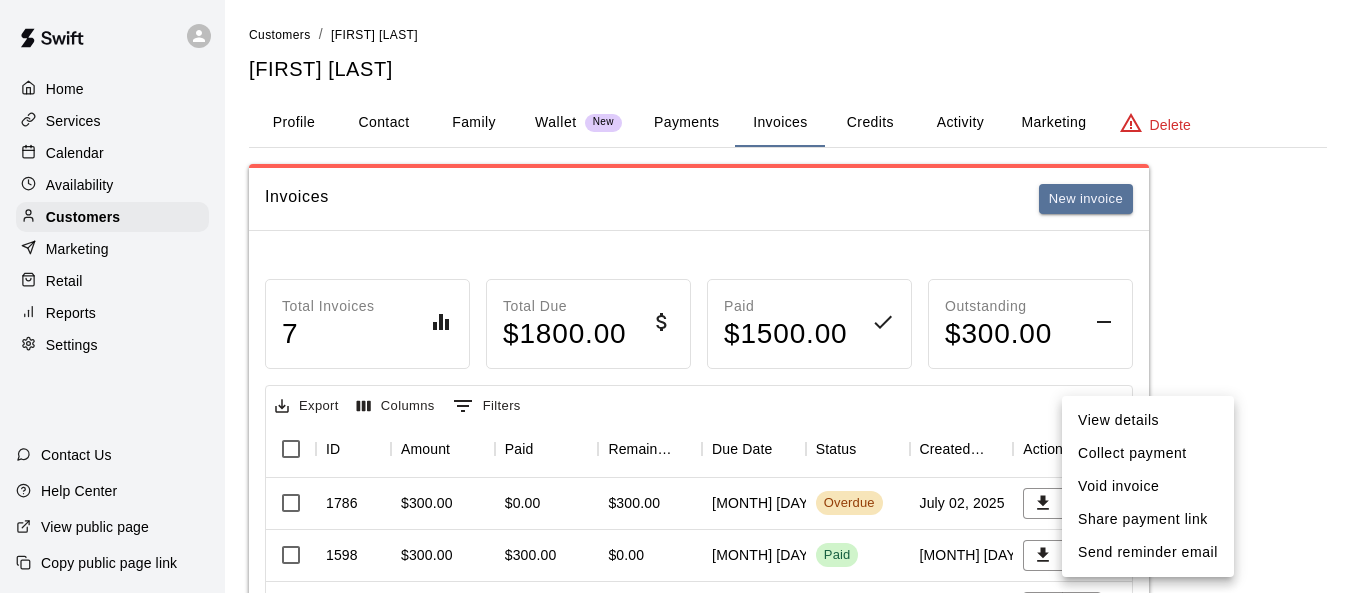 click on "Collect payment" at bounding box center (1148, 453) 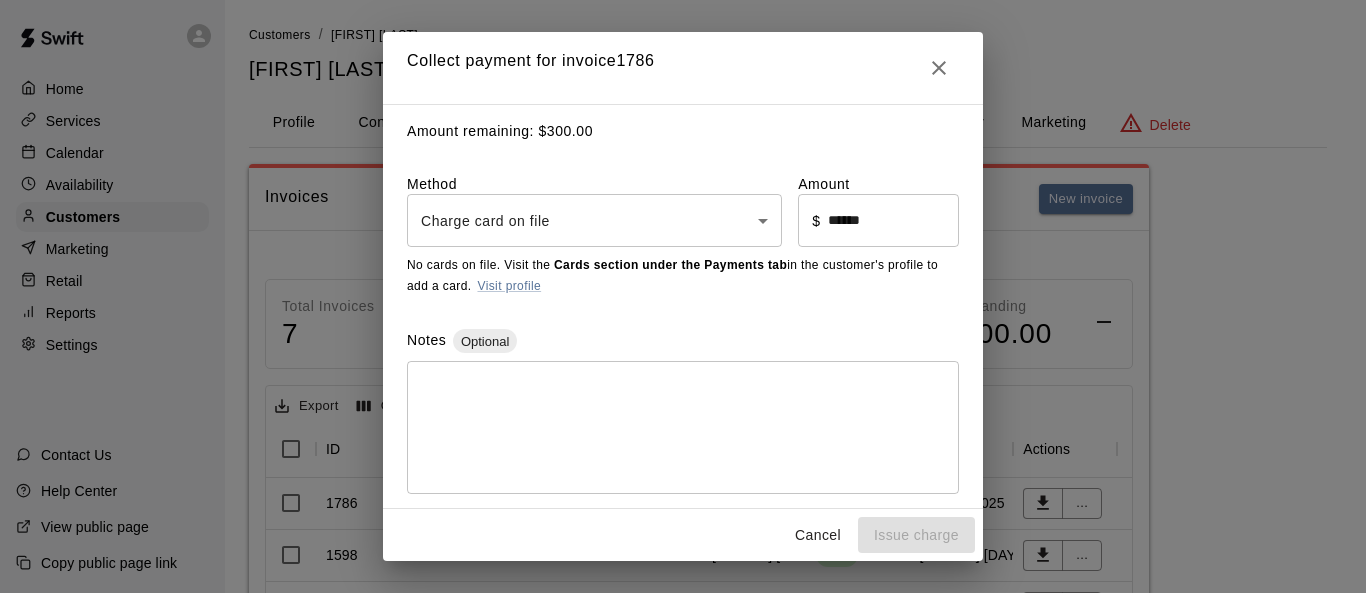 click on "Home Services Calendar Availability Customers Marketing Retail Reports Settings Contact Us Help Center View public page Copy public page link Customers / Jennell Rourke Jennell Rourke Profile Contact Family Wallet New Payments Invoices Credits Activity Marketing Delete Invoices New invoice Total Invoices 7 Total Due $ 1800.00 Paid $ 1500.00 Outstanding $ 300.00 Export Columns 0 Filters ID Amount Paid Remaining Due Date Status Created On Actions 1786 $300.00 $0.00 $300.00 July 07, 2025 Overdue July 02, 2025 ... 1598 $300.00 $300.00 $0.00 June 02, 2025 Paid June 02, 2025 ... 1330 $300.00 $300.00 $0.00 May 05, 2025 Paid April 27, 2025 ... 1329 $325.00 $0.00 $325.00 May 05, 2025 Void April 27, 2025 ... 1154 $300.00 $300.00 $0.00 April 07, 2025 Paid March 23, 2025 ... 991 $300.00 $300.00 $0.00 March 03, 2025 Paid February 28, 2025 ... 825 $300.00 $300.00 $0.00 February 03, 2025 Paid February 03, 2025 ... Rows per page: 100 *** 1–7 of 7 Swift - Edit Customer Close cross-small Collect payment for invoice  1786 ​" at bounding box center [683, 480] 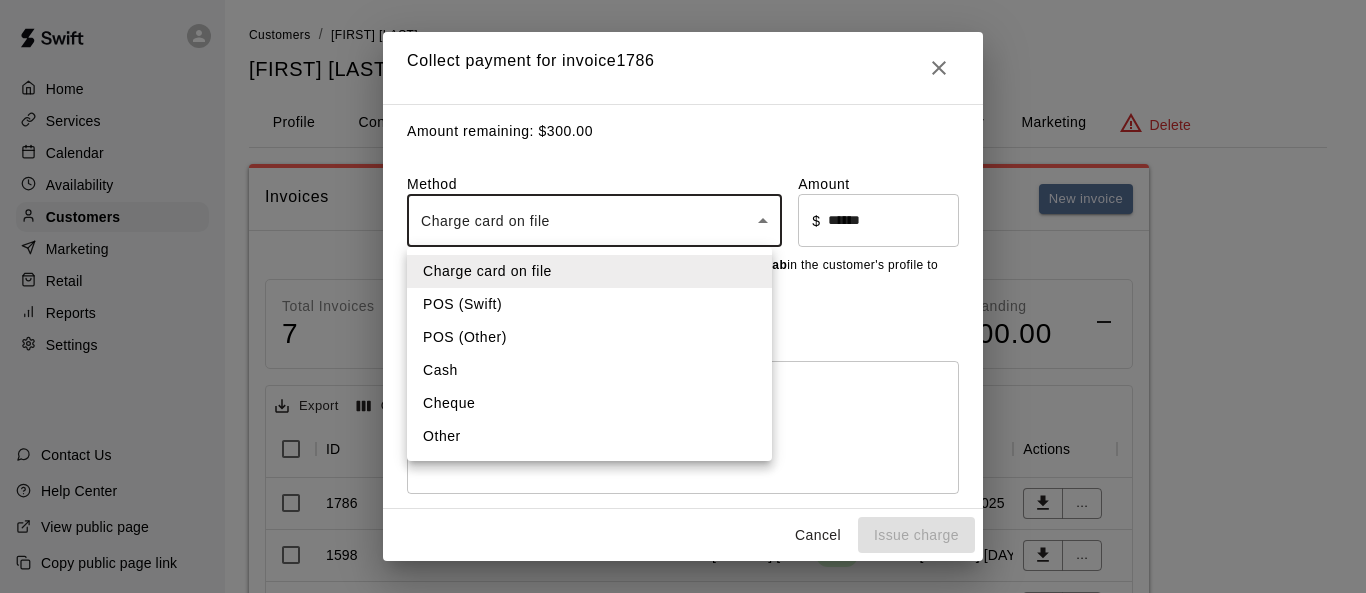 click on "POS (Other)" at bounding box center (589, 337) 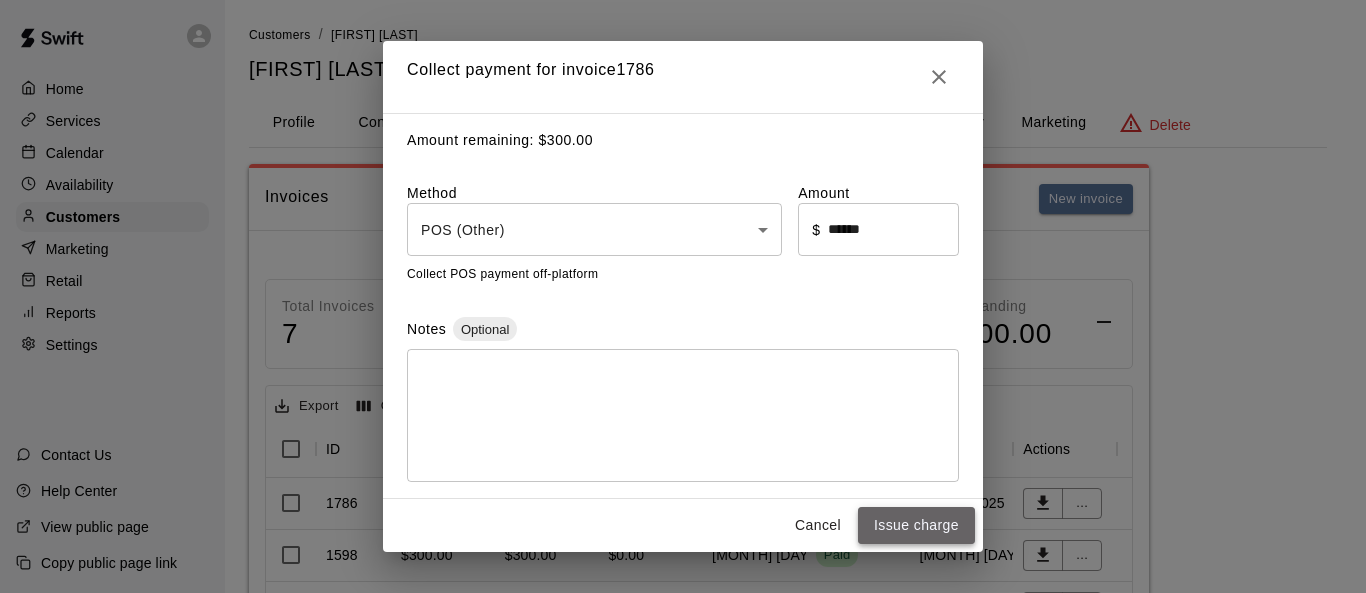 click on "Issue charge" at bounding box center (916, 525) 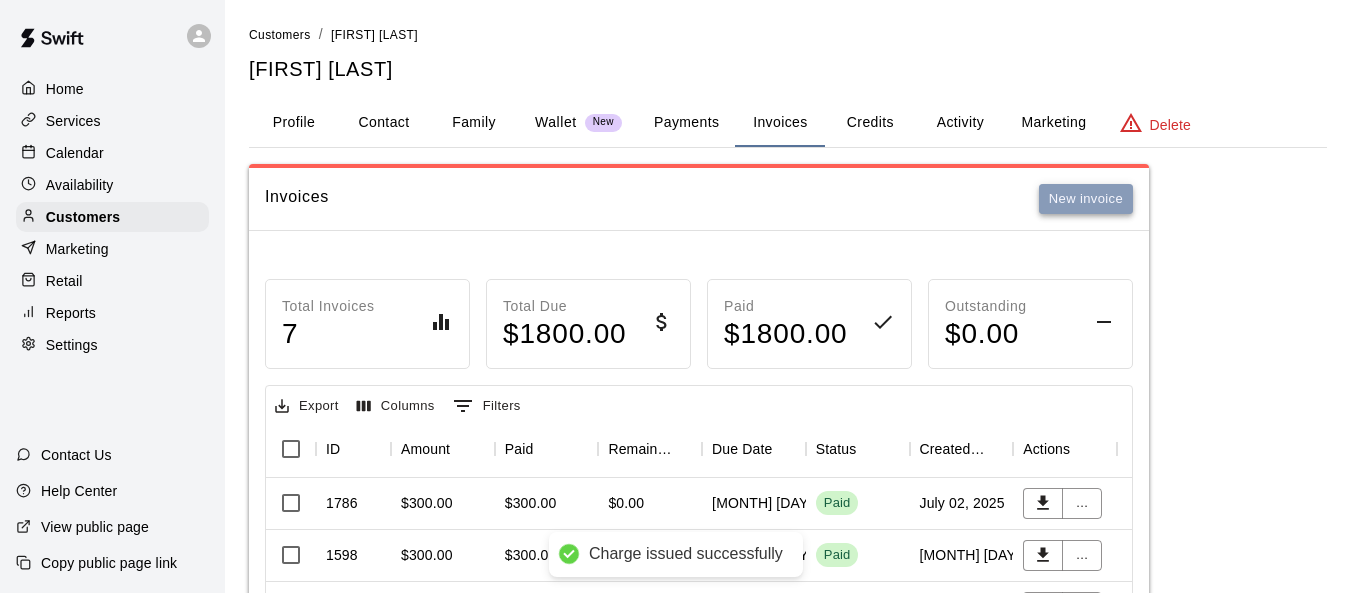 click on "New invoice" at bounding box center [1086, 199] 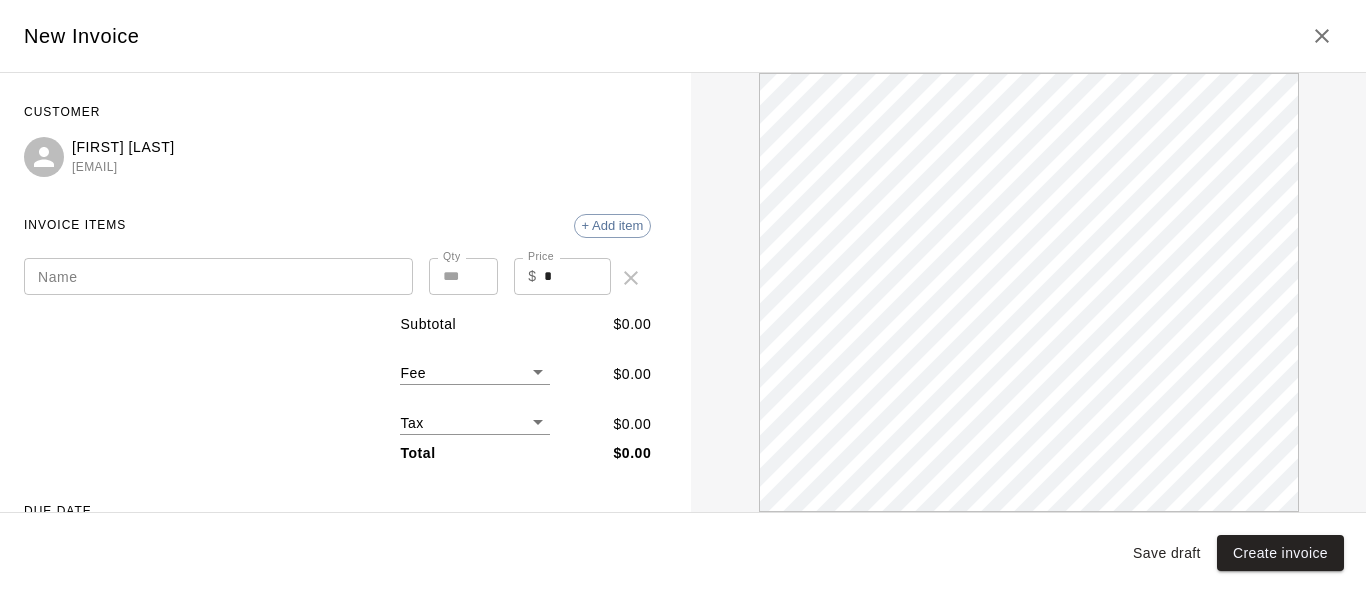 scroll, scrollTop: 0, scrollLeft: 0, axis: both 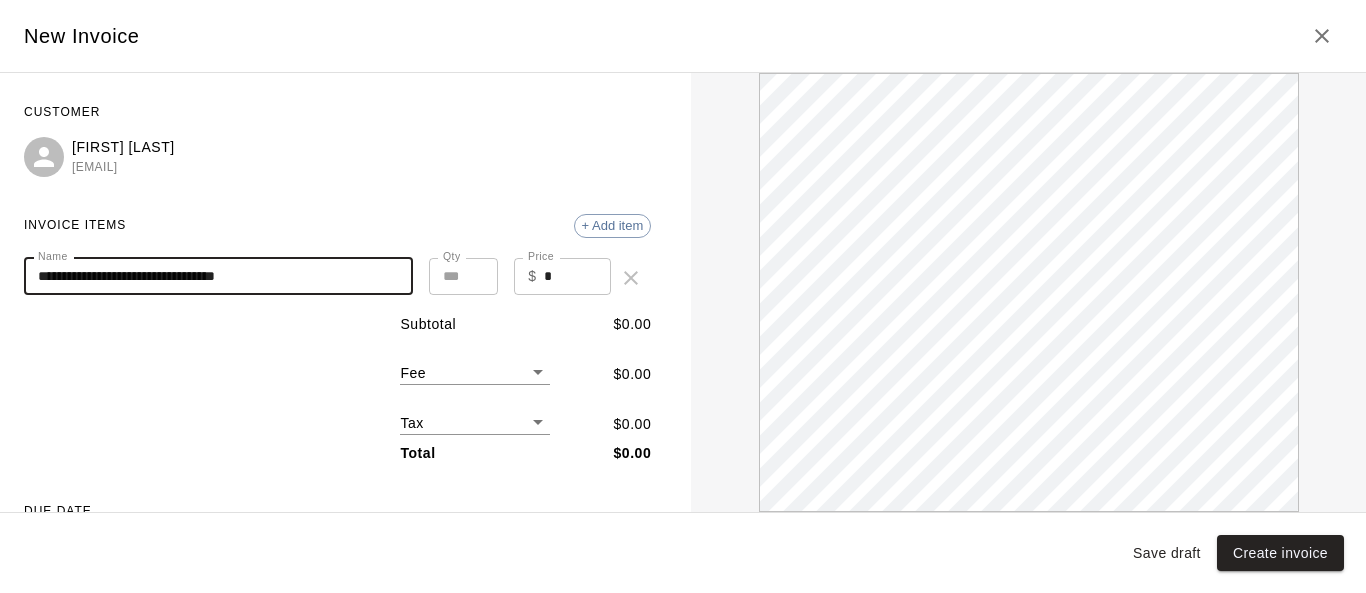 type on "**********" 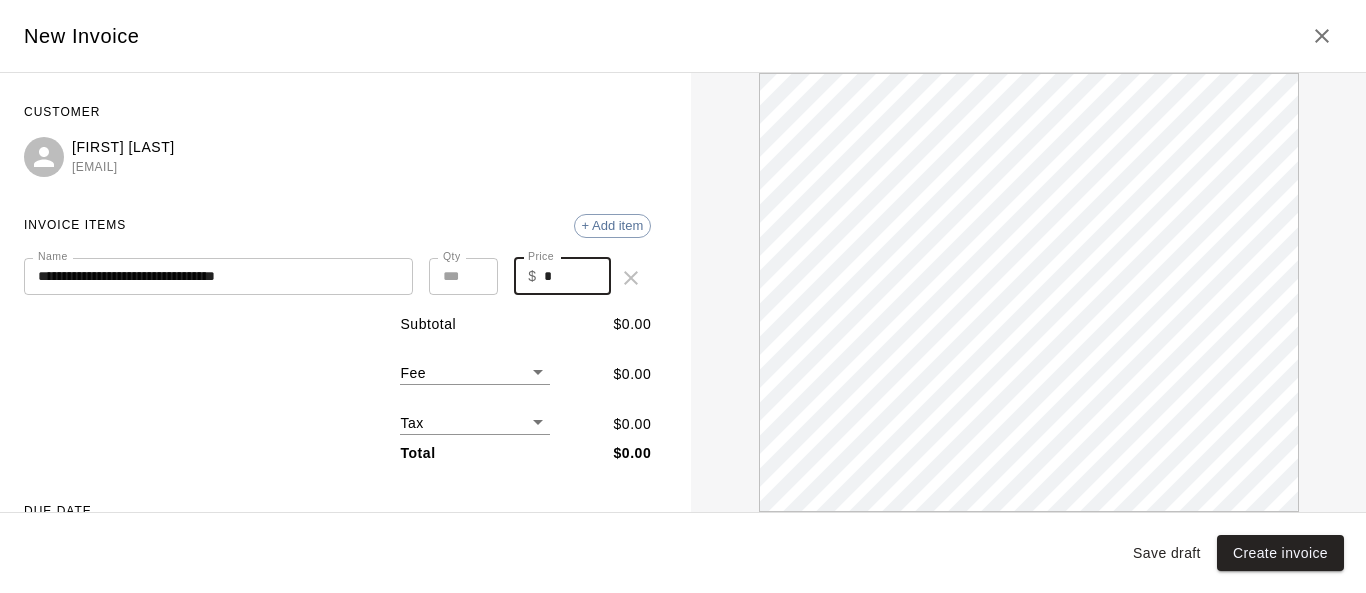 drag, startPoint x: 567, startPoint y: 274, endPoint x: 515, endPoint y: 269, distance: 52.23983 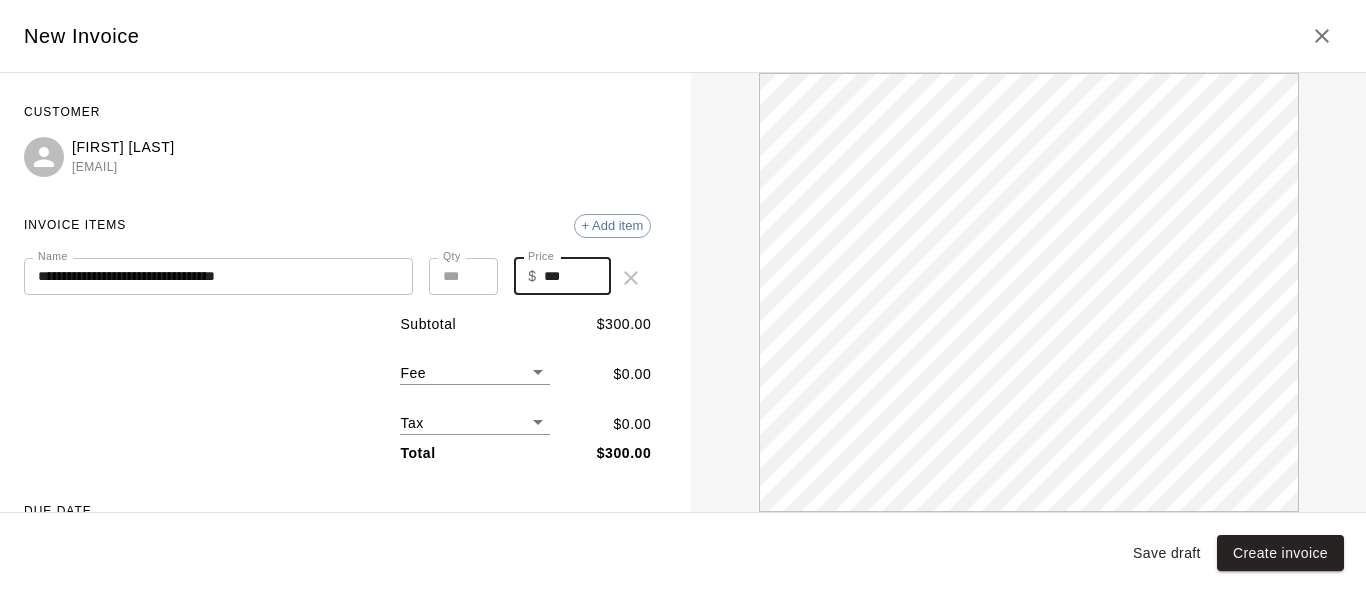 scroll, scrollTop: 0, scrollLeft: 0, axis: both 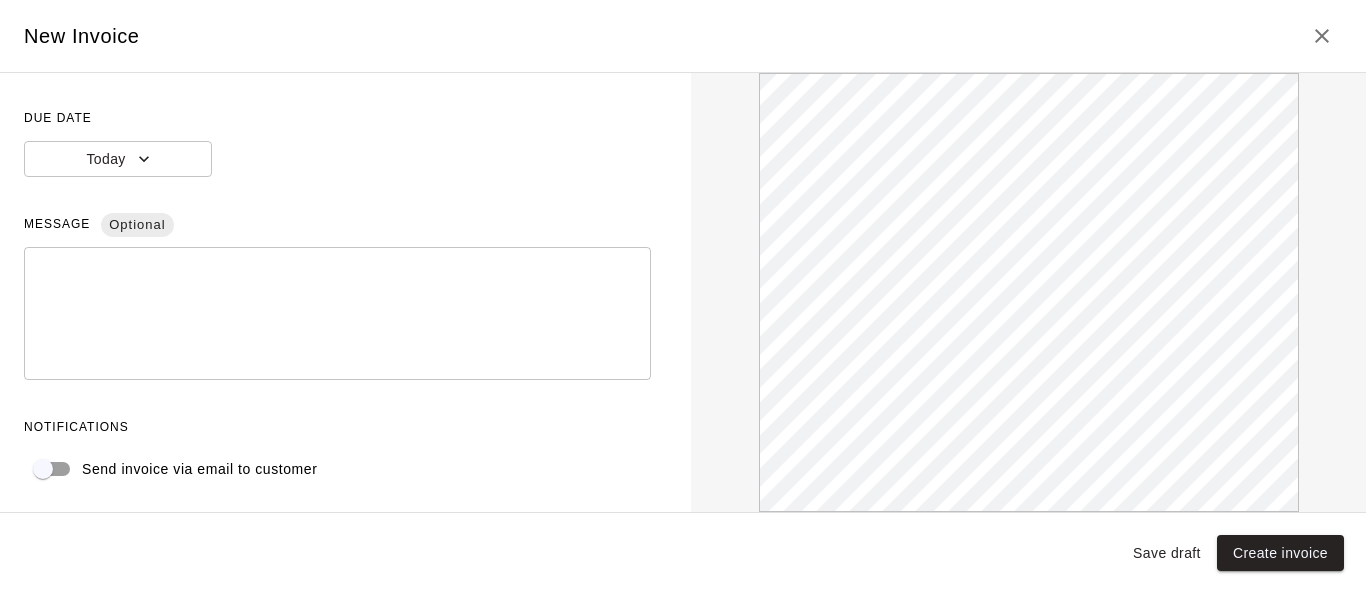 type on "***" 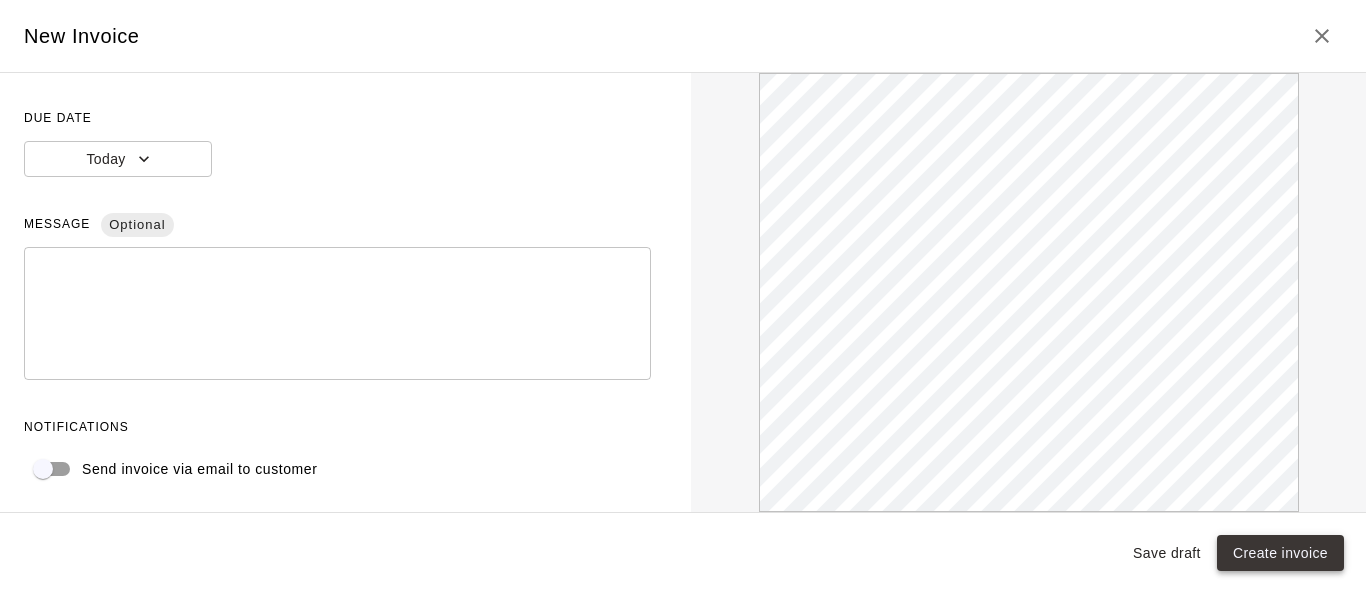 click on "Create invoice" at bounding box center (1280, 553) 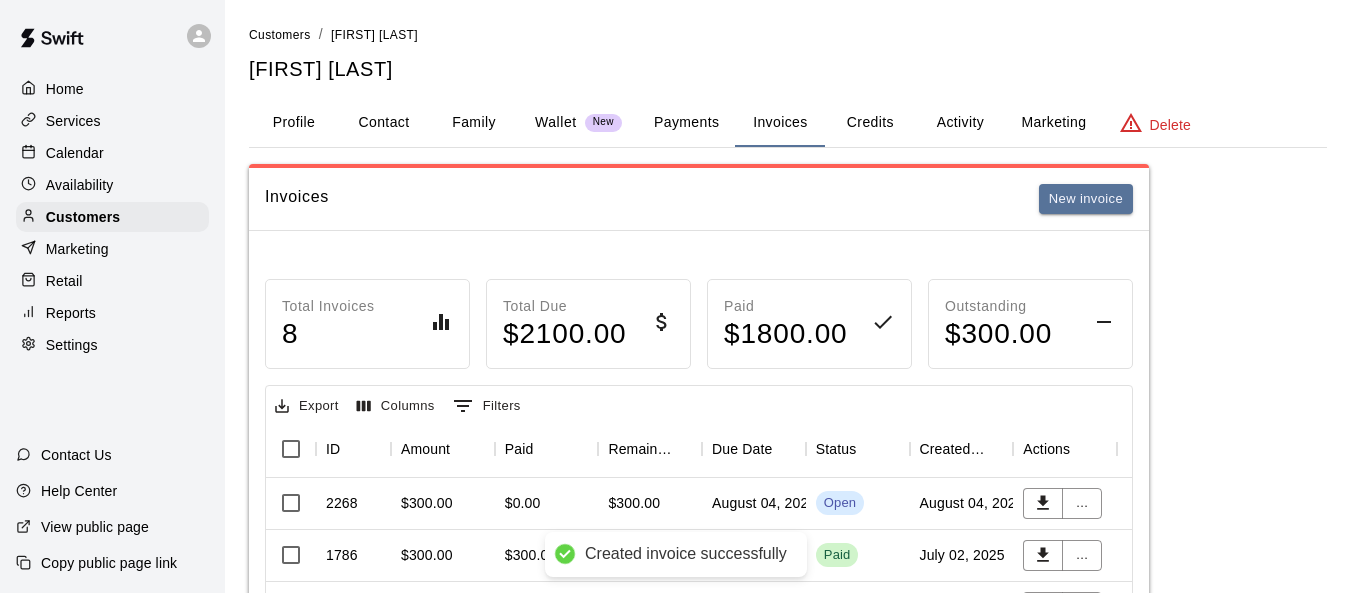 click on "August 04, 2025" at bounding box center (754, 504) 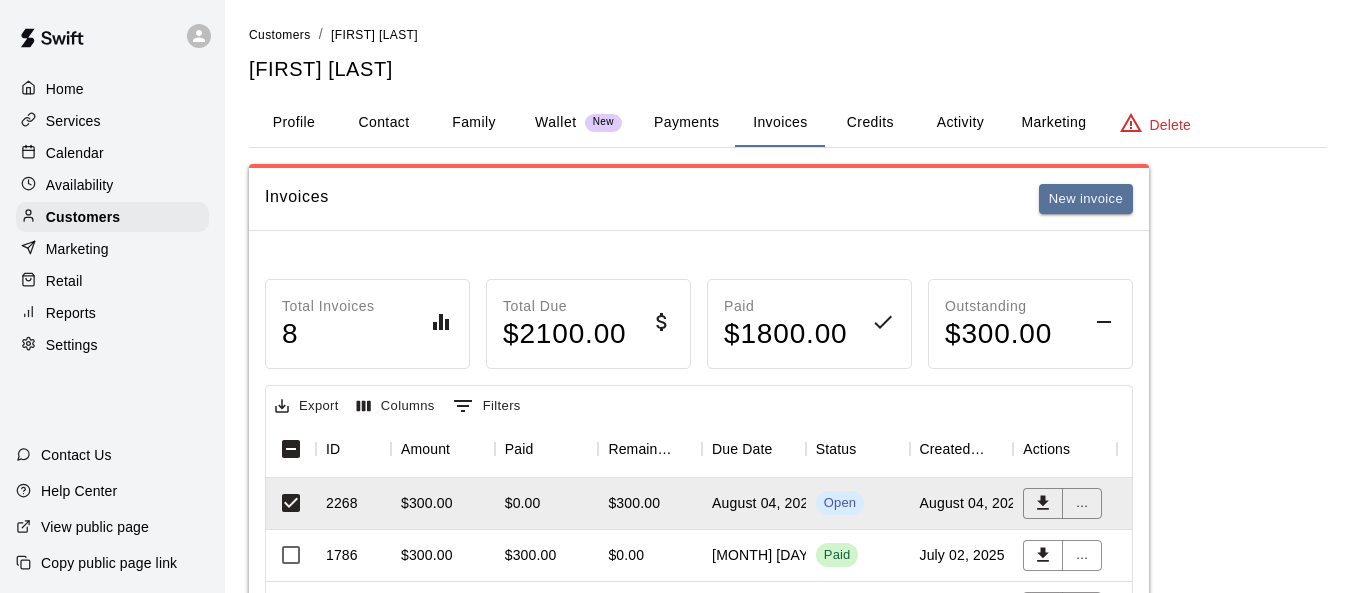 click on "Calendar" at bounding box center (75, 153) 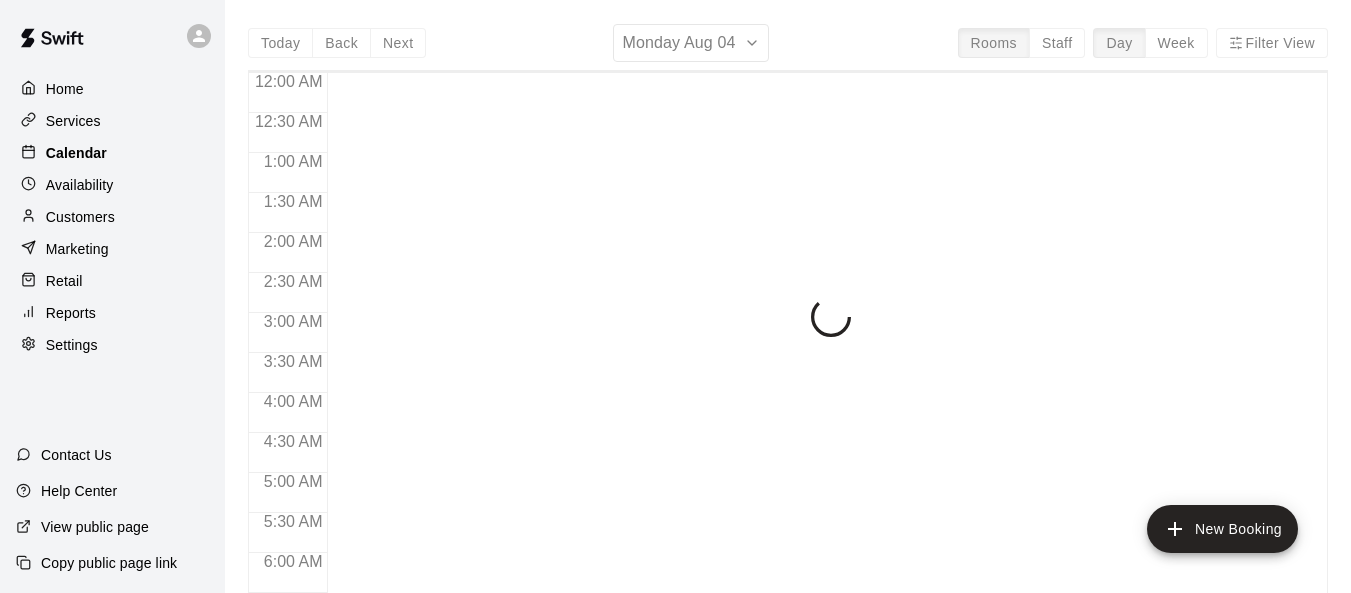 scroll, scrollTop: 1274, scrollLeft: 0, axis: vertical 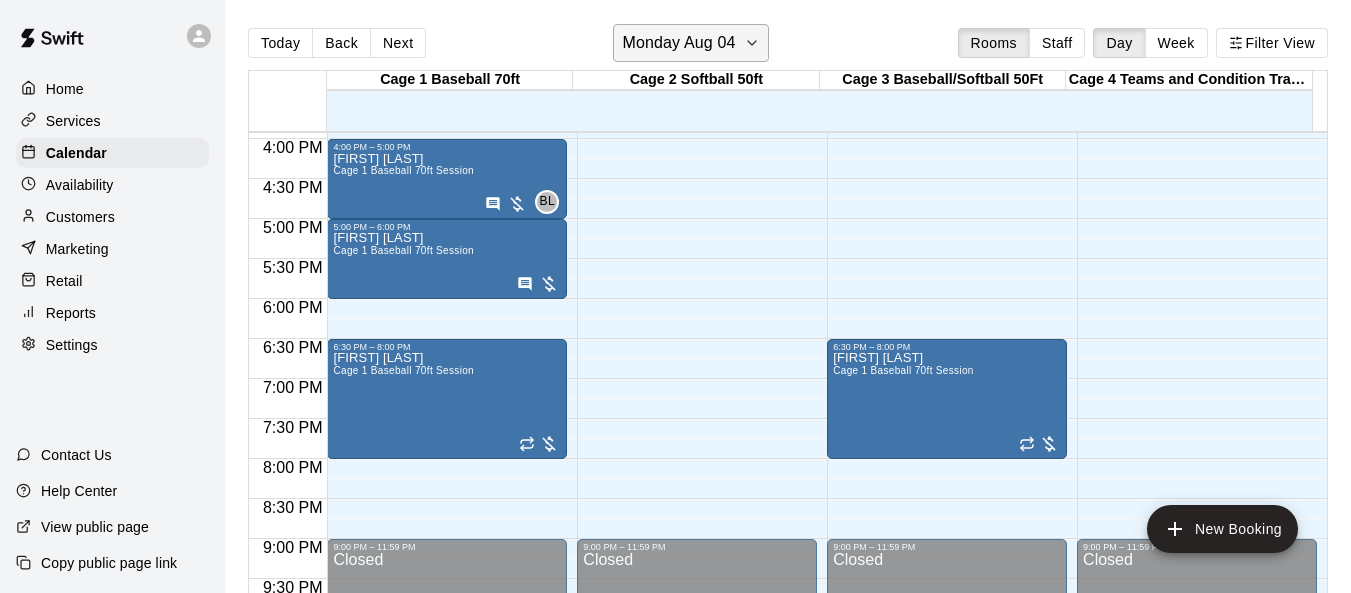 click 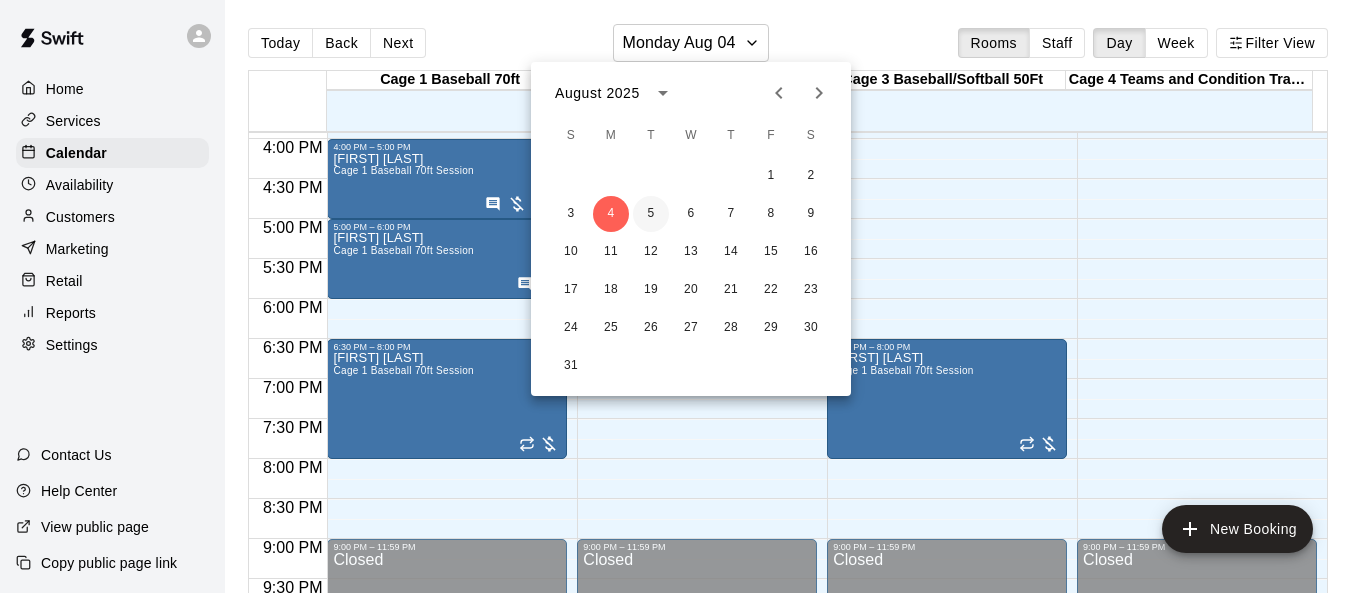 click on "5" at bounding box center (651, 214) 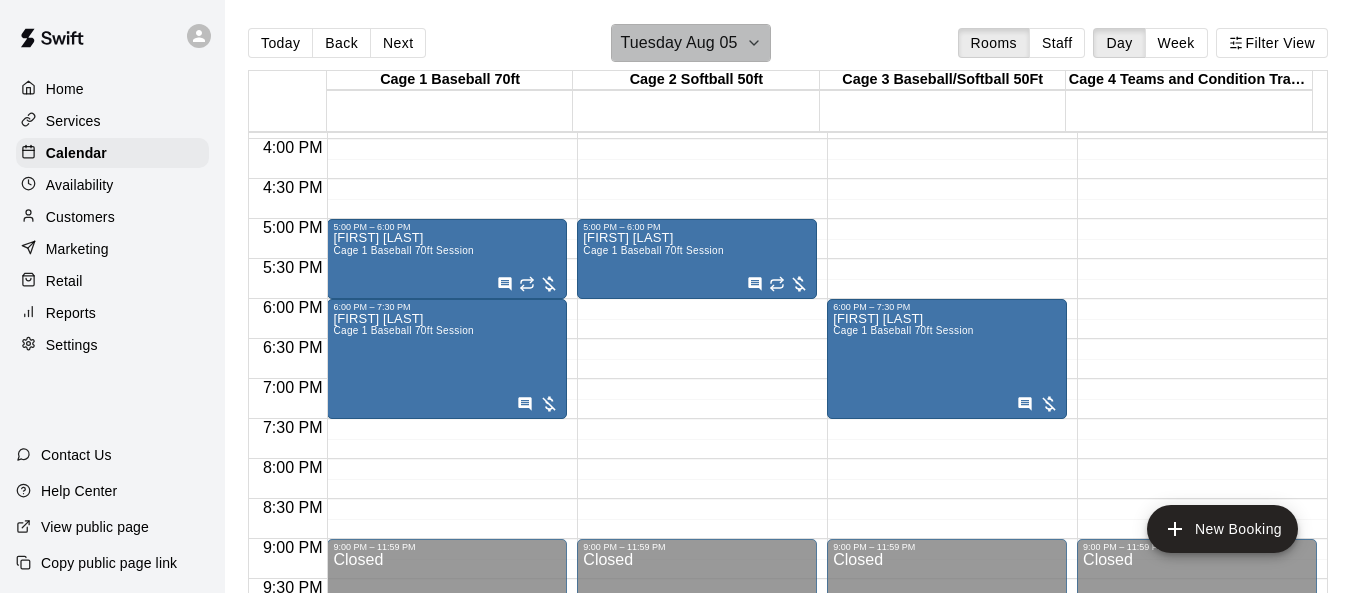 click 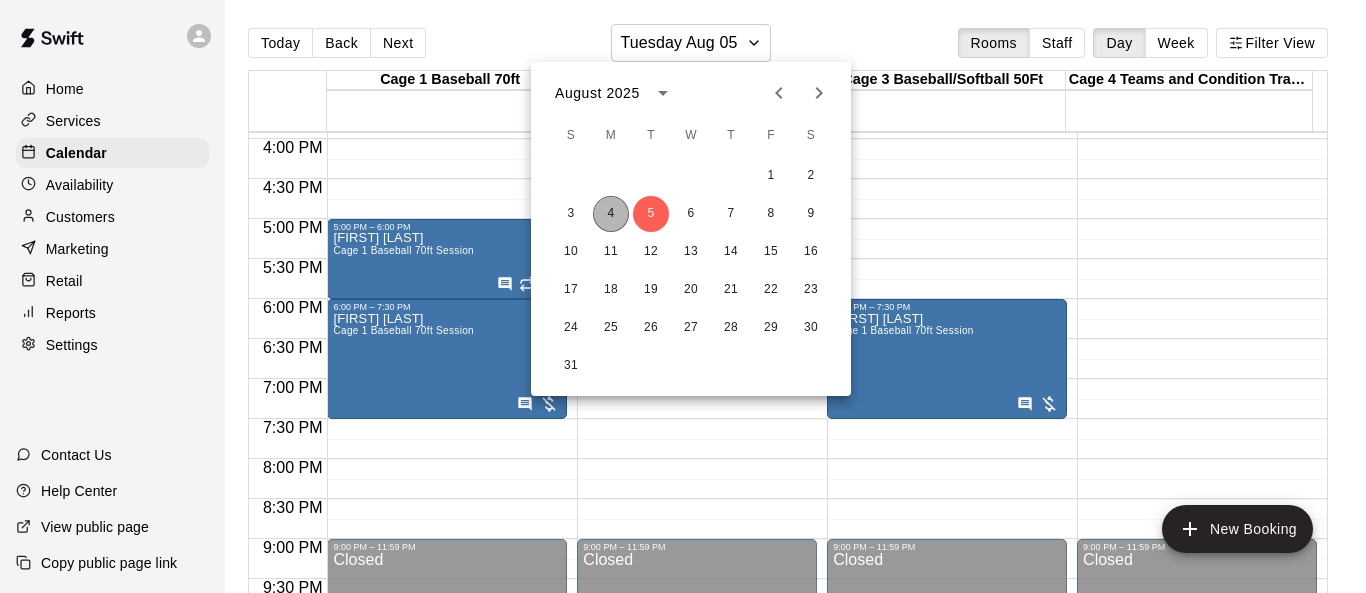 click on "4" at bounding box center (611, 214) 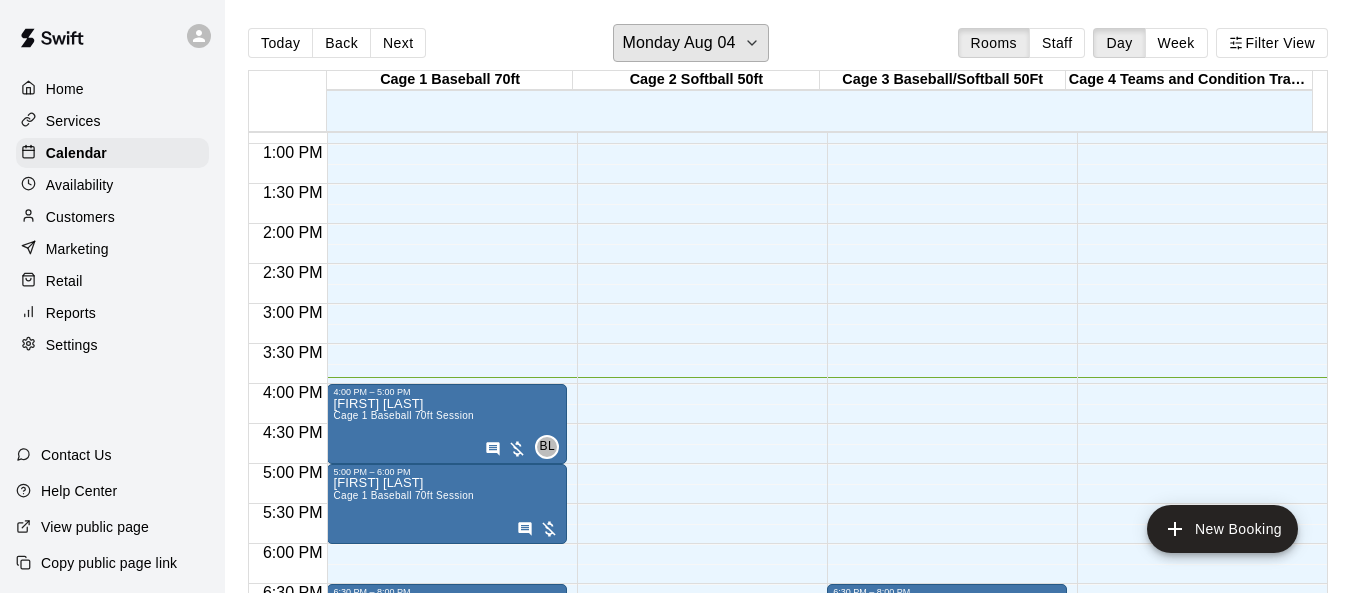 scroll, scrollTop: 1074, scrollLeft: 0, axis: vertical 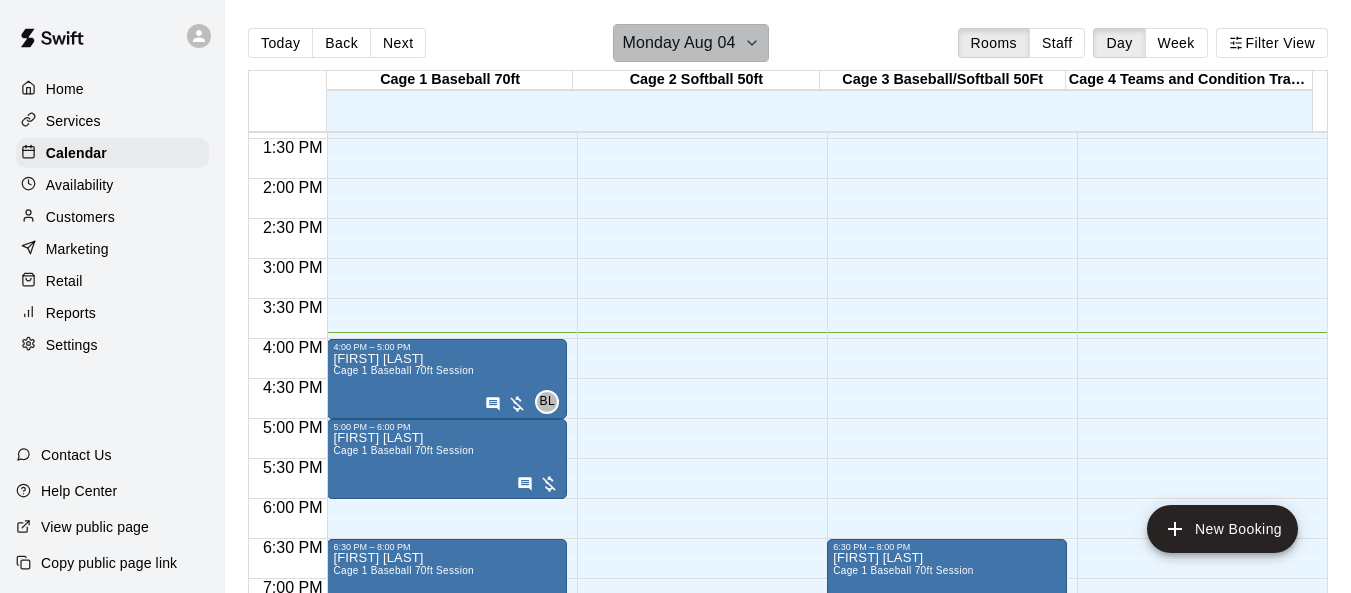 click 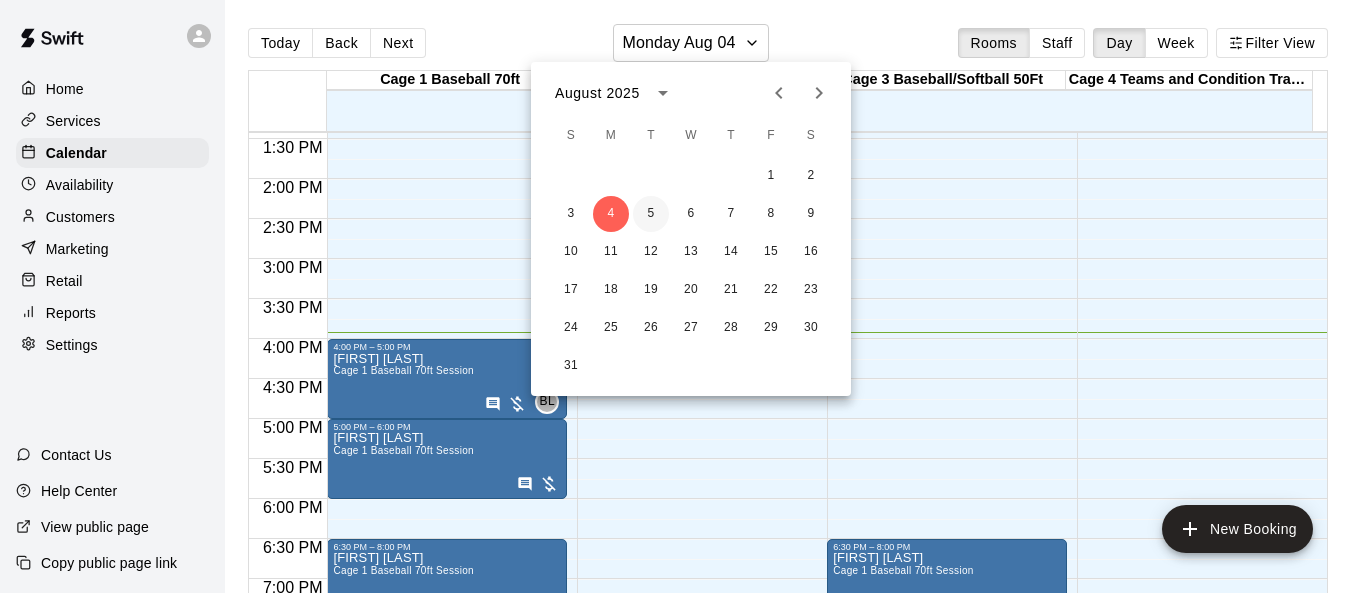 click on "5" at bounding box center (651, 214) 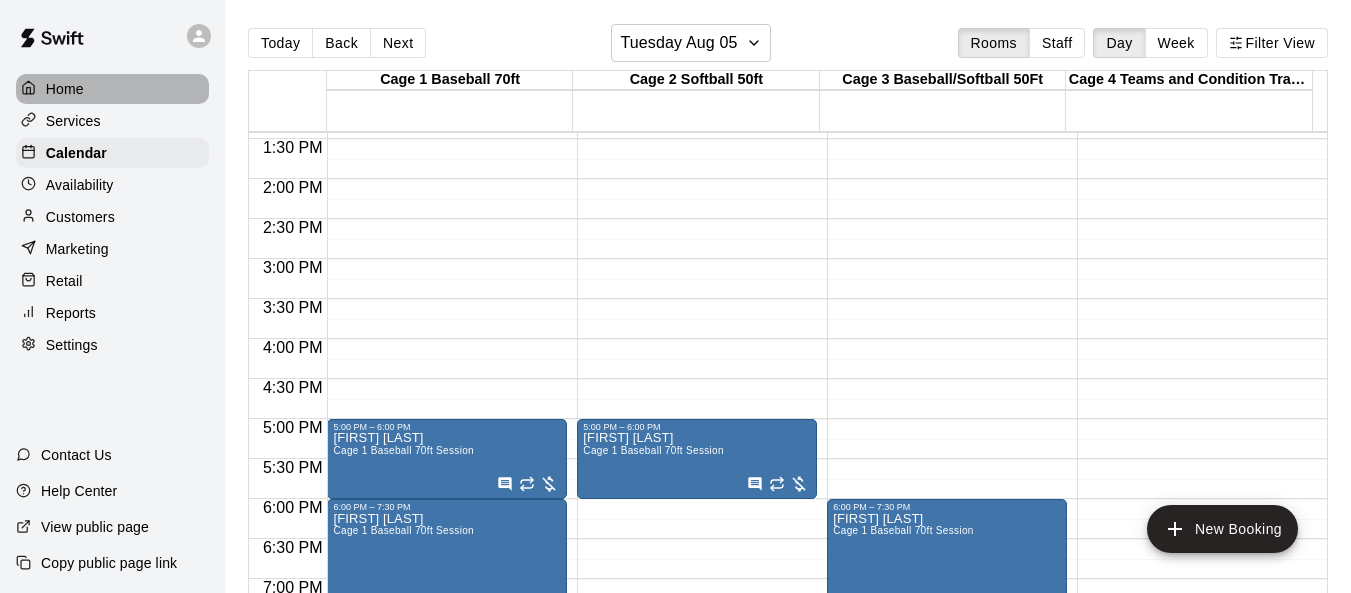 click on "Home" at bounding box center (112, 89) 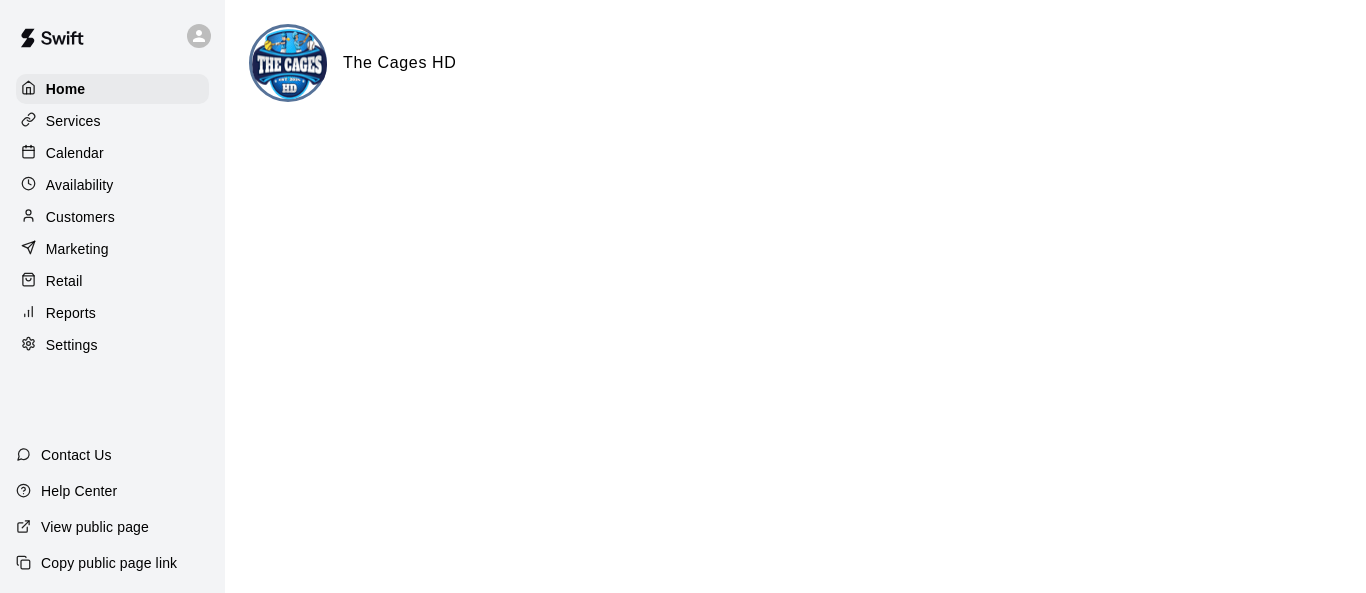 click on "Calendar" at bounding box center (112, 153) 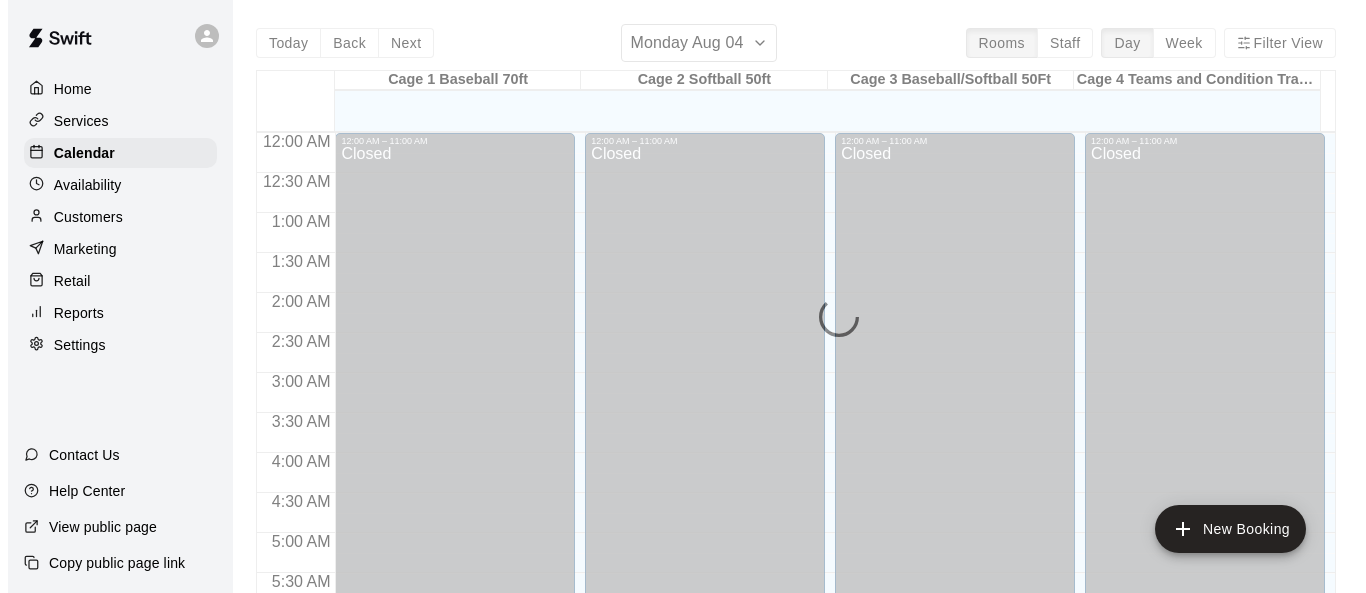 scroll, scrollTop: 1277, scrollLeft: 0, axis: vertical 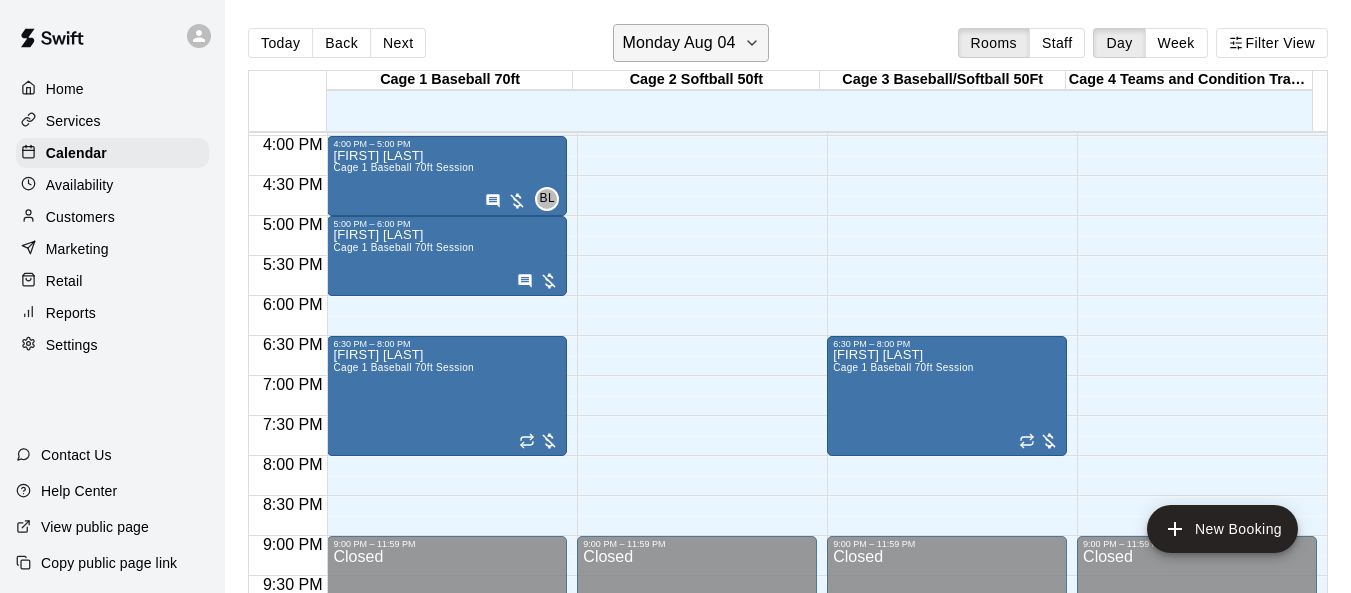 click 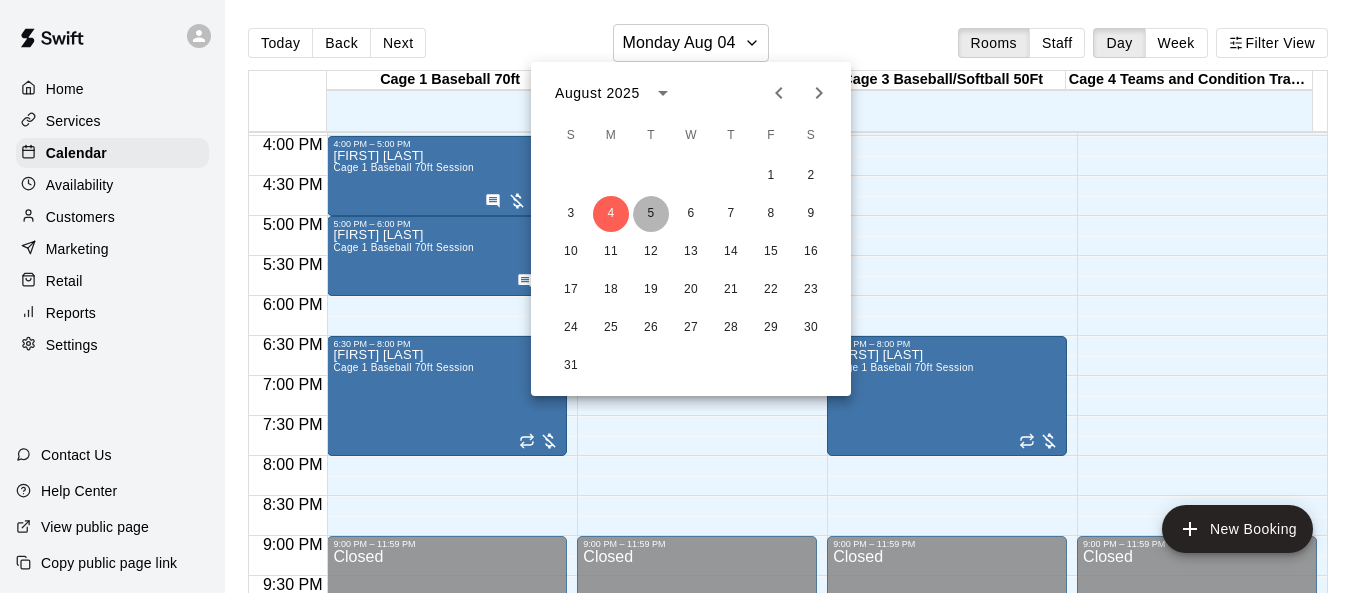 click on "5" at bounding box center [651, 214] 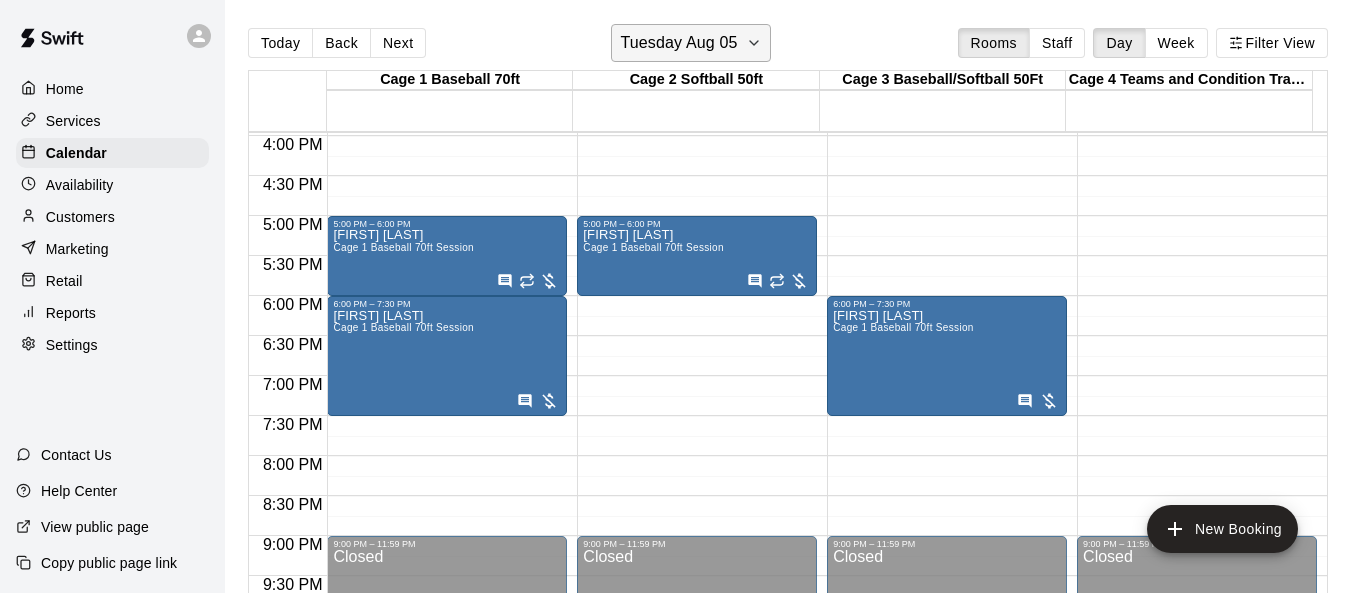 click 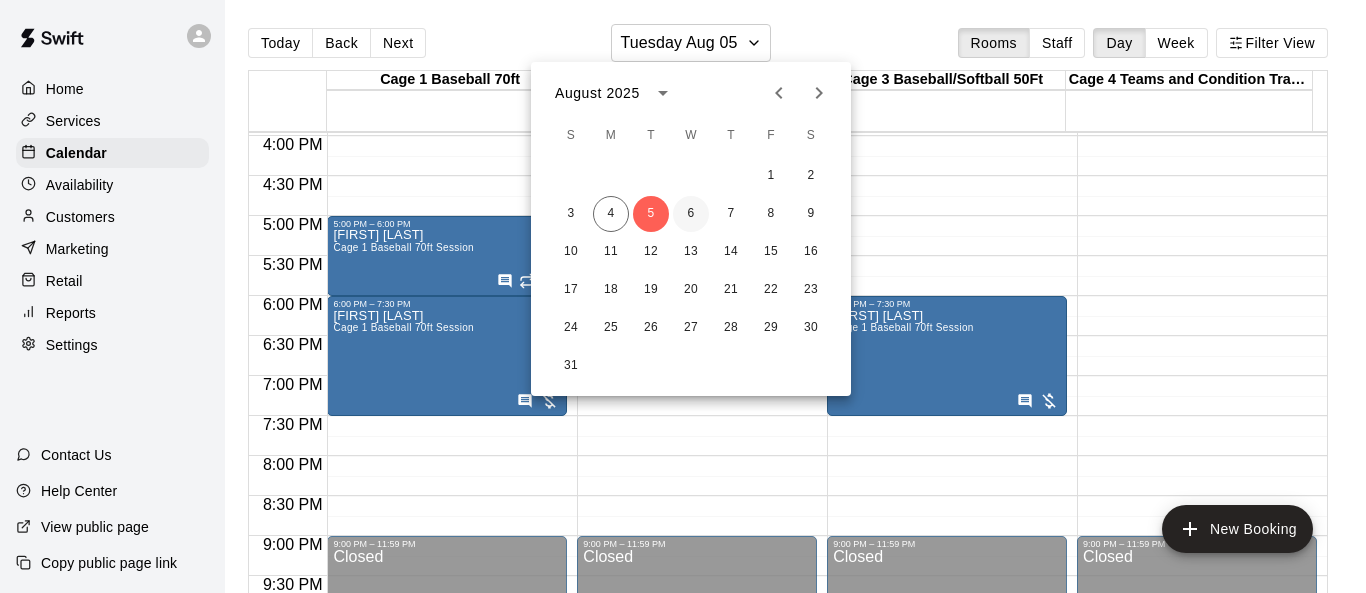 click on "6" at bounding box center [691, 214] 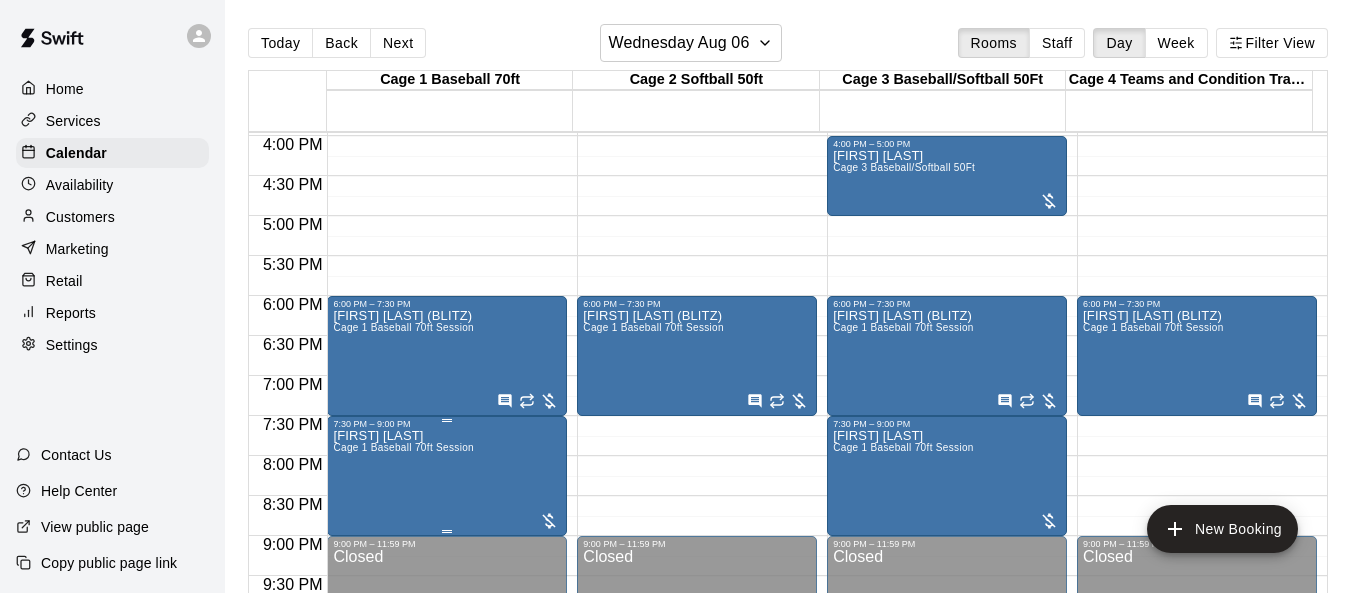 click on "Marcus  Bruce Cage 1 Baseball 70ft Session" at bounding box center [403, 725] 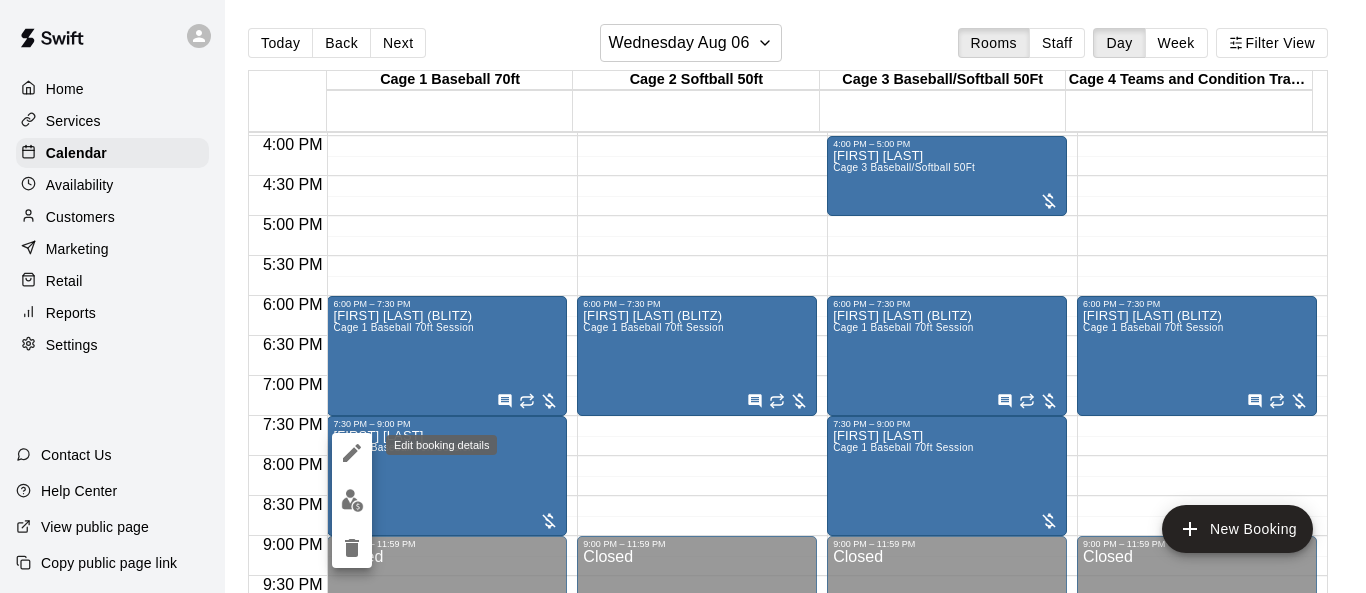 click 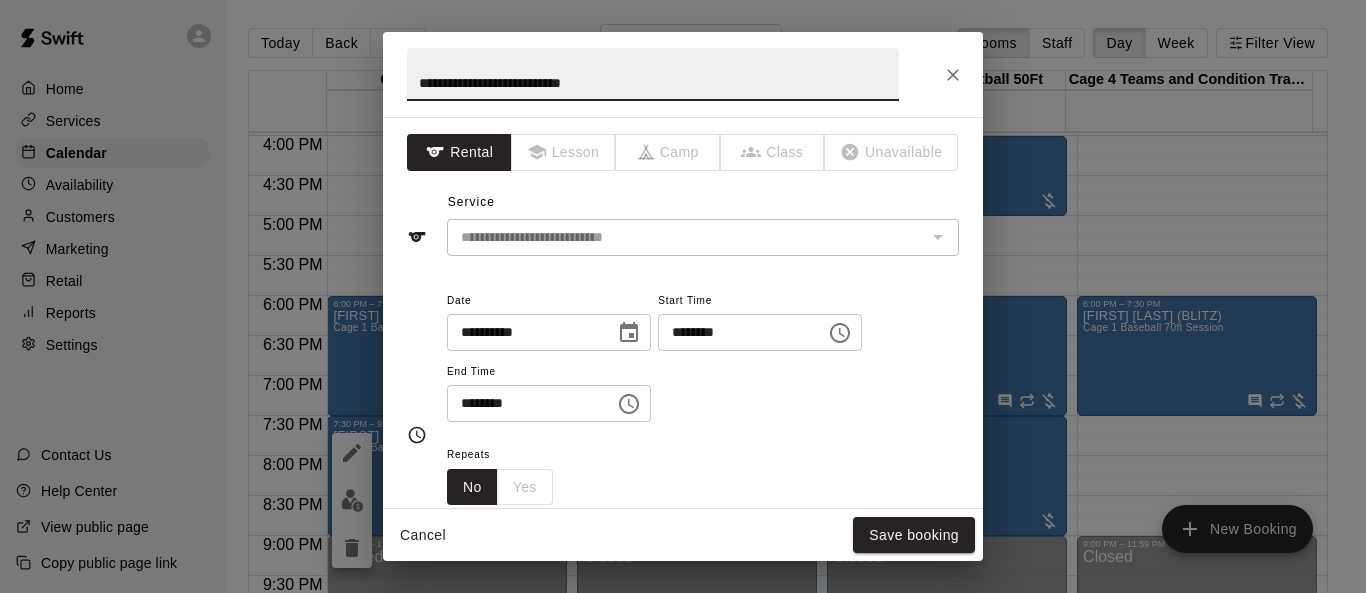 click 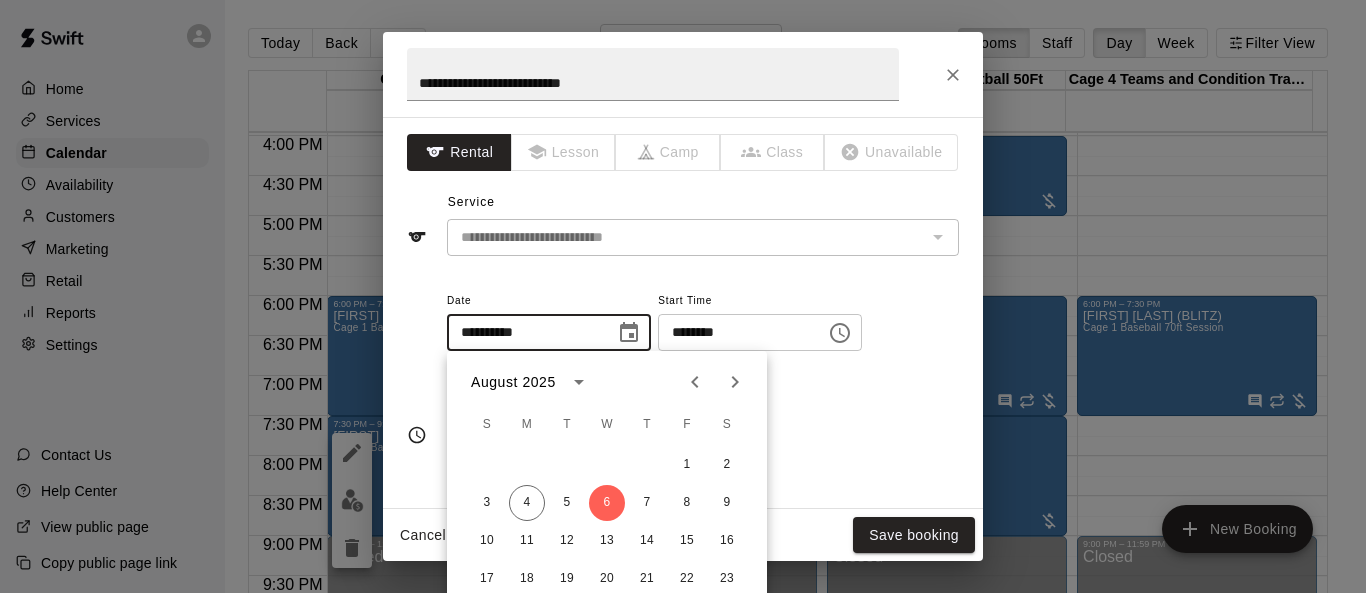 click on "**********" at bounding box center [703, 355] 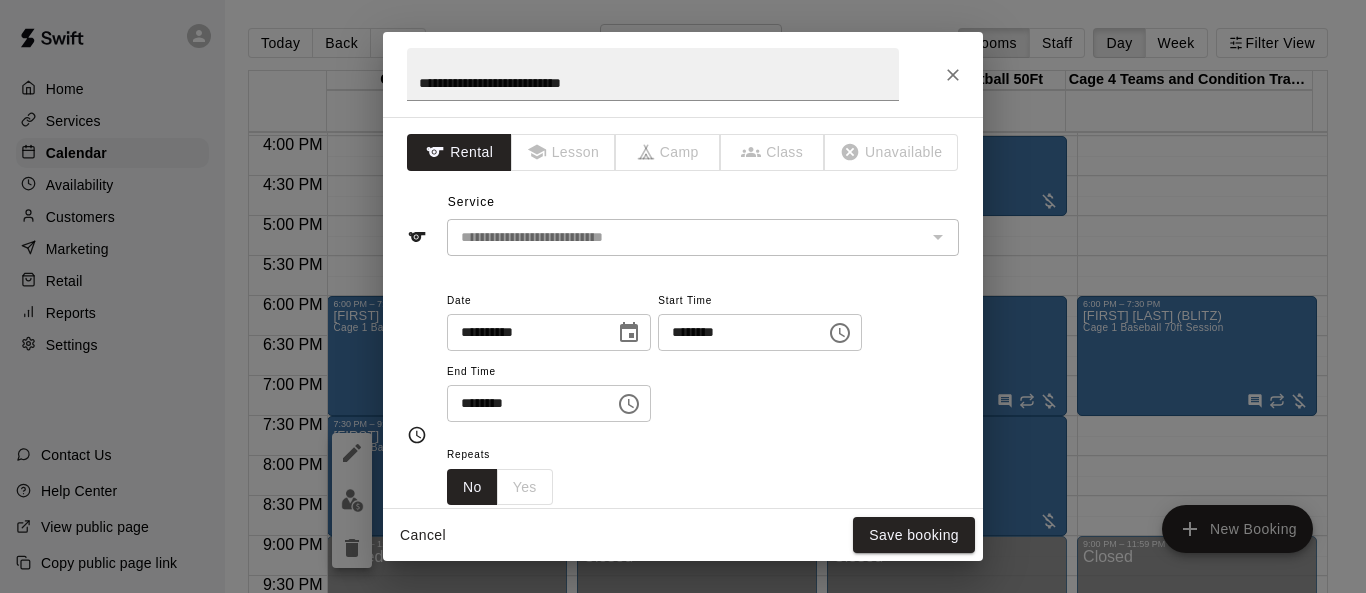 click 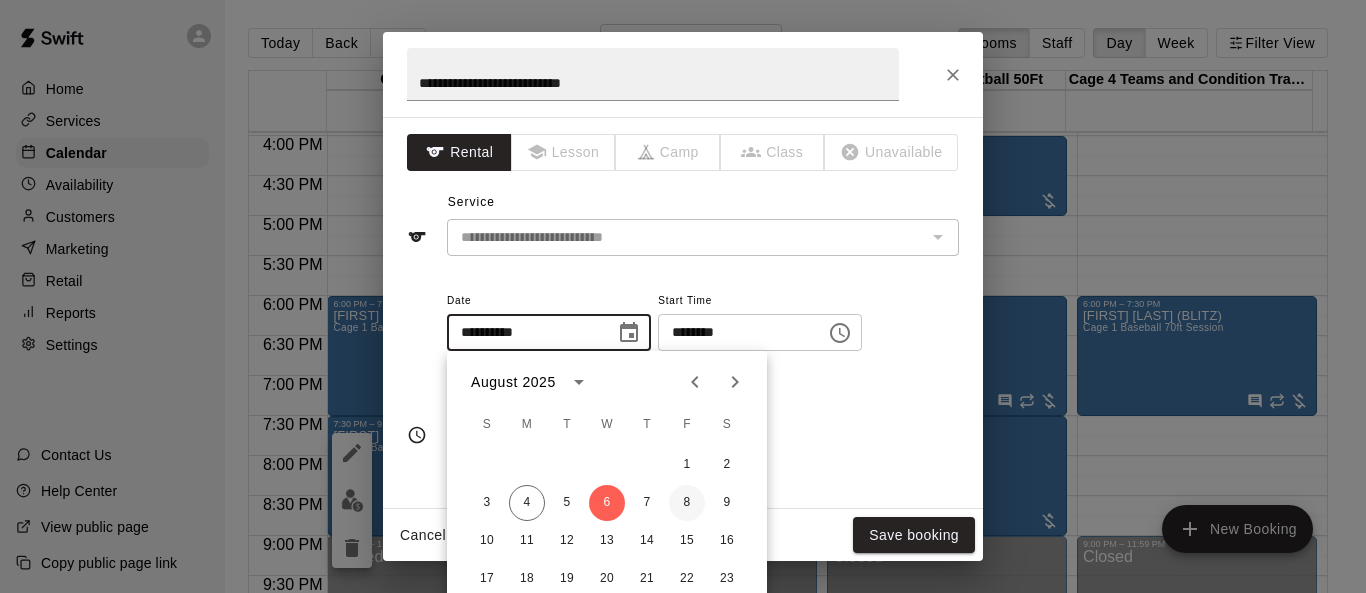 click on "8" at bounding box center (687, 503) 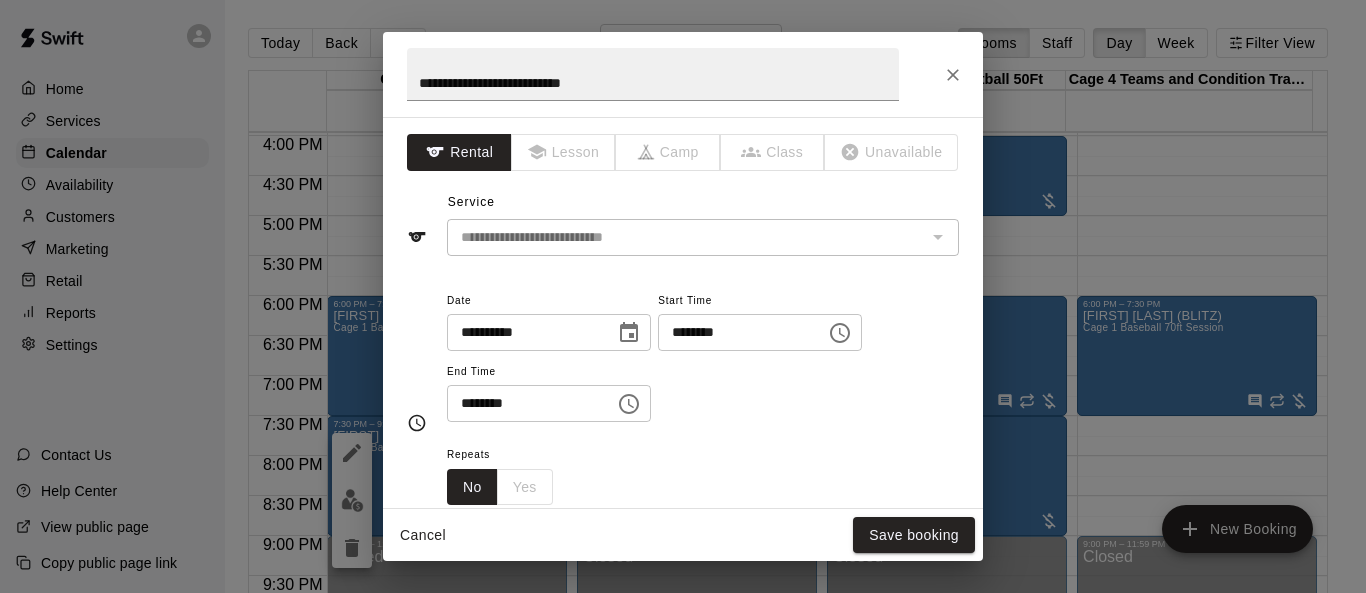 type on "**********" 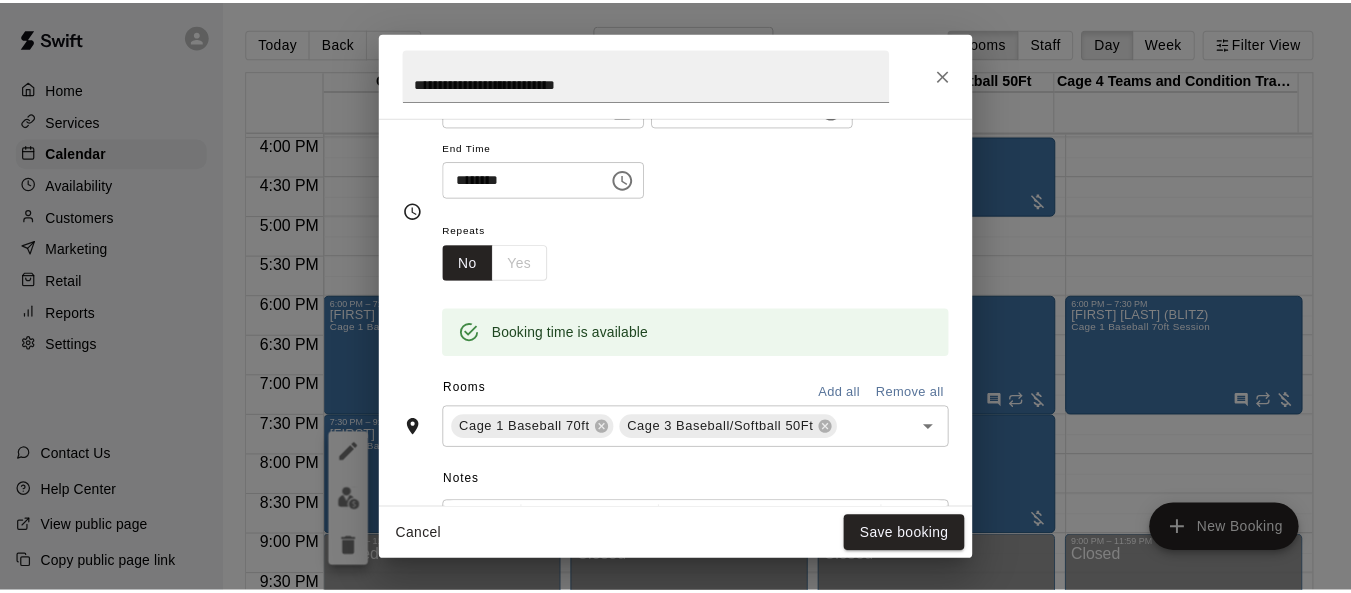scroll, scrollTop: 300, scrollLeft: 0, axis: vertical 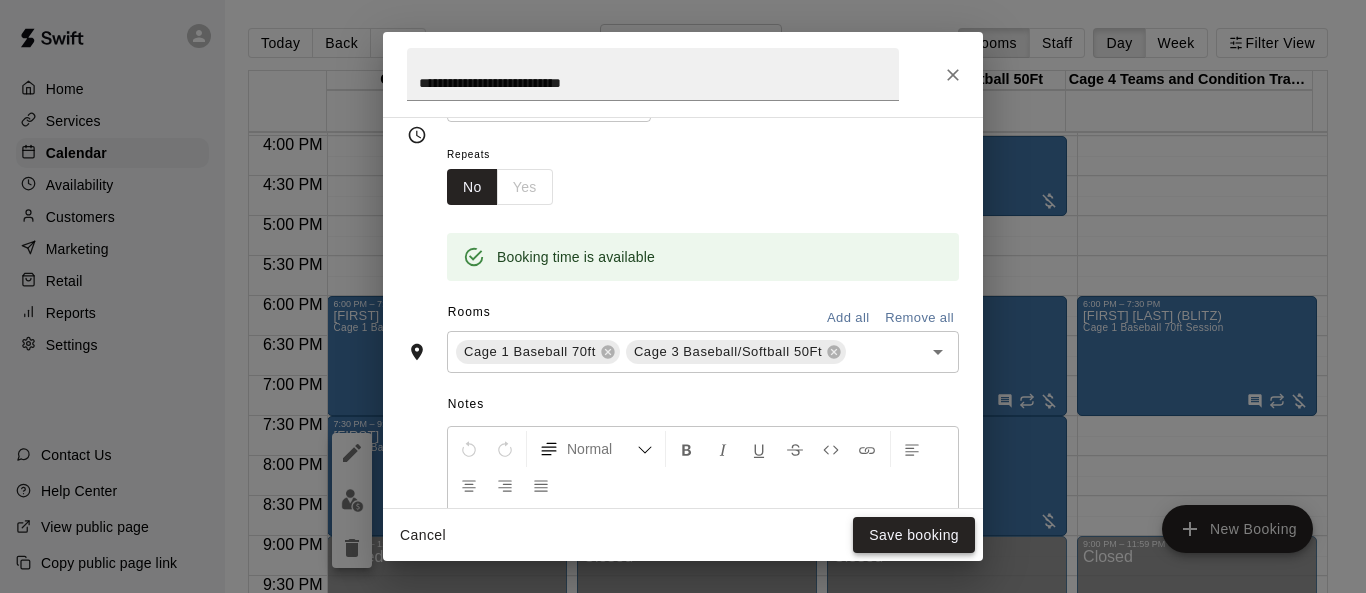 click on "Save booking" at bounding box center (914, 535) 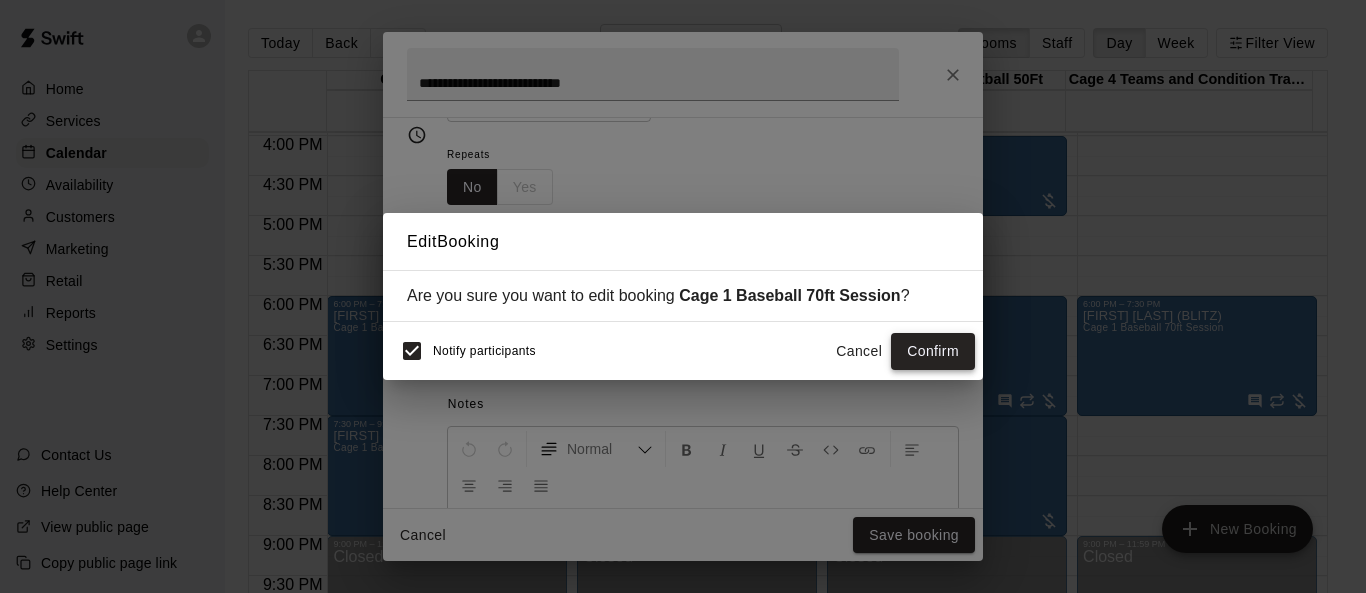 click on "Confirm" at bounding box center (933, 351) 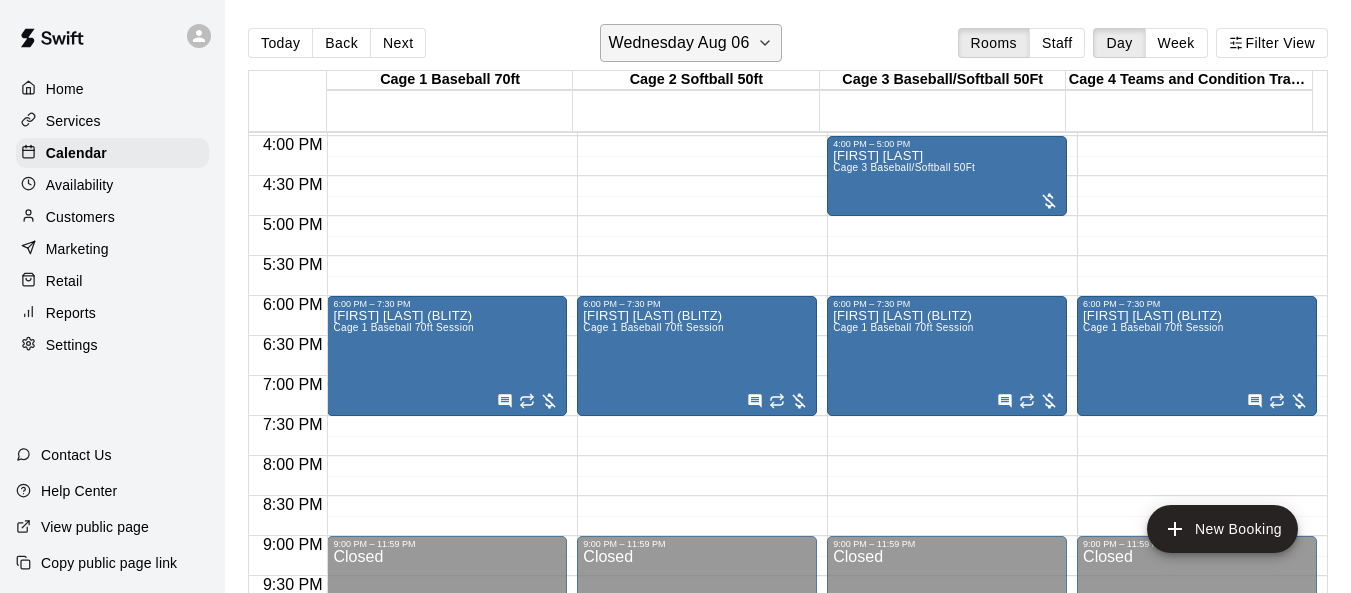 click 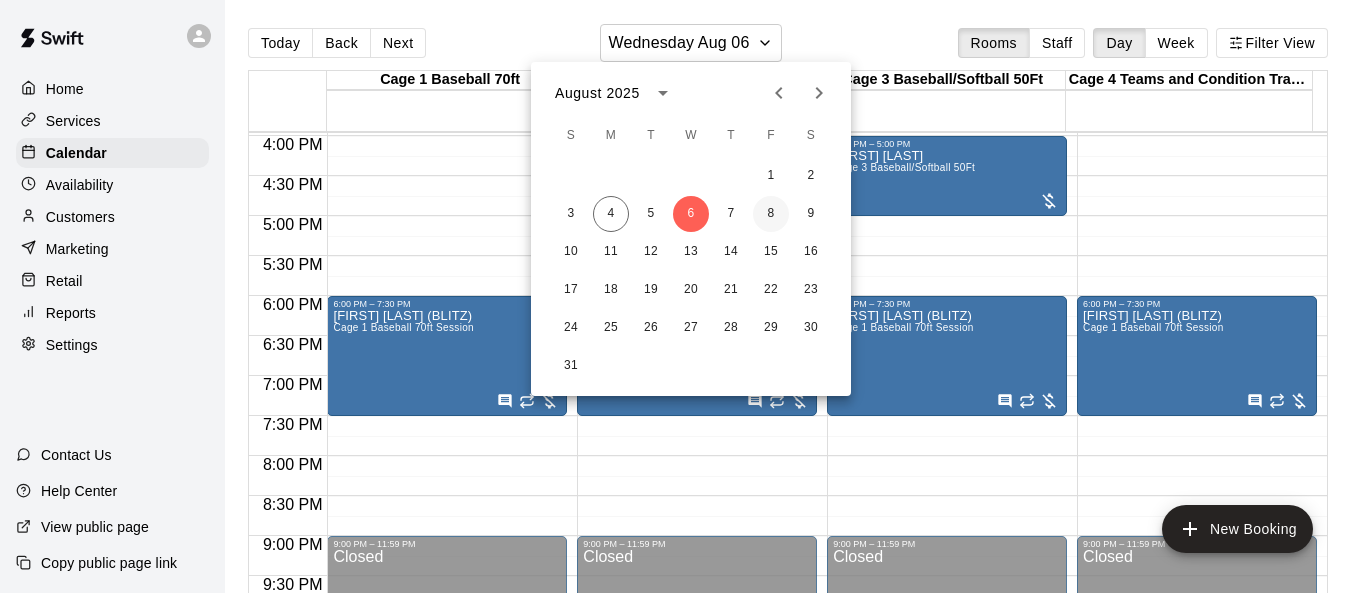 click on "8" at bounding box center (771, 214) 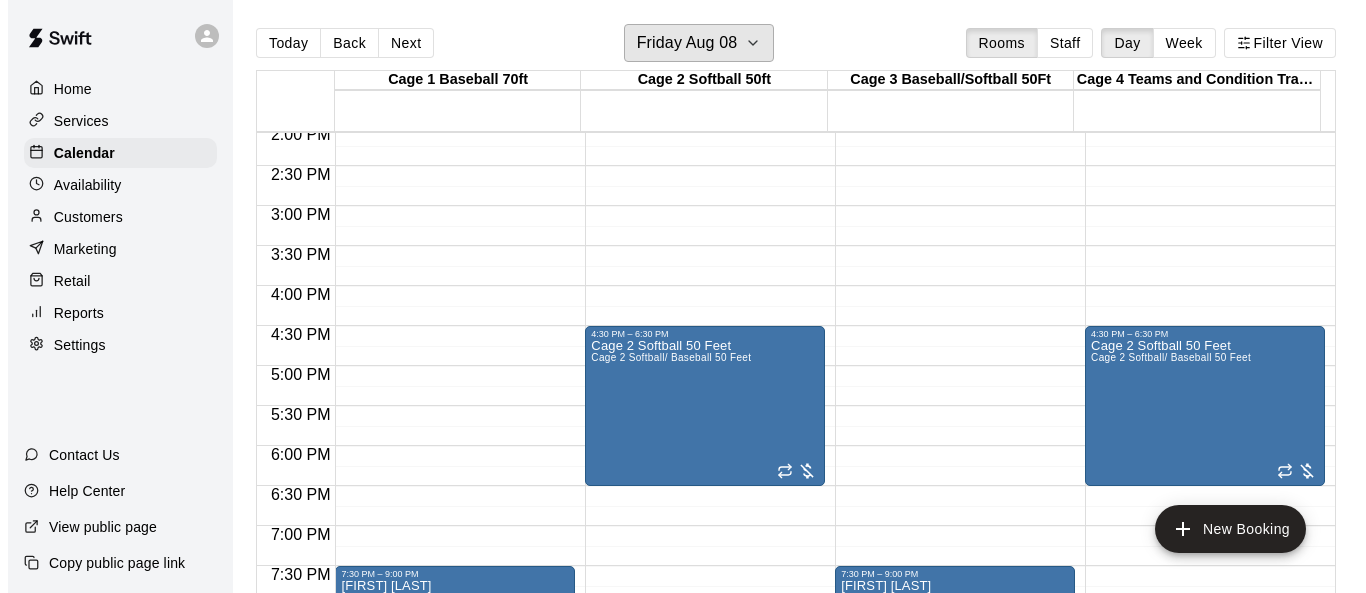 scroll, scrollTop: 1177, scrollLeft: 0, axis: vertical 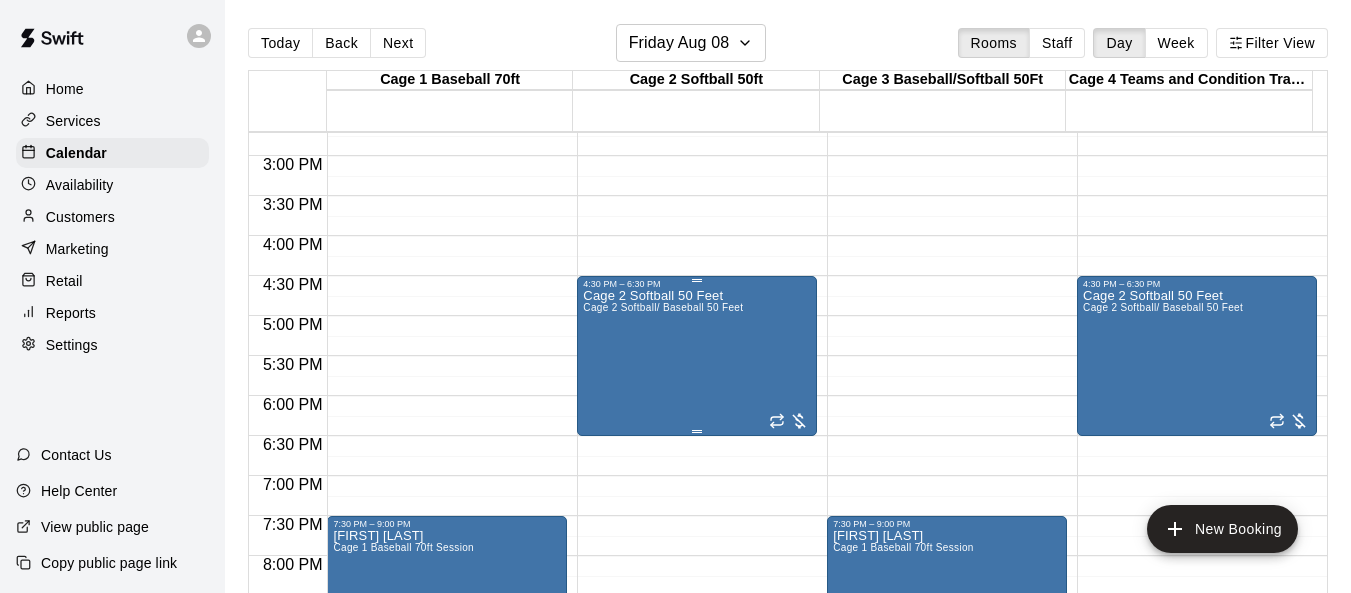 click on "Cage 2 Softball 50 Feet  Cage 2 Softball/ Baseball 50 Feet" at bounding box center (663, 585) 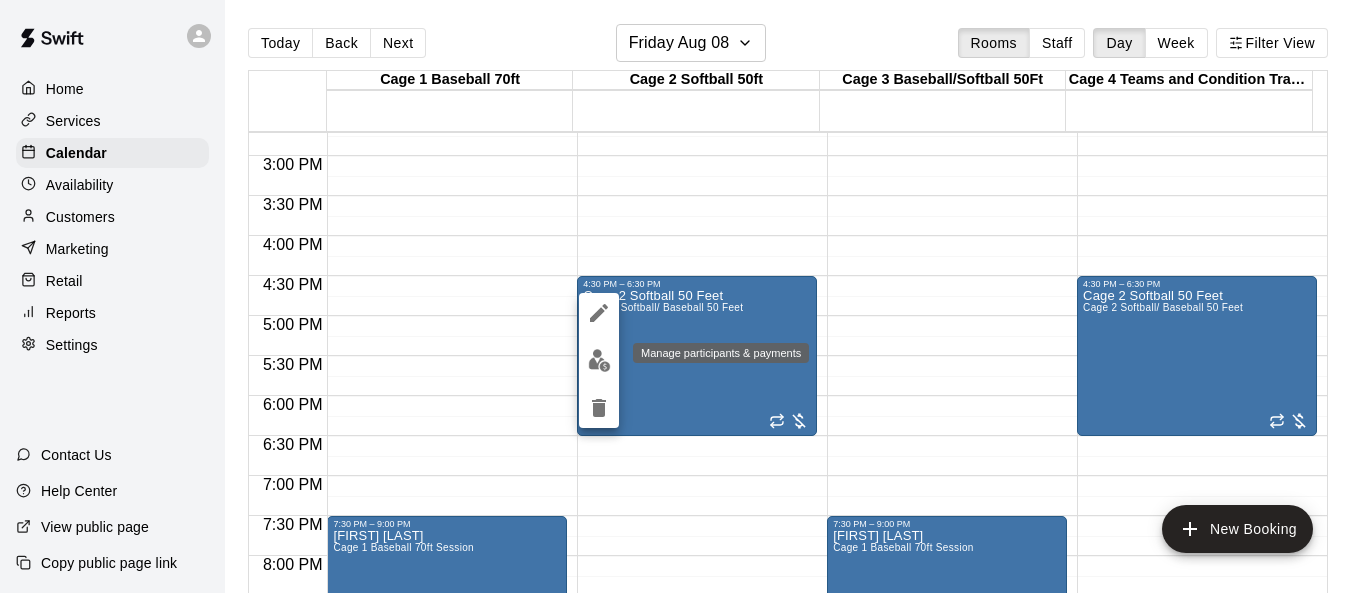 click at bounding box center [599, 360] 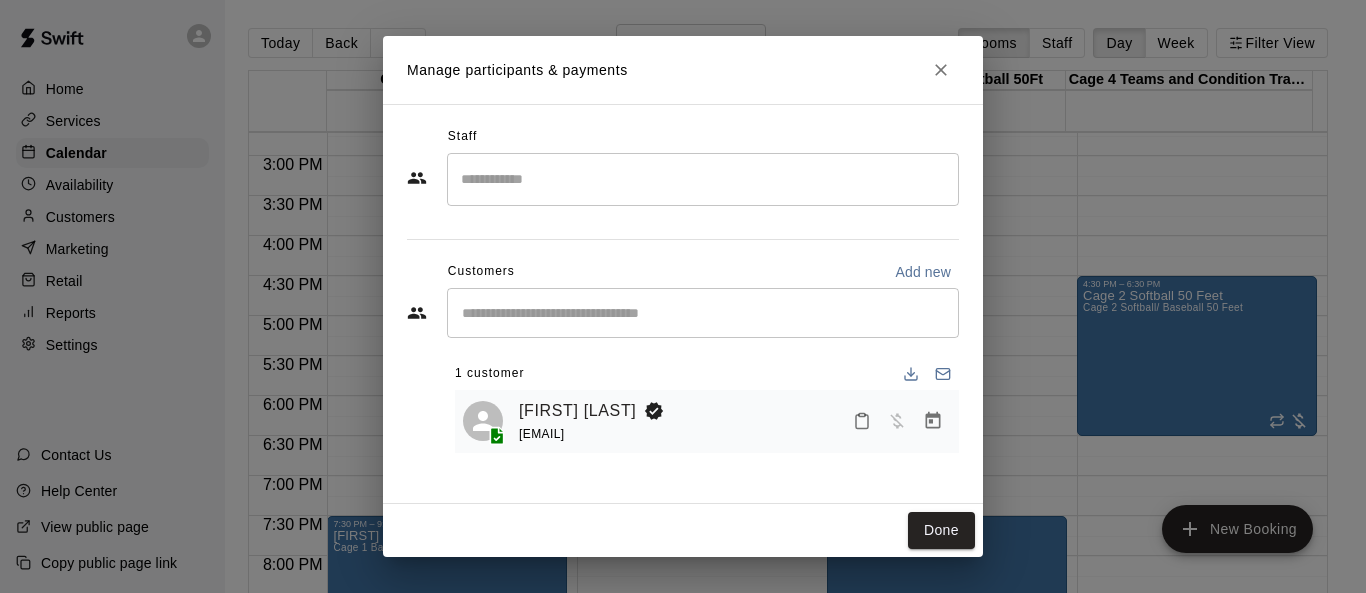 click at bounding box center (703, 179) 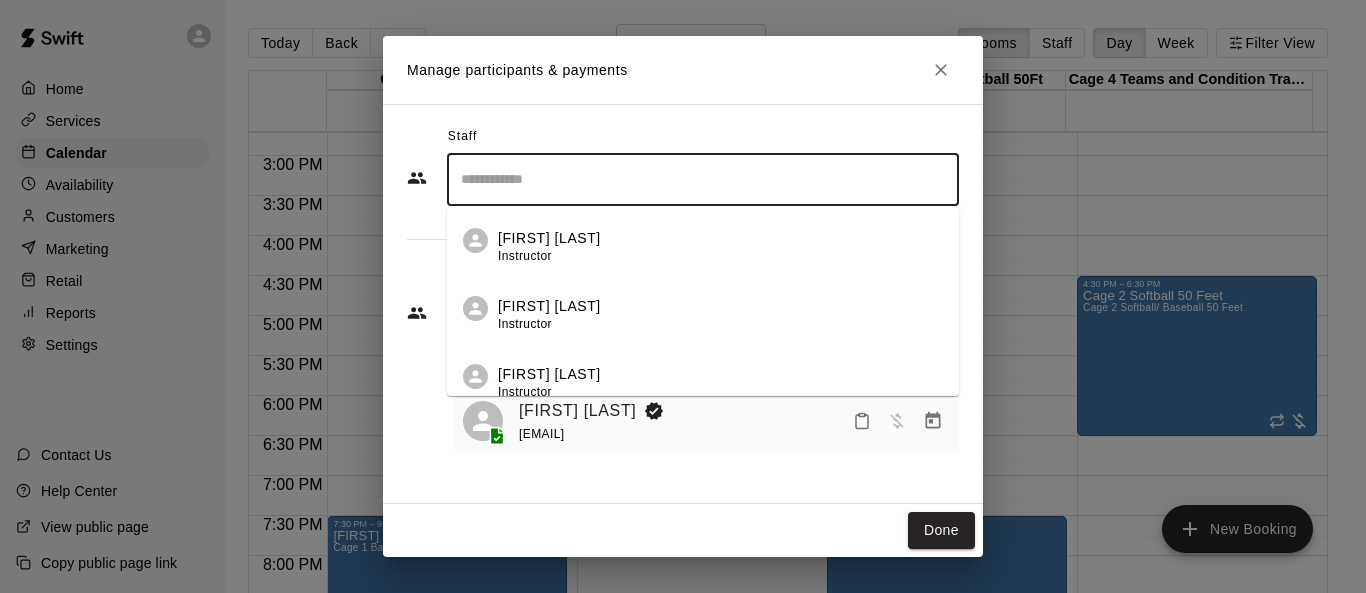 click on "Staff ​ Brian  Lewis  Instructor Bethany Morrison Instructor Jerry Banuelos Instructor Ethan Barajas Staff Taylor Wilhite Staff Elziabeth Brown Owner Customers Add new ​ 1   customer  Joe  Glover carpeteria32@gmail.com" at bounding box center (683, 294) 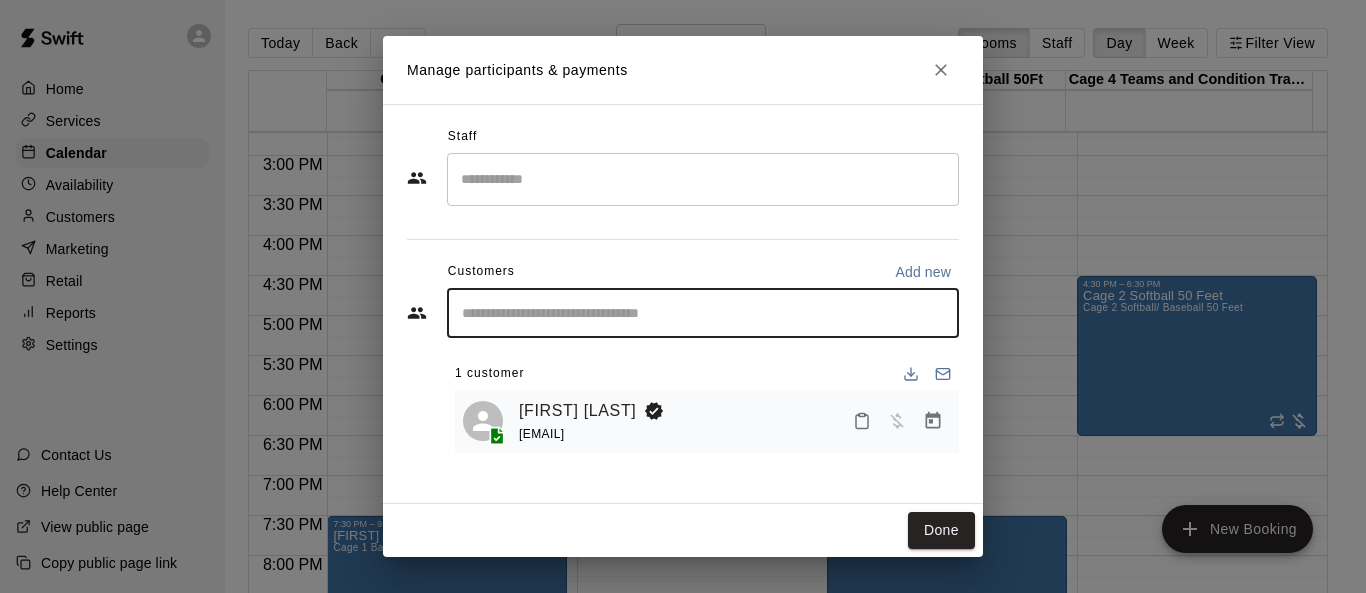 click at bounding box center [703, 313] 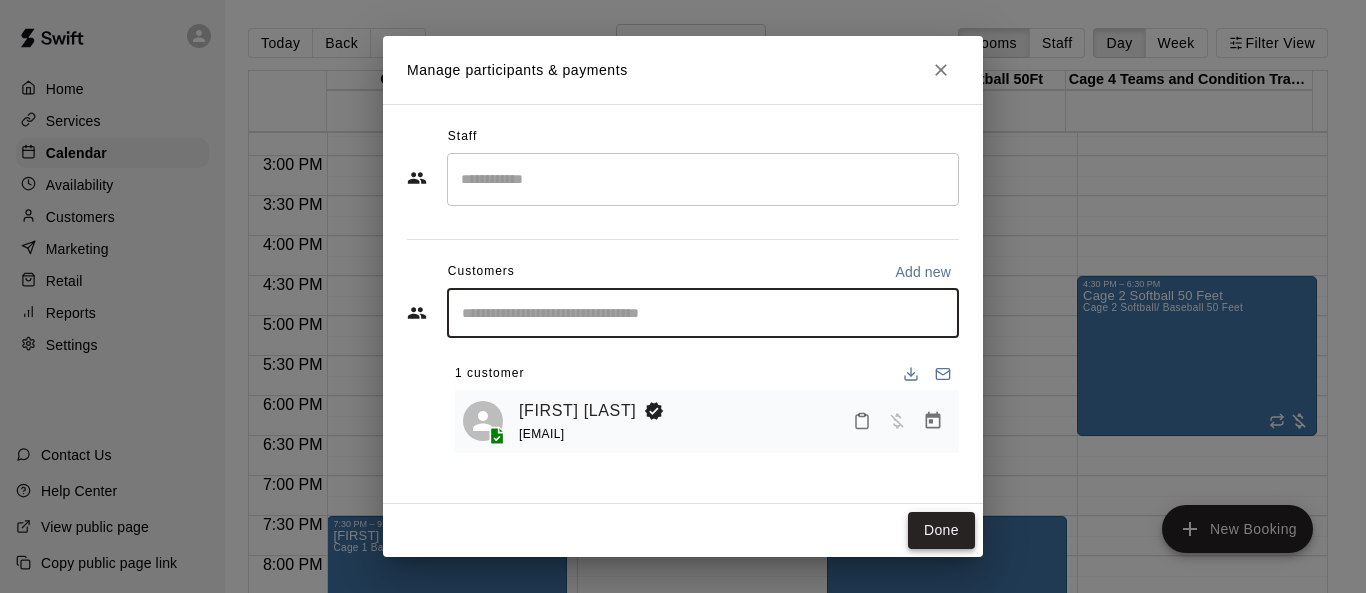 click on "Done" at bounding box center [941, 530] 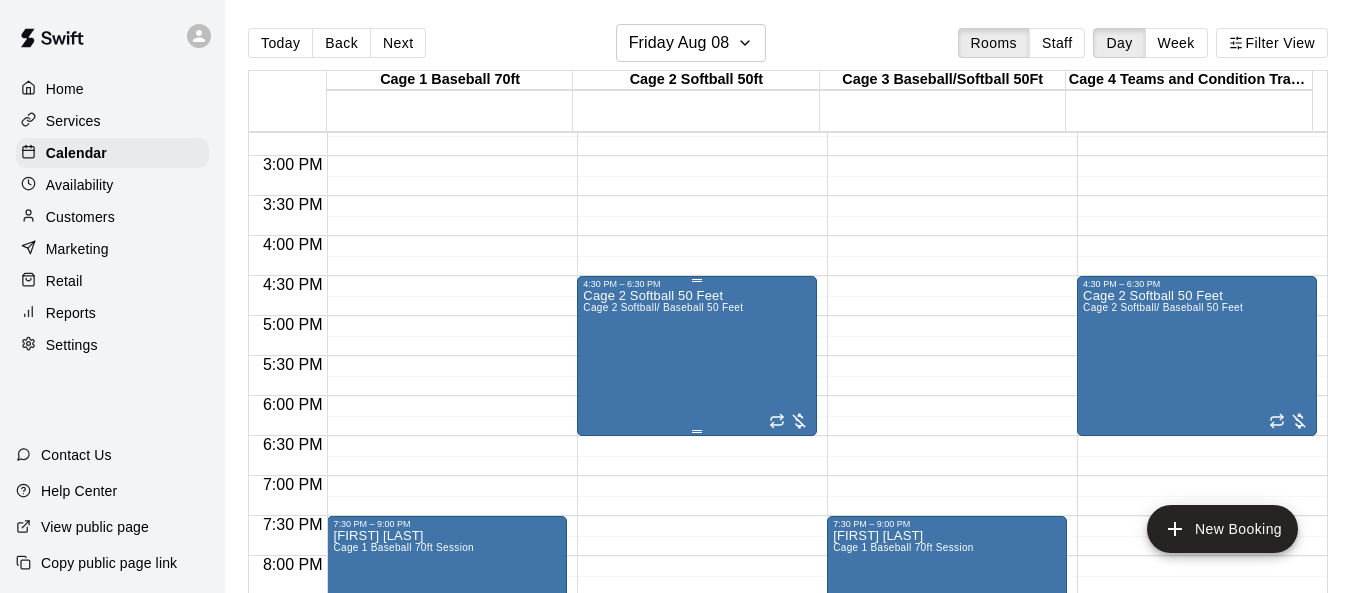 click on "Cage 2 Softball 50 Feet  Cage 2 Softball/ Baseball 50 Feet" at bounding box center (663, 585) 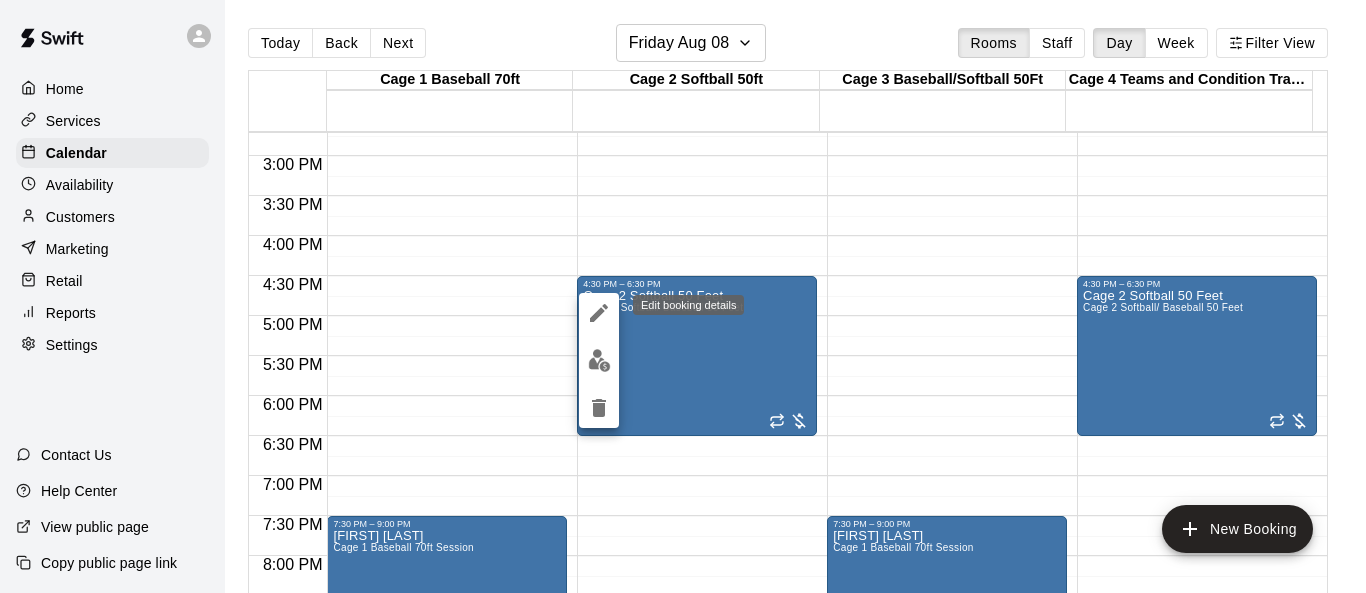click 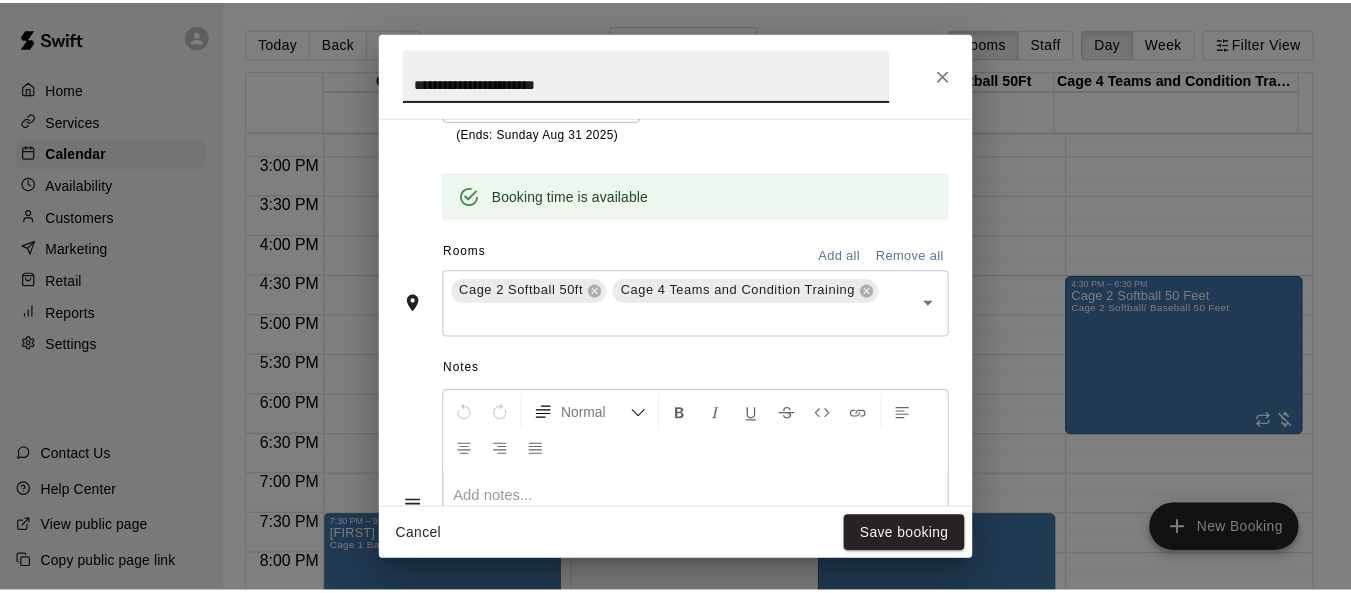 scroll, scrollTop: 500, scrollLeft: 0, axis: vertical 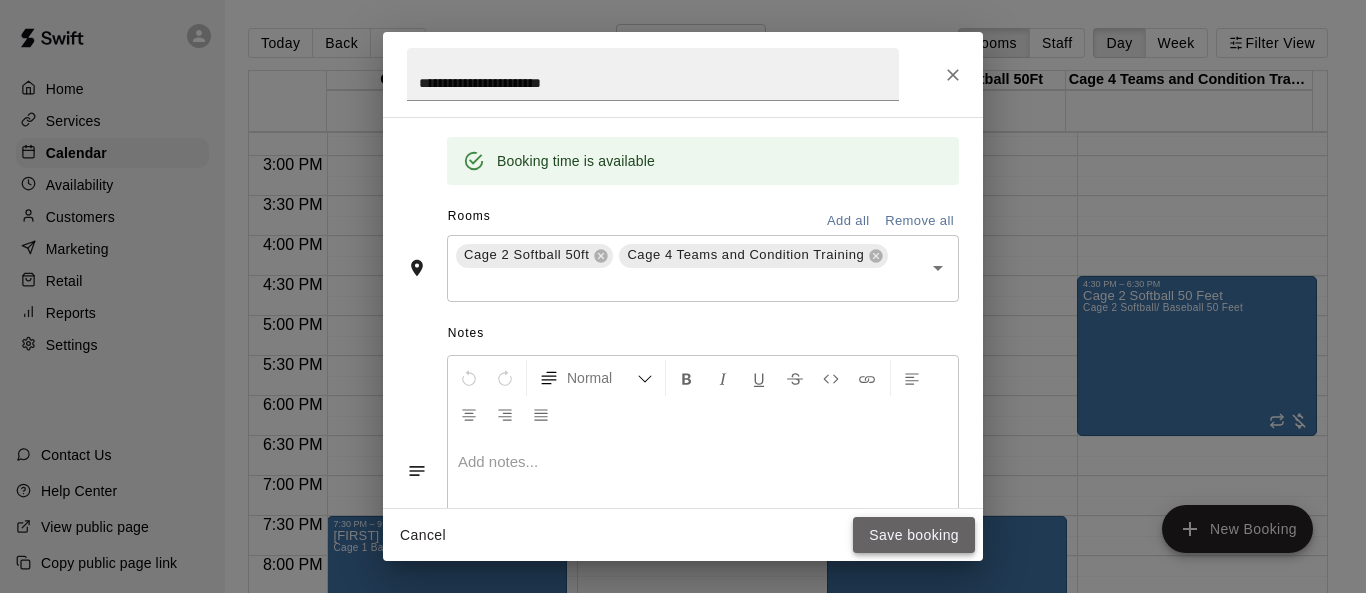 click on "Save booking" at bounding box center (914, 535) 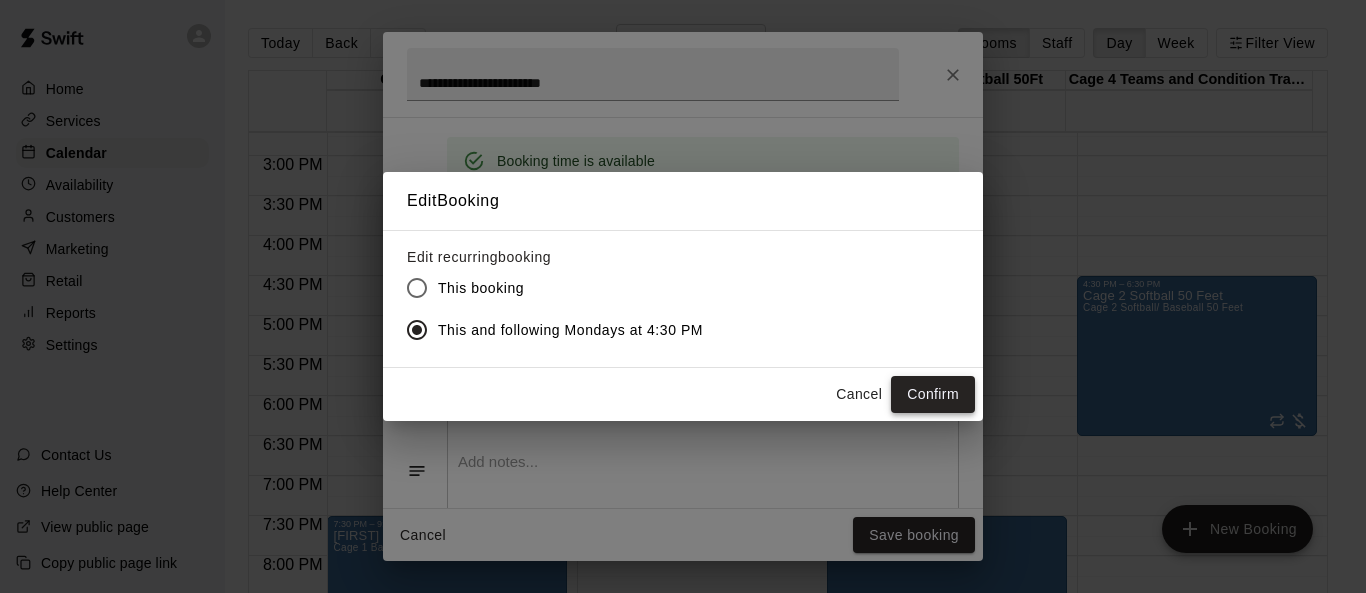 click on "Confirm" at bounding box center [933, 394] 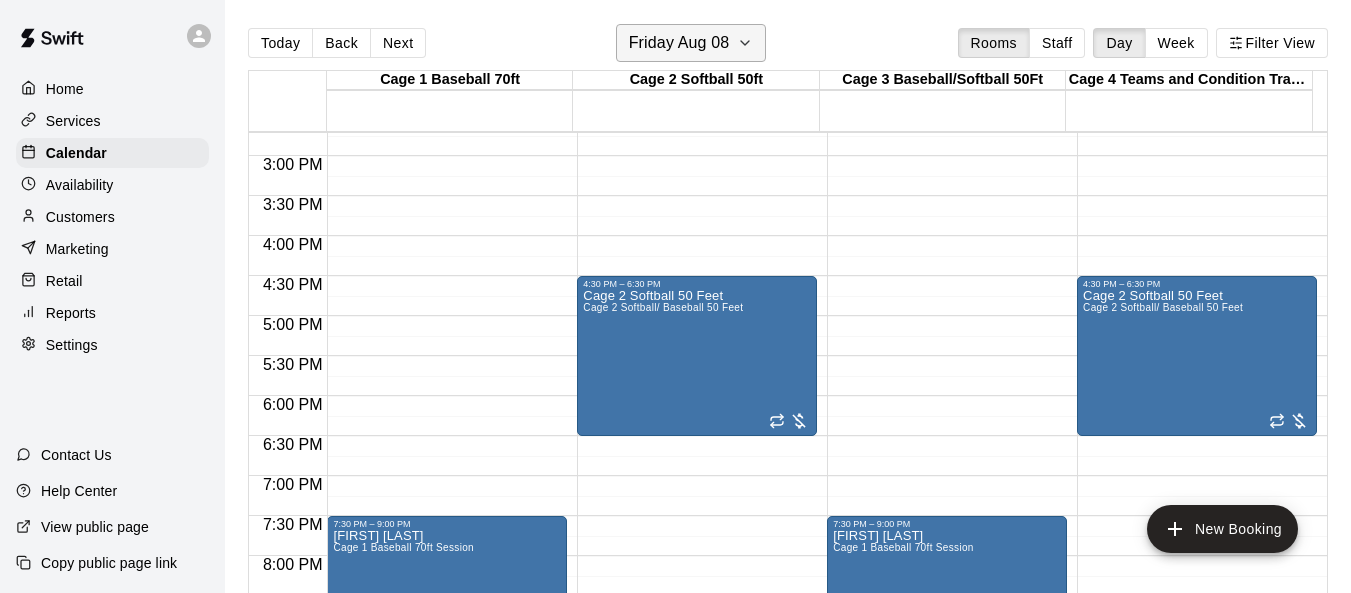 click 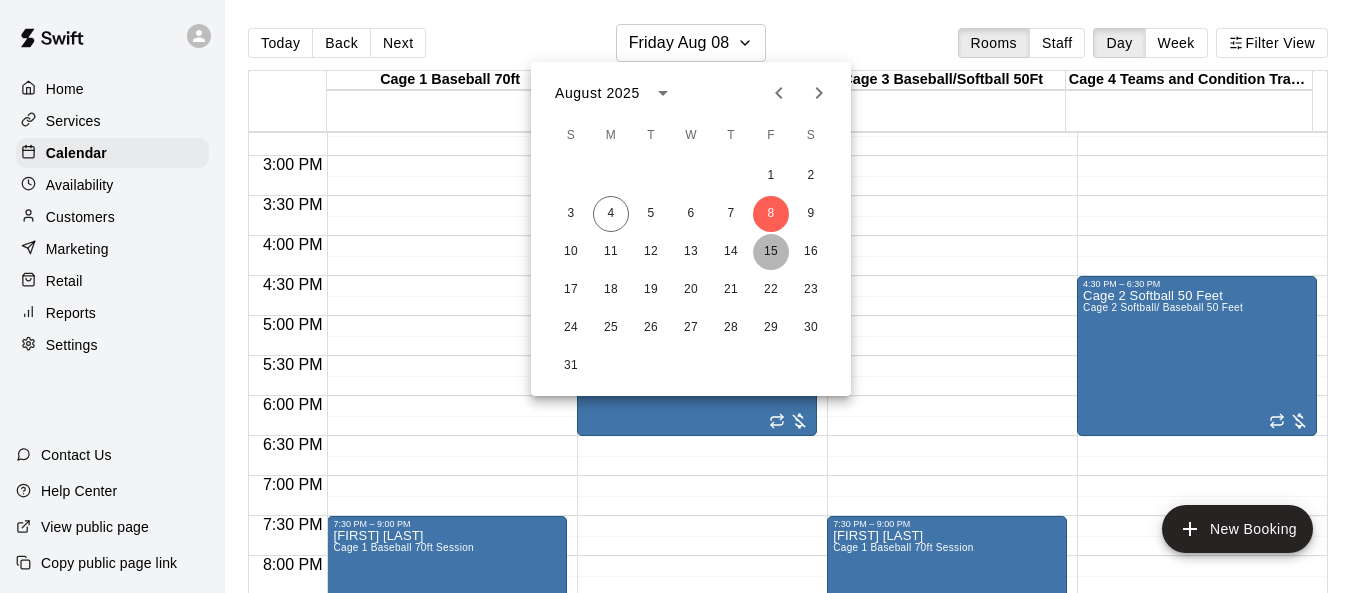 click on "15" at bounding box center [771, 252] 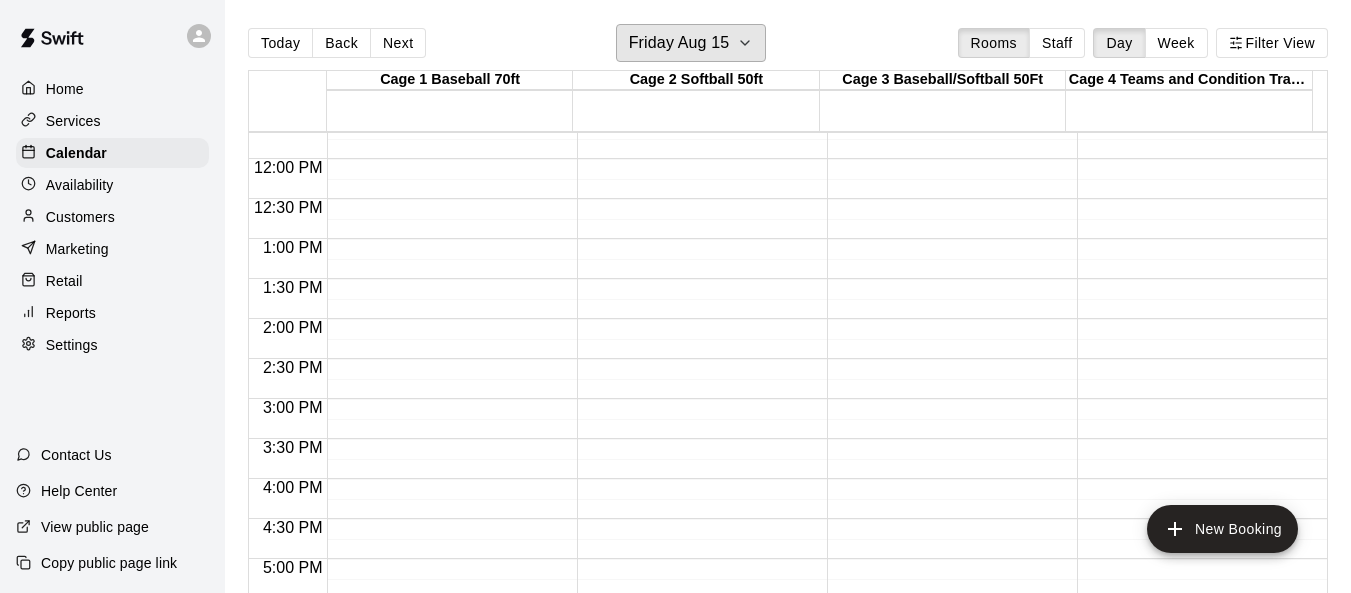 scroll, scrollTop: 839, scrollLeft: 0, axis: vertical 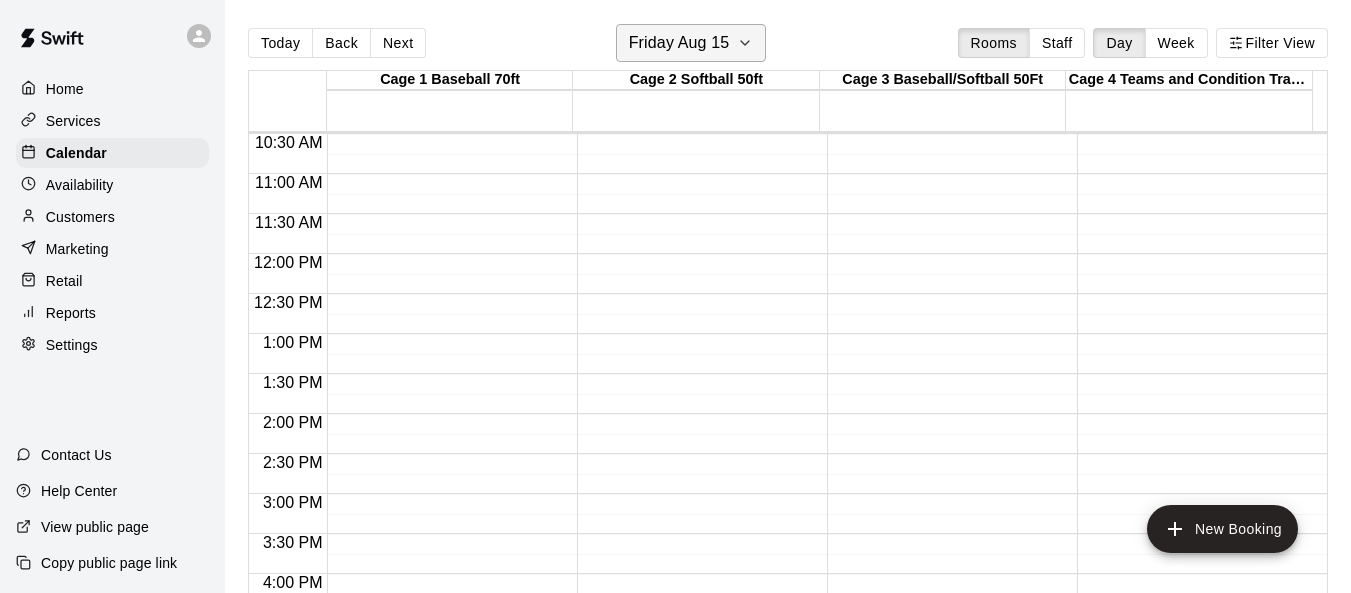 click 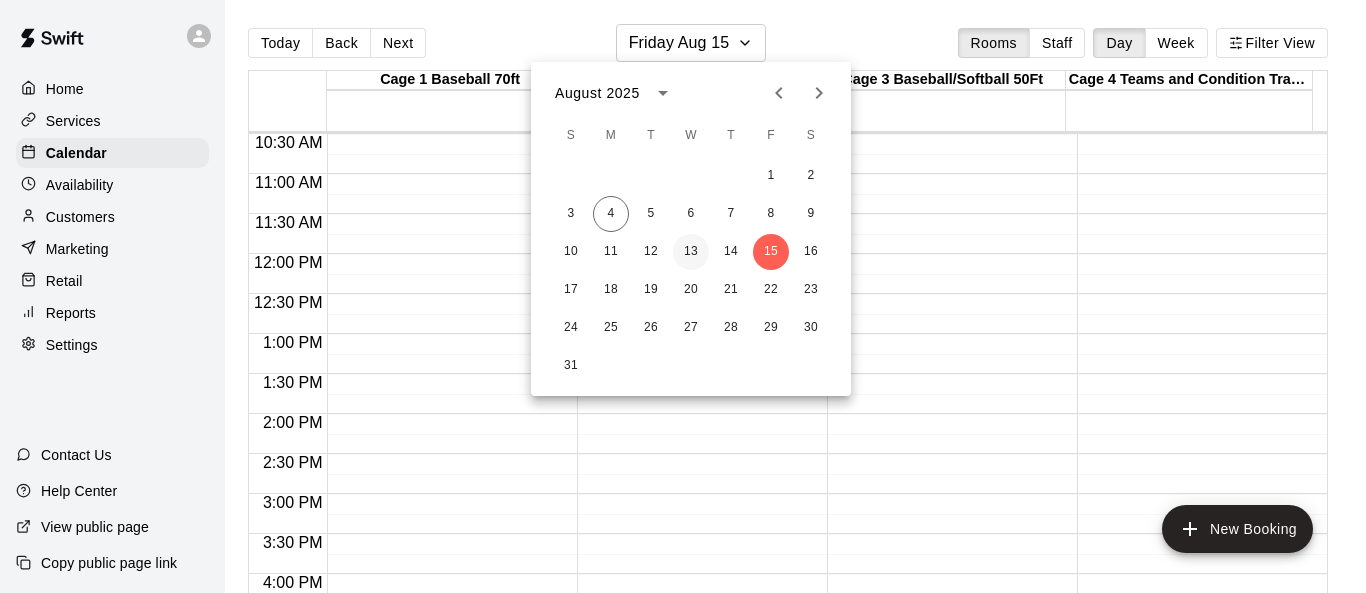 click on "13" at bounding box center (691, 252) 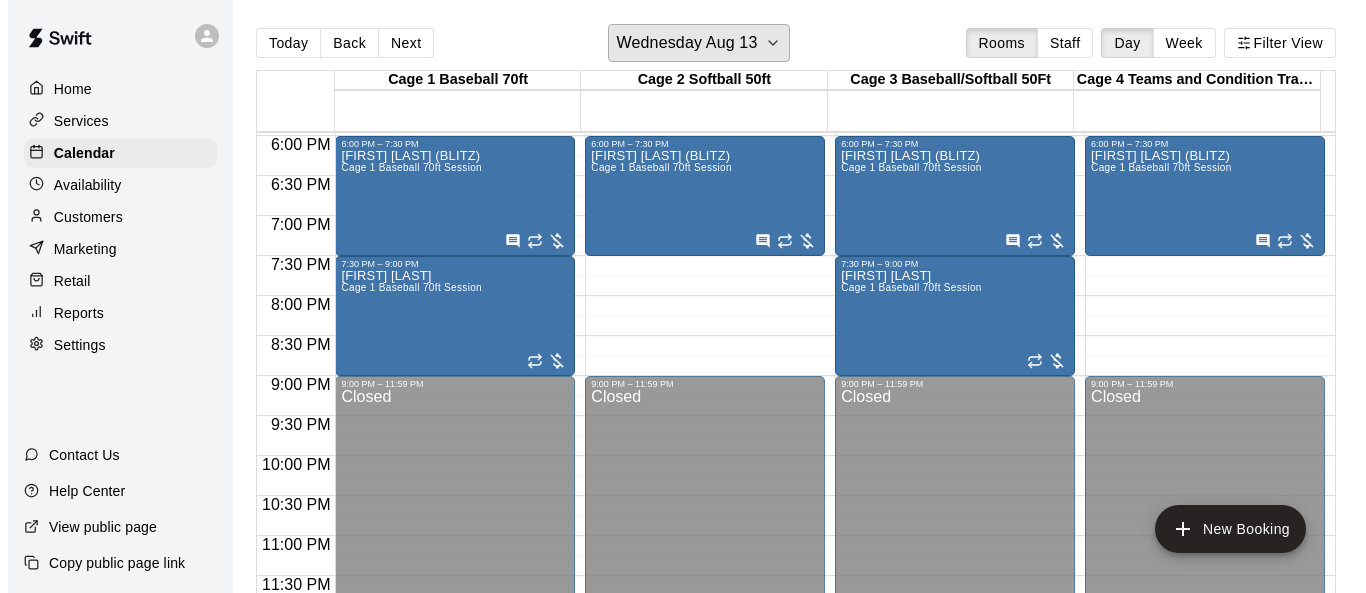 scroll, scrollTop: 1439, scrollLeft: 0, axis: vertical 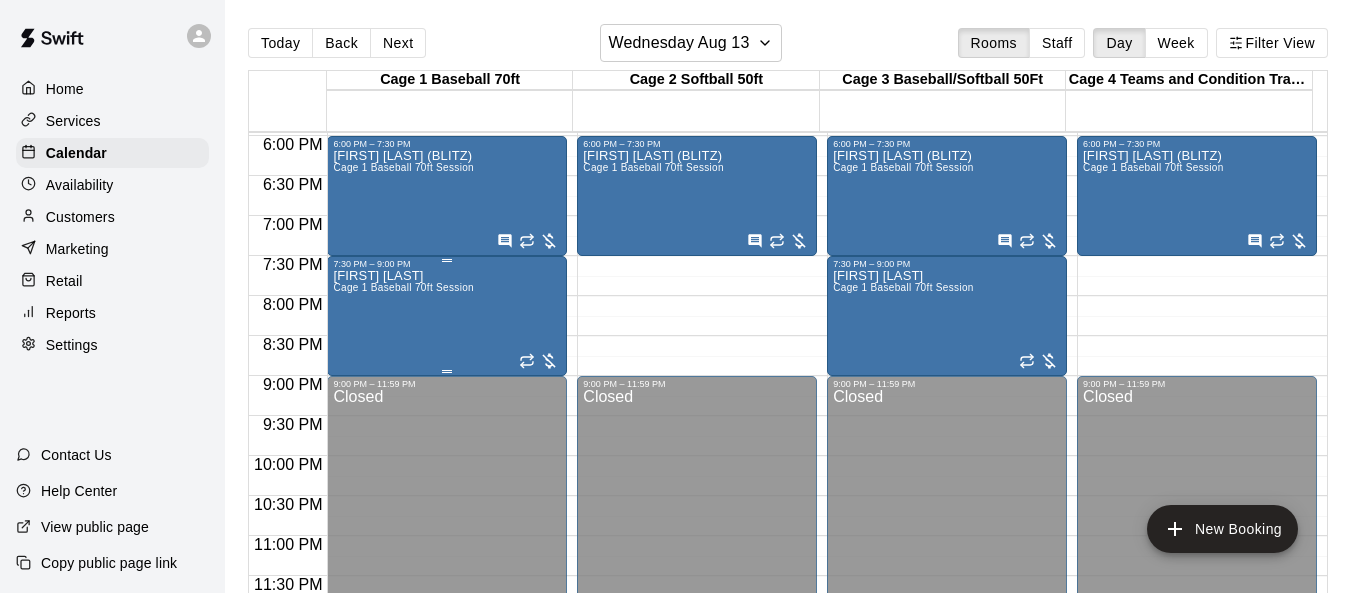 click on "Marcus  Bruce Cage 1 Baseball 70ft Session" at bounding box center (403, 565) 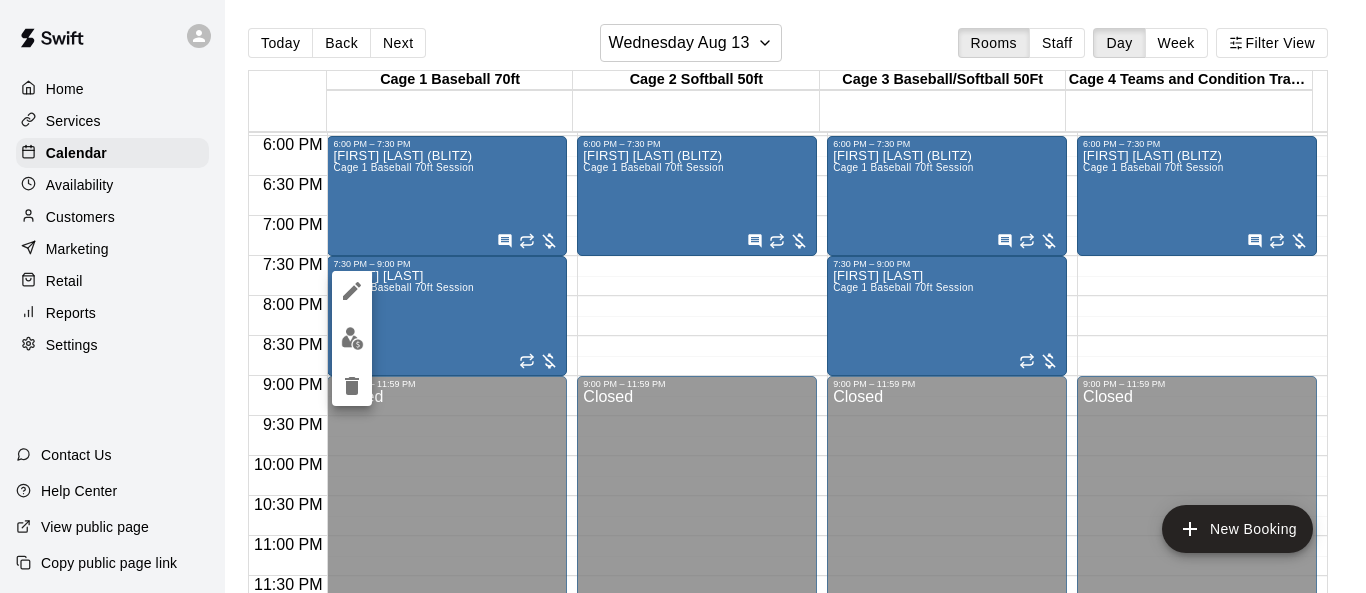 click 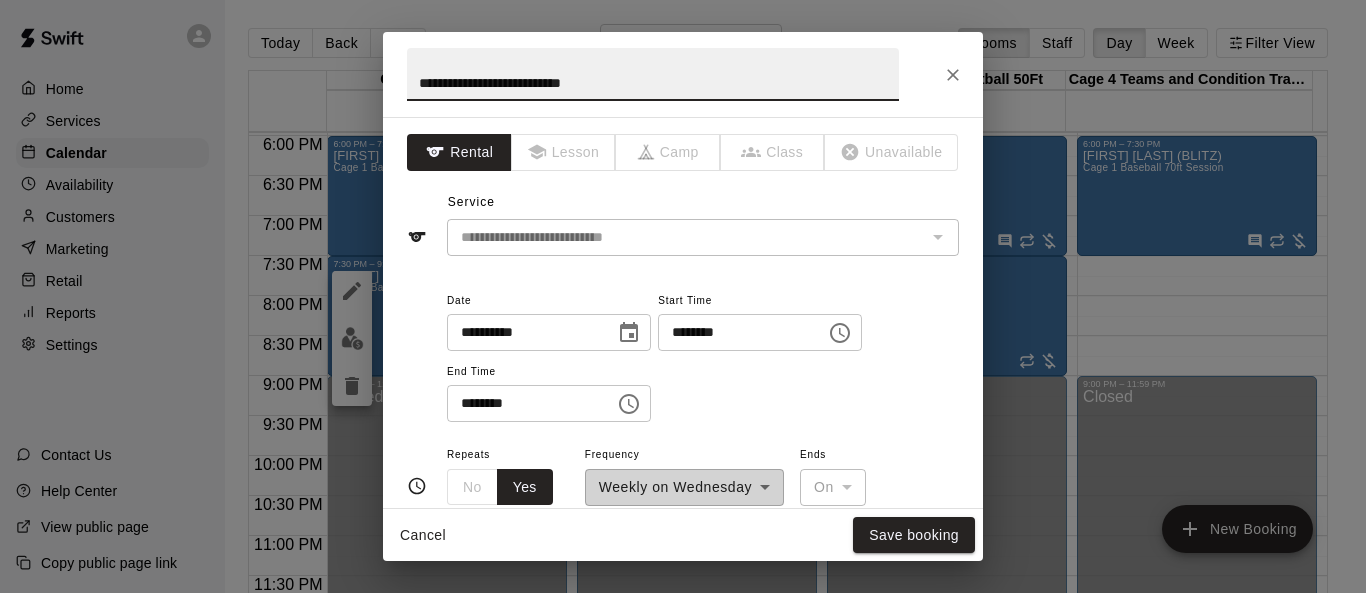 click 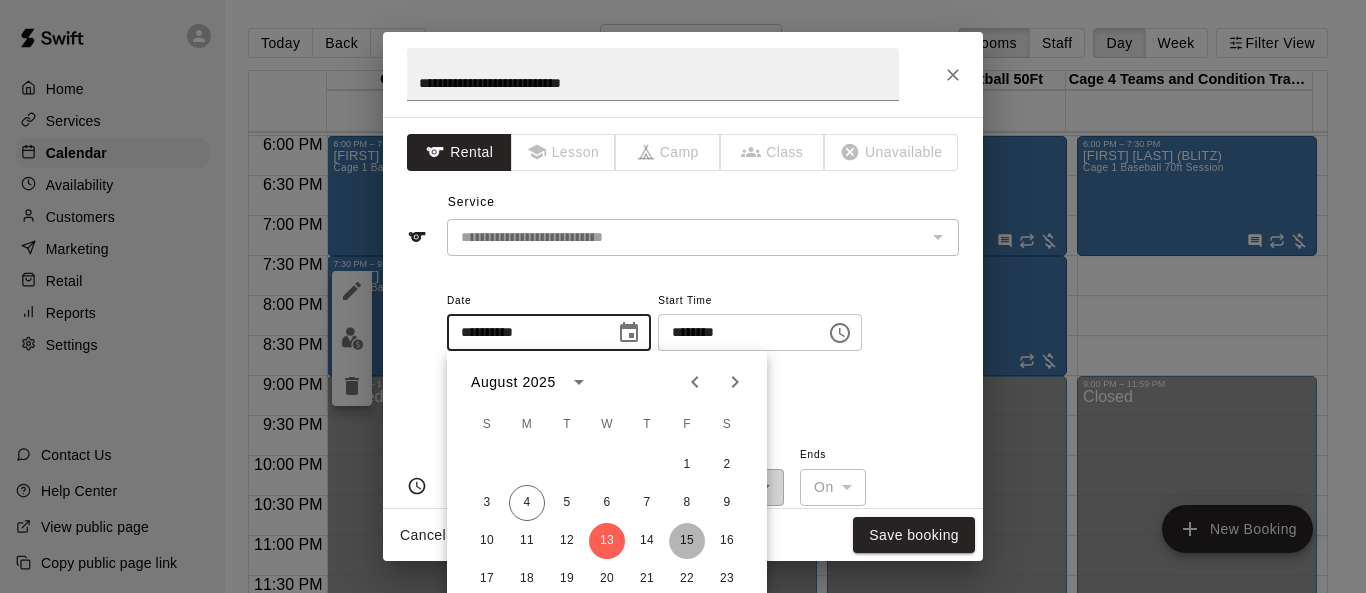 click on "15" at bounding box center (687, 541) 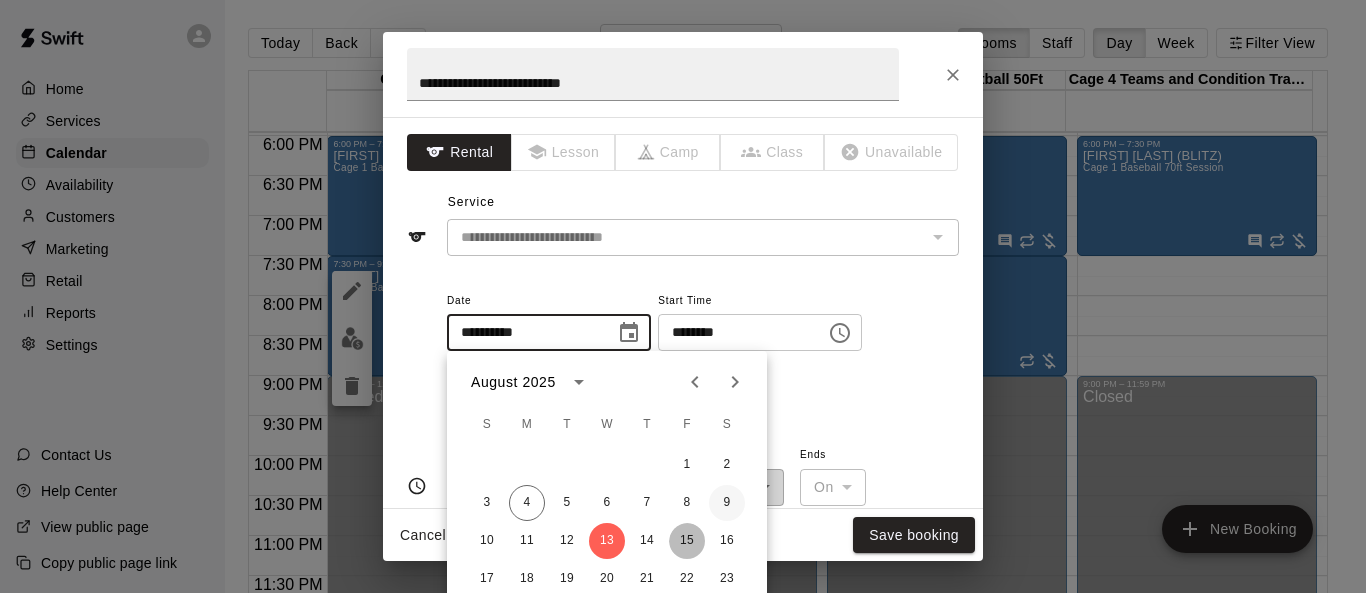 type on "**********" 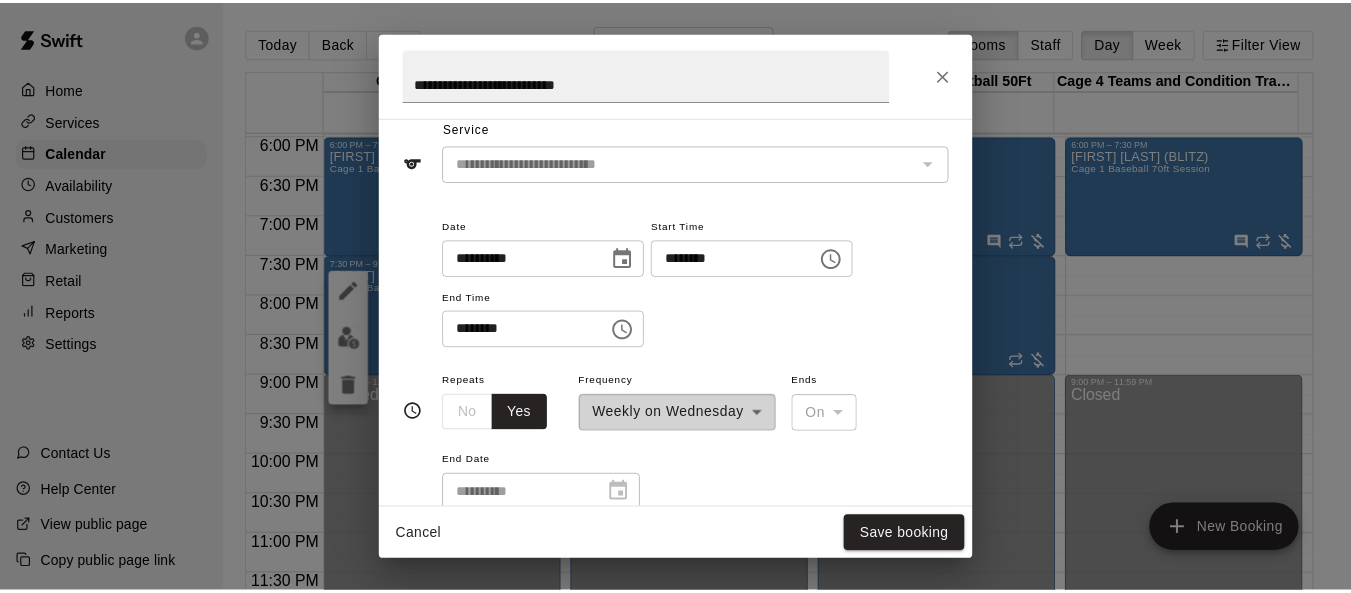 scroll, scrollTop: 200, scrollLeft: 0, axis: vertical 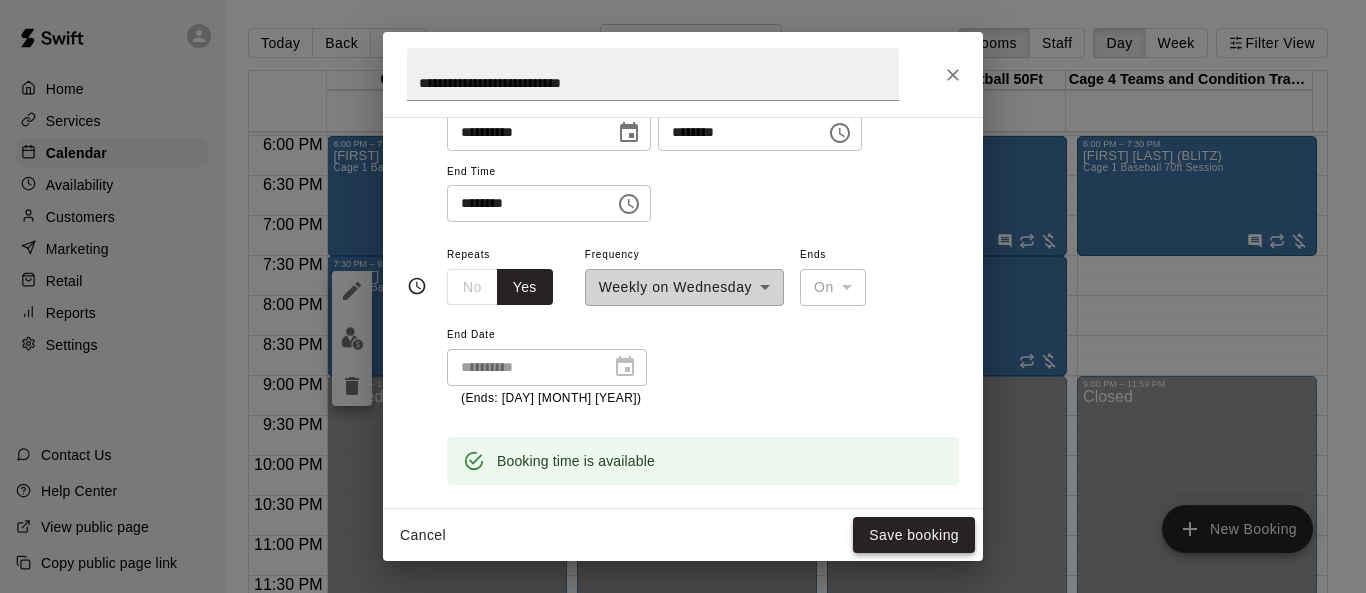 click on "Save booking" at bounding box center [914, 535] 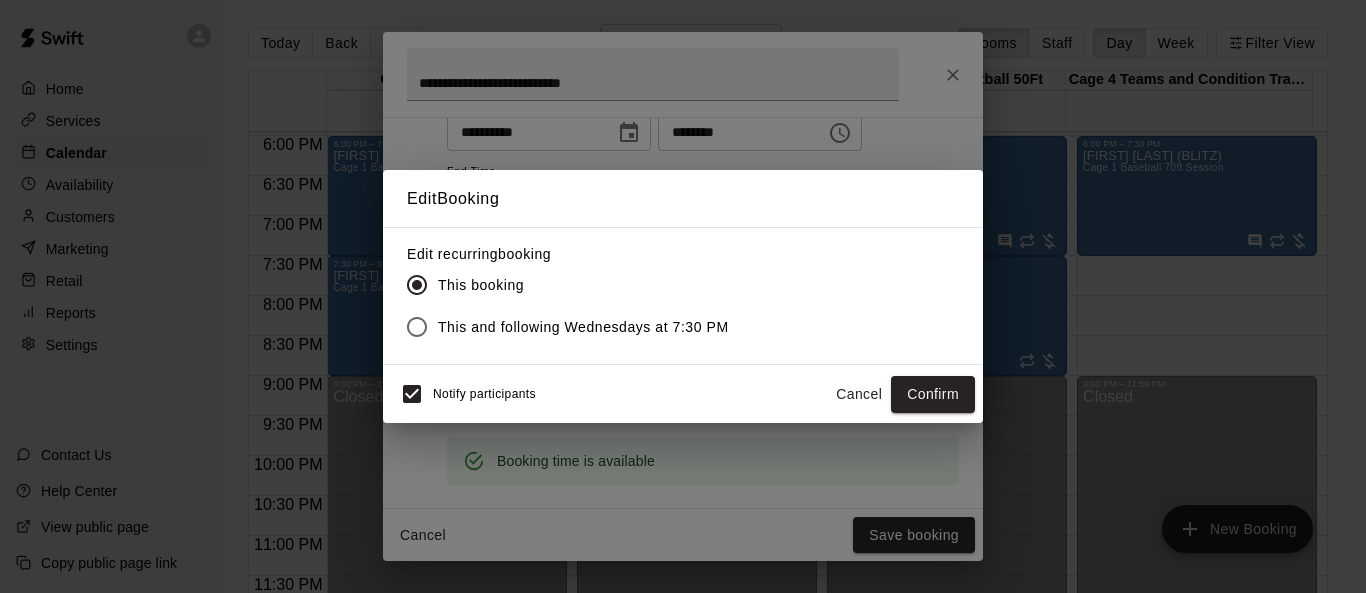 click on "This and following Wednesdays at 7:30 PM" at bounding box center [583, 327] 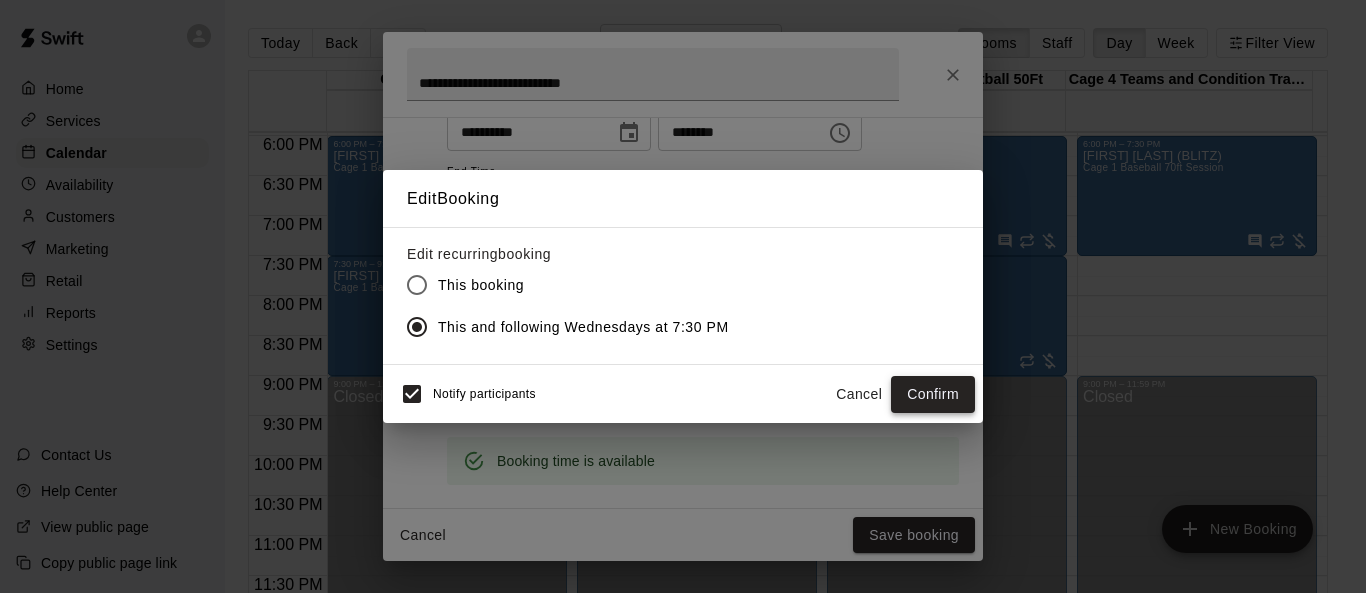 click on "Confirm" at bounding box center (933, 394) 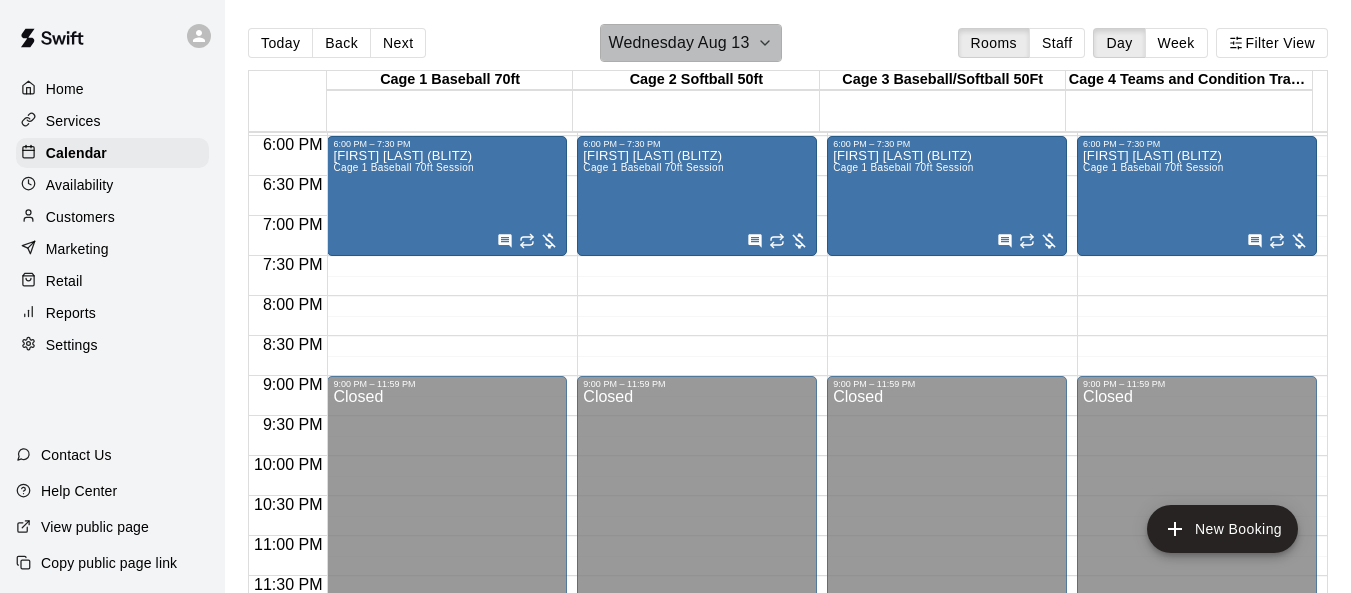 click 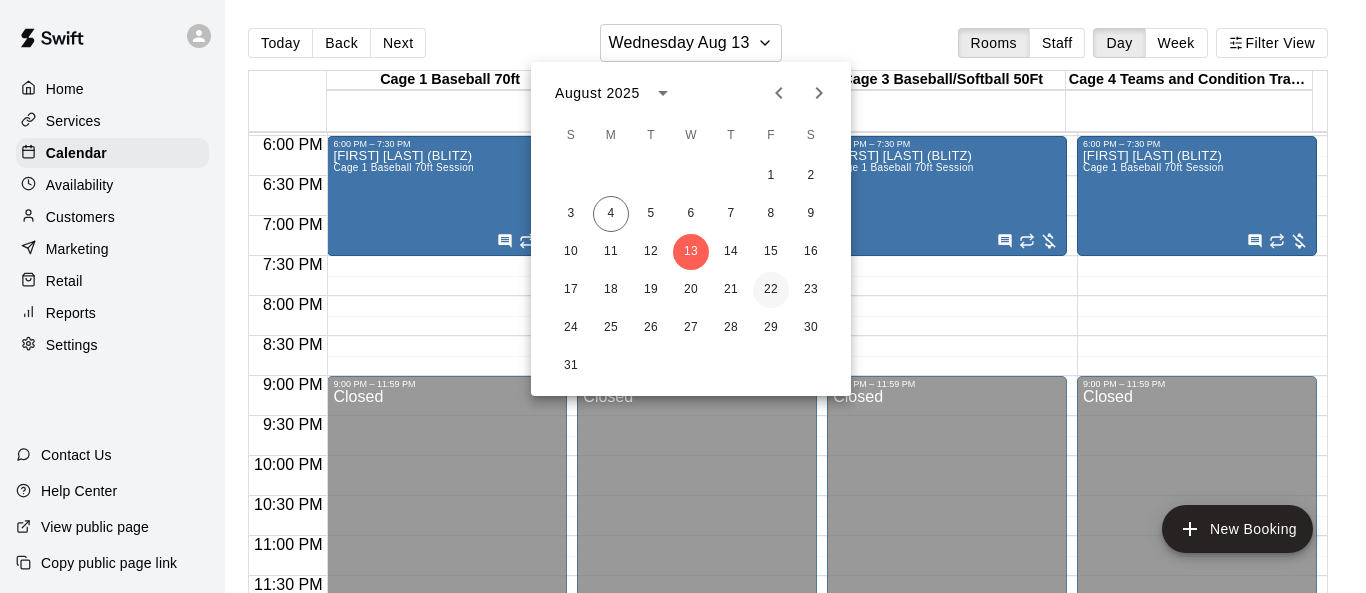 click on "22" at bounding box center [771, 290] 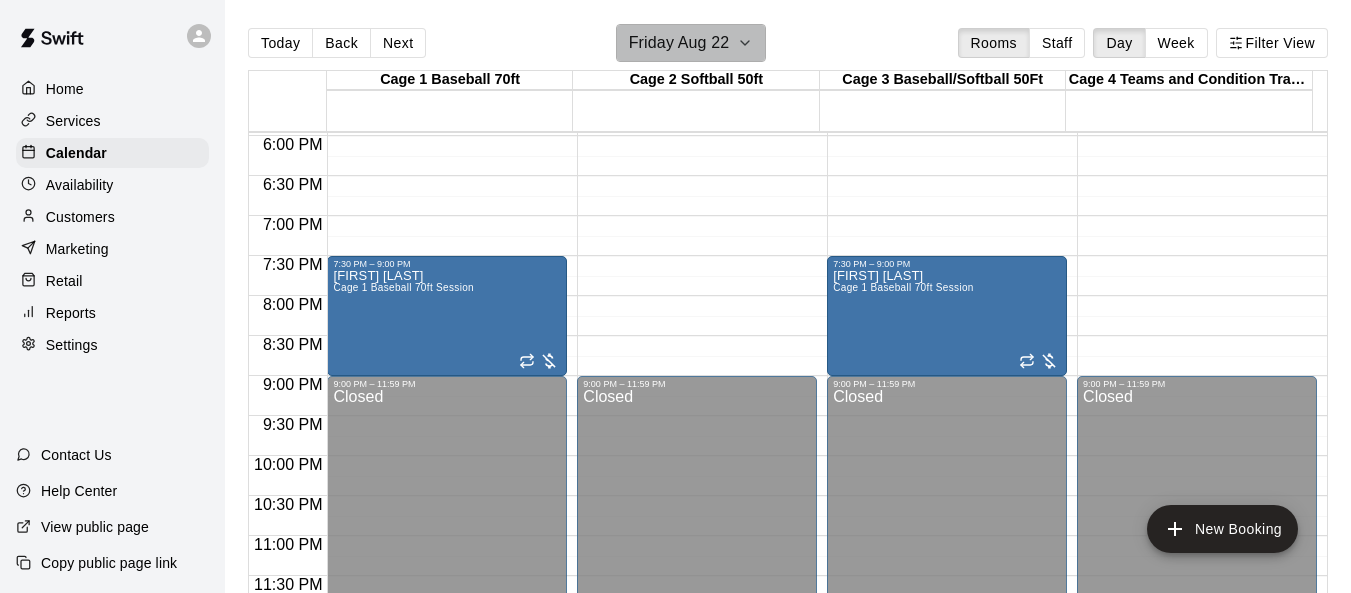 click 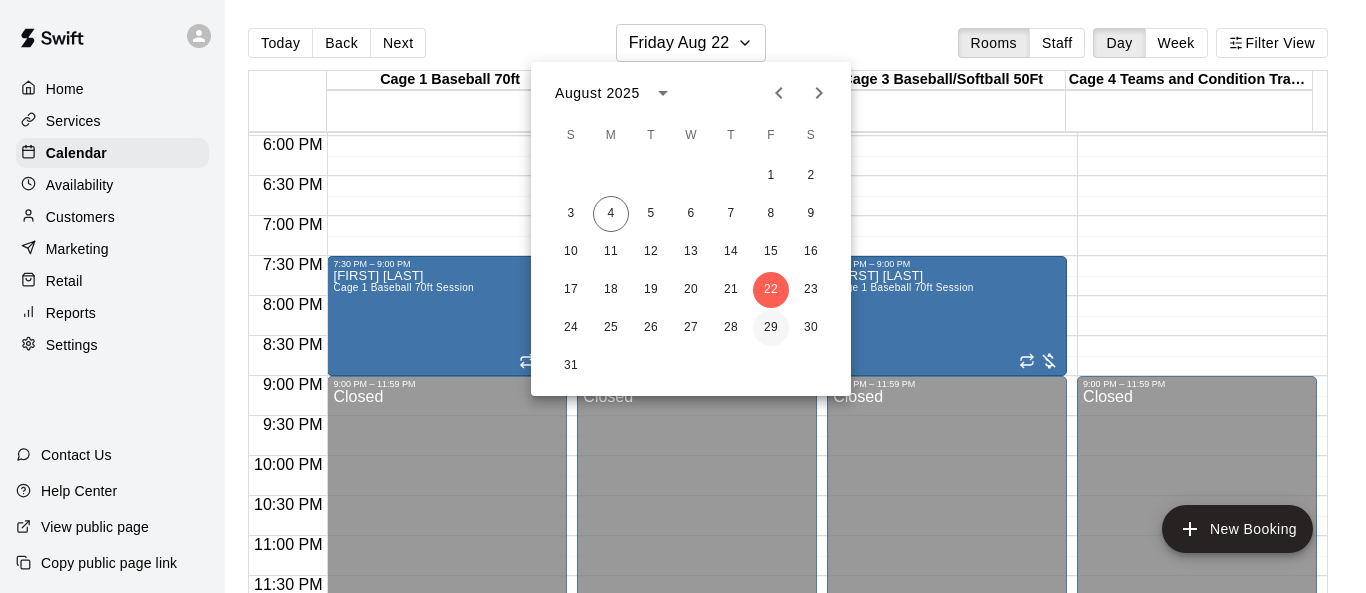 click on "29" at bounding box center (771, 328) 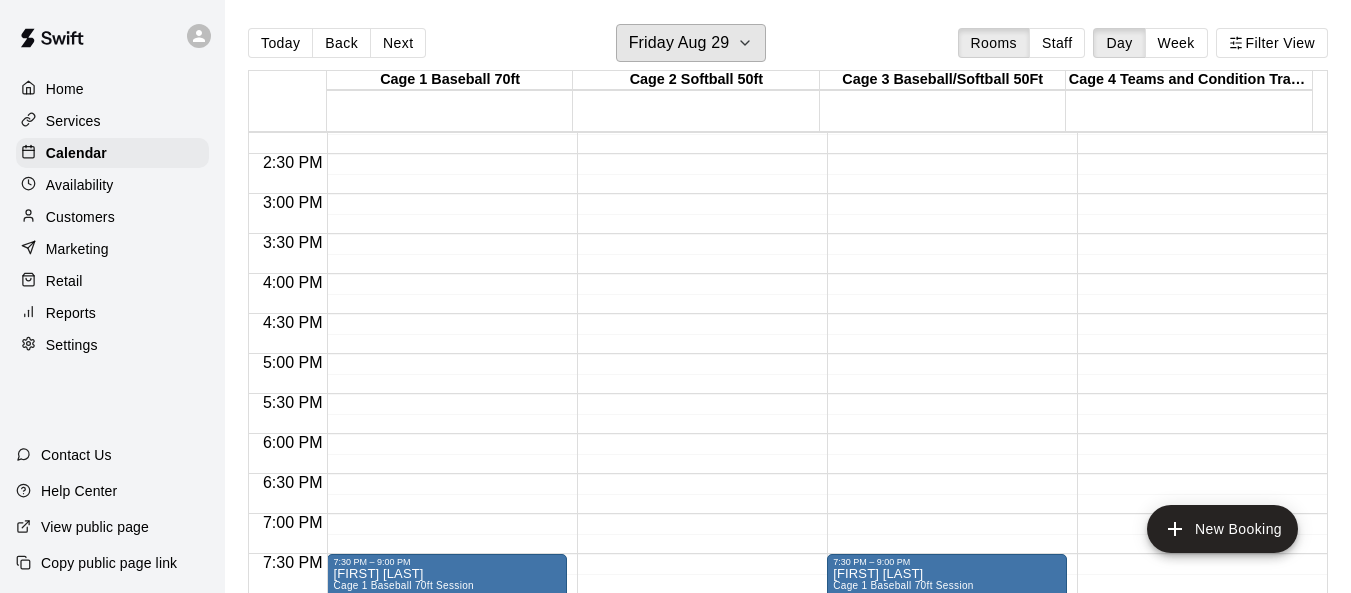 scroll, scrollTop: 1339, scrollLeft: 0, axis: vertical 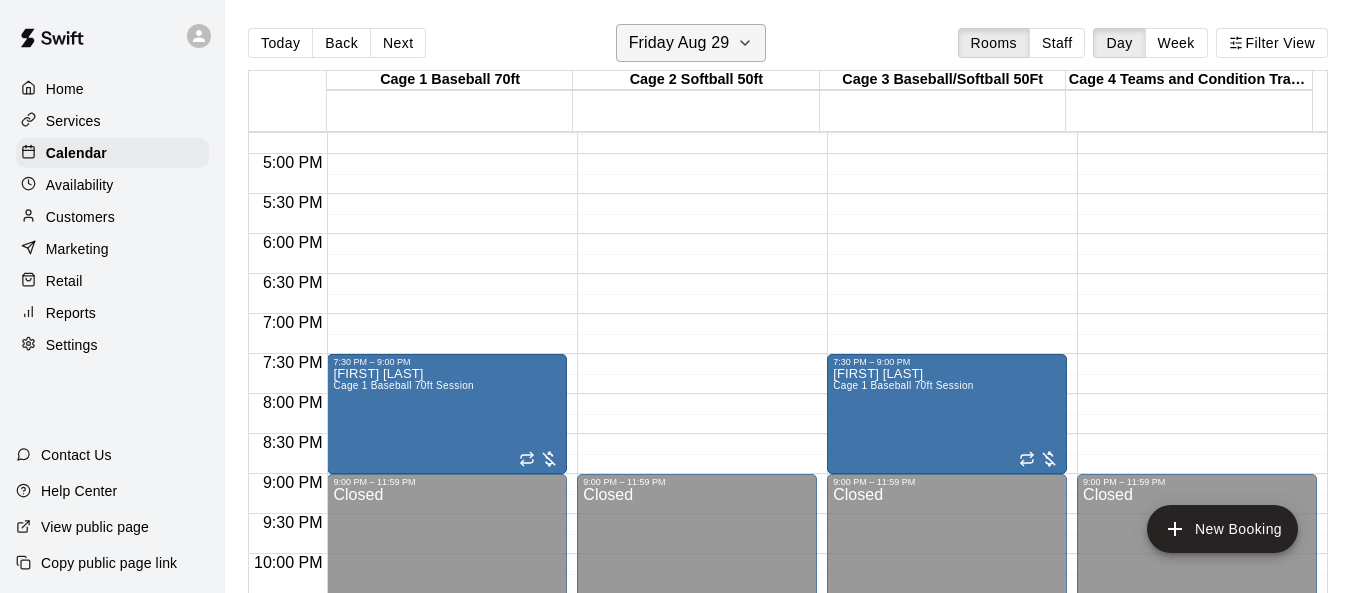 click 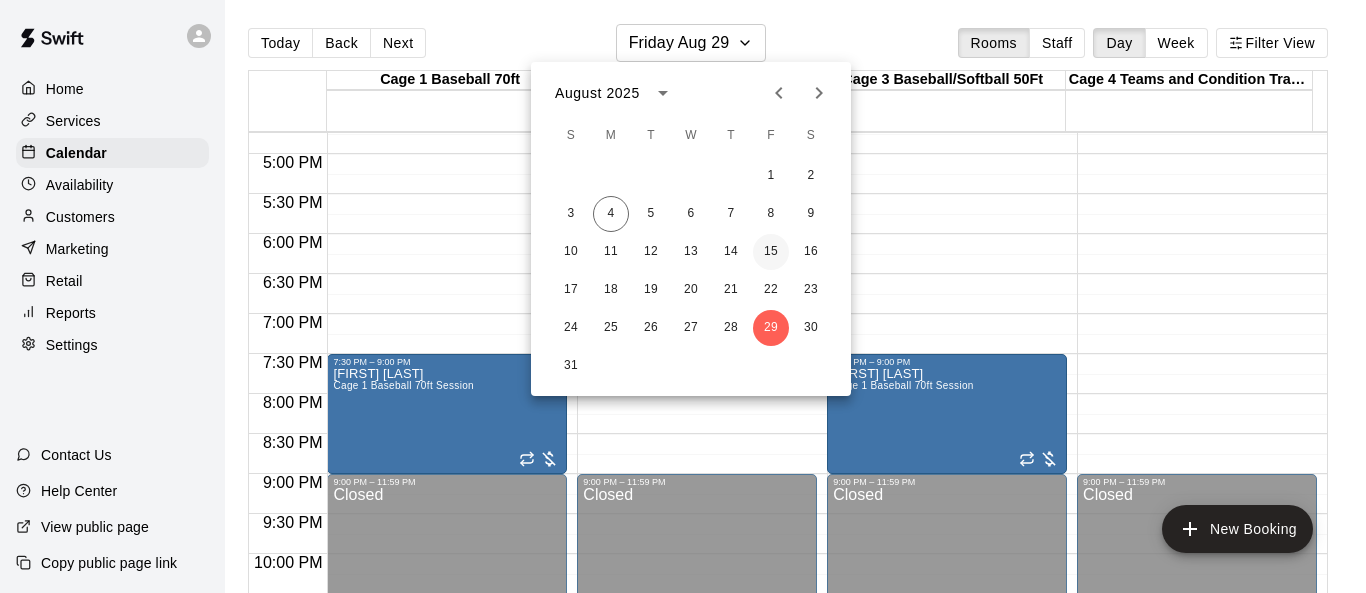click on "15" at bounding box center [771, 252] 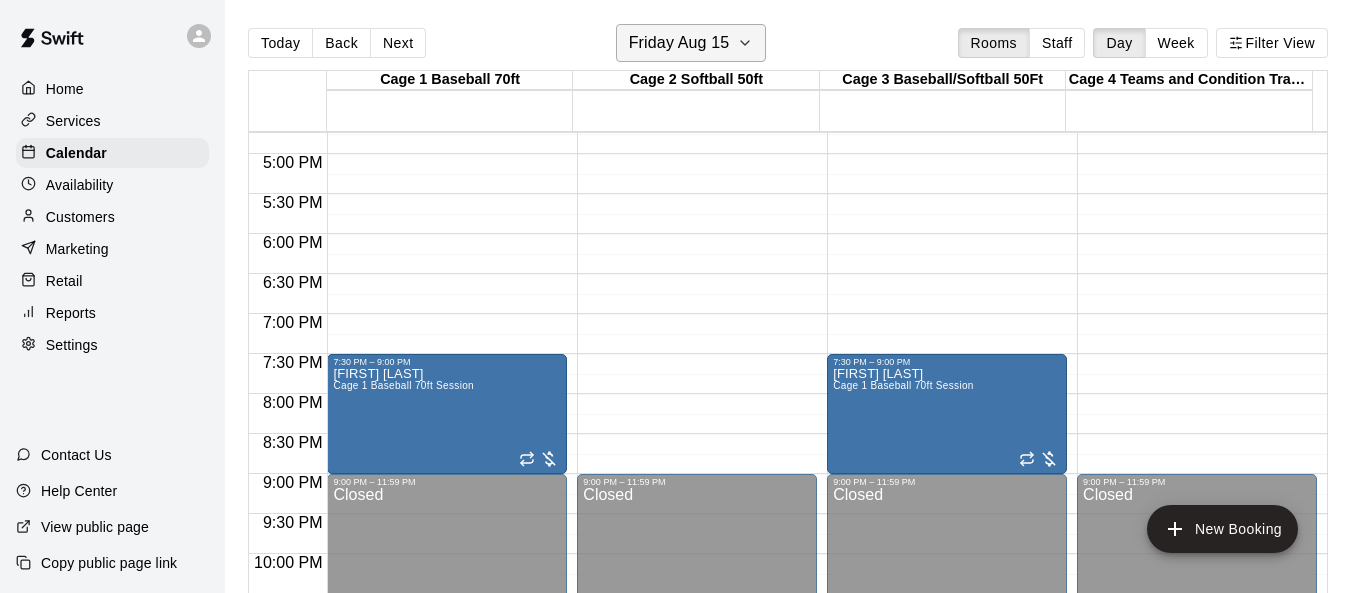 click 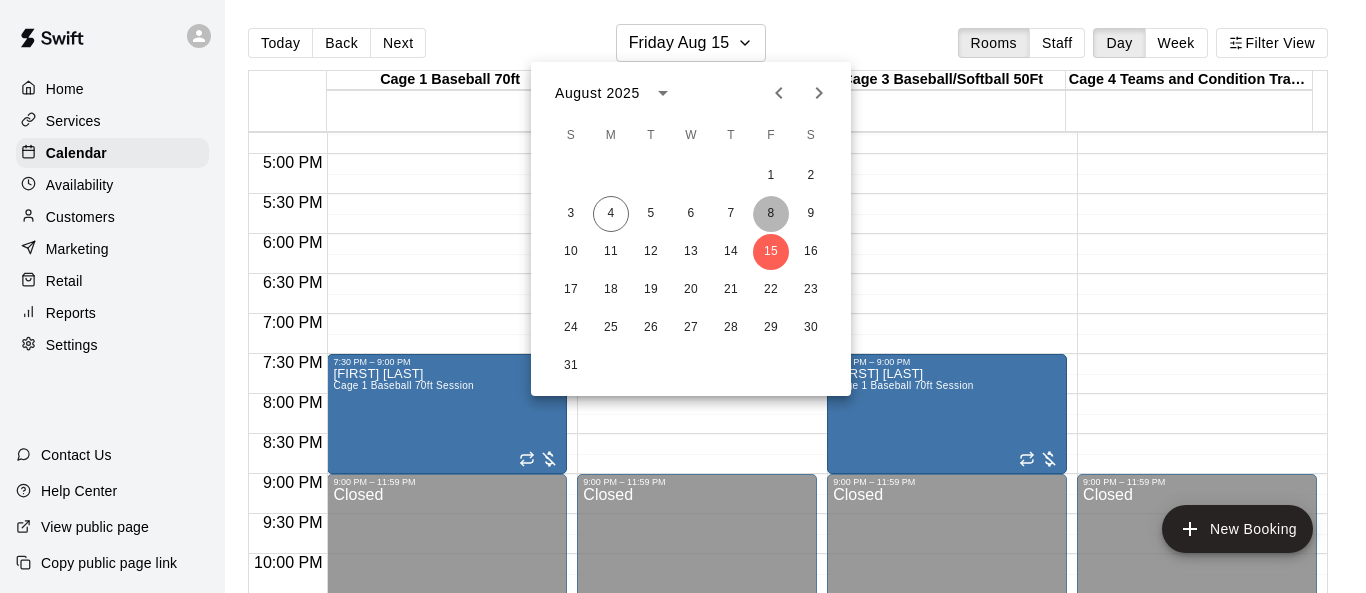 click on "8" at bounding box center (771, 214) 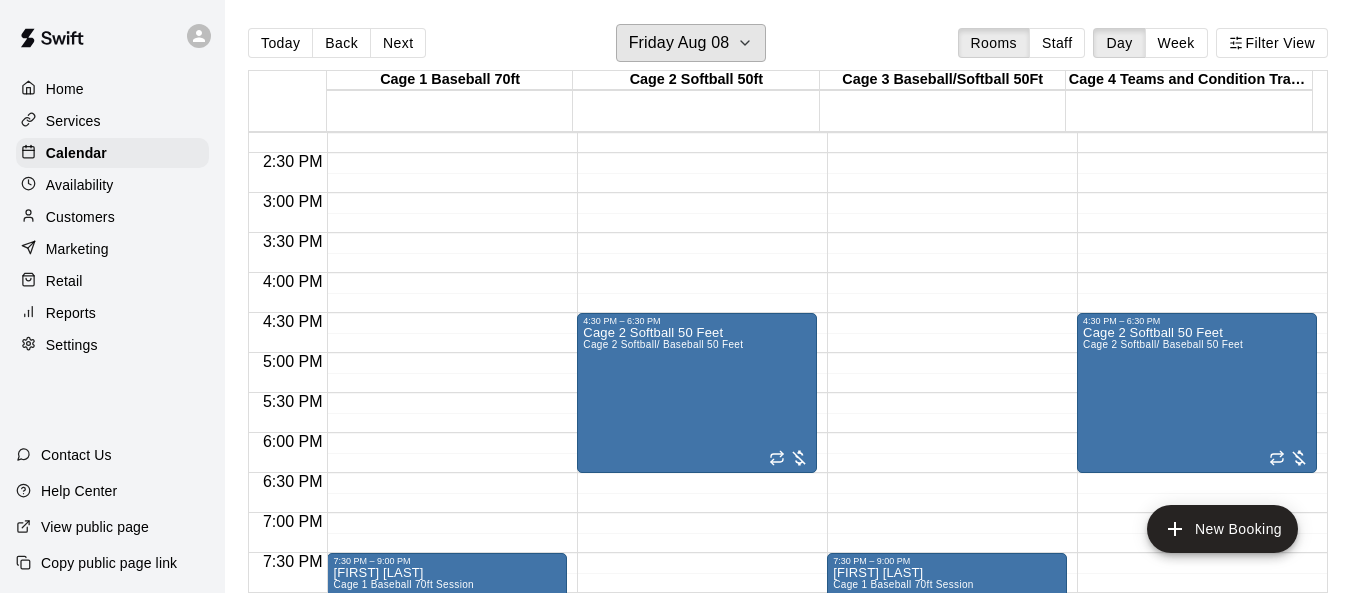 scroll, scrollTop: 1139, scrollLeft: 0, axis: vertical 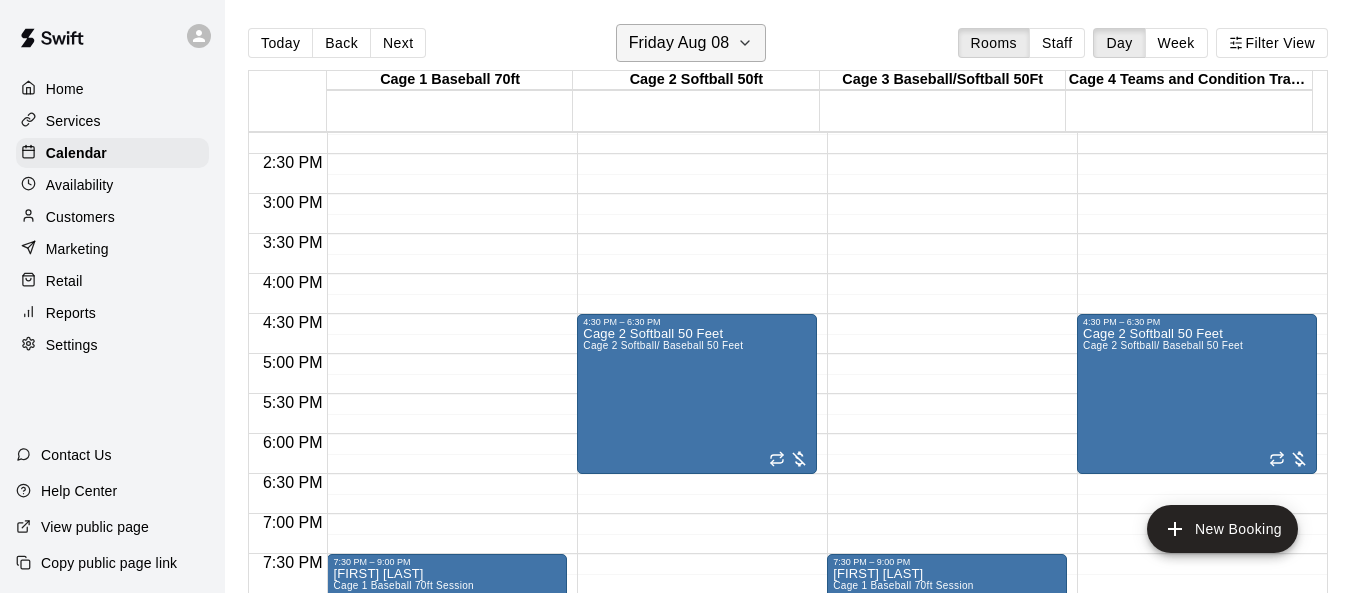 click 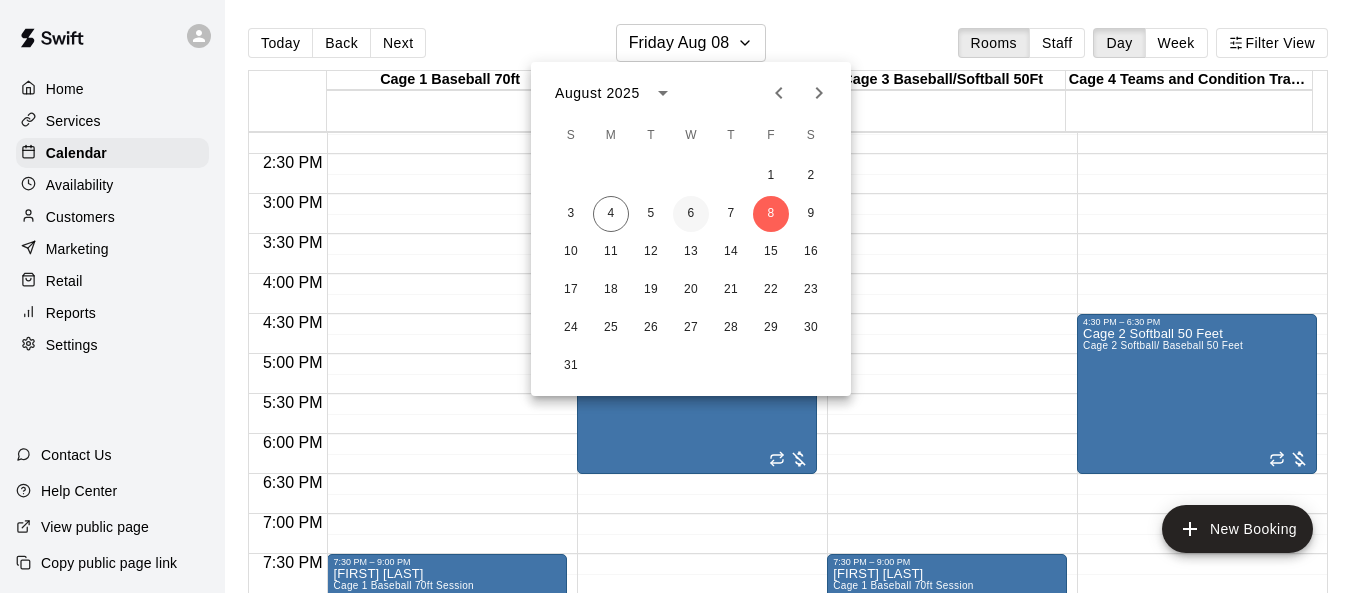 click on "6" at bounding box center (691, 214) 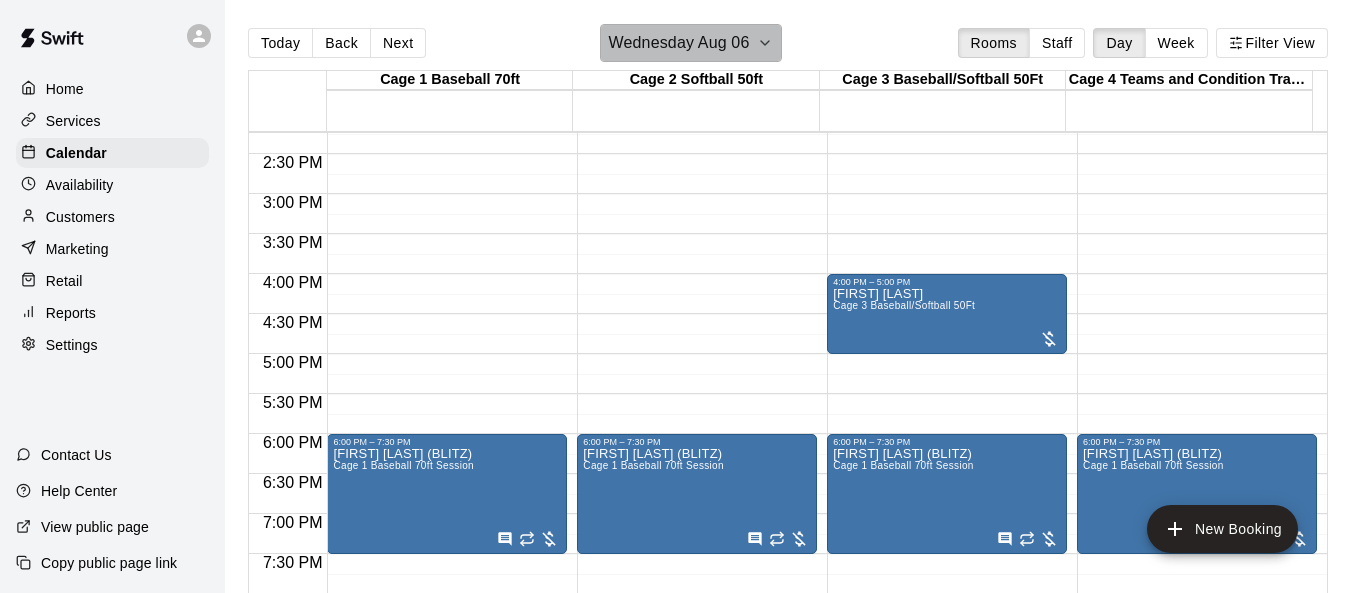 click 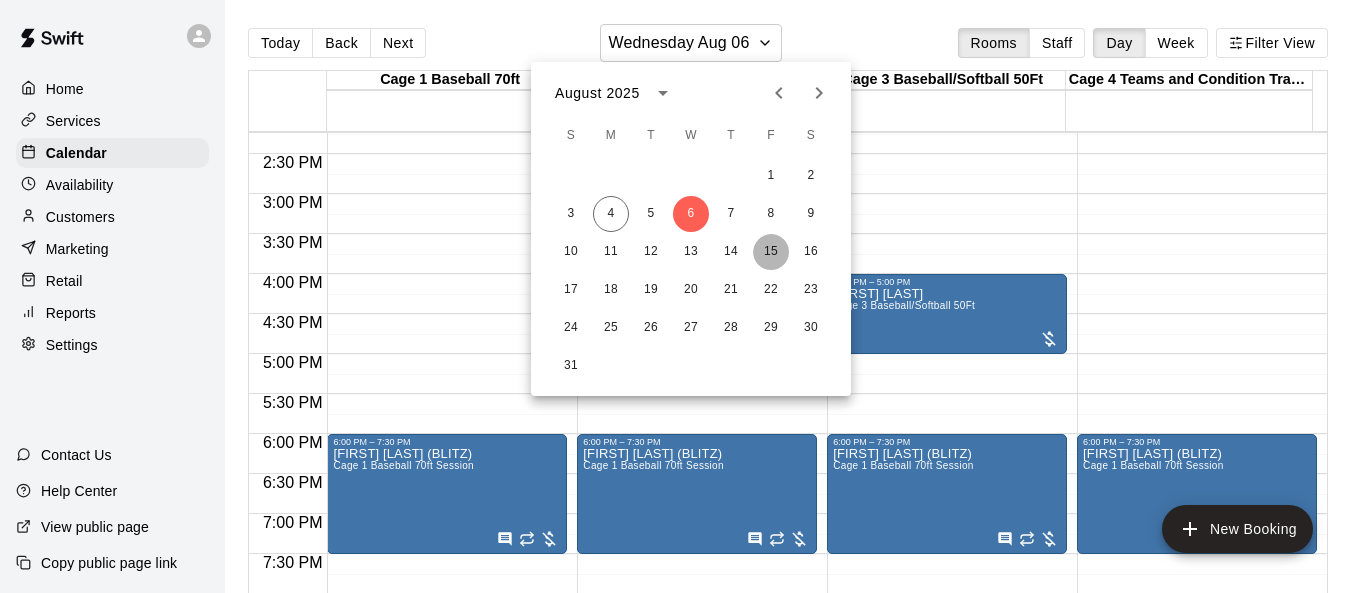 click on "15" at bounding box center [771, 252] 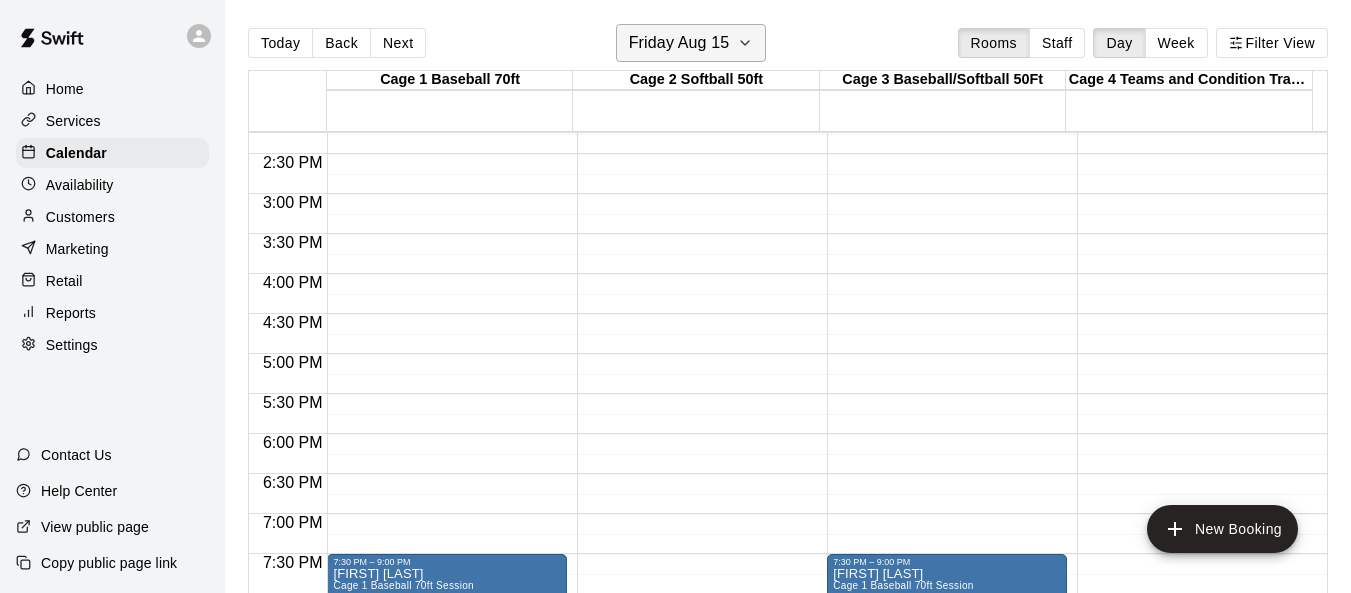 click 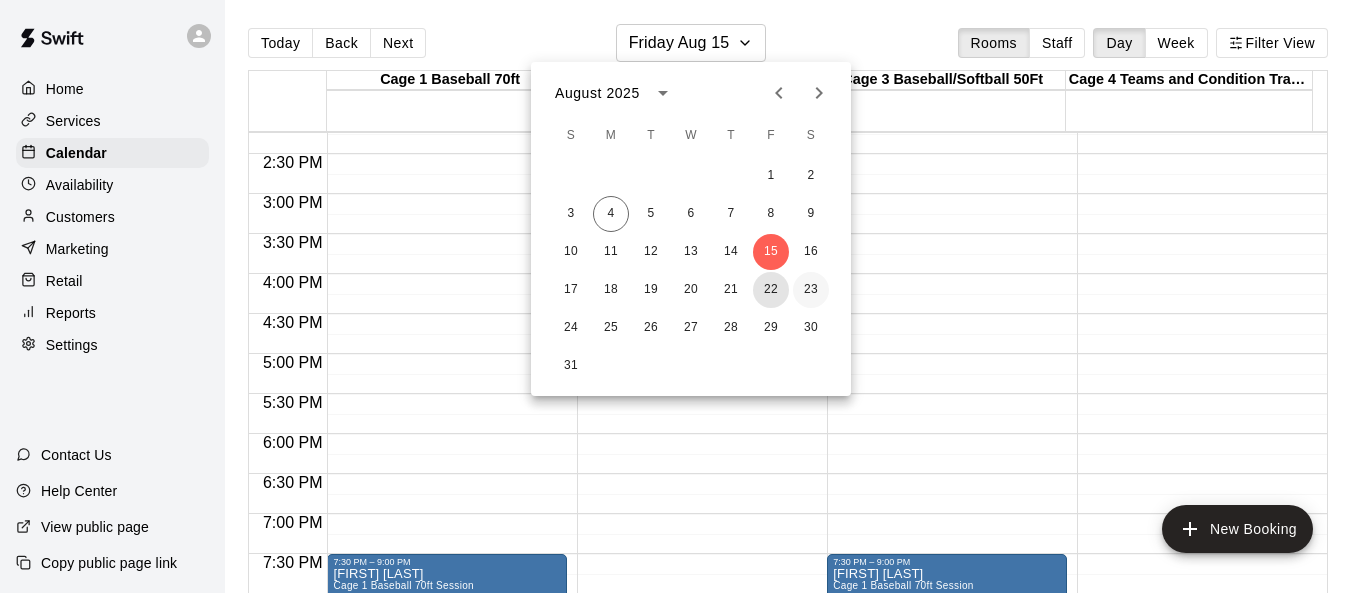 click on "22" at bounding box center [771, 290] 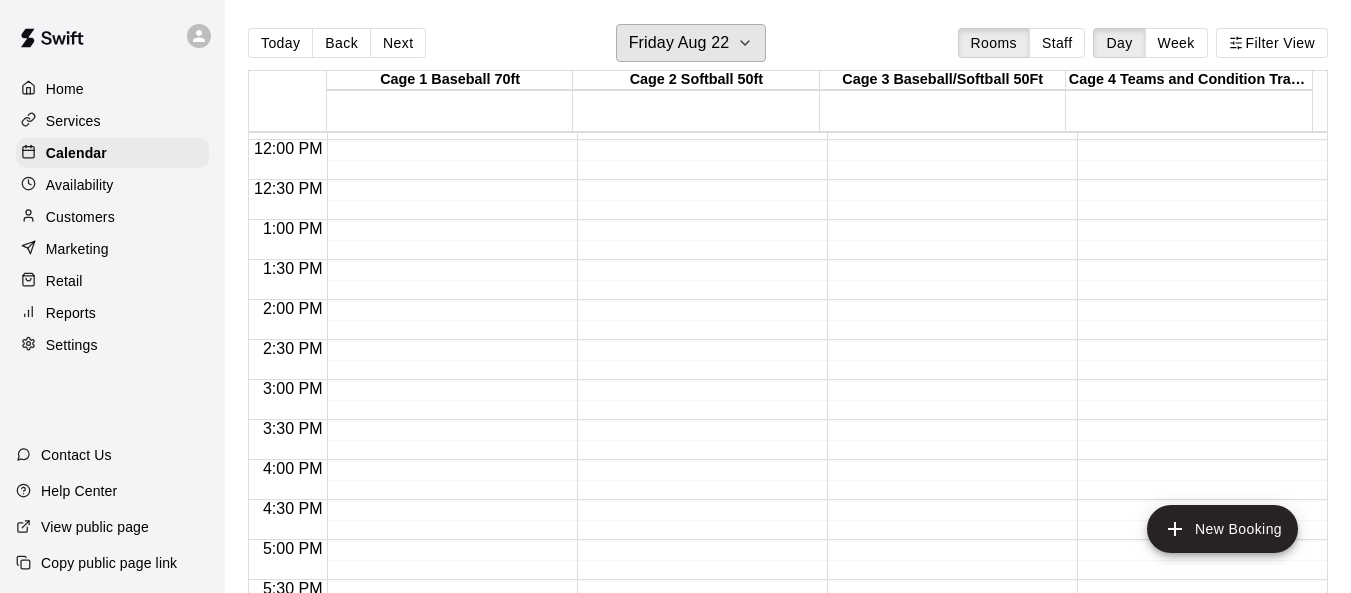 scroll, scrollTop: 939, scrollLeft: 0, axis: vertical 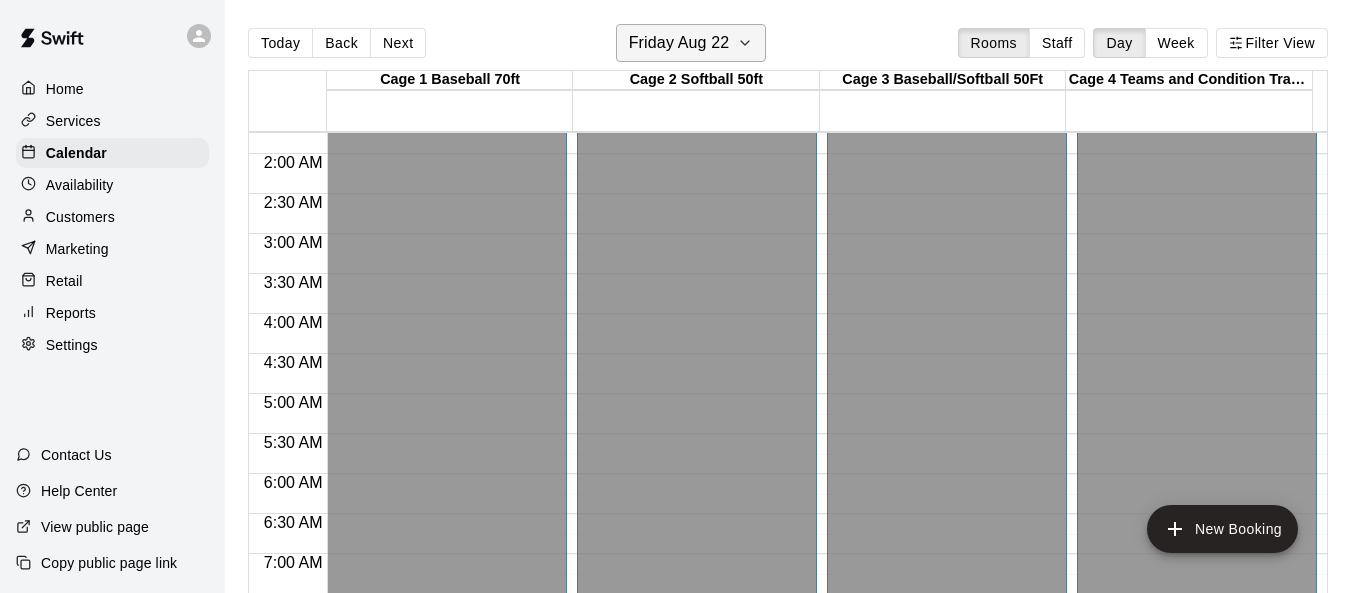 click 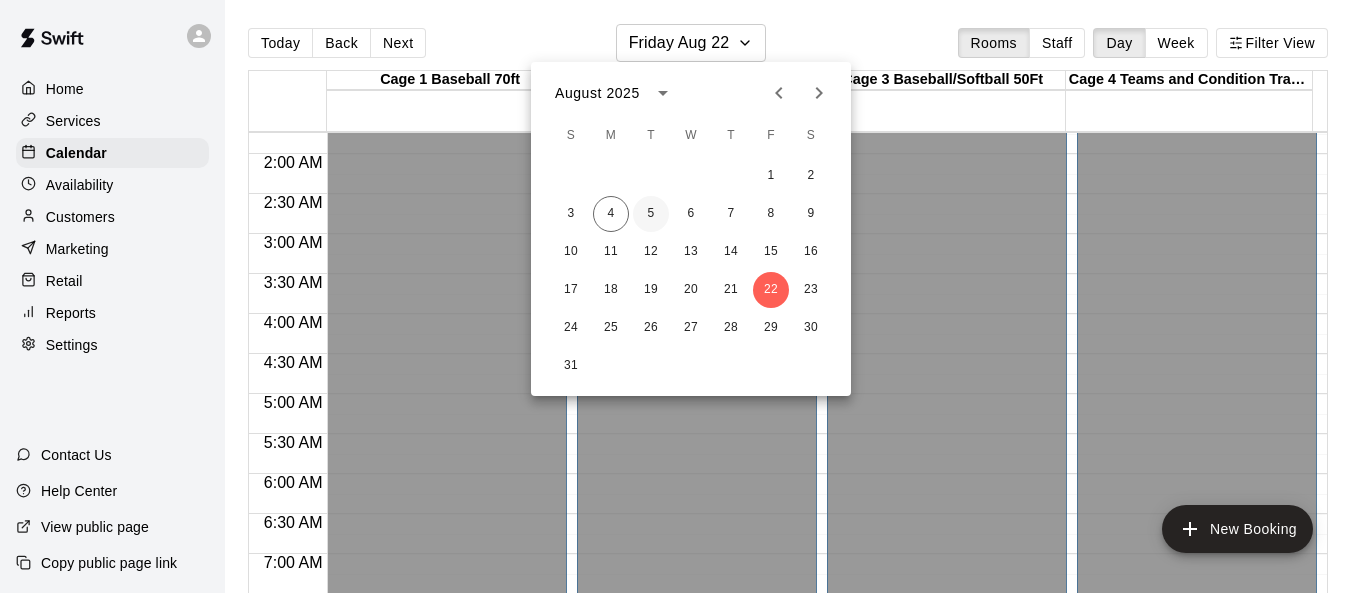 click on "5" at bounding box center [651, 214] 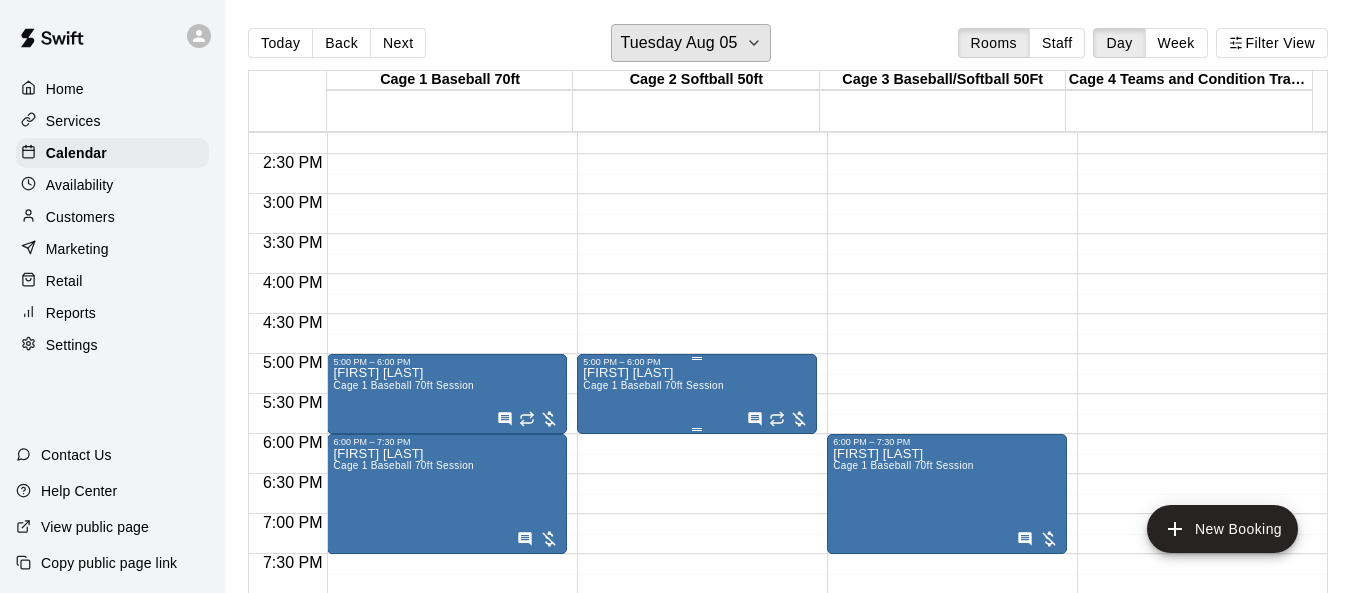 scroll, scrollTop: 1239, scrollLeft: 0, axis: vertical 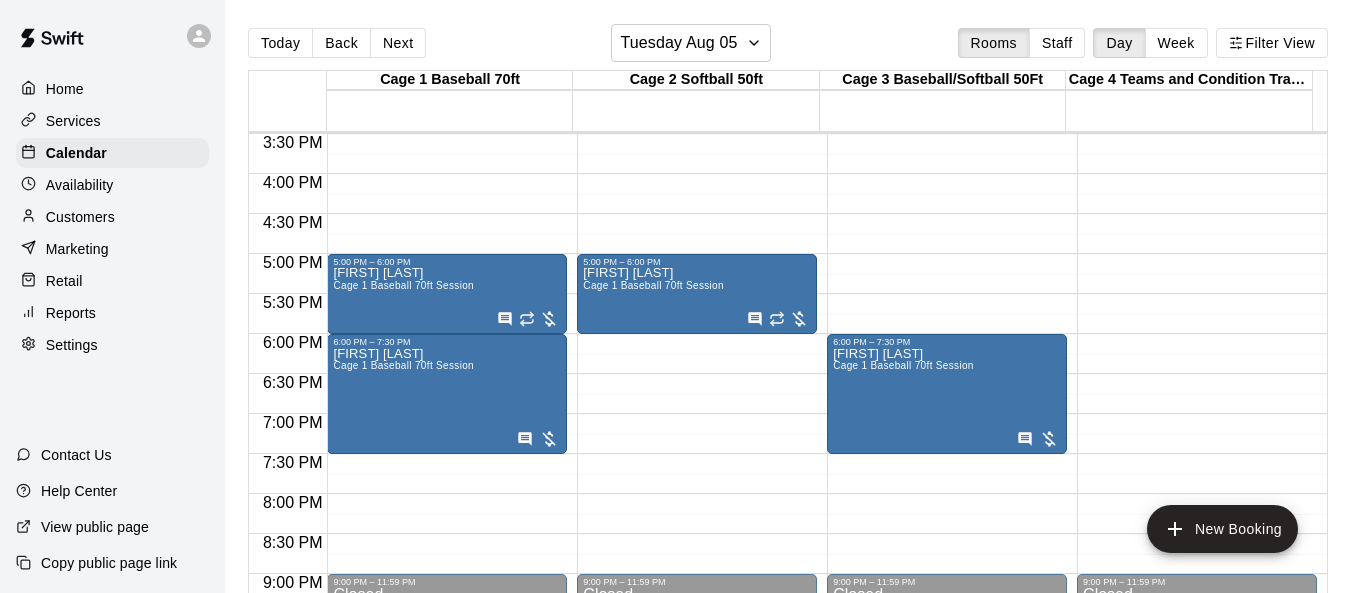 click on "Customers" at bounding box center [80, 217] 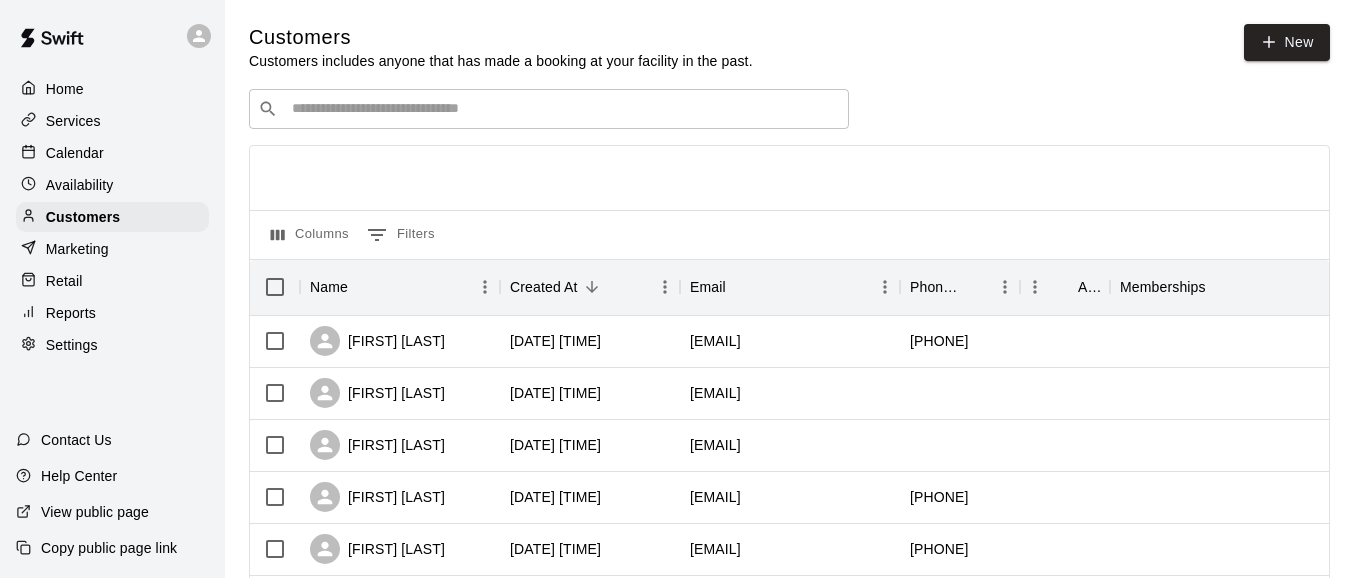 click at bounding box center [563, 109] 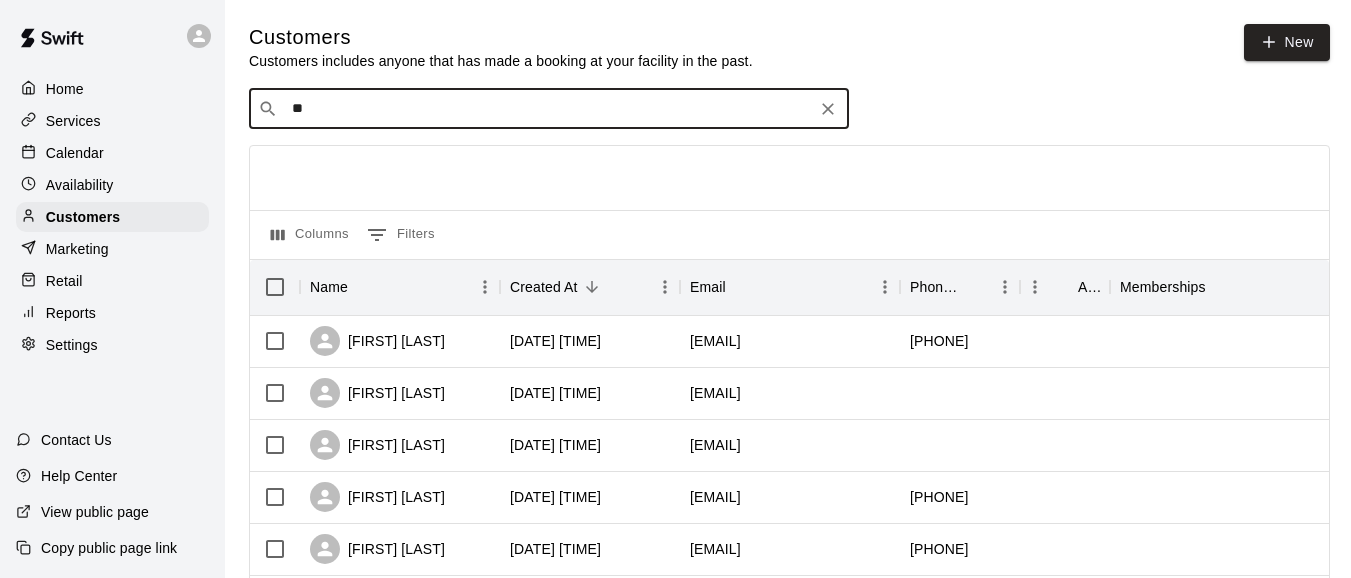 type on "***" 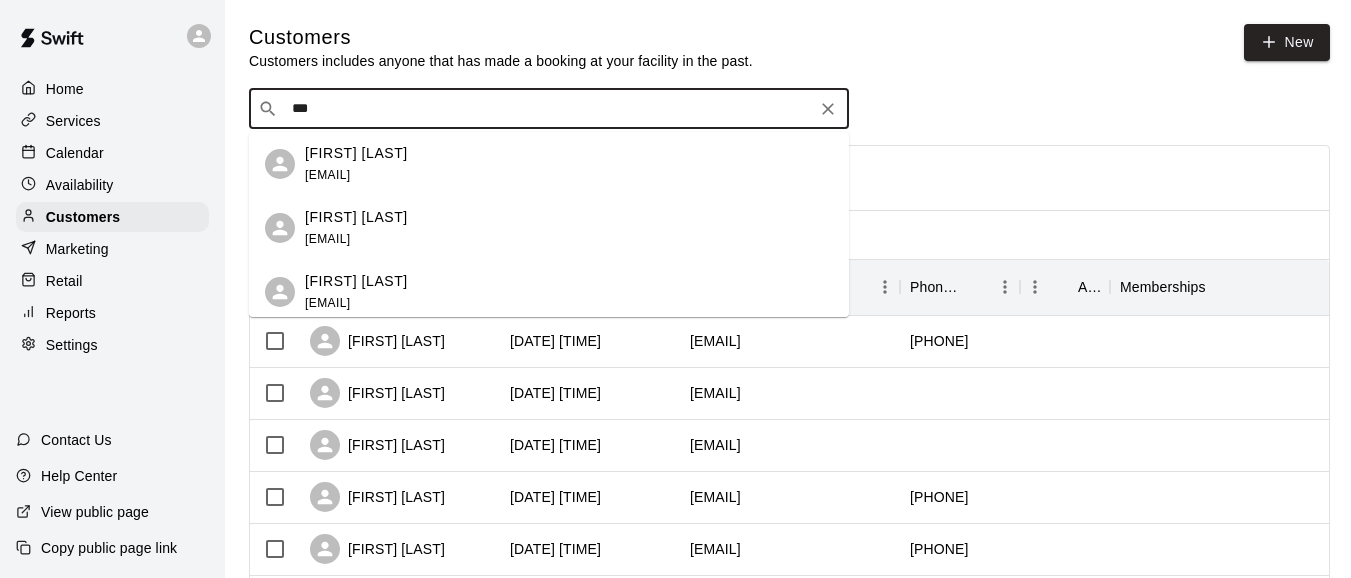 click on "Gio Balderrama" at bounding box center [356, 217] 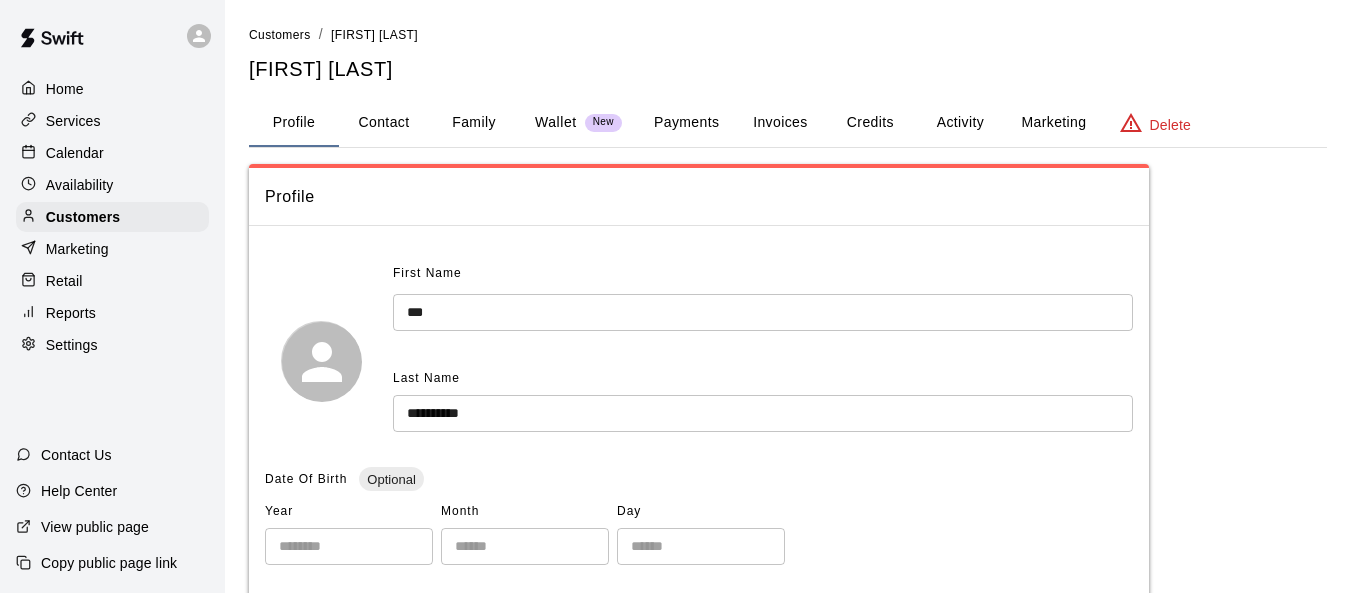 click on "Invoices" at bounding box center (780, 123) 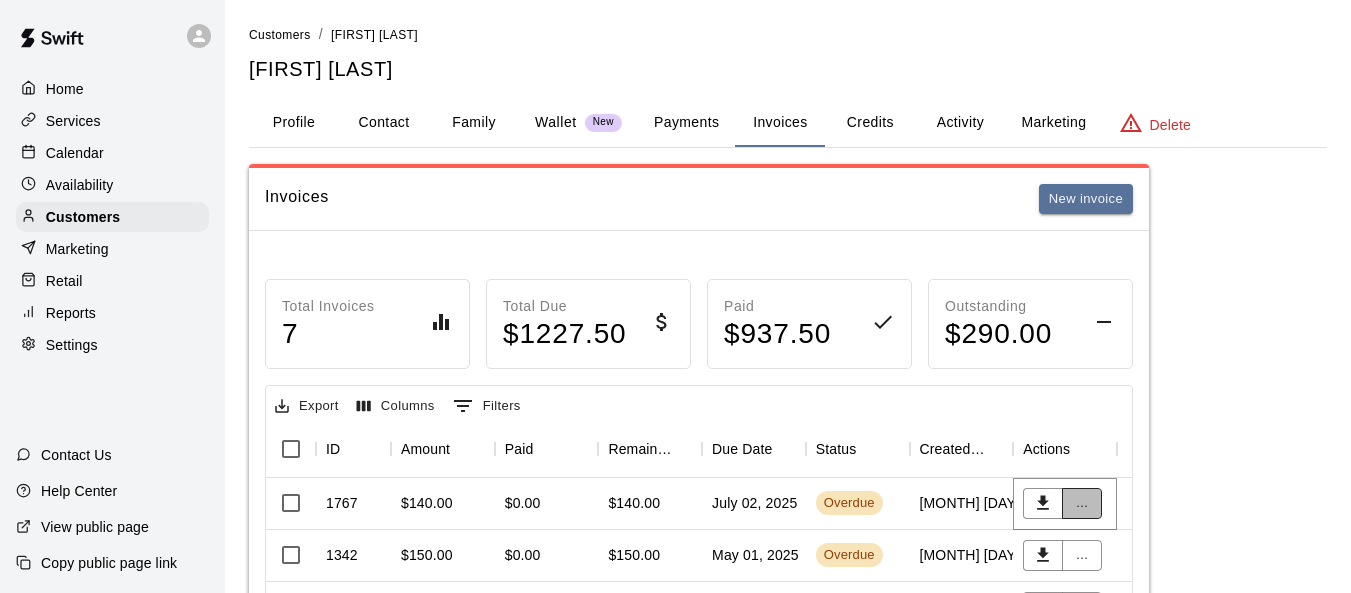 click on "..." at bounding box center [1082, 503] 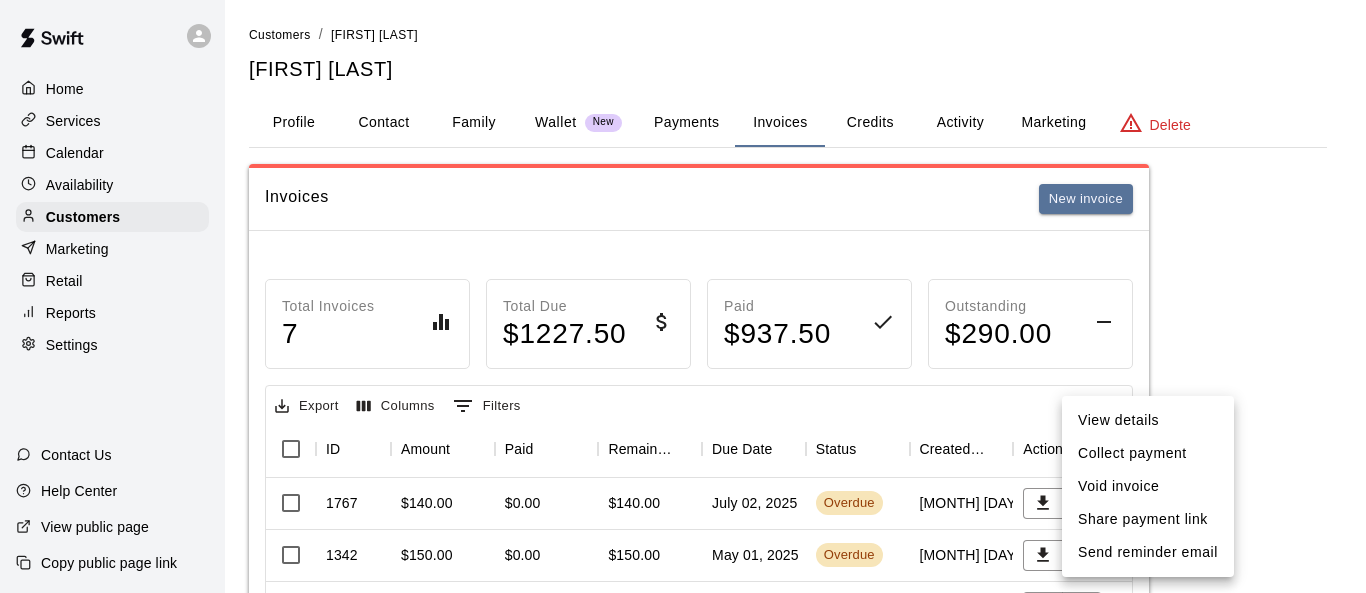 click on "Collect payment" at bounding box center [1148, 453] 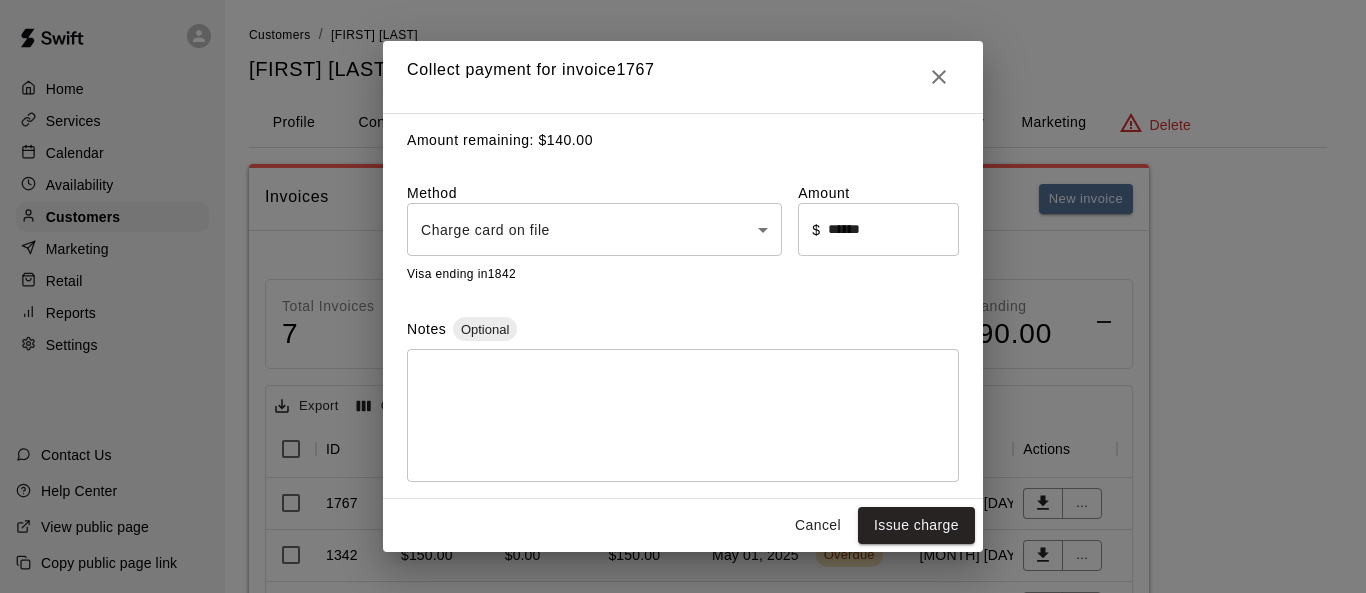 click on "Home Services Calendar Availability Customers Marketing Retail Reports Settings Contact Us Help Center View public page Copy public page link Customers / Gio Balderrama Gio Balderrama Profile Contact Family Wallet New Payments Invoices Credits Activity Marketing Delete Invoices New invoice Total Invoices 7 Total Due $ 1227.50 Paid $ 937.50 Outstanding $ 290.00 Export Columns 0 Filters ID Amount Paid Remaining Due Date Status Created On Actions 1767 $140.00 $0.00 $140.00 July 02, 2025 Overdue June 30, 2025 ... 1342 $150.00 $0.00 $150.00 May 01, 2025 Overdue April 27, 2025 ... 1160 $250.00 $250.00 $0.00 April 03, 2025 Paid March 23, 2025 ... 999 $250.00 $250.00 $0.00 March 06, 2025 Paid February 28, 2025 ... 860 $250.00 $250.00 $0.00 February 06, 2025 Paid February 06, 2025 ... 688 $187.50 $187.50 $0.00 January 16, 2025 Paid January 14, 2025 ... 685 $187.50 $0.00 $187.50 January 16, 2025 Void January 14, 2025 ... Rows per page: 100 *** 1–7 of 7 Swift - Edit Customer Close cross-small 1767 Amount remaining: $" at bounding box center [683, 480] 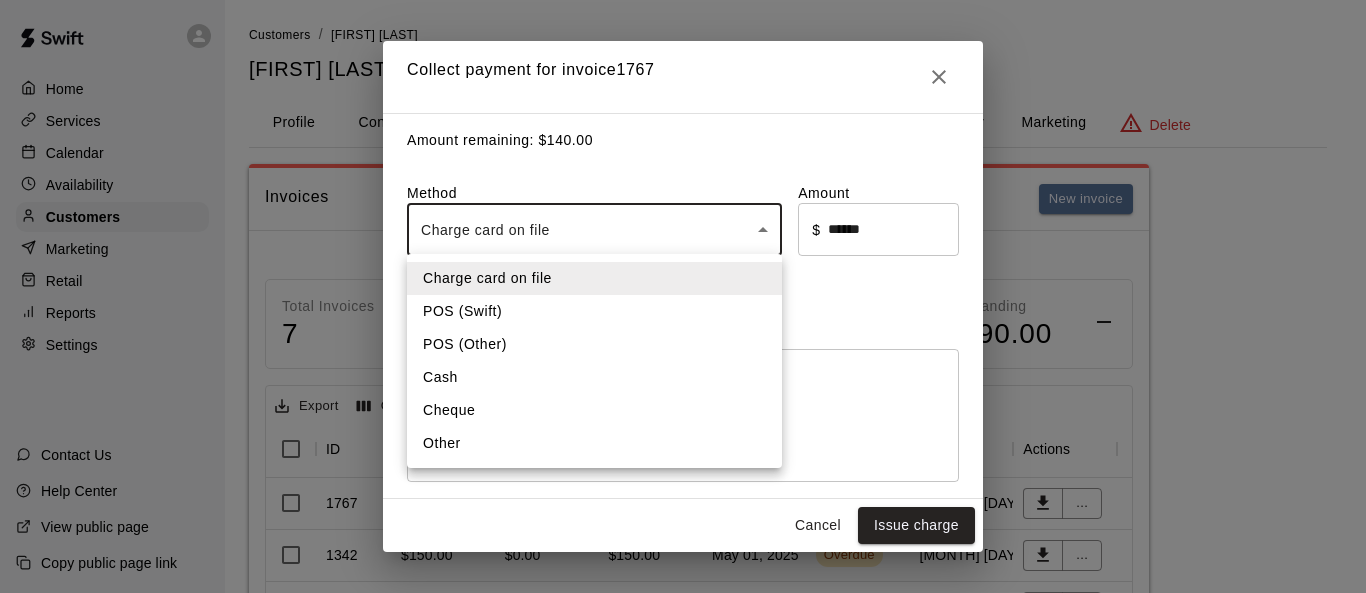 click on "POS (Other)" at bounding box center [594, 344] 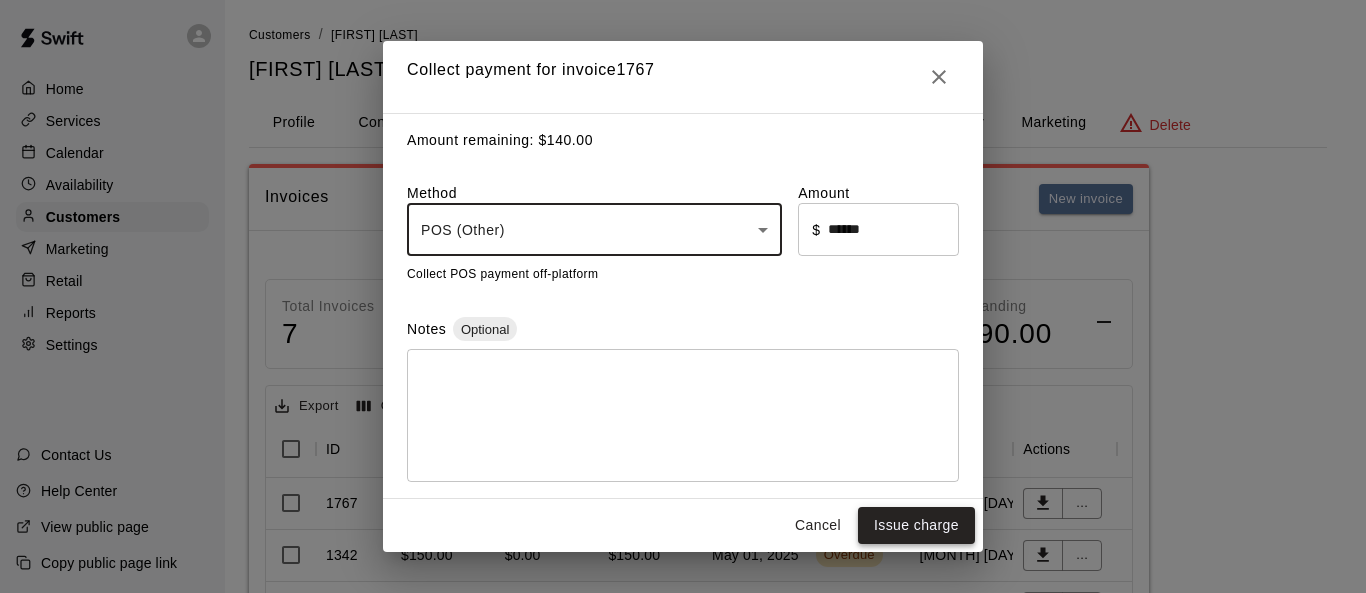 click on "Issue charge" at bounding box center (916, 525) 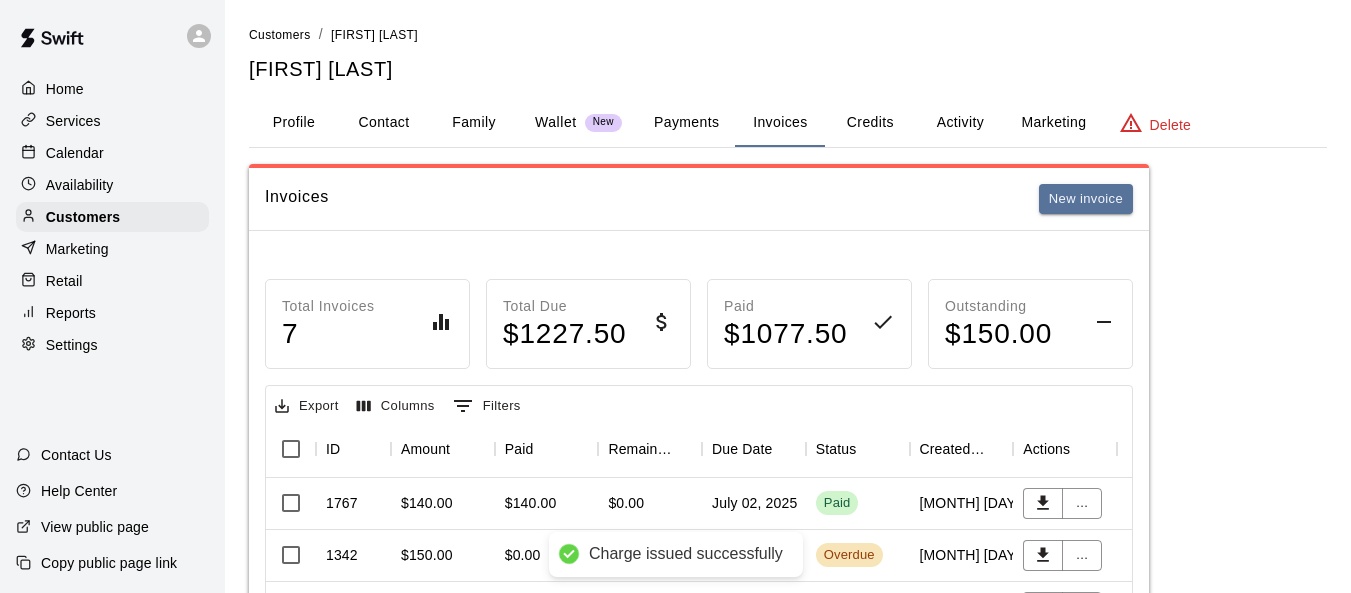 click on "..." at bounding box center [1065, 556] 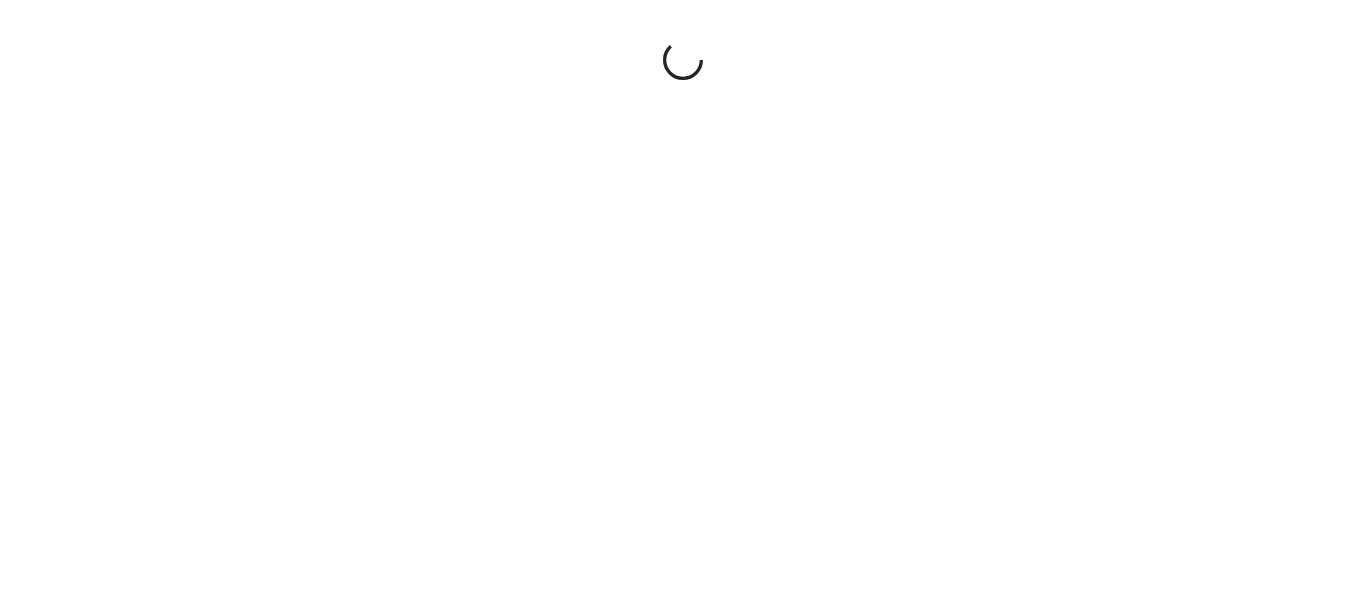 scroll, scrollTop: 0, scrollLeft: 0, axis: both 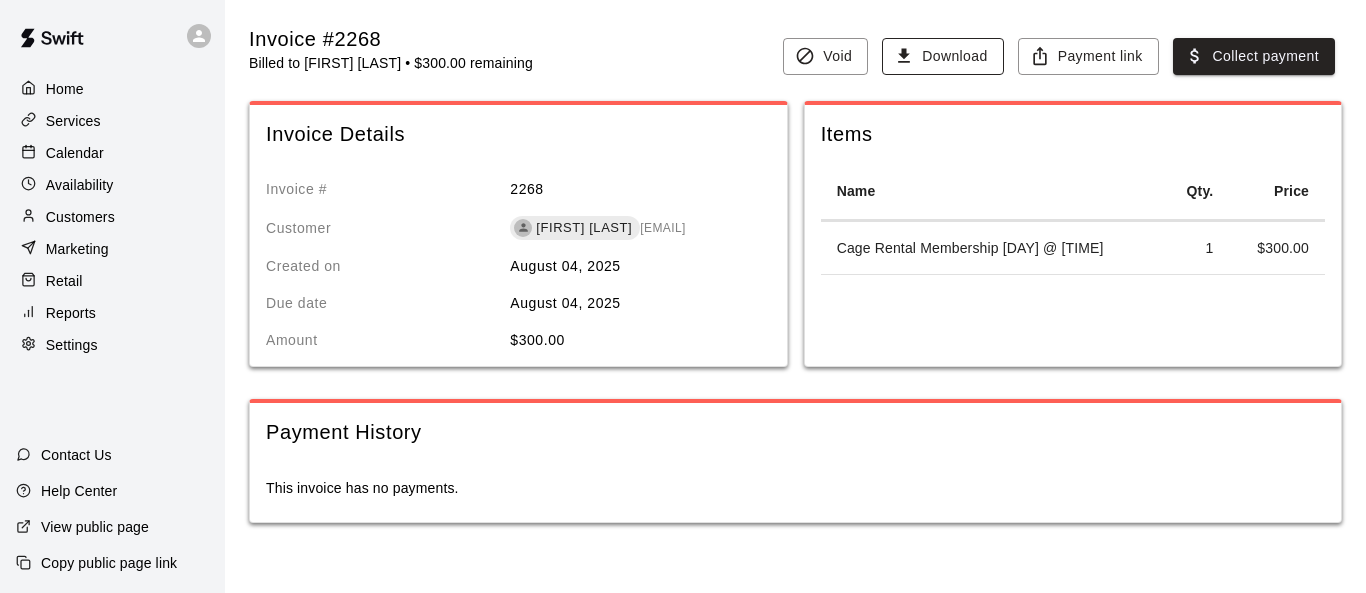click on "Download" at bounding box center (942, 56) 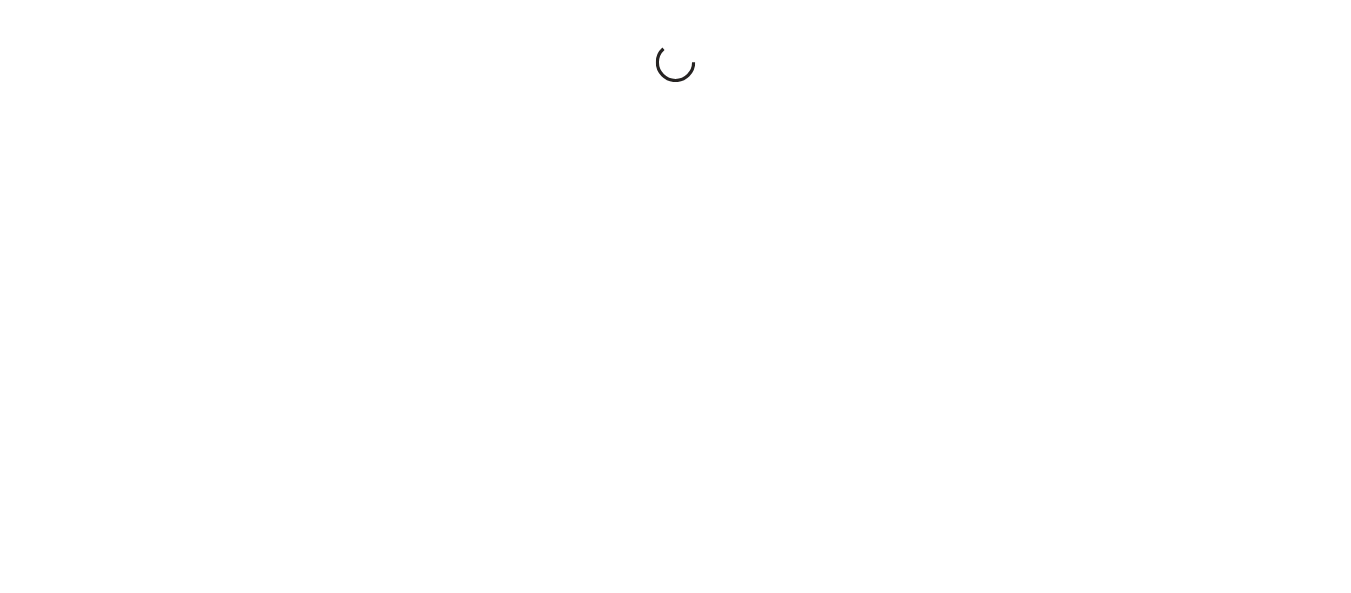 scroll, scrollTop: 0, scrollLeft: 0, axis: both 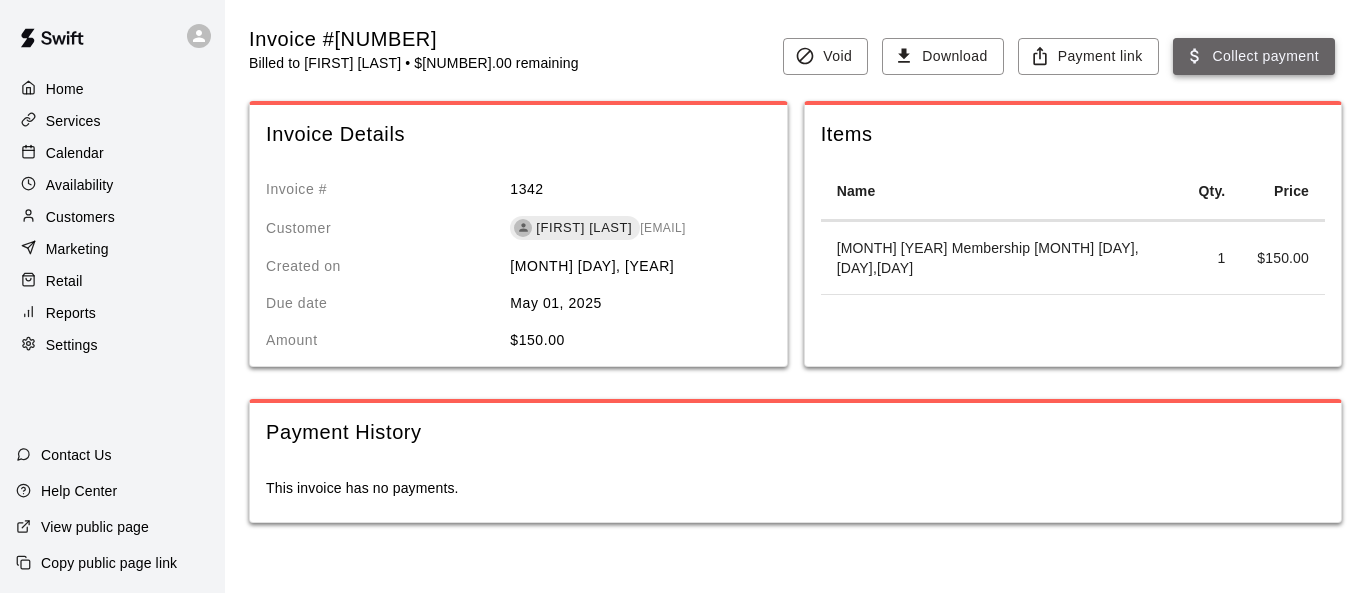 click on "Collect payment" at bounding box center (1254, 56) 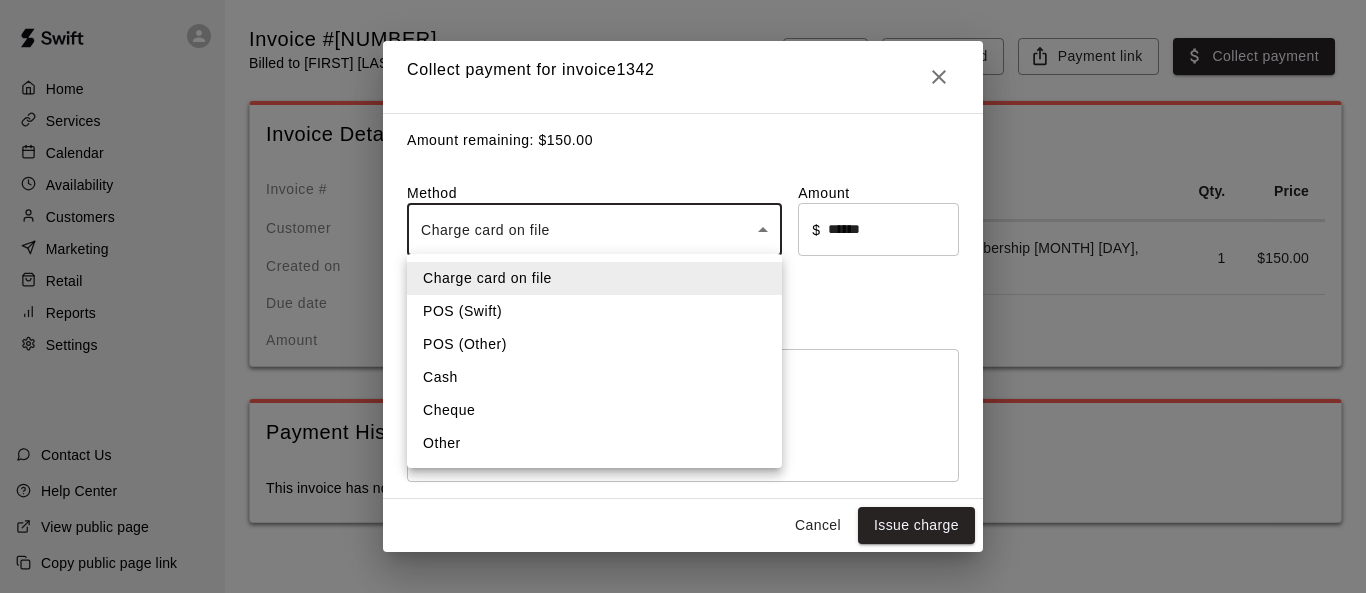 click on "Home Services Calendar Availability Customers Marketing Retail Reports Settings Contact Us Help Center View public page Copy public page link Invoice #[NUMBER] Billed to [FIRST] [LAST] • $[NUMBER].00 remaining Void Download Payment link Collect payment Invoice Details Invoice # [NUMBER] Customer [FIRST] [LAST] [EMAIL] Created on [MONTH] [DAY], [YEAR] Due date [MONTH] [DAY], [YEAR] Amount $ [NUMBER].00 Status Overdue Items Name Qty. Price [MONTH] [YEAR] Membership [MONTH] [DAY],[DAY],[DAY] 1 $ [NUMBER].00 Payment History This invoice has no payments. /invoices/[NUMBER] Close cross-small Collect payment for invoice [NUMBER] Amount remaining: $ [NUMBER].00 Method Charge card on file **** Amount $ ****** Visa ending in 1842 Notes Optional * Cancel Issue charge Charge card on file POS (Swift) POS (Other) Cash Cheque Other" at bounding box center (683, 281) 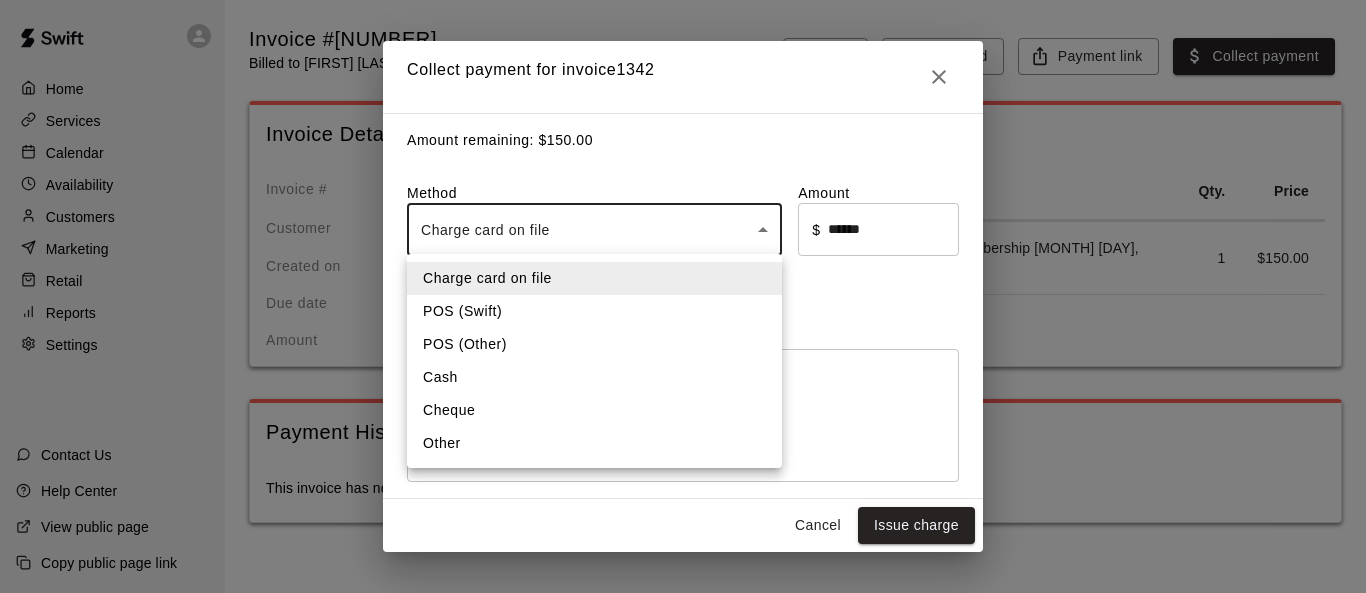 click on "POS (Other)" at bounding box center (594, 344) 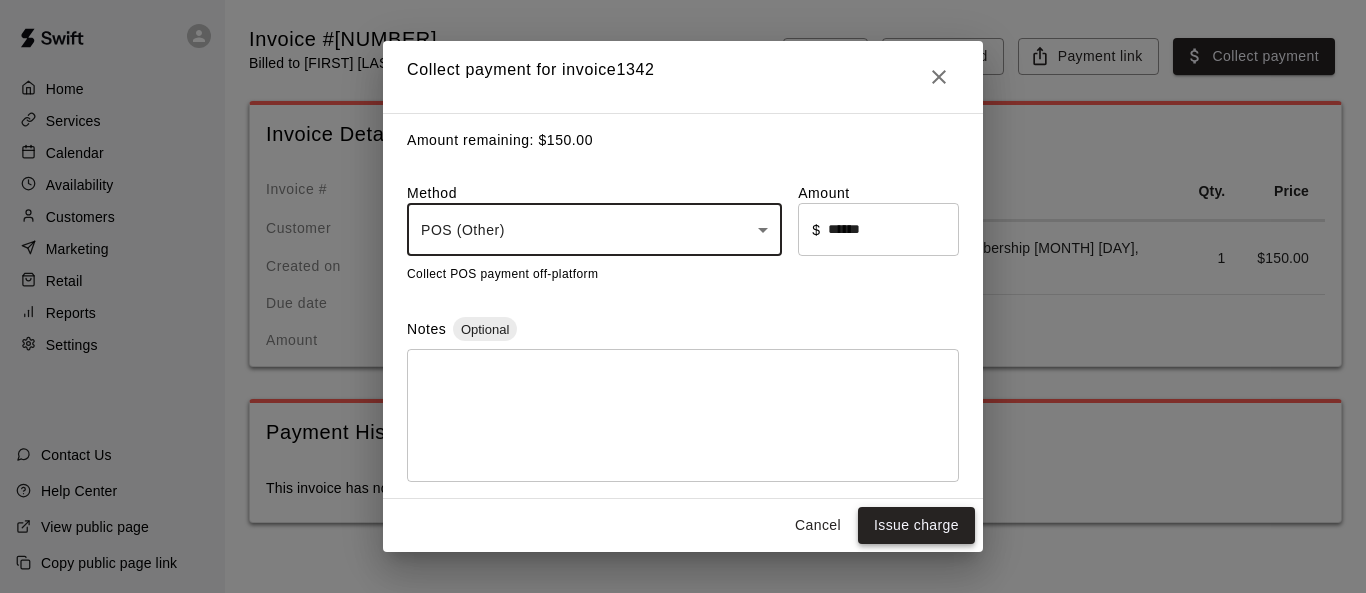 click on "Issue charge" at bounding box center (916, 525) 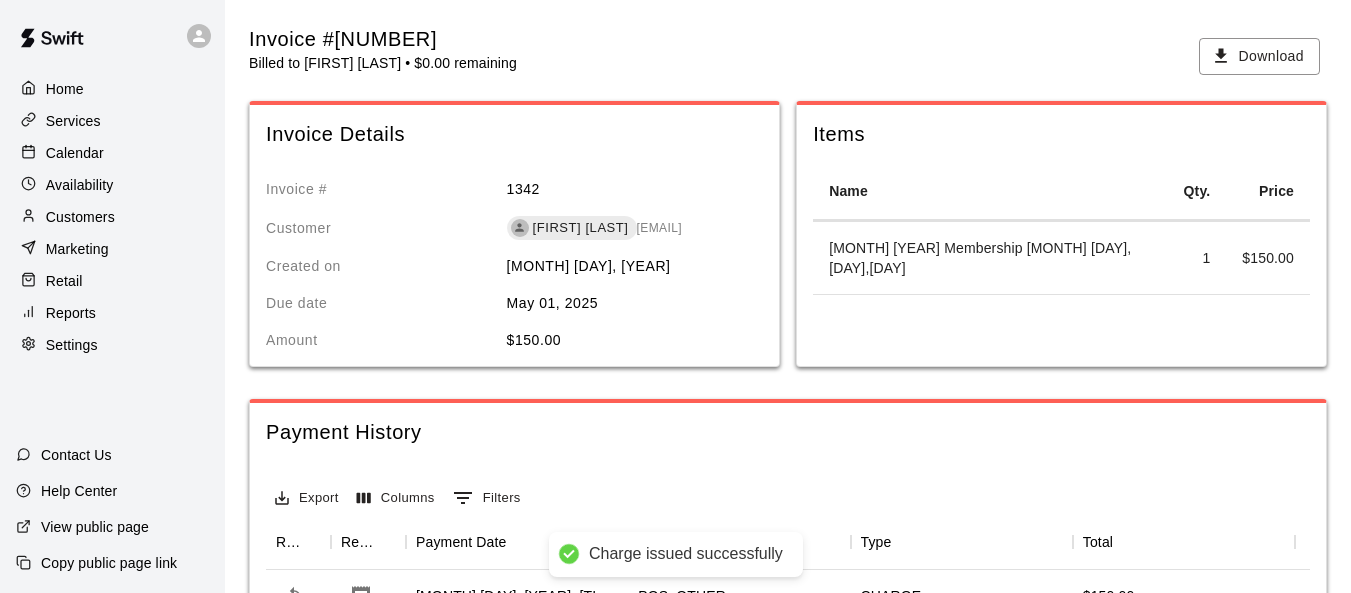 click on "Calendar" at bounding box center (112, 153) 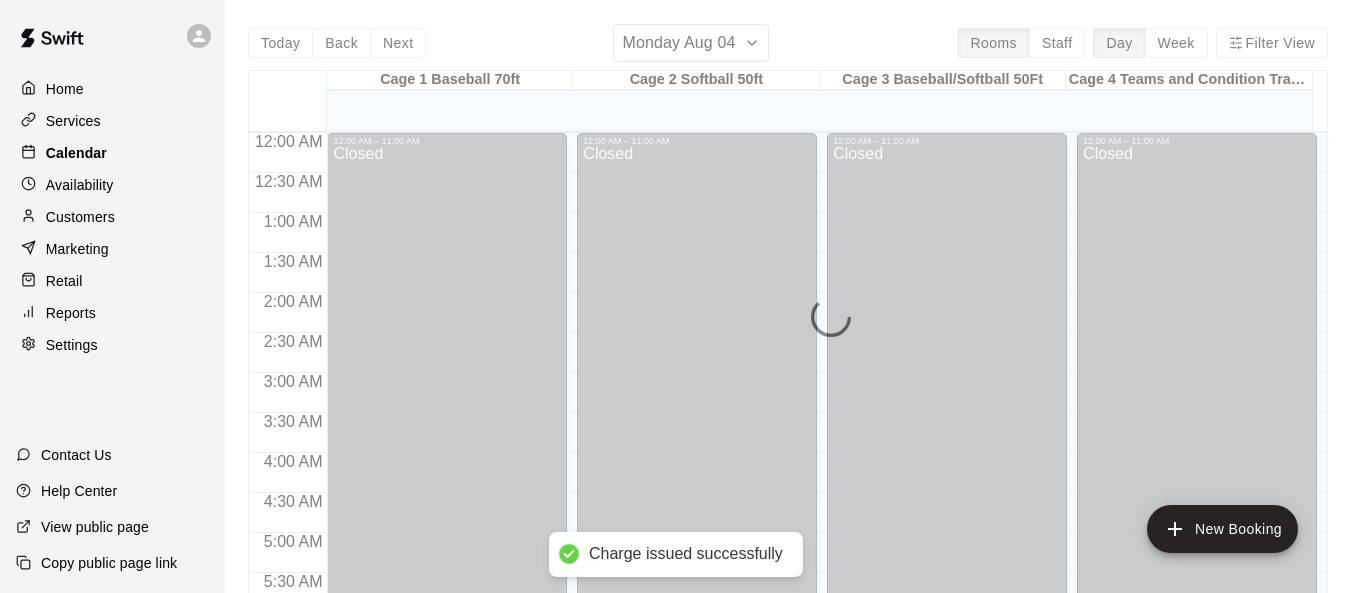 scroll, scrollTop: 1298, scrollLeft: 0, axis: vertical 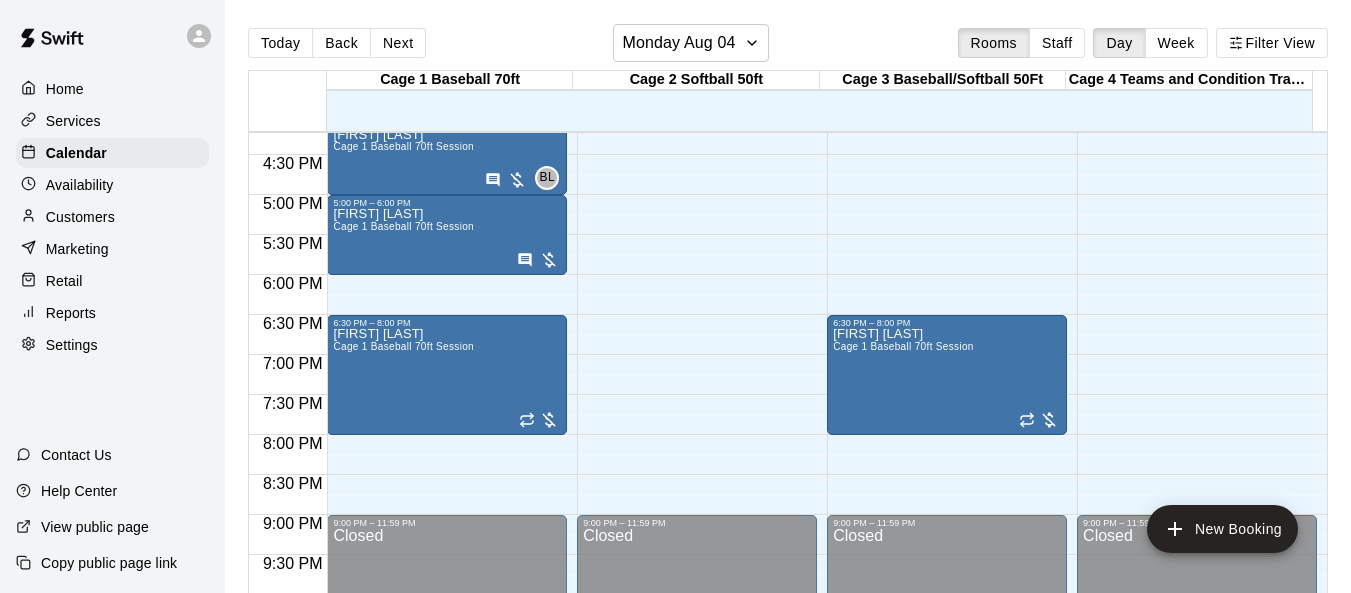 click on "Customers" at bounding box center [80, 217] 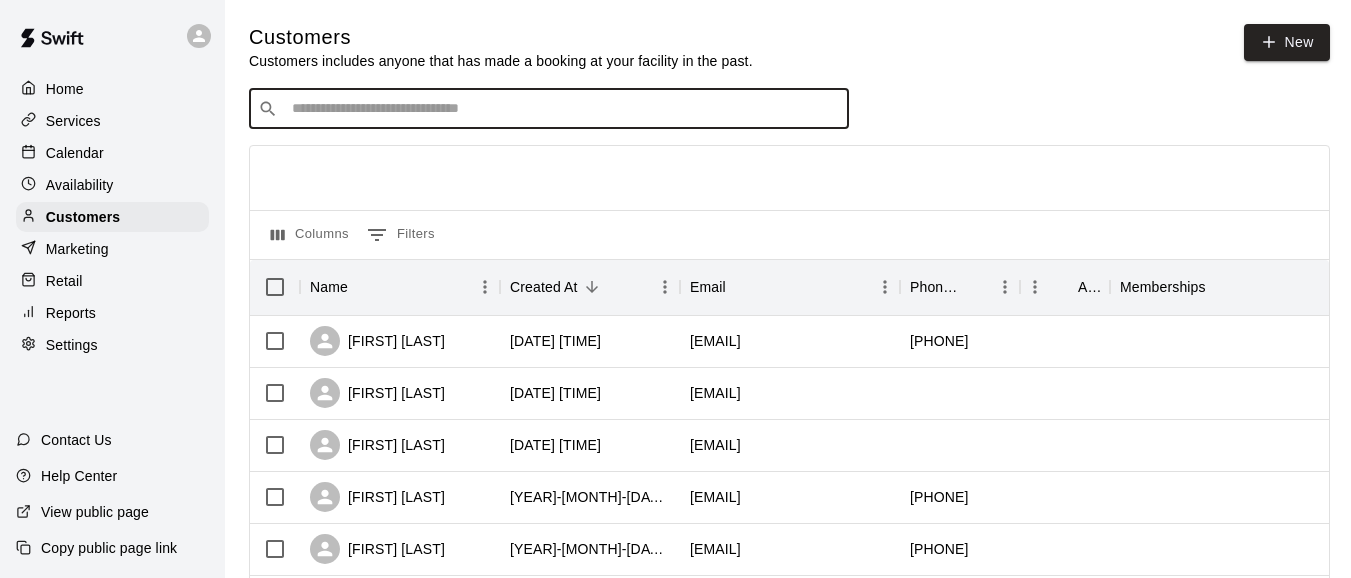 click at bounding box center [563, 109] 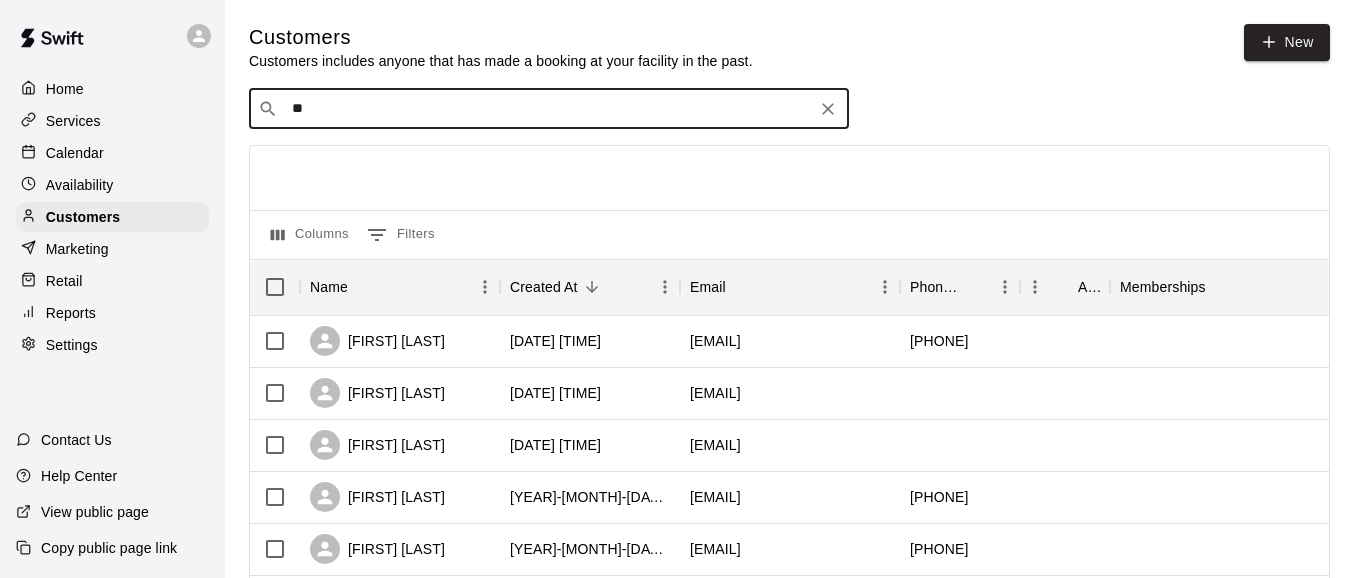 type on "***" 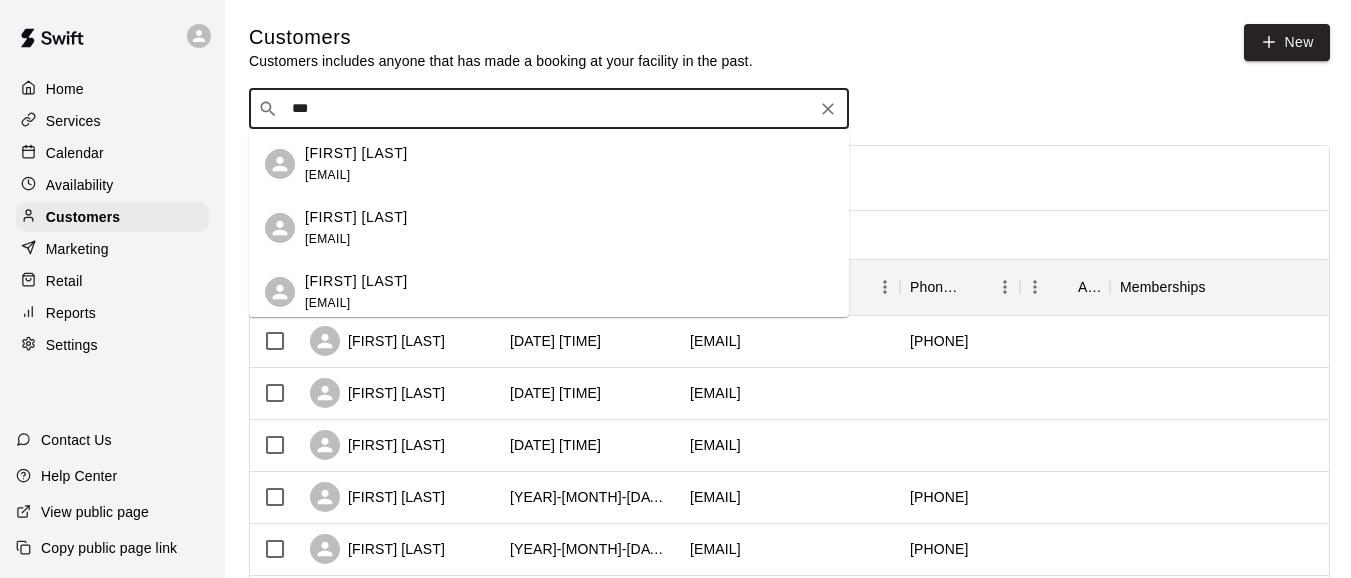 click on "[FIRST] [LAST] [EMAIL]" at bounding box center [356, 228] 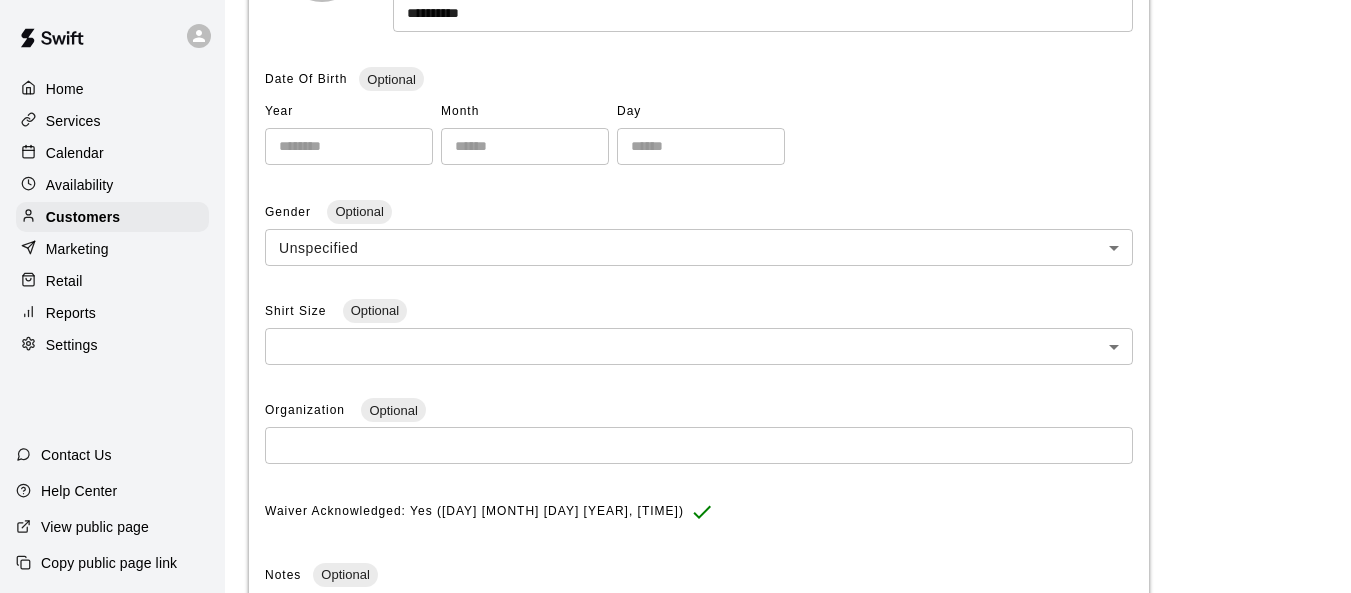 scroll, scrollTop: 100, scrollLeft: 0, axis: vertical 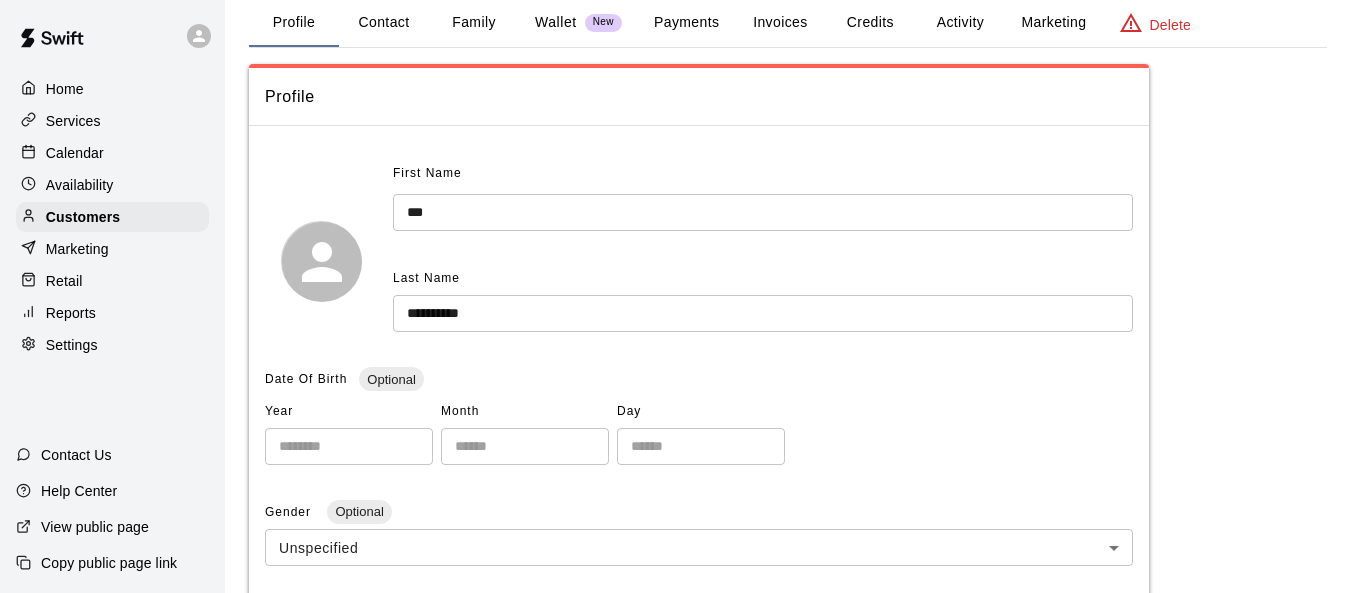 click on "Invoices" at bounding box center (780, 23) 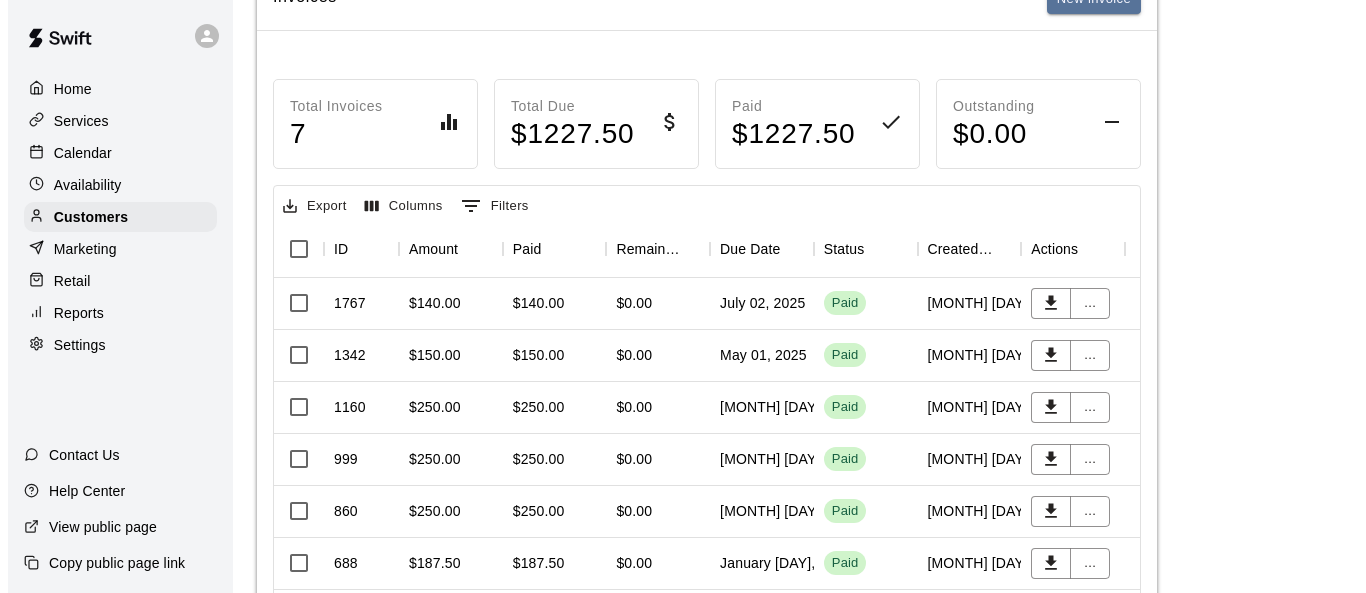 scroll, scrollTop: 100, scrollLeft: 0, axis: vertical 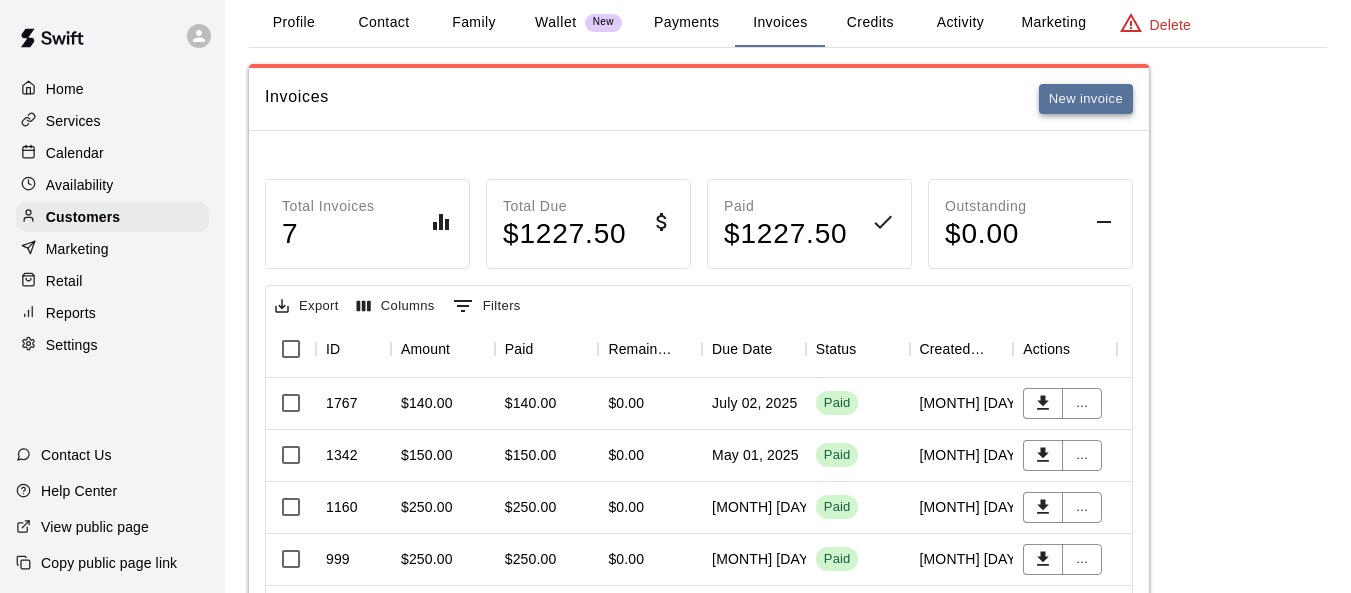 click on "New invoice" at bounding box center [1086, 99] 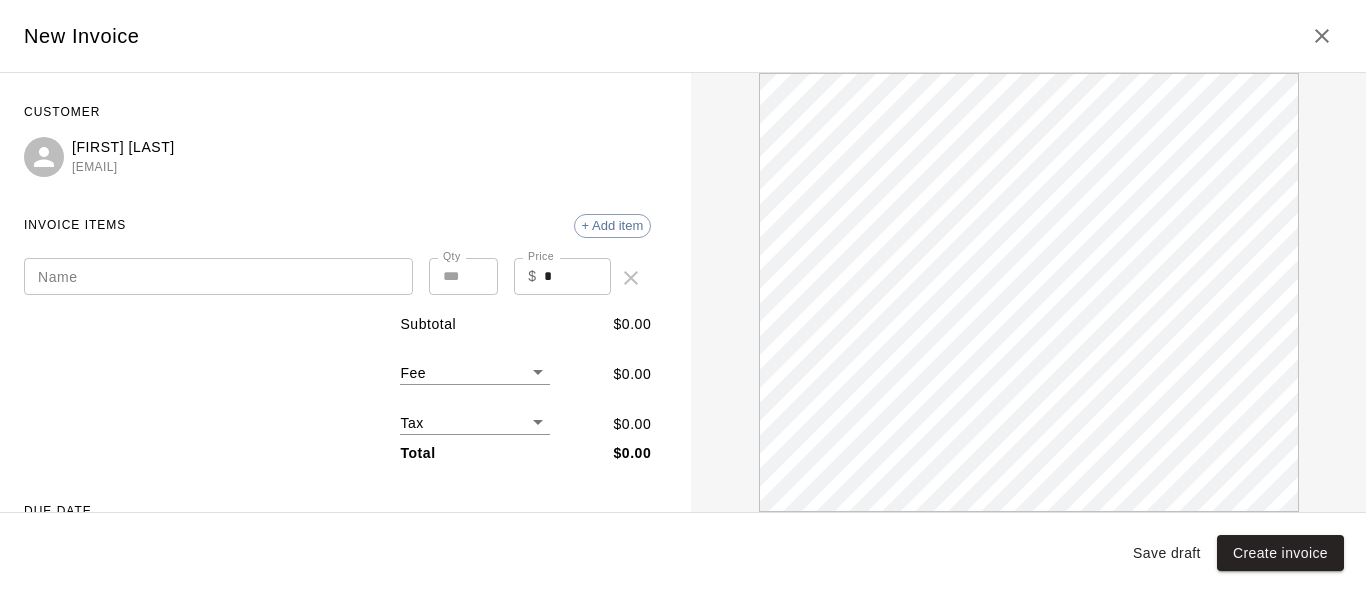 scroll, scrollTop: 0, scrollLeft: 0, axis: both 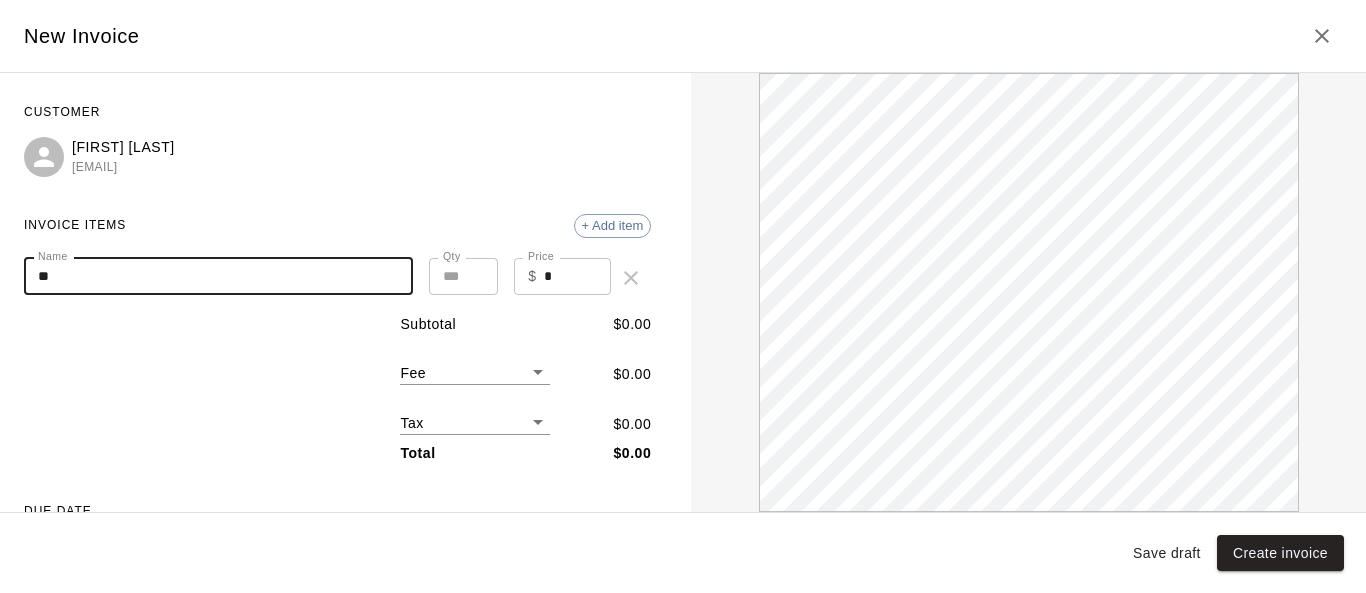 type on "*" 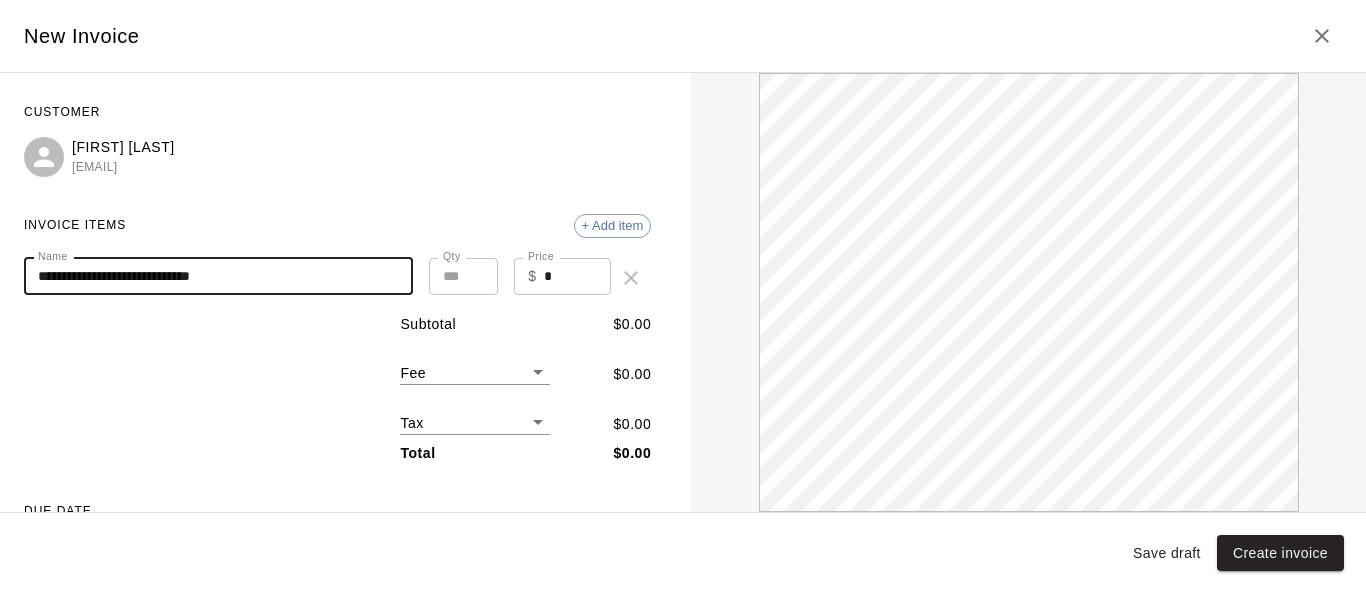 scroll, scrollTop: 0, scrollLeft: 0, axis: both 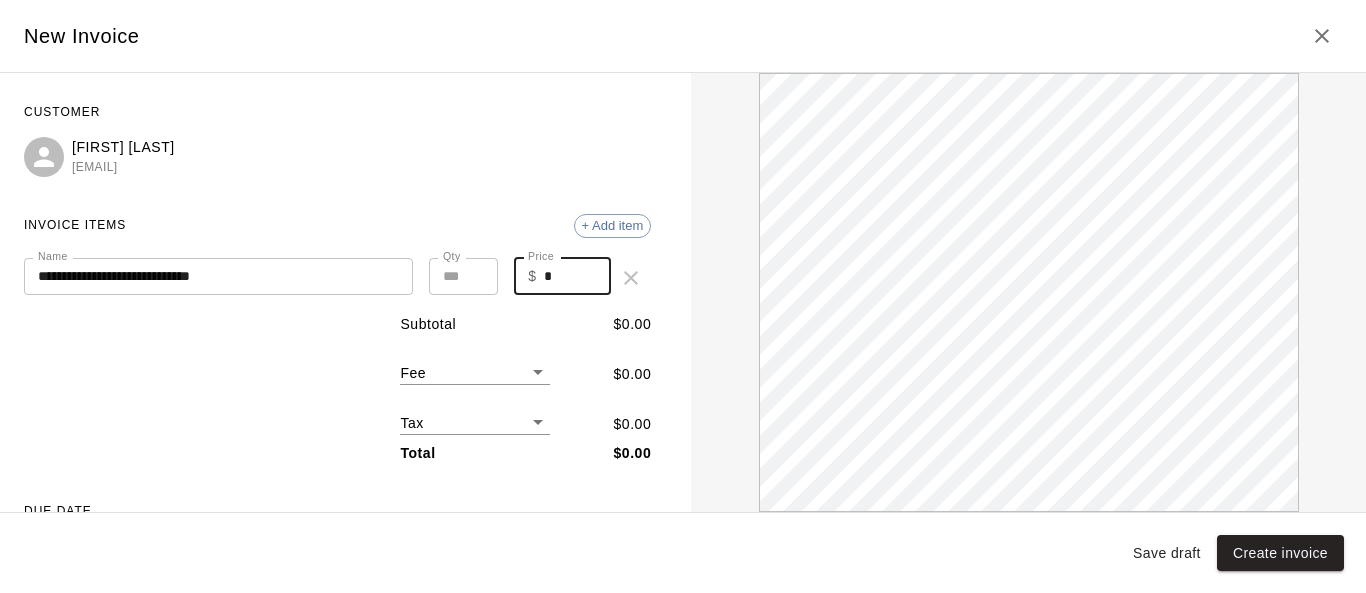 drag, startPoint x: 560, startPoint y: 271, endPoint x: 521, endPoint y: 279, distance: 39.812057 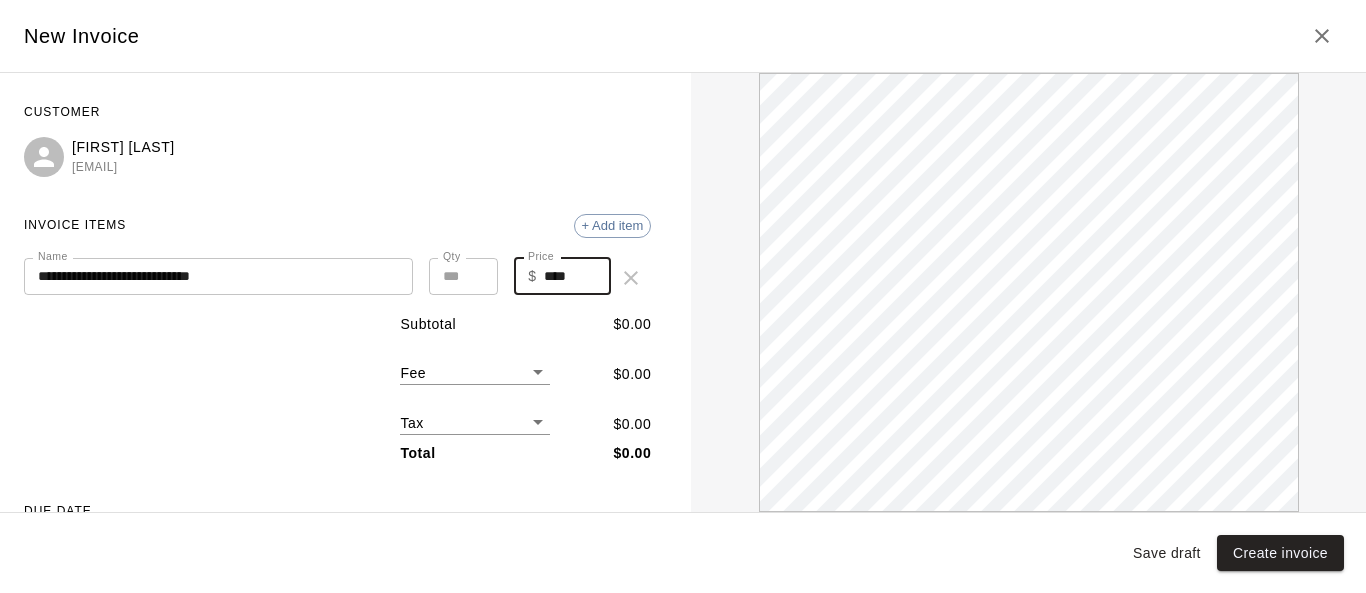 scroll, scrollTop: 0, scrollLeft: 0, axis: both 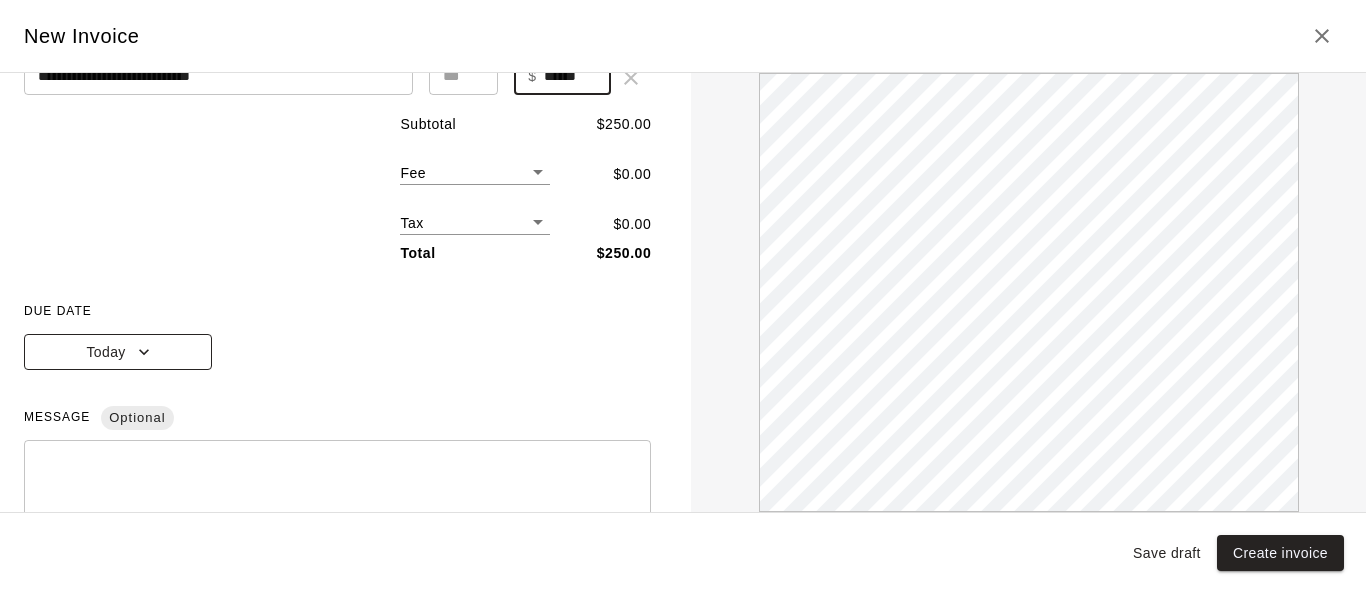 type on "******" 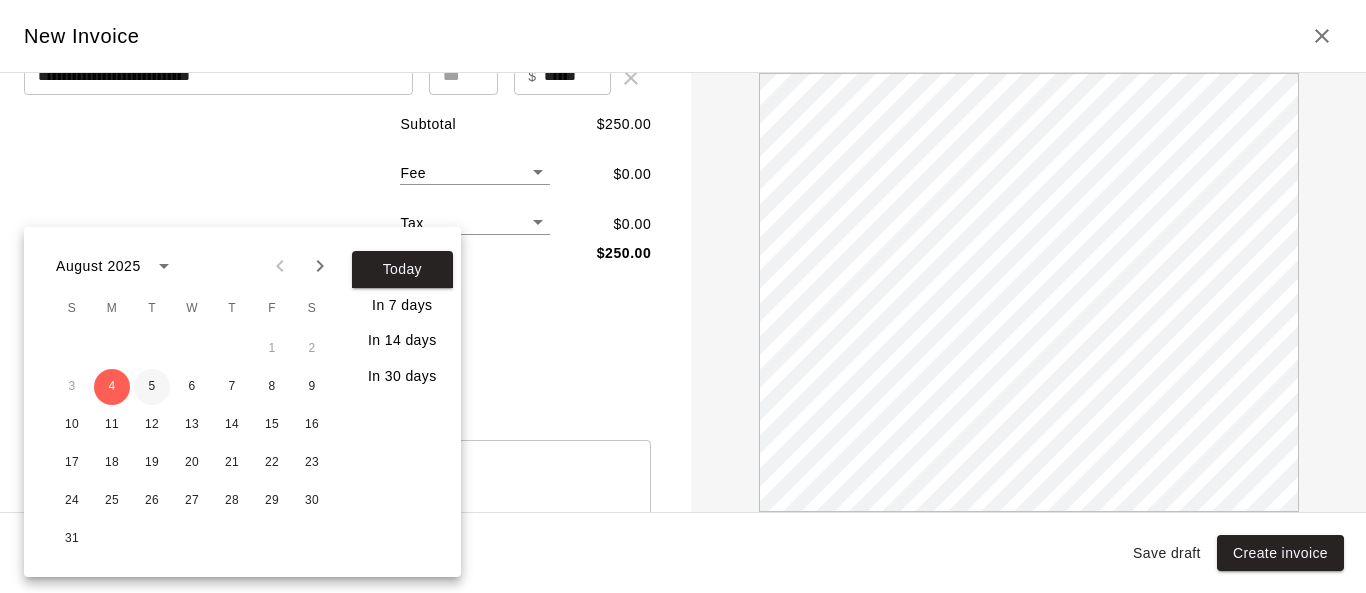 click on "5" at bounding box center (152, 387) 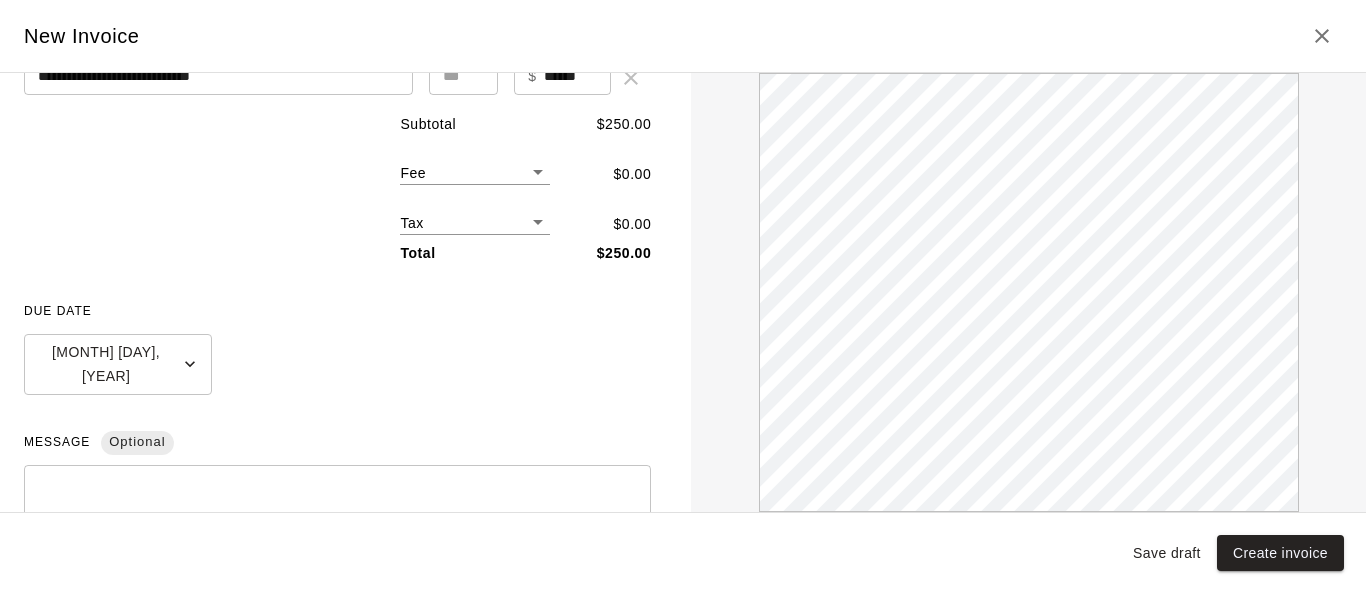 scroll, scrollTop: 0, scrollLeft: 0, axis: both 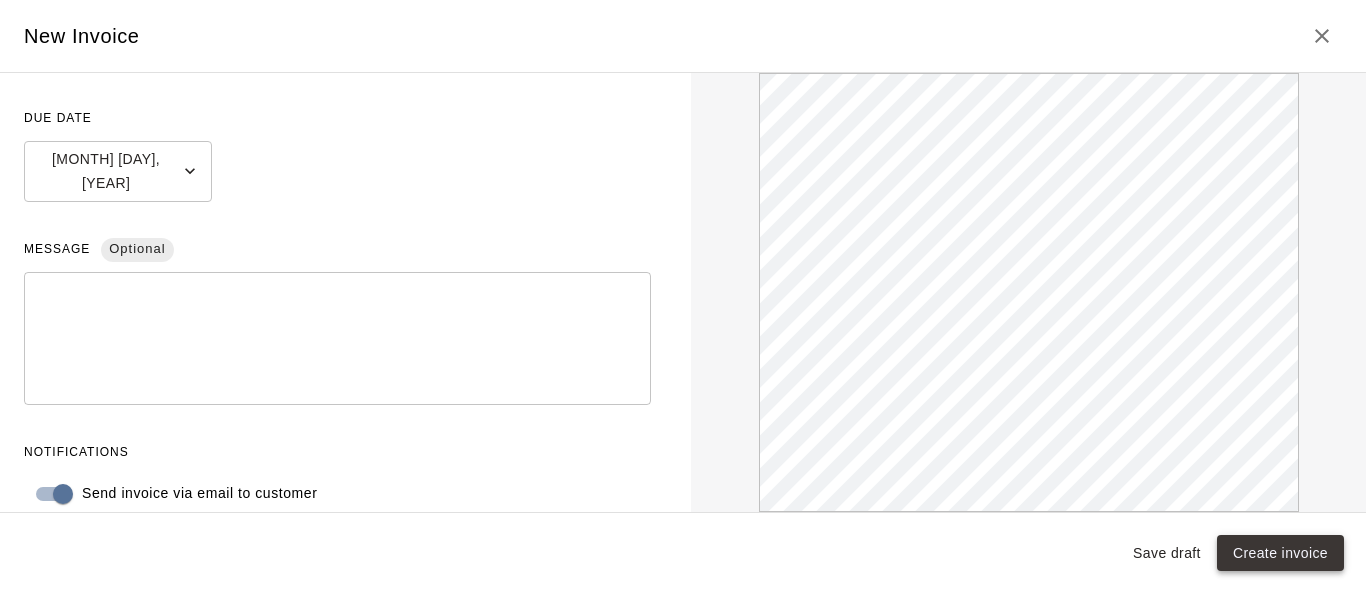 click on "Create invoice" at bounding box center [1280, 553] 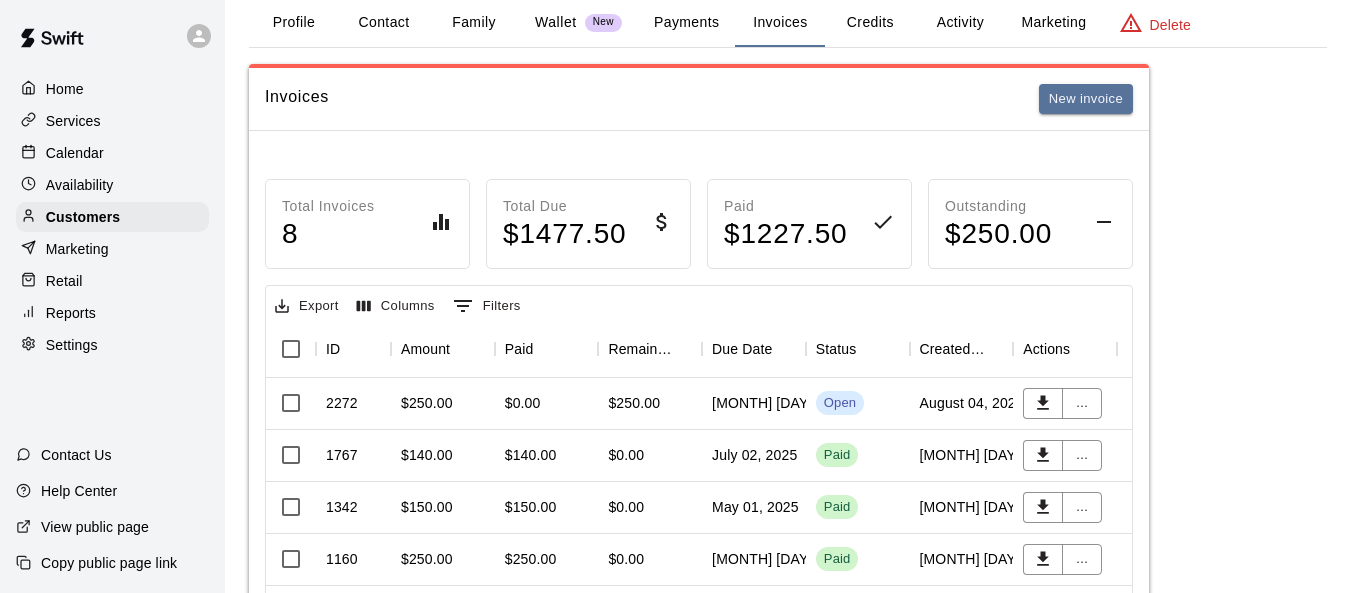 click on "Calendar" at bounding box center [75, 153] 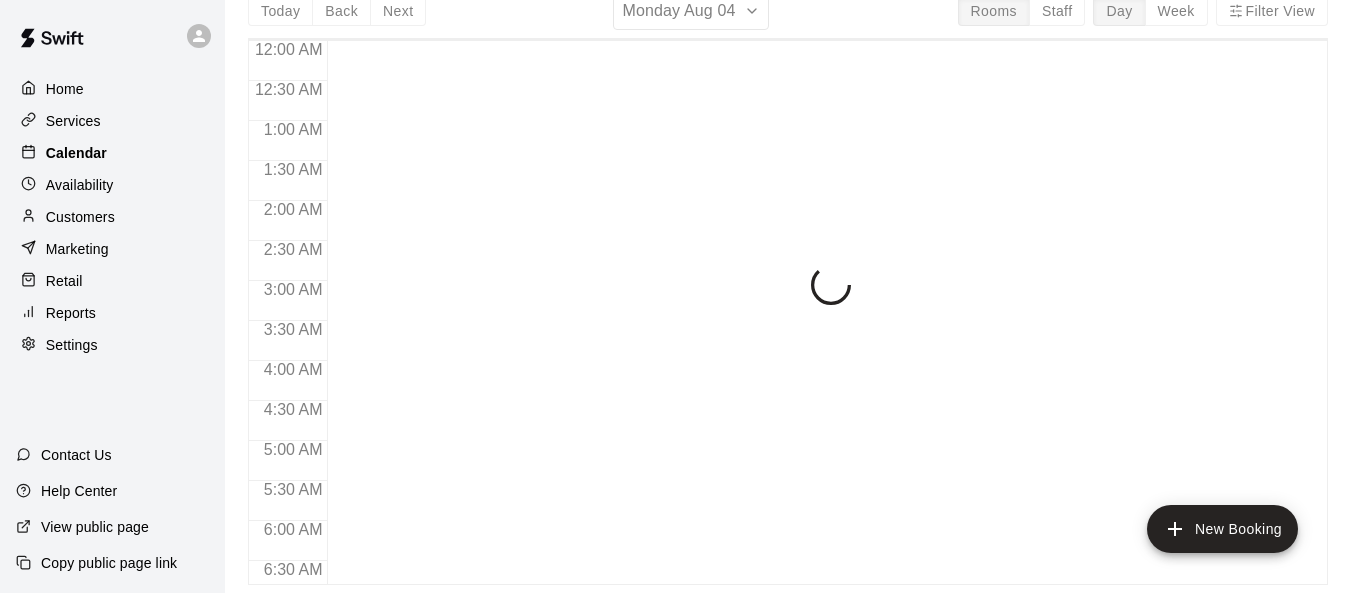 scroll, scrollTop: 0, scrollLeft: 0, axis: both 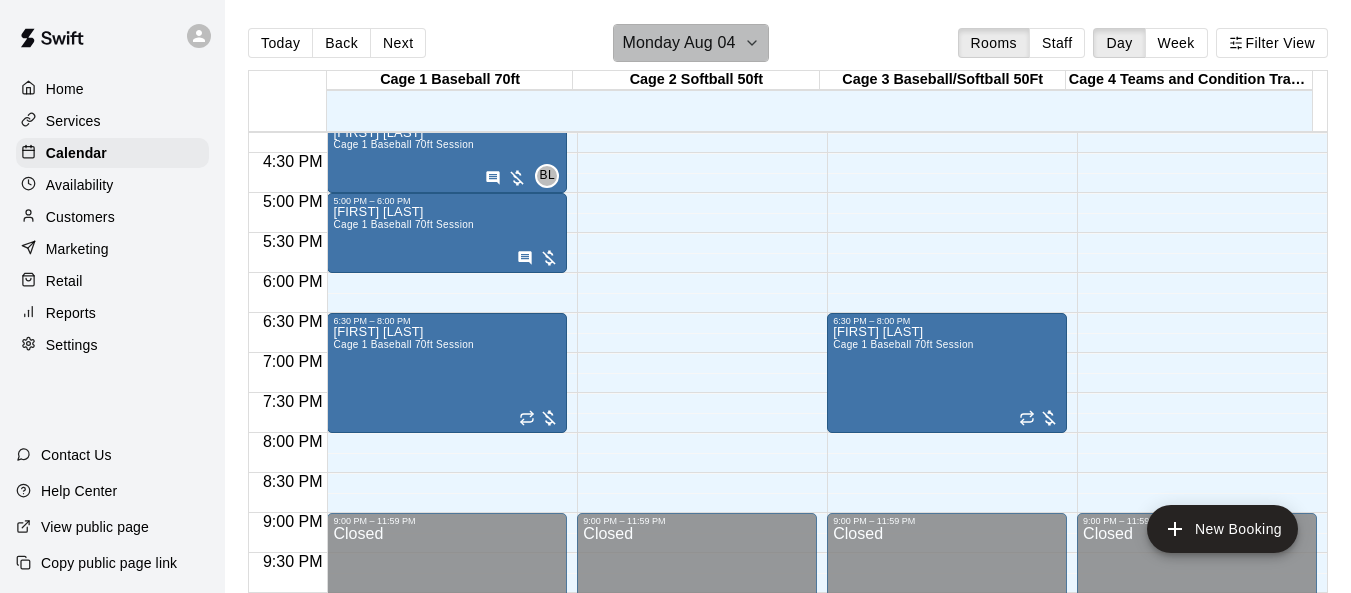 click 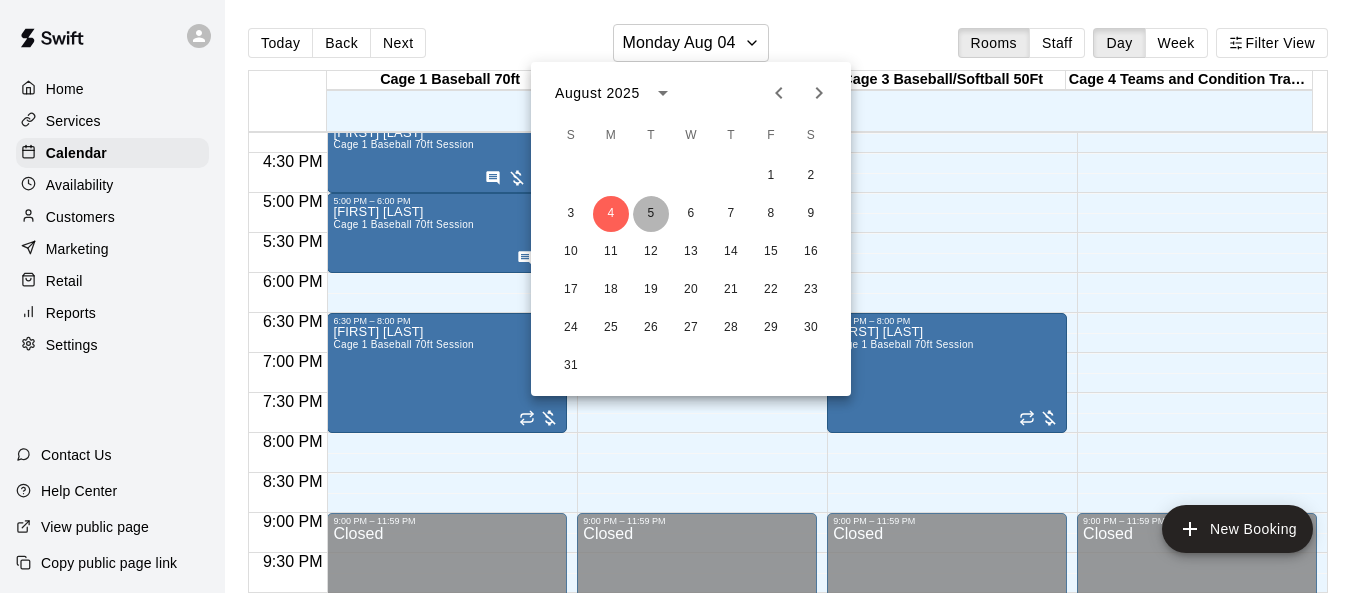 click on "5" at bounding box center [651, 214] 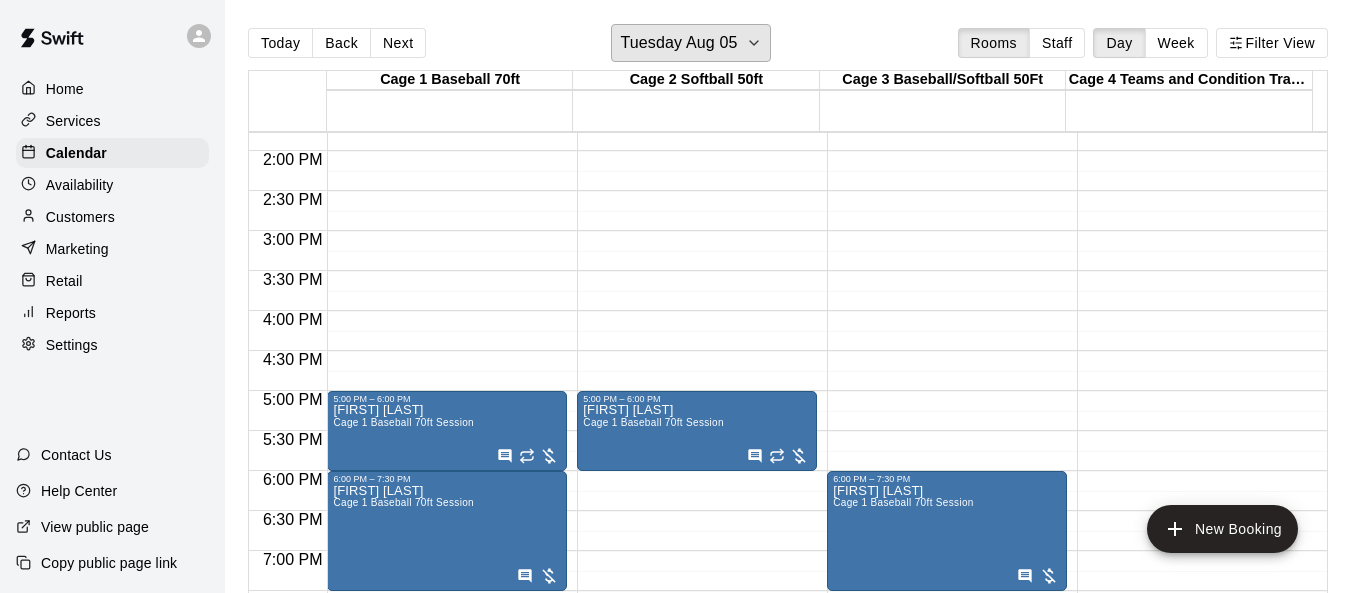 scroll, scrollTop: 1400, scrollLeft: 0, axis: vertical 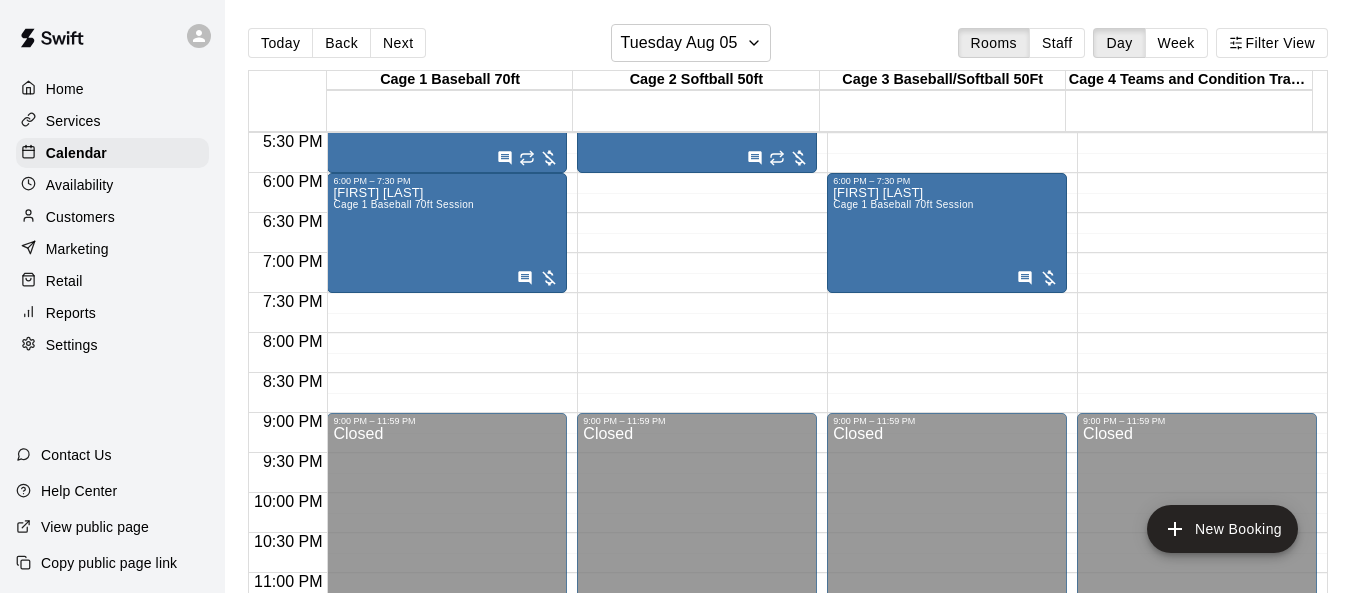 click on "Customers" at bounding box center (112, 217) 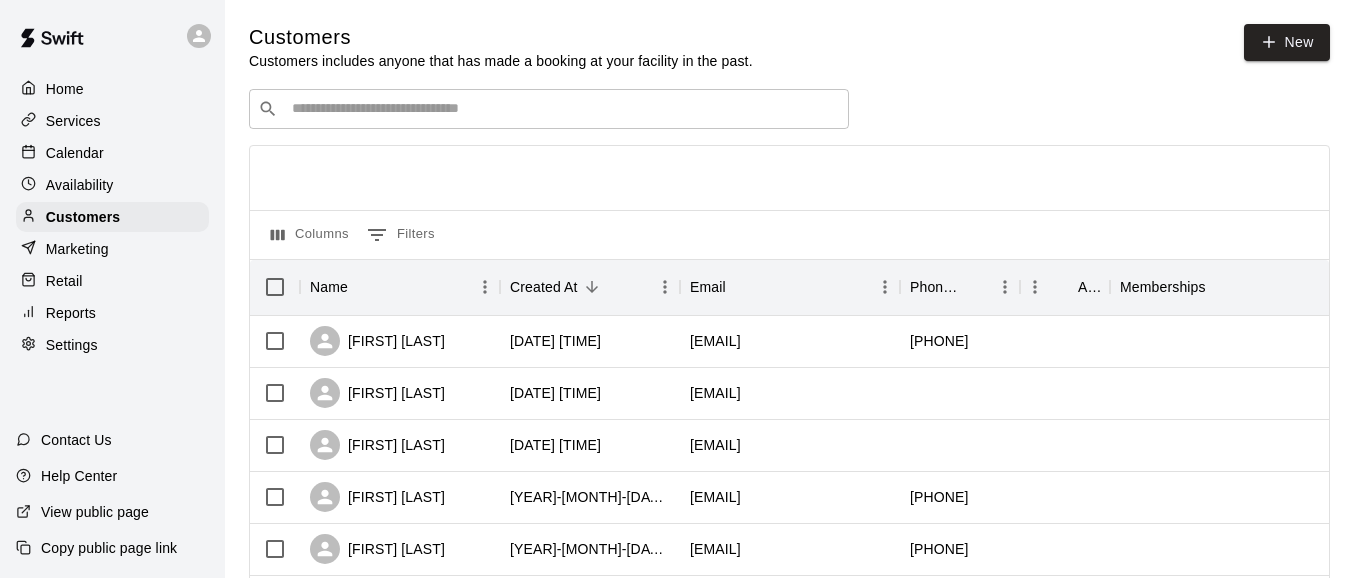 click at bounding box center (563, 109) 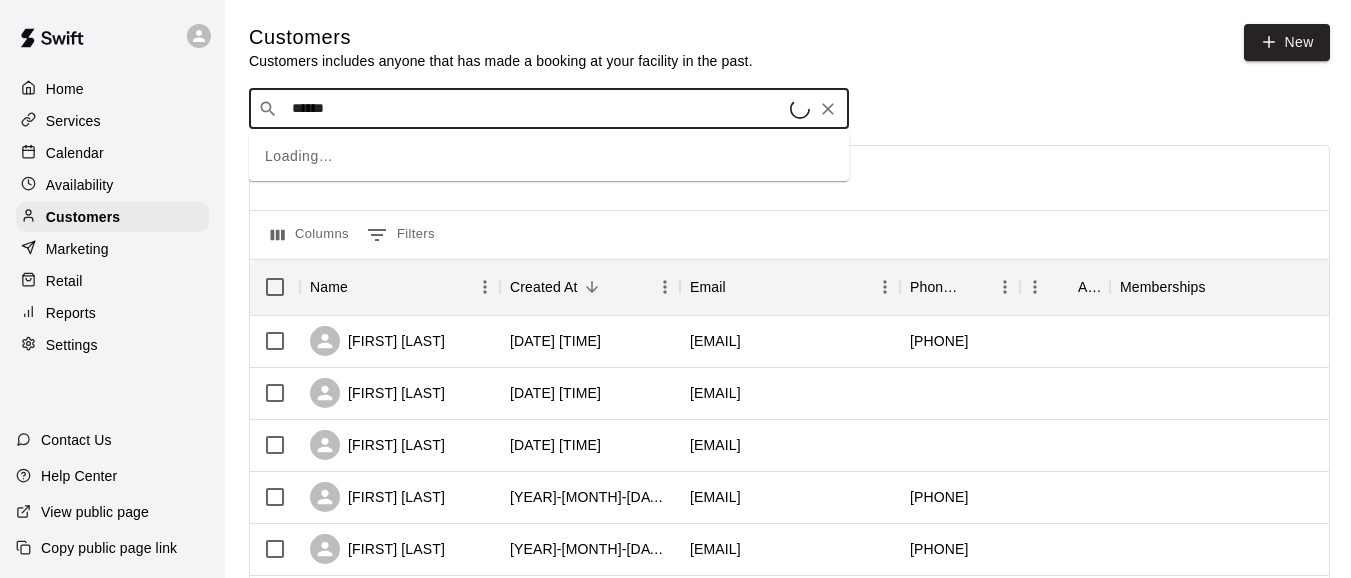 type on "*******" 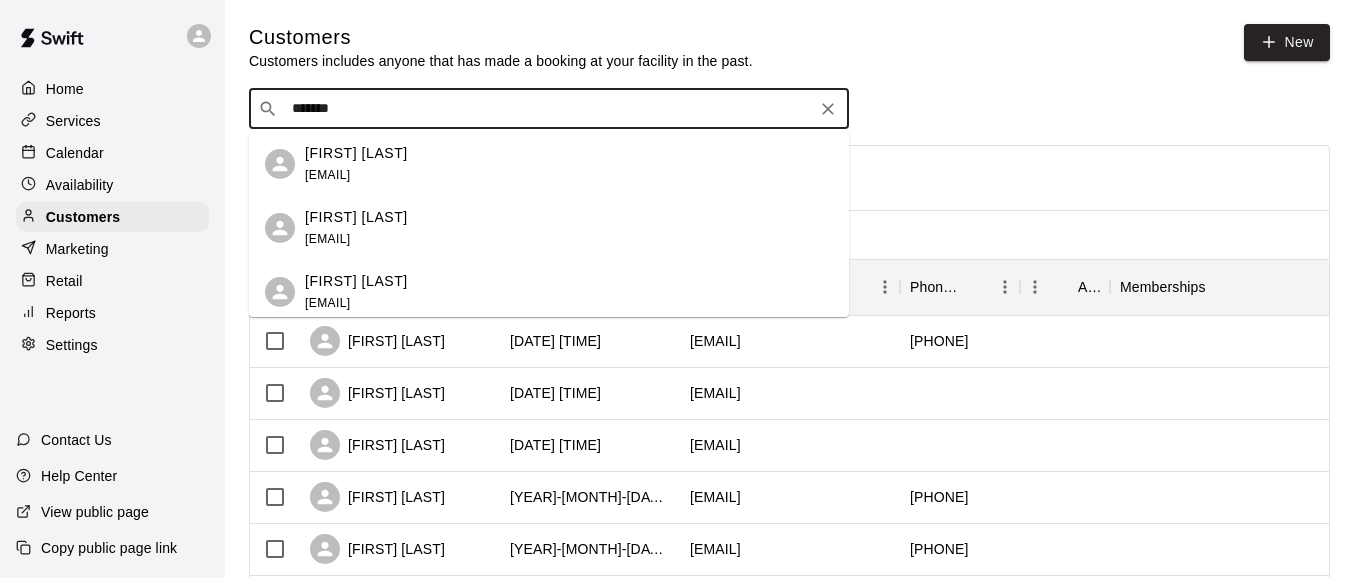click on "[EMAIL]" at bounding box center [327, 175] 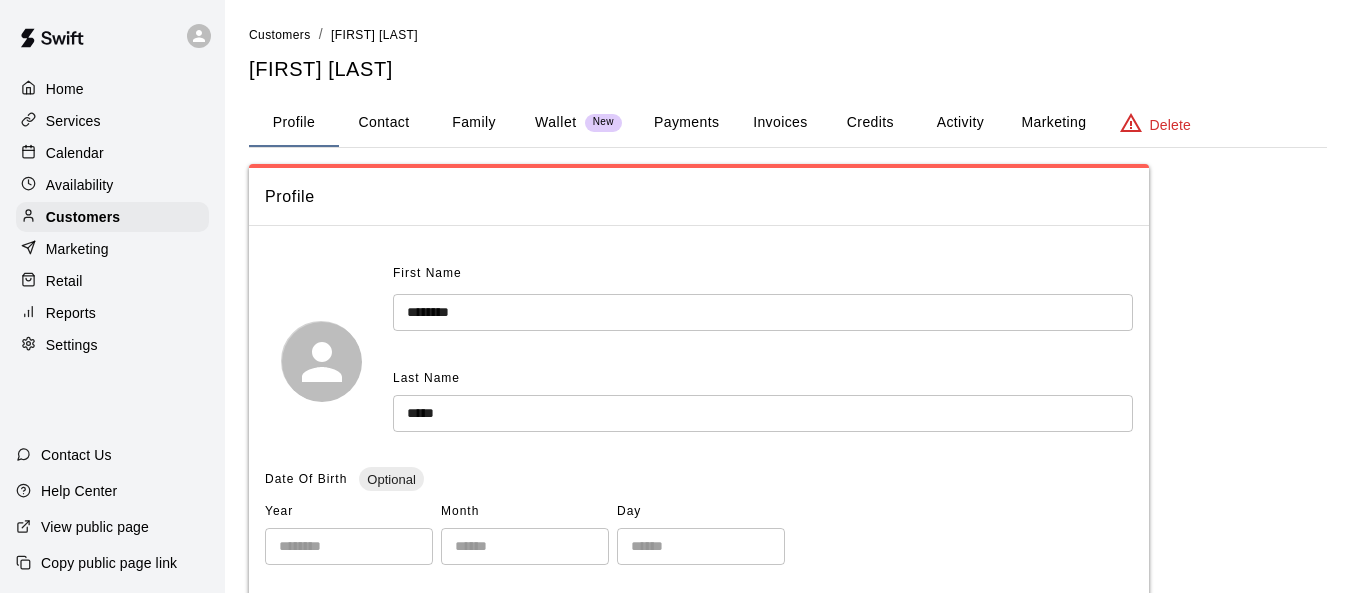 click on "Invoices" at bounding box center (780, 123) 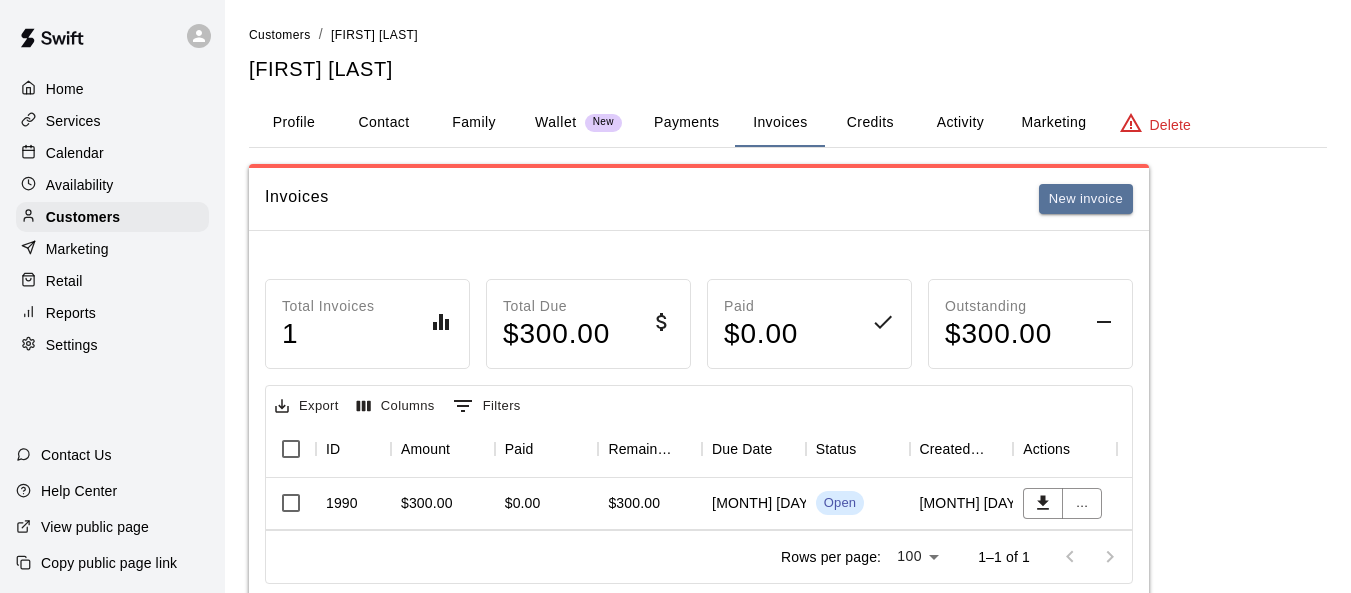 click on "Calendar" at bounding box center [75, 153] 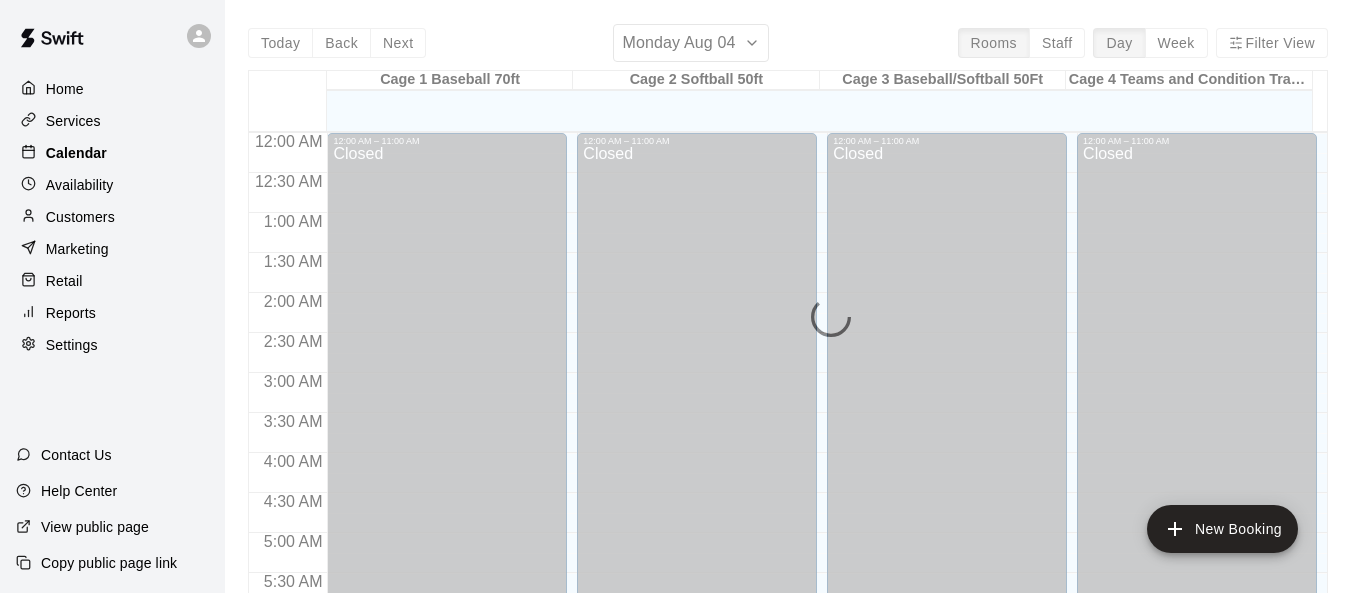 scroll, scrollTop: 1300, scrollLeft: 0, axis: vertical 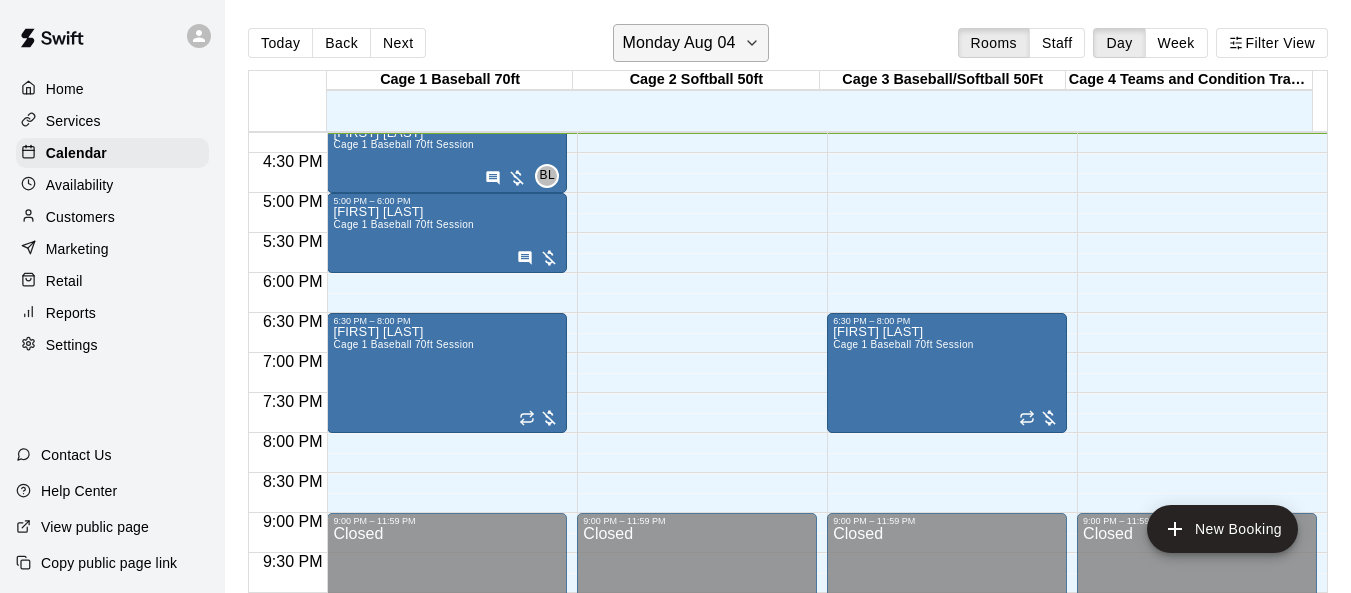 click 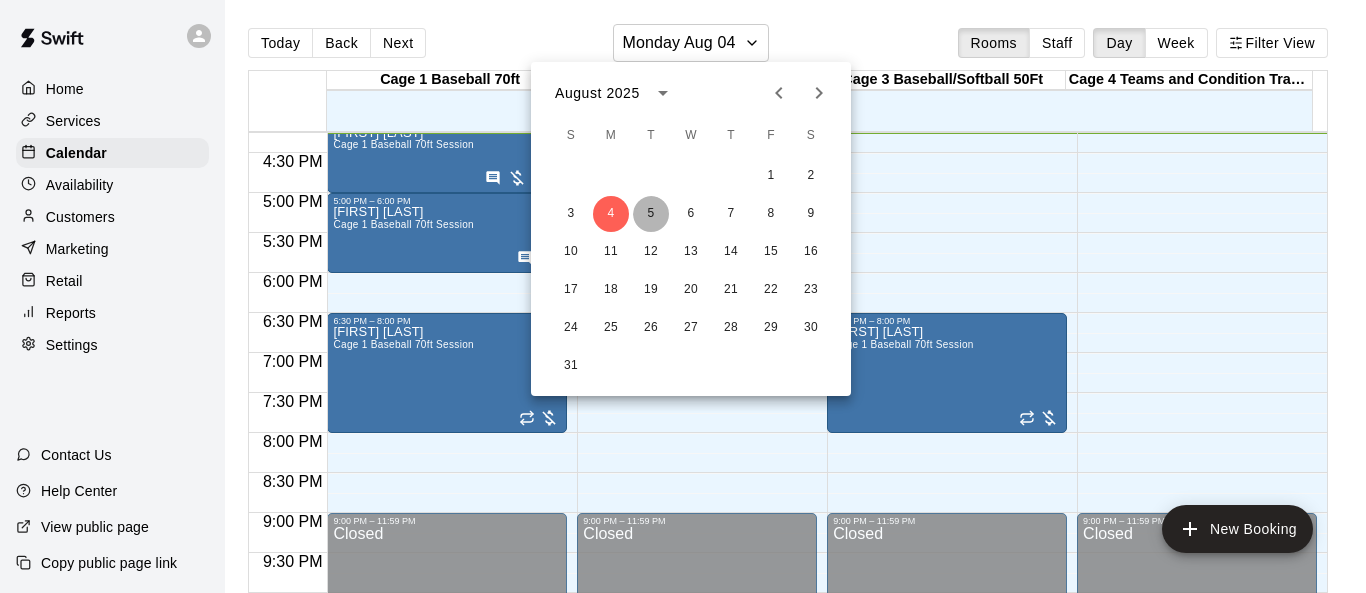 click on "5" at bounding box center [651, 214] 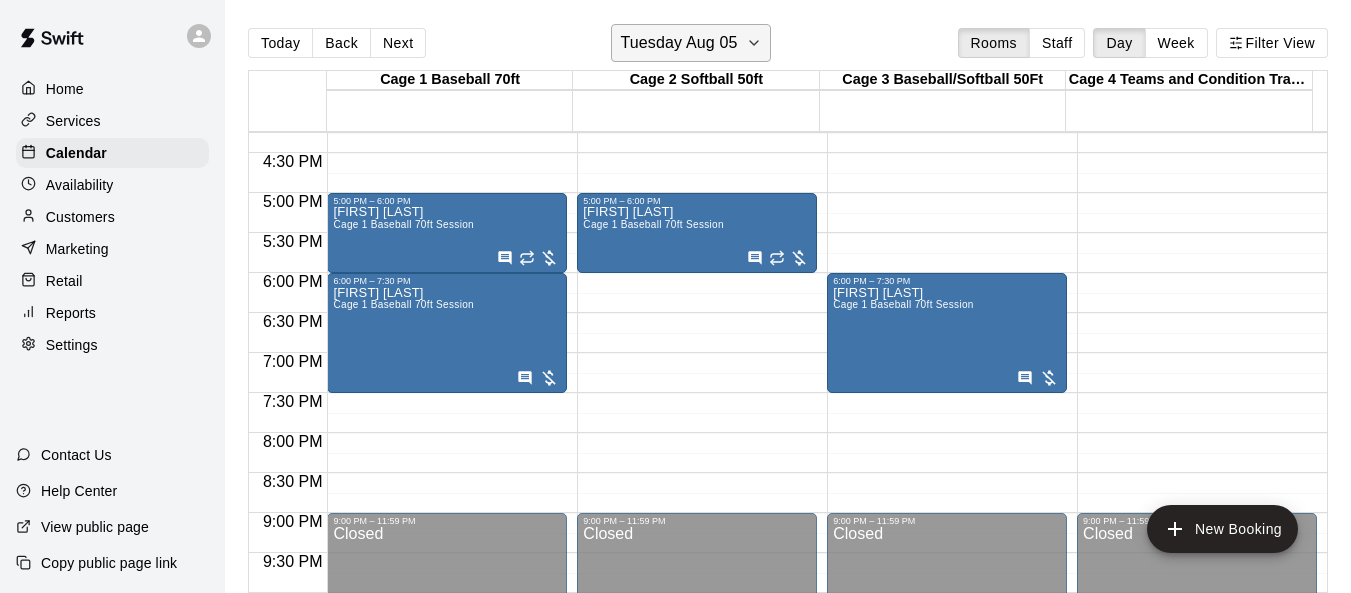 click 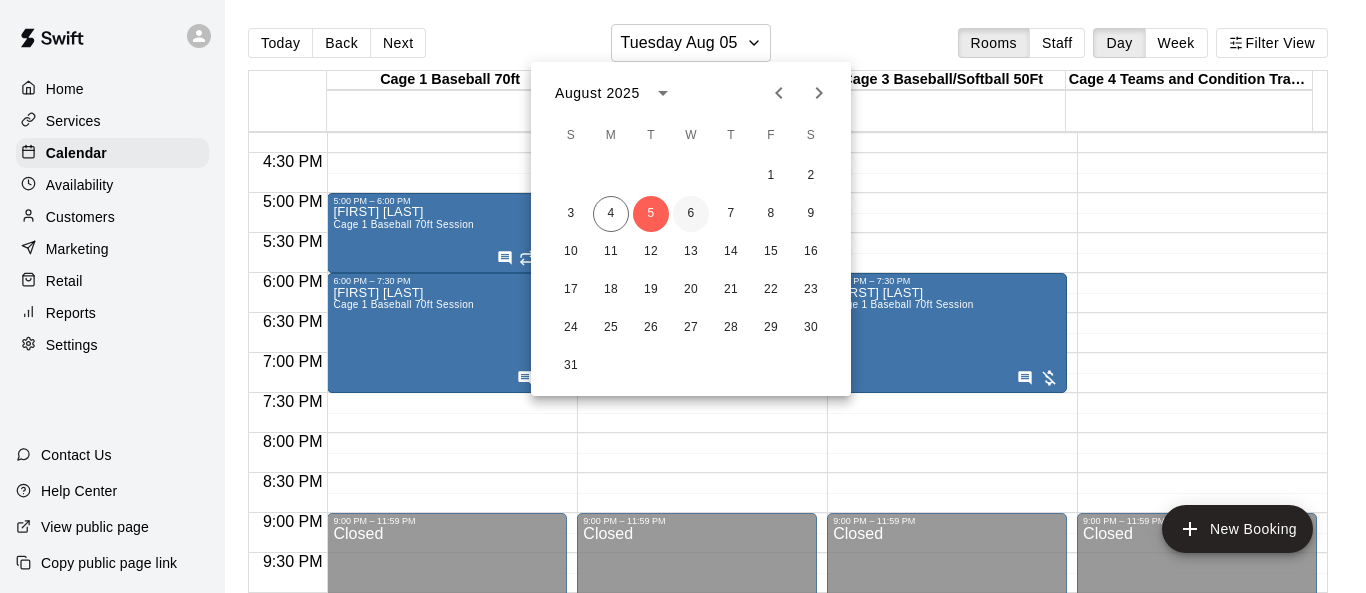 click on "6" at bounding box center (691, 214) 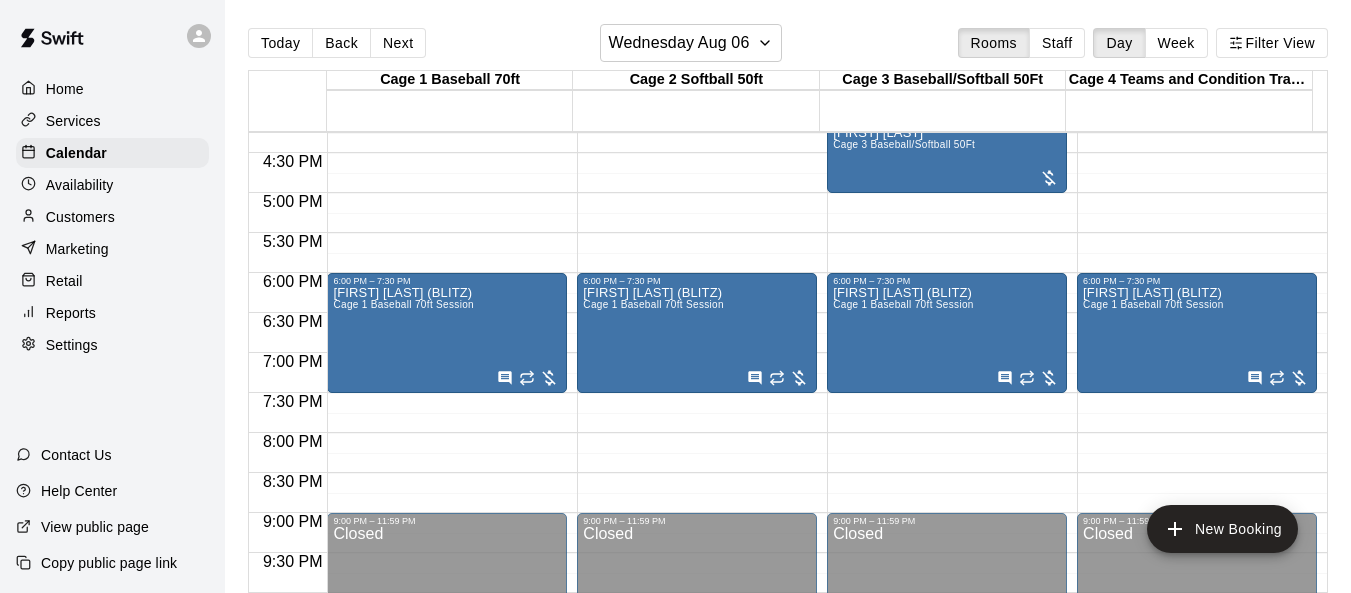 click on "Customers" at bounding box center (80, 217) 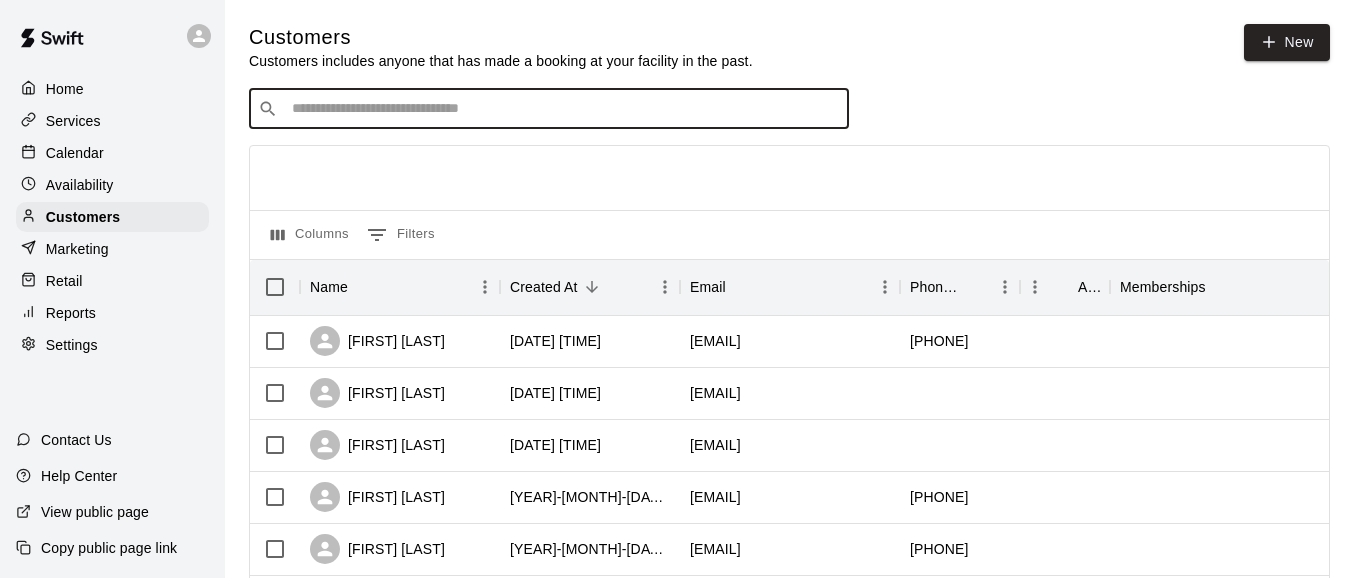 click at bounding box center (563, 109) 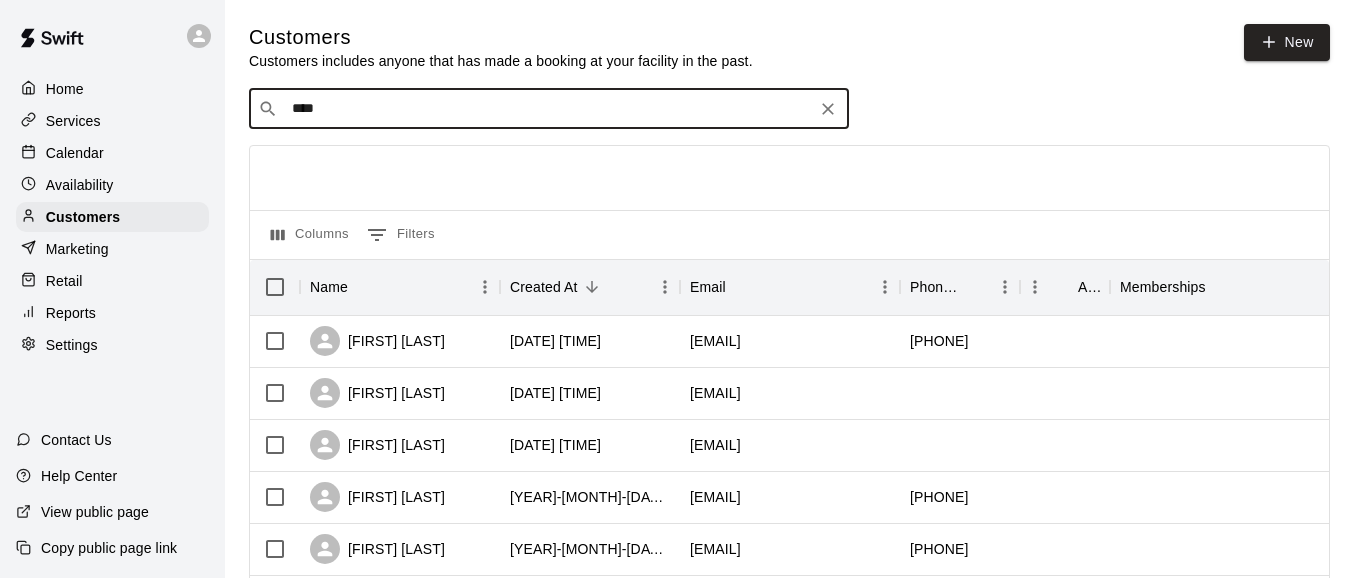 type on "*****" 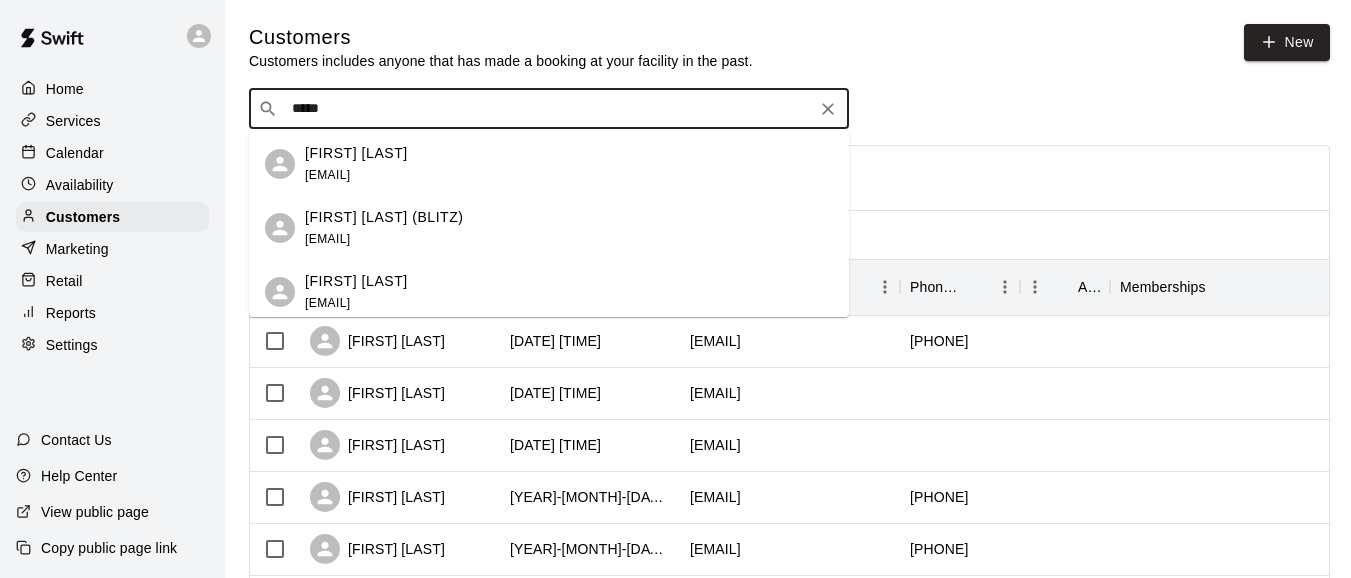 click on "Brent  Lightfeldt (BLITZ)" at bounding box center [384, 217] 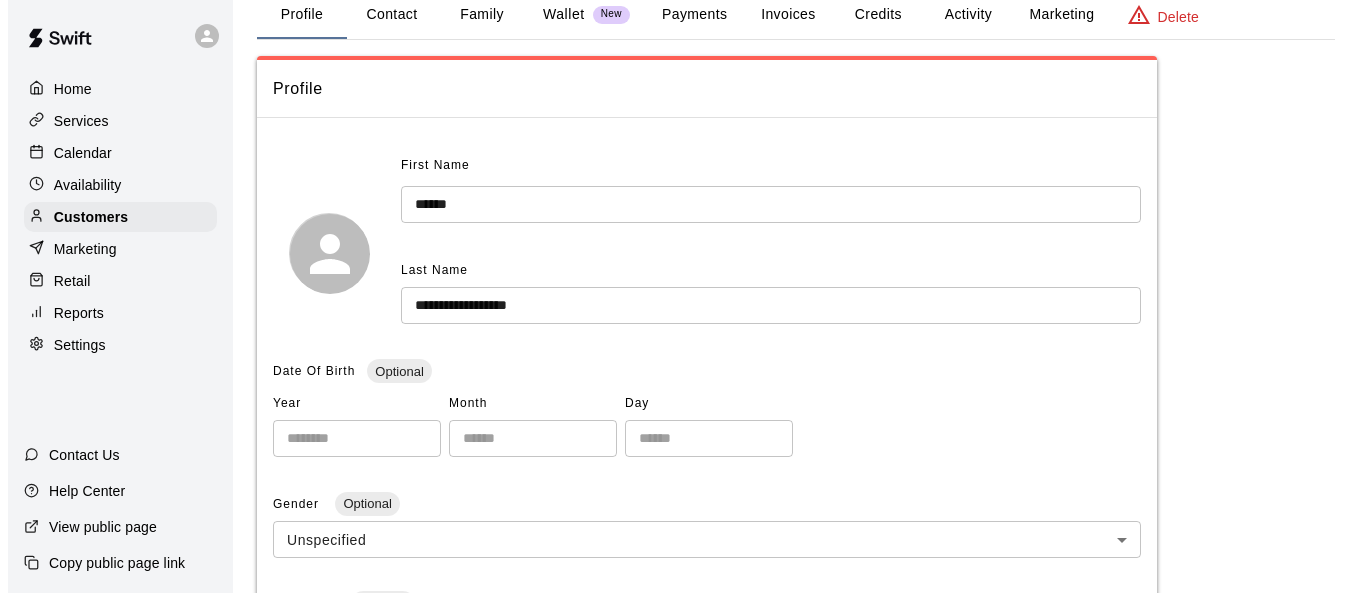 scroll, scrollTop: 0, scrollLeft: 0, axis: both 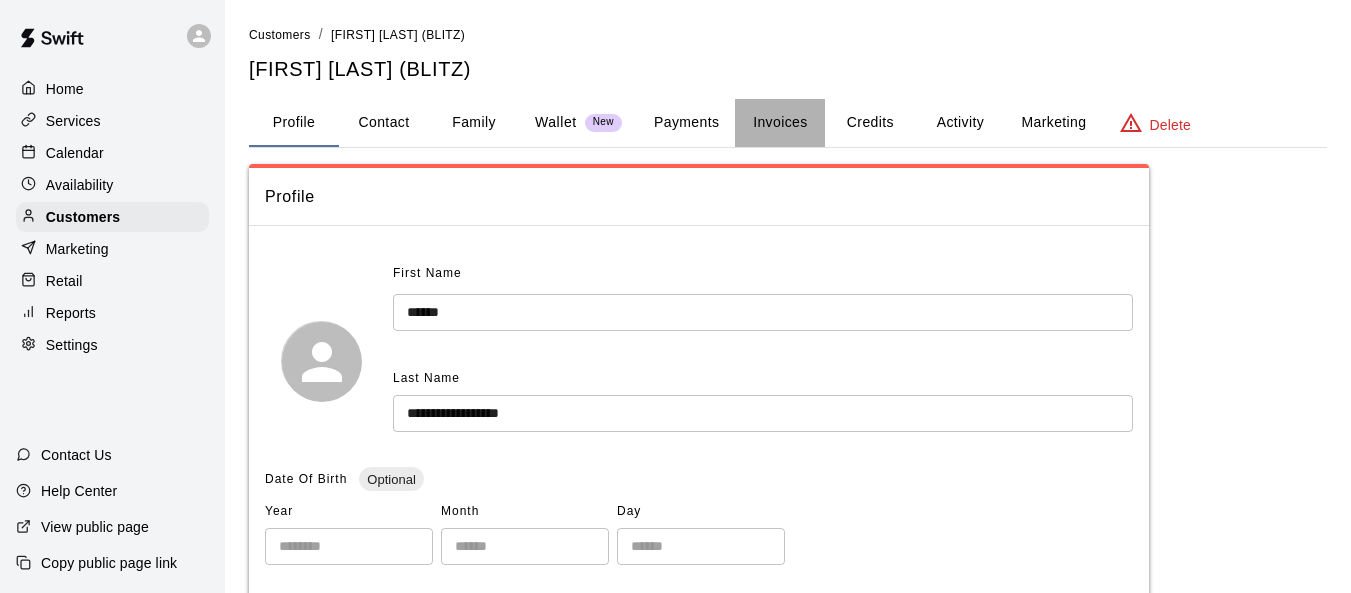 click on "Invoices" at bounding box center [780, 123] 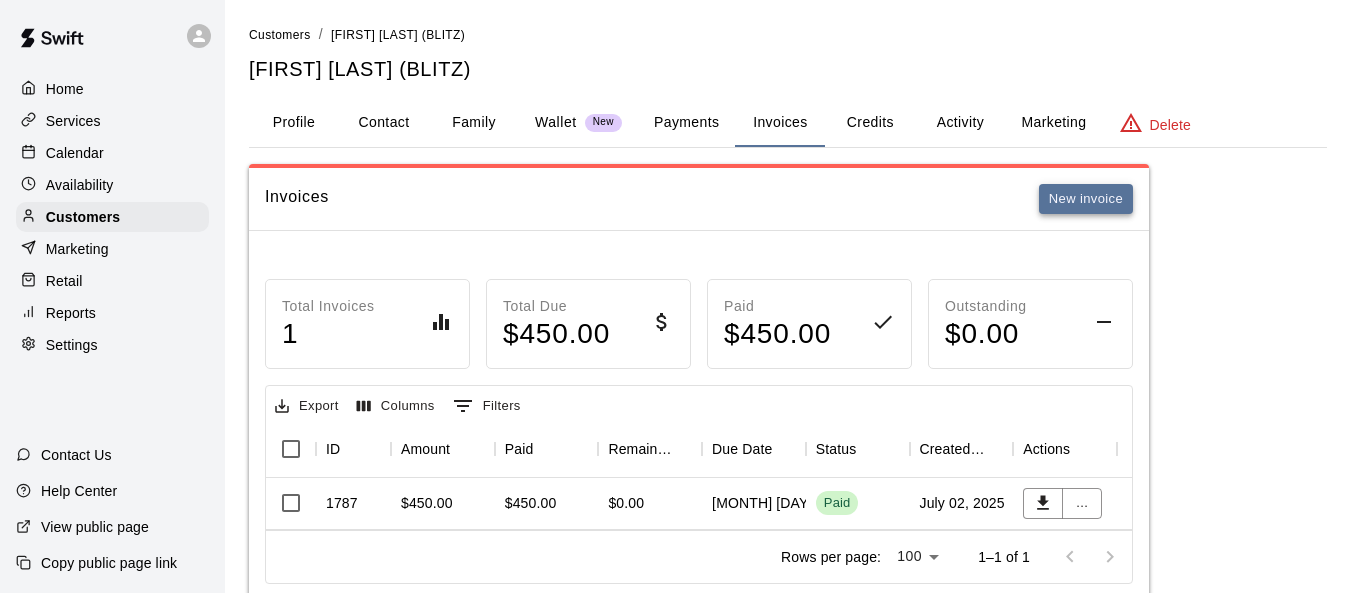 click on "New invoice" at bounding box center (1086, 199) 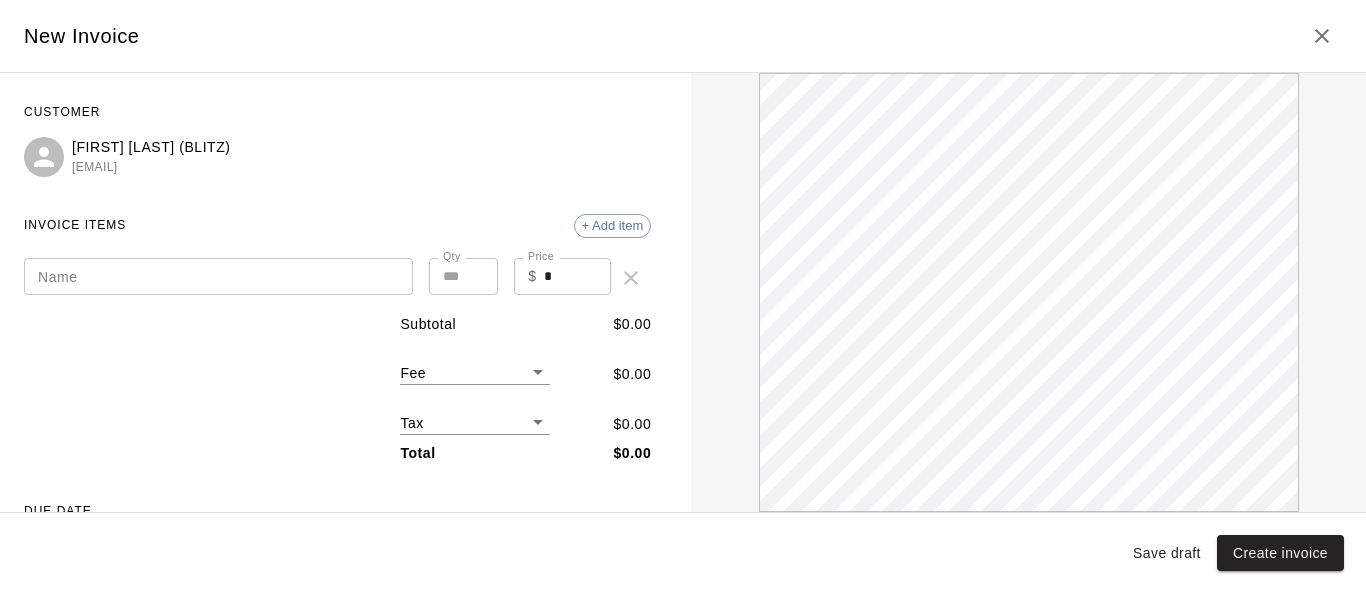 scroll, scrollTop: 0, scrollLeft: 0, axis: both 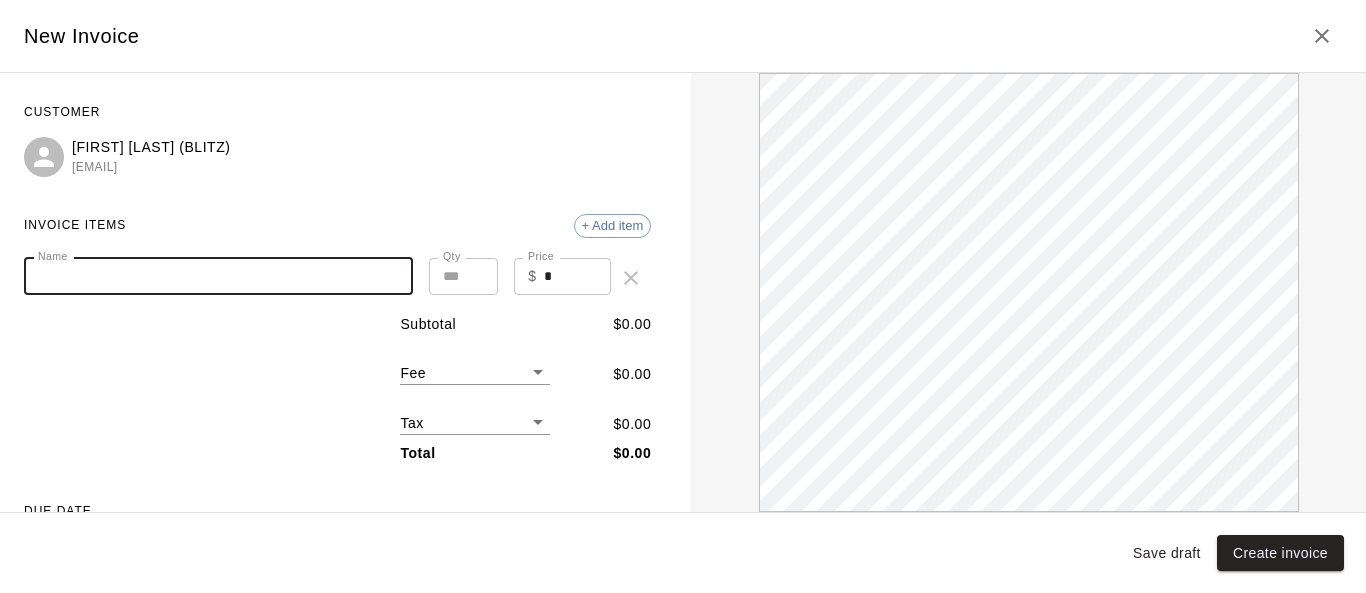click on "Name" at bounding box center (218, 276) 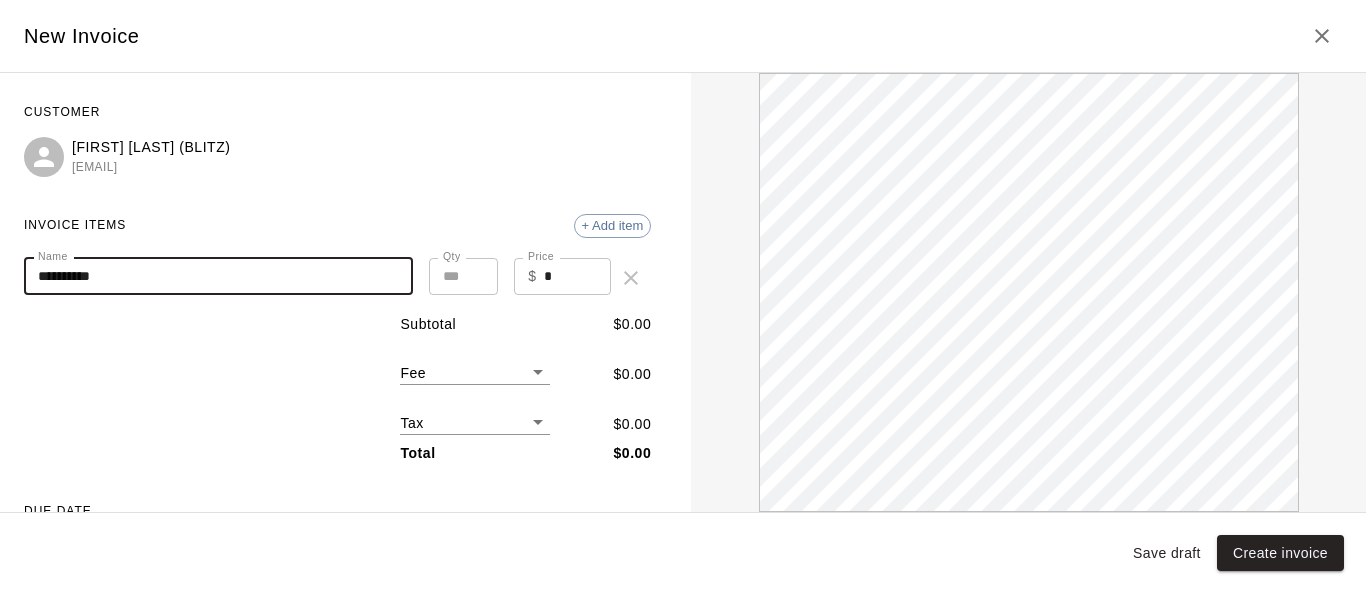 scroll, scrollTop: 0, scrollLeft: 0, axis: both 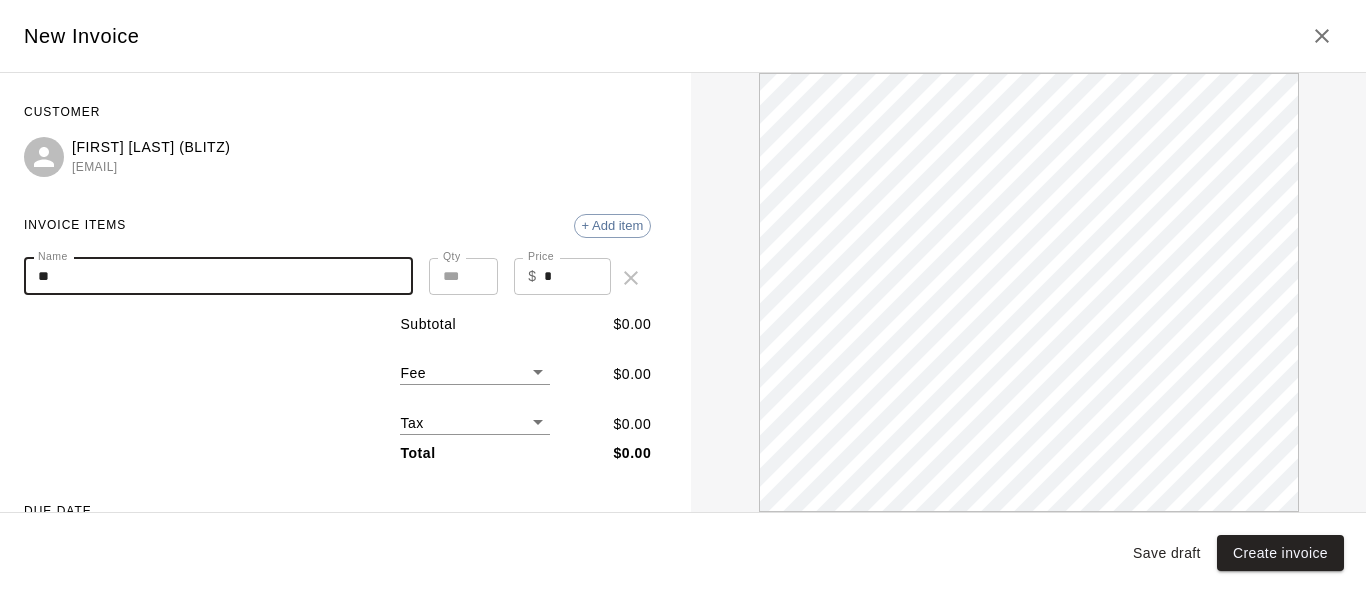 type on "*" 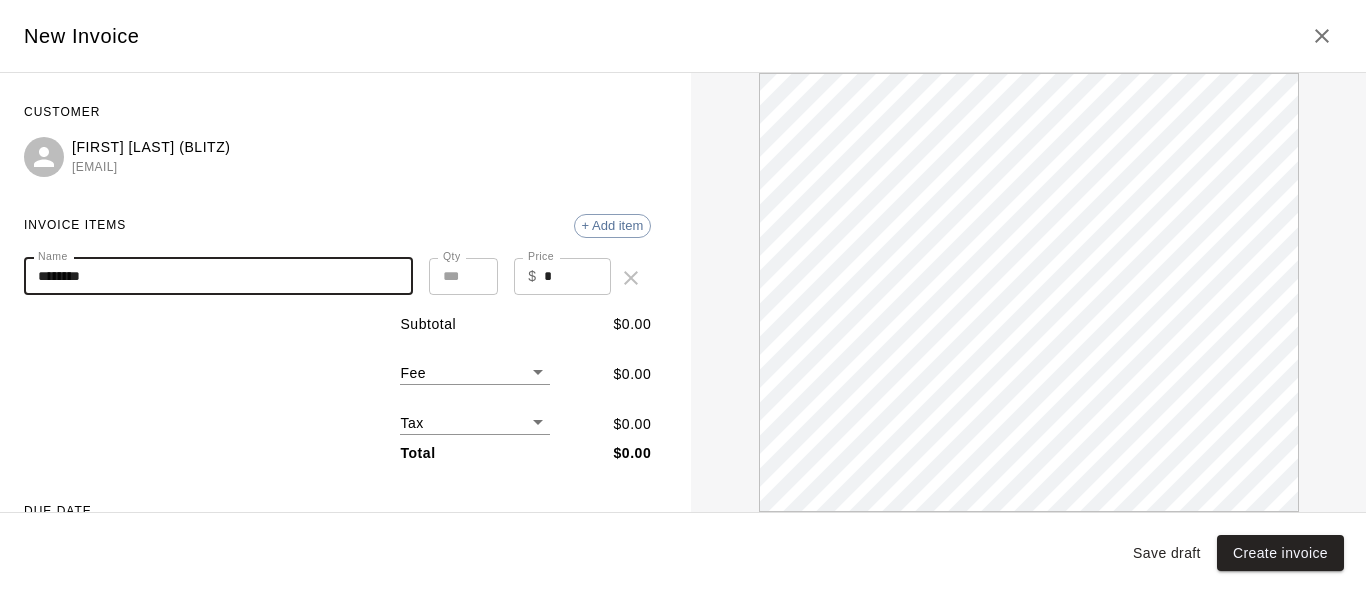 scroll, scrollTop: 0, scrollLeft: 0, axis: both 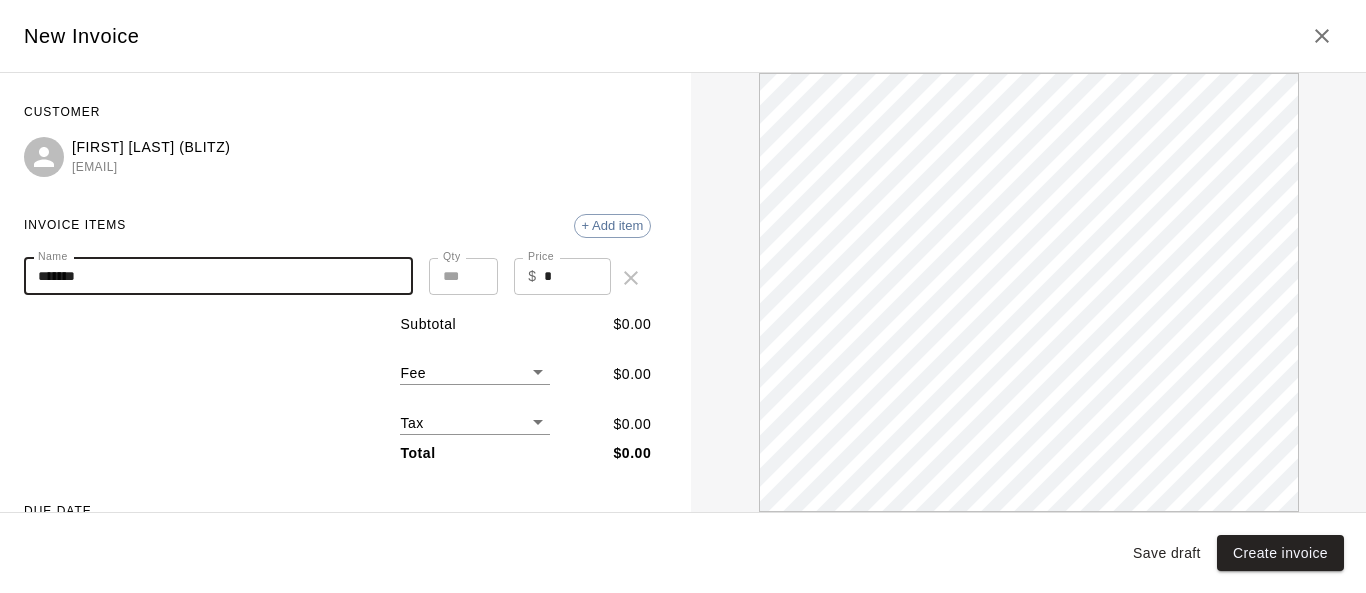 click on "*******" at bounding box center (218, 276) 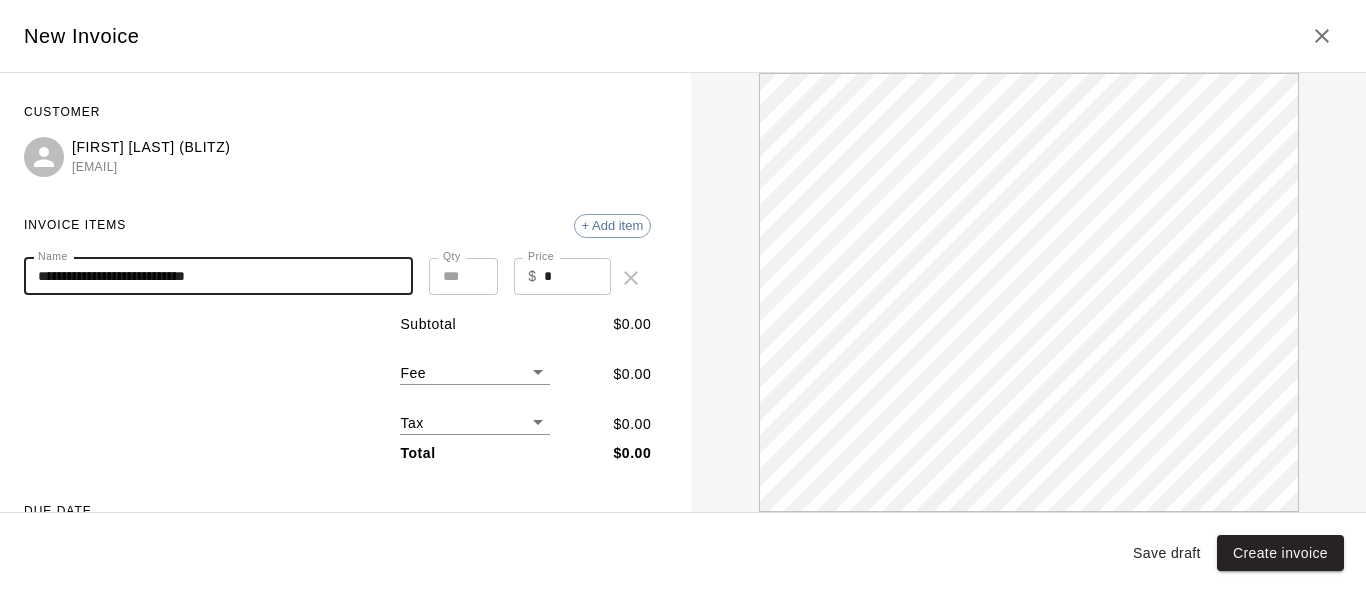scroll, scrollTop: 0, scrollLeft: 0, axis: both 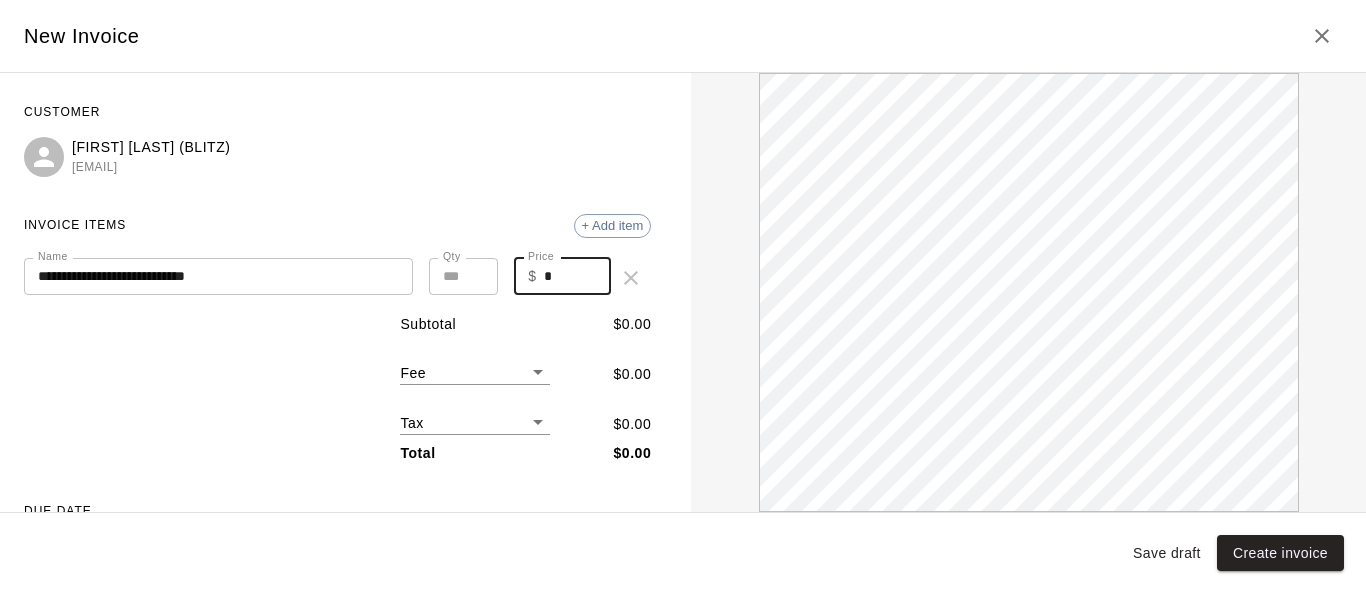 drag, startPoint x: 542, startPoint y: 278, endPoint x: 531, endPoint y: 279, distance: 11.045361 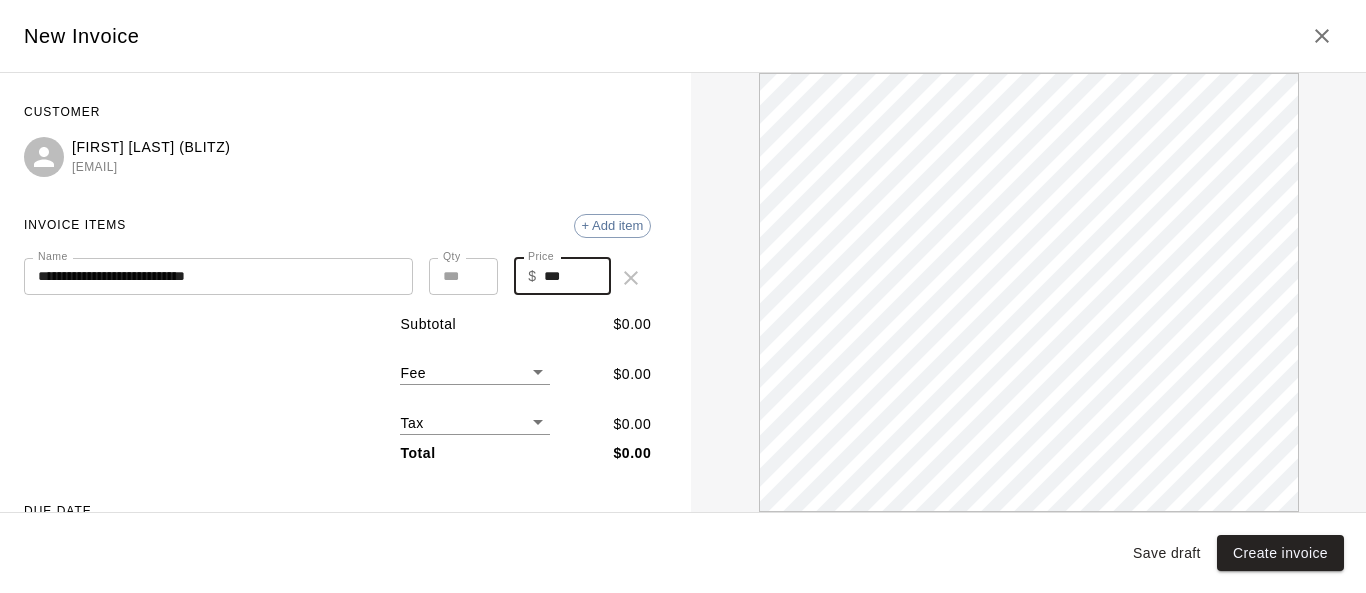 scroll, scrollTop: 0, scrollLeft: 0, axis: both 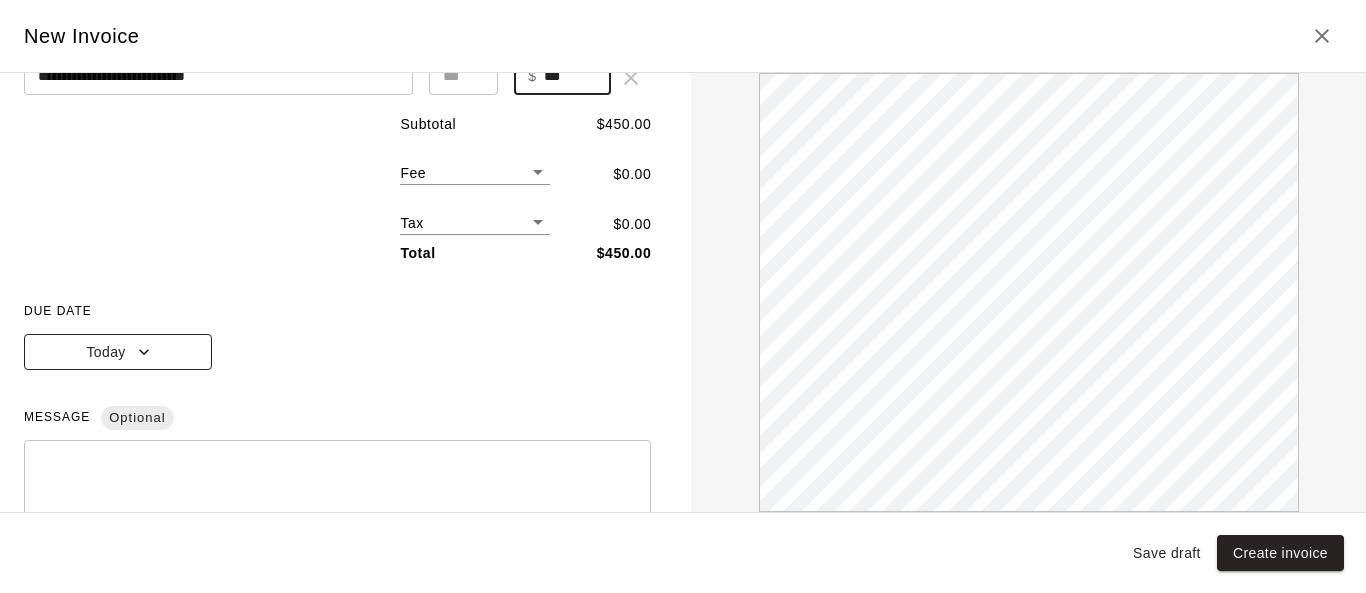 type on "***" 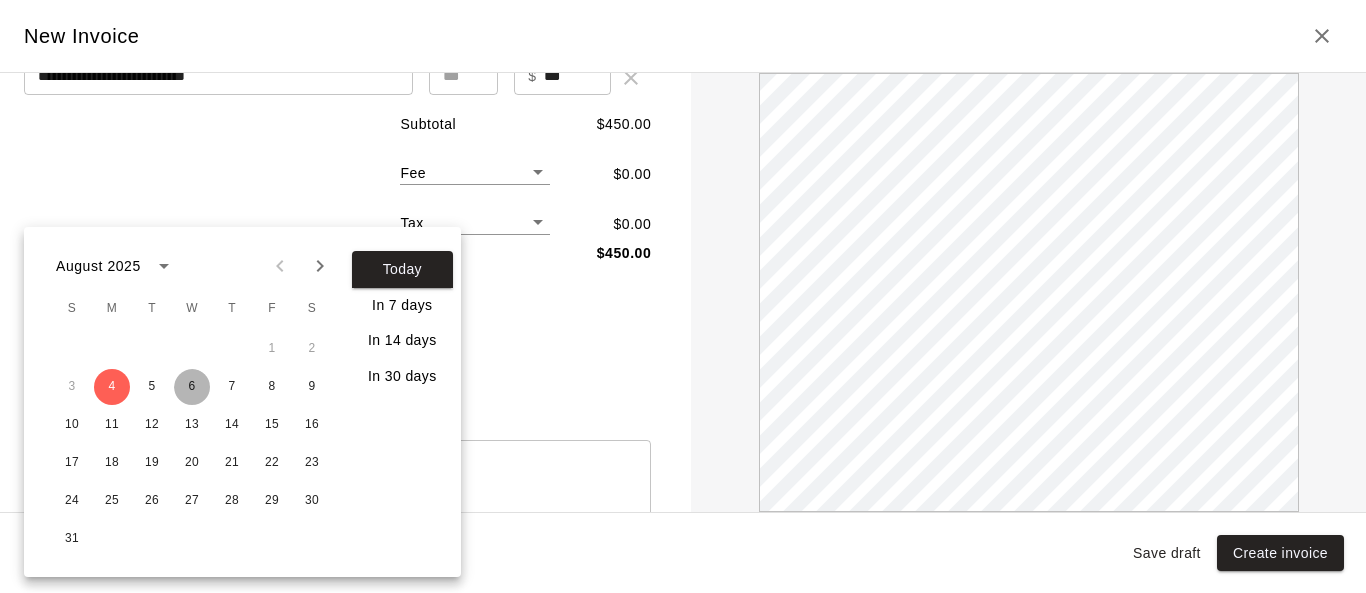 click on "6" at bounding box center [192, 387] 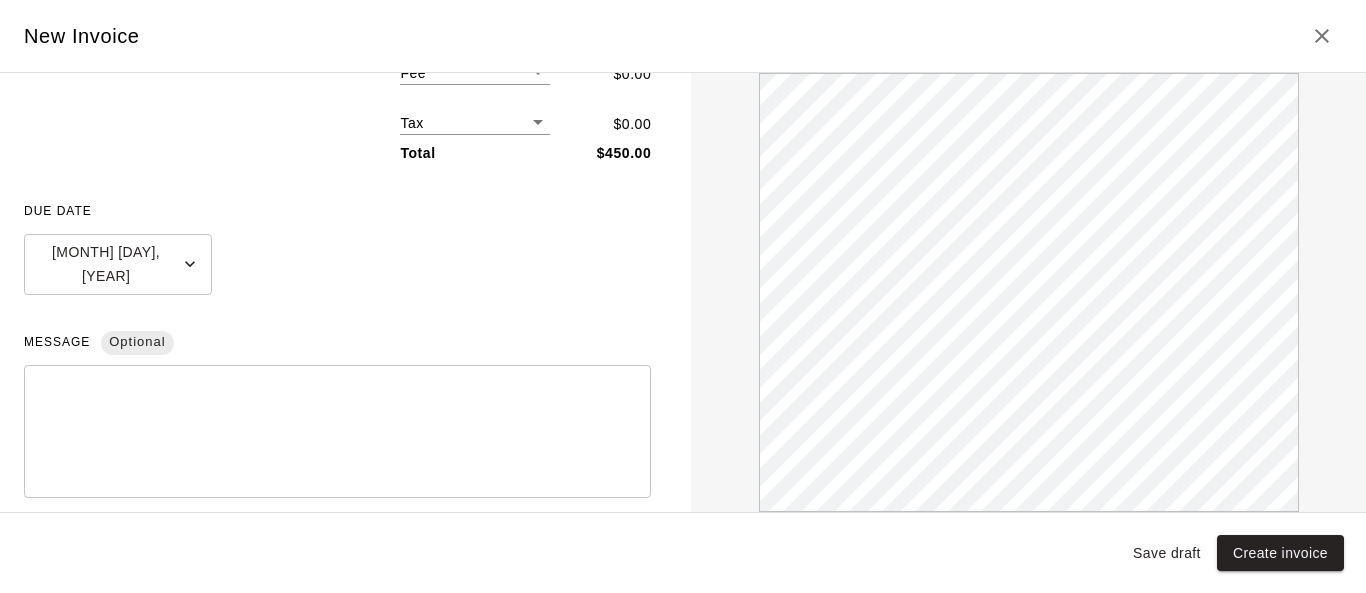 scroll, scrollTop: 393, scrollLeft: 0, axis: vertical 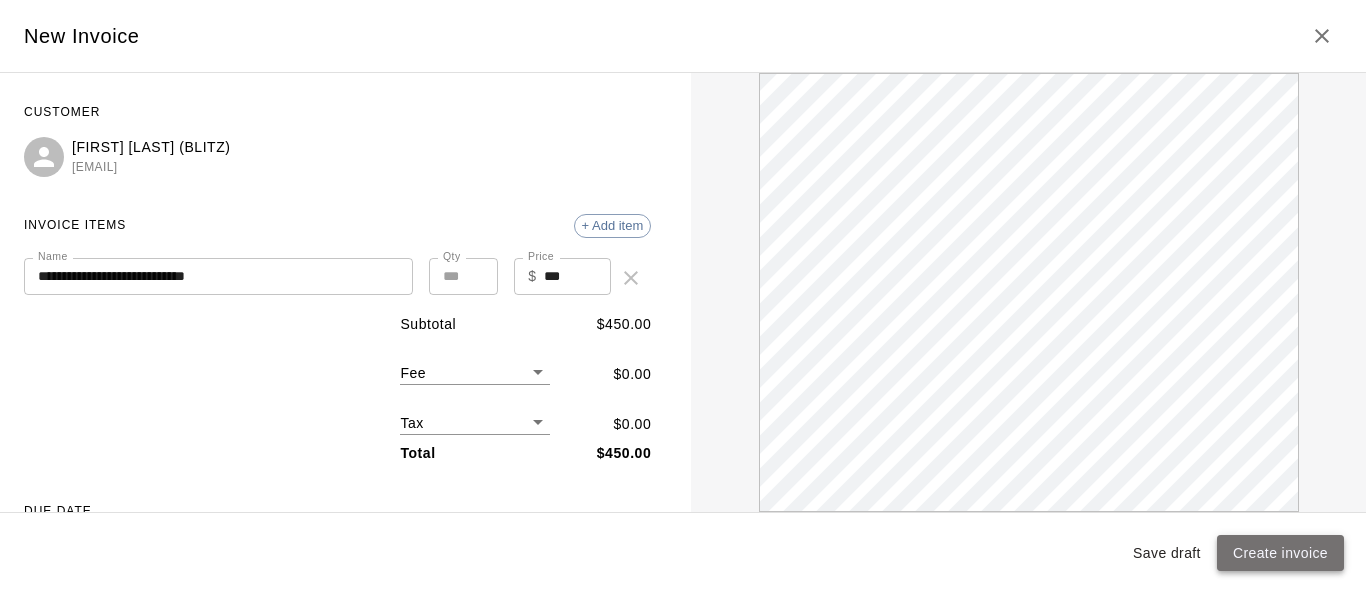 click on "Create invoice" at bounding box center [1280, 553] 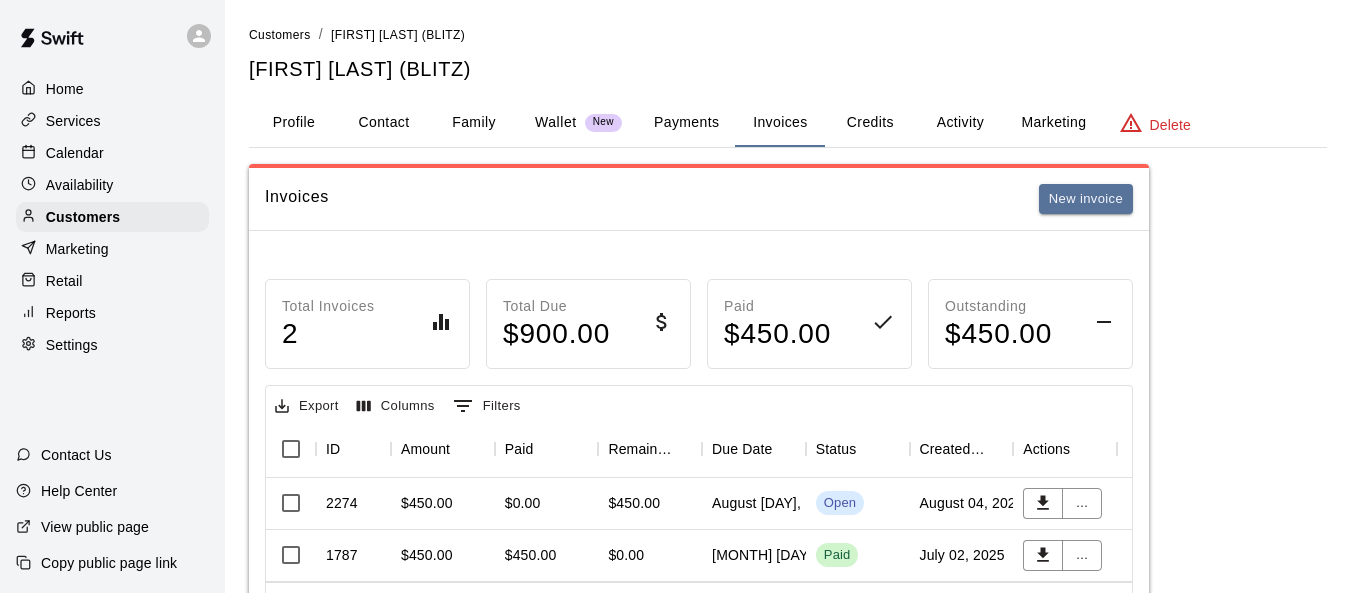 click on "Calendar" at bounding box center [75, 153] 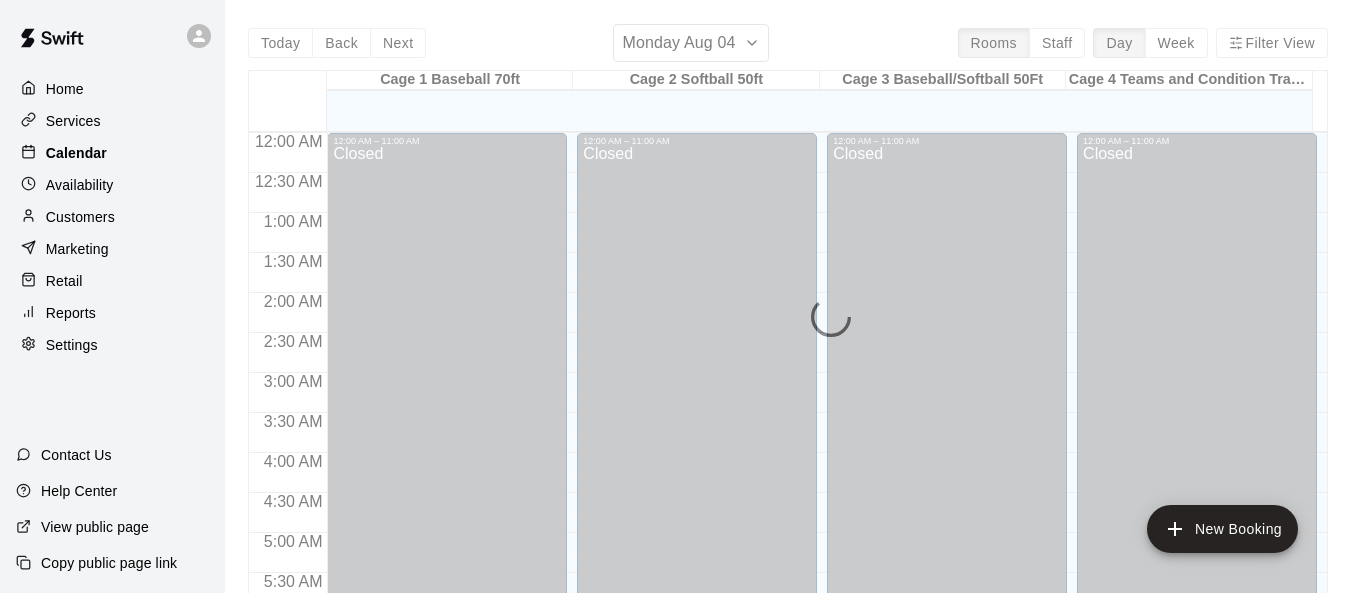 scroll, scrollTop: 1302, scrollLeft: 0, axis: vertical 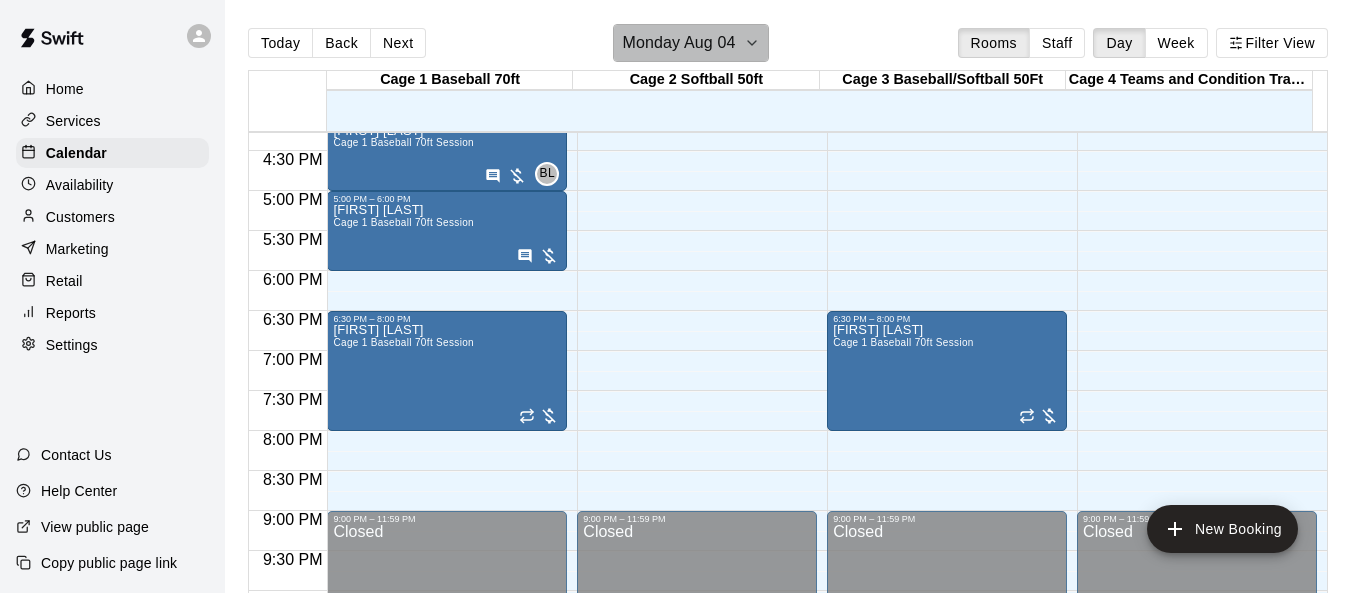 click 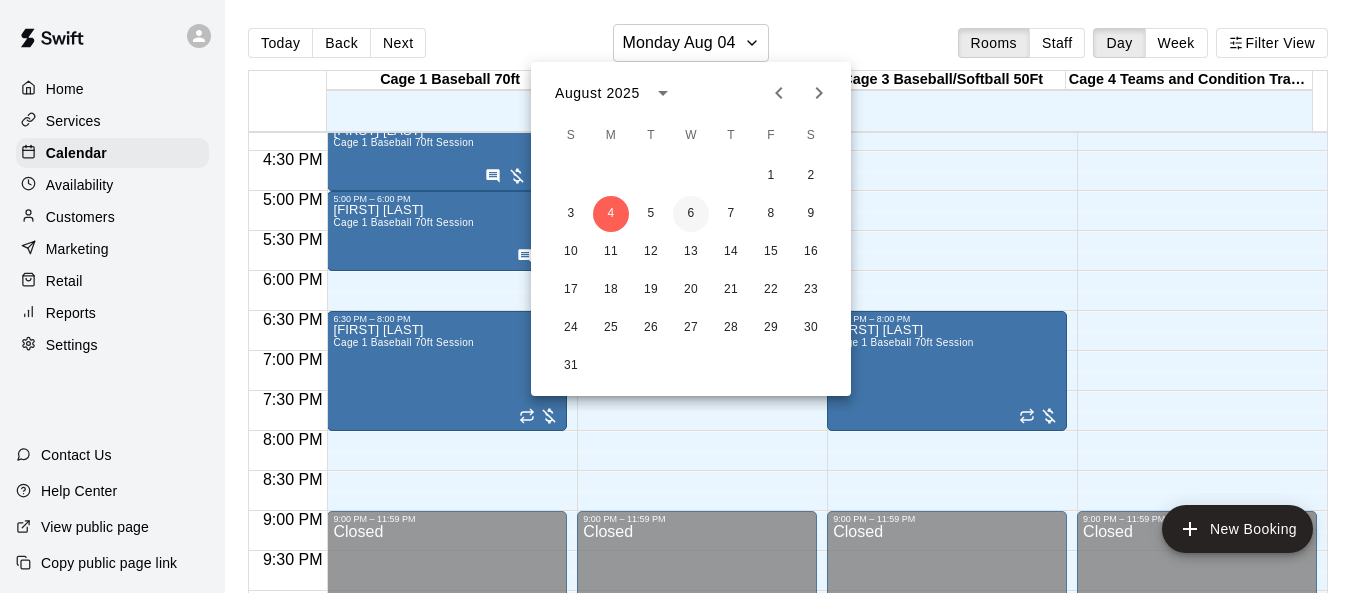 click on "6" at bounding box center [691, 214] 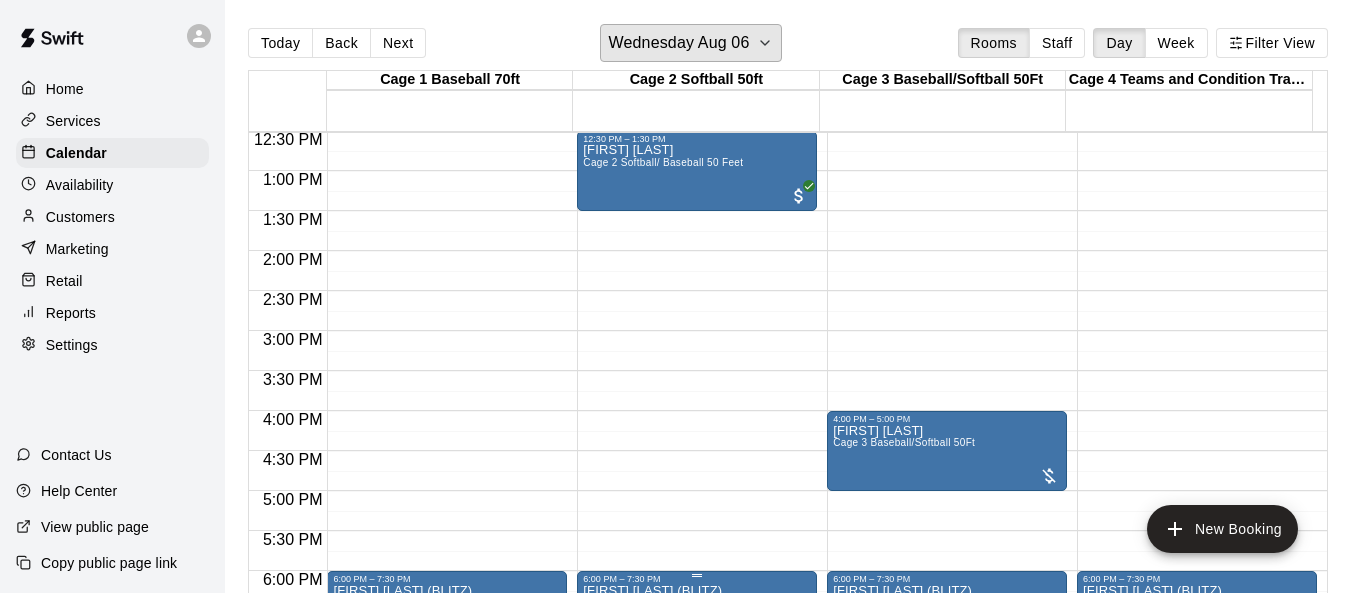 scroll, scrollTop: 902, scrollLeft: 0, axis: vertical 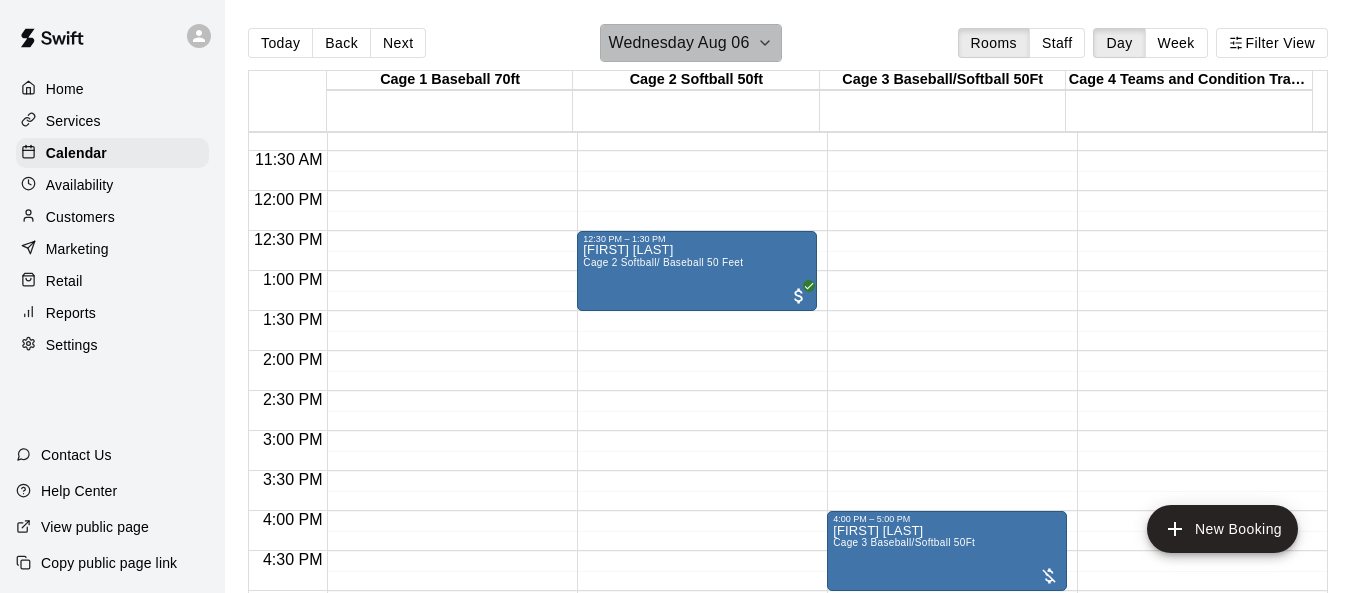click 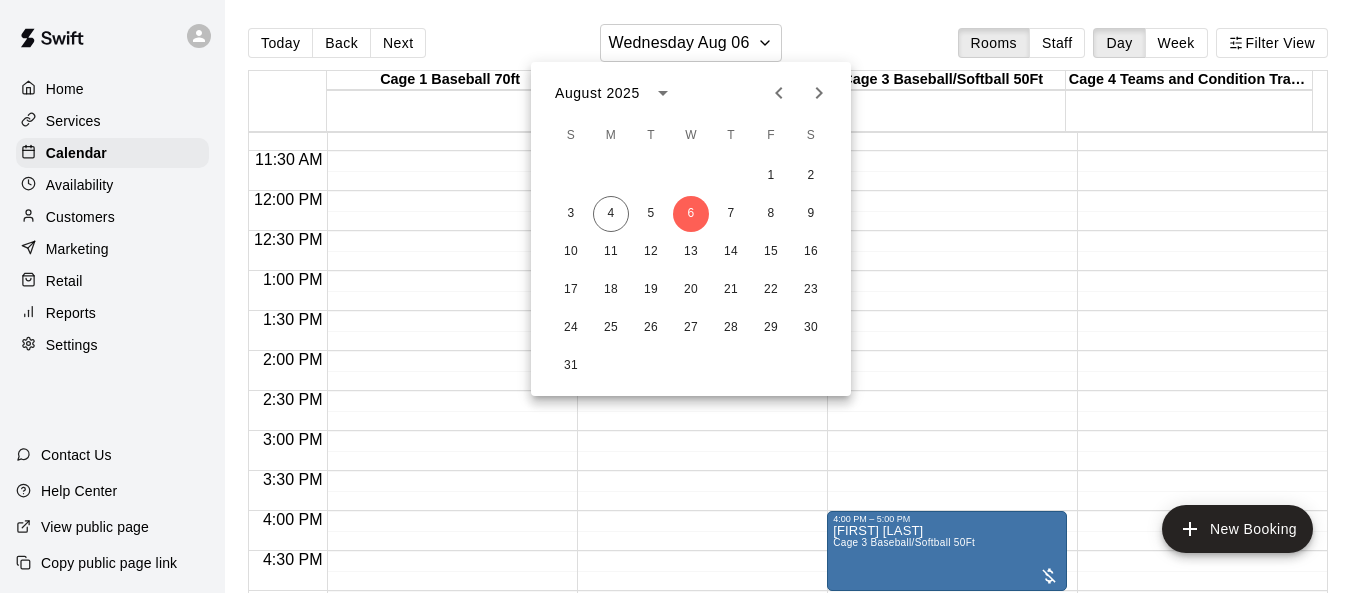 click at bounding box center [683, 296] 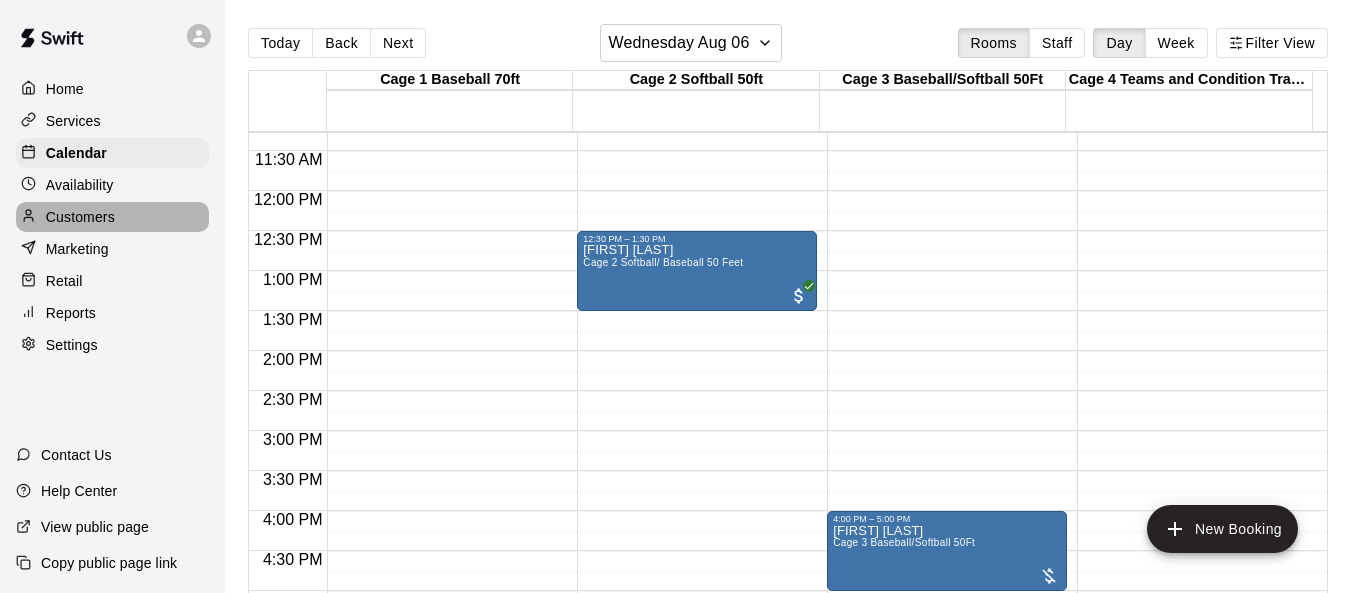 click on "Customers" at bounding box center [80, 217] 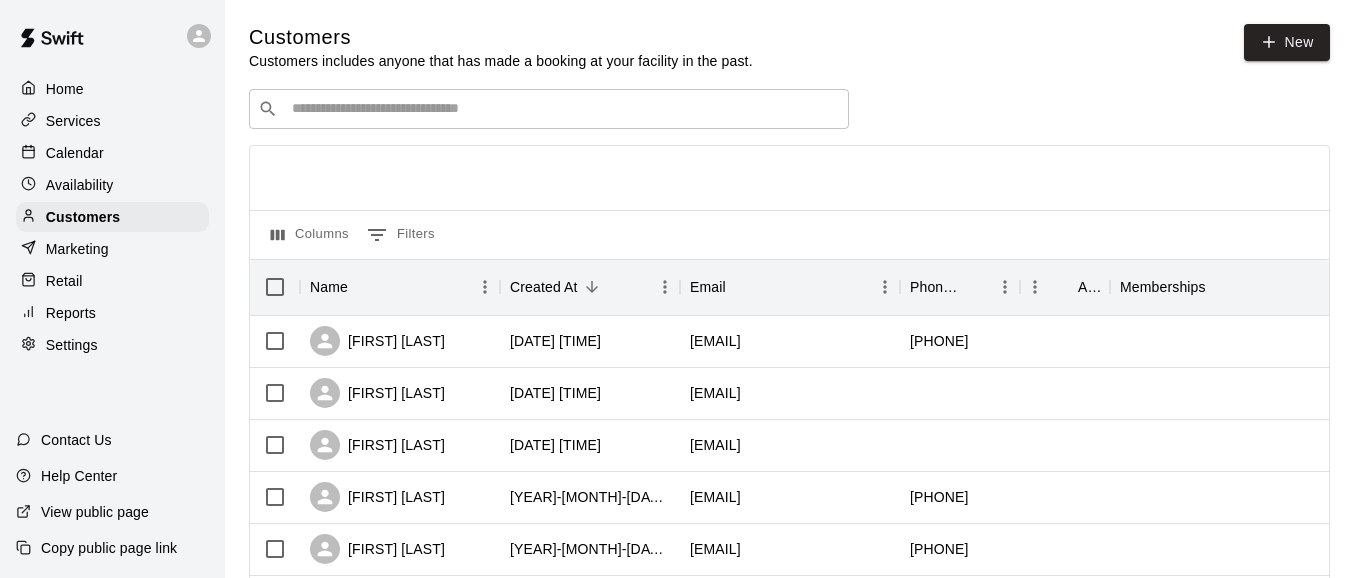 click at bounding box center (563, 109) 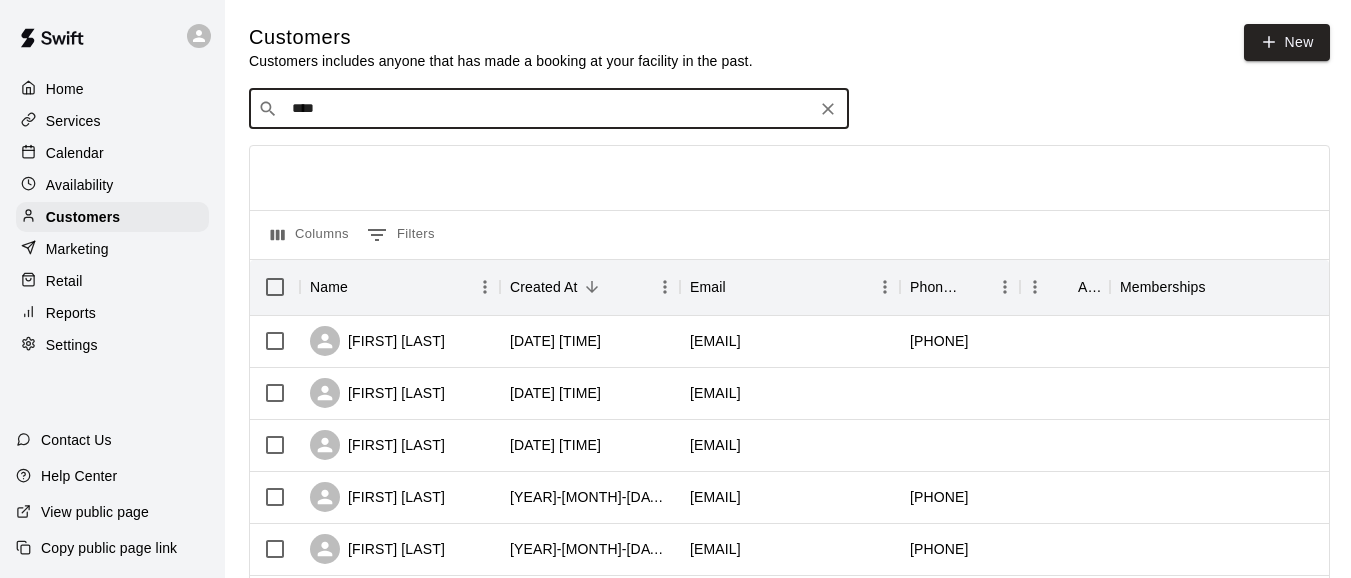 type on "*****" 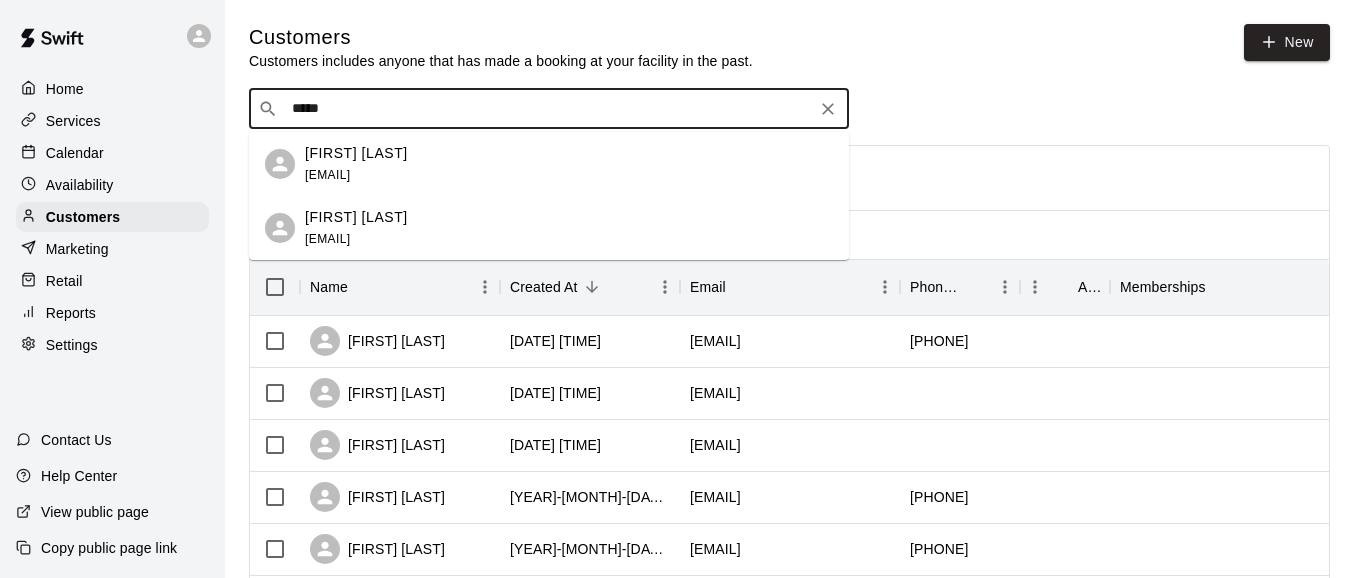 click on "rosiediaz198@gmail.com" at bounding box center [327, 175] 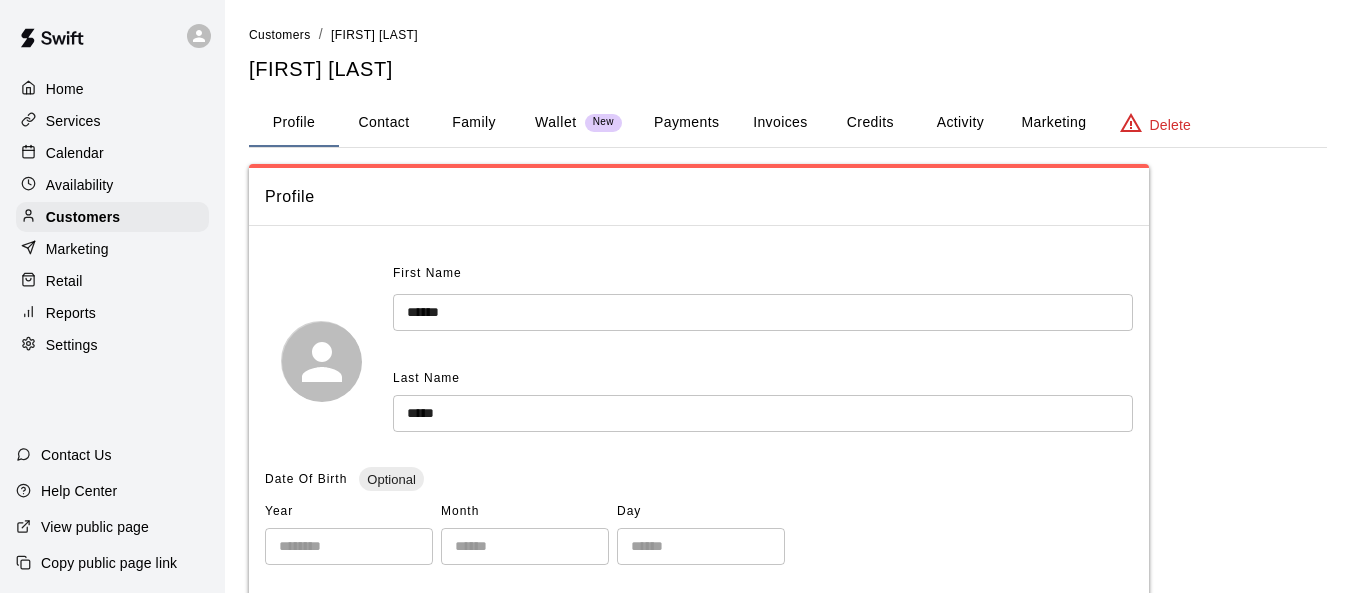 click on "Invoices" at bounding box center (780, 123) 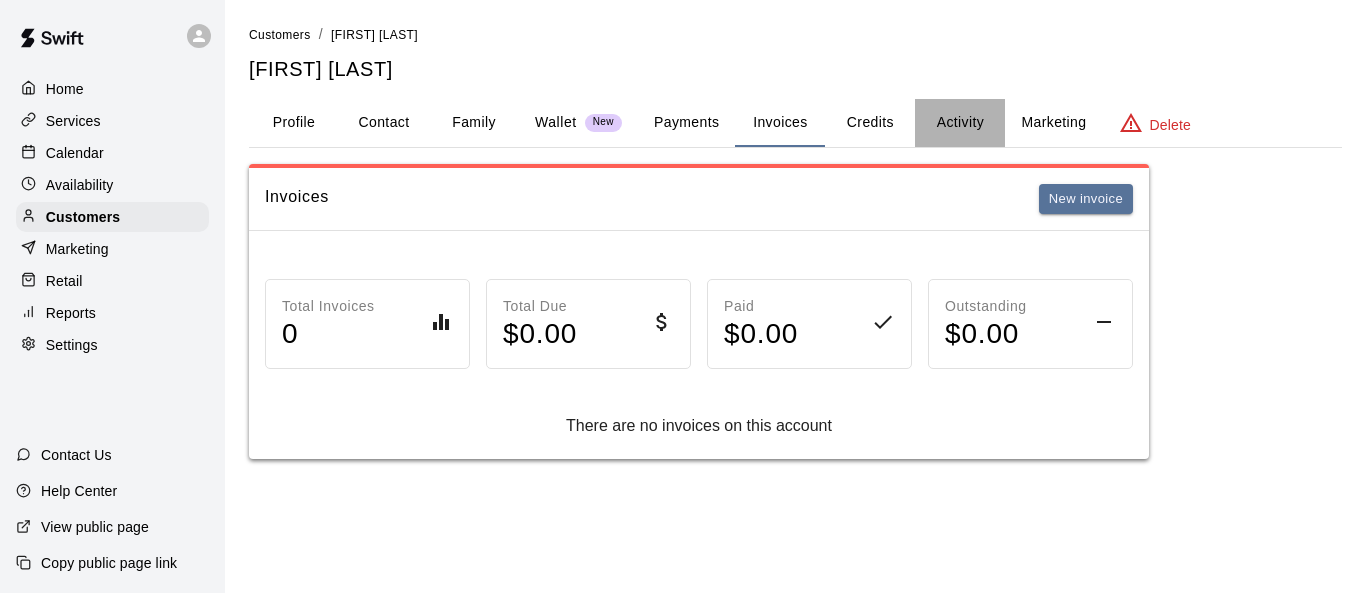 click on "Activity" at bounding box center [960, 123] 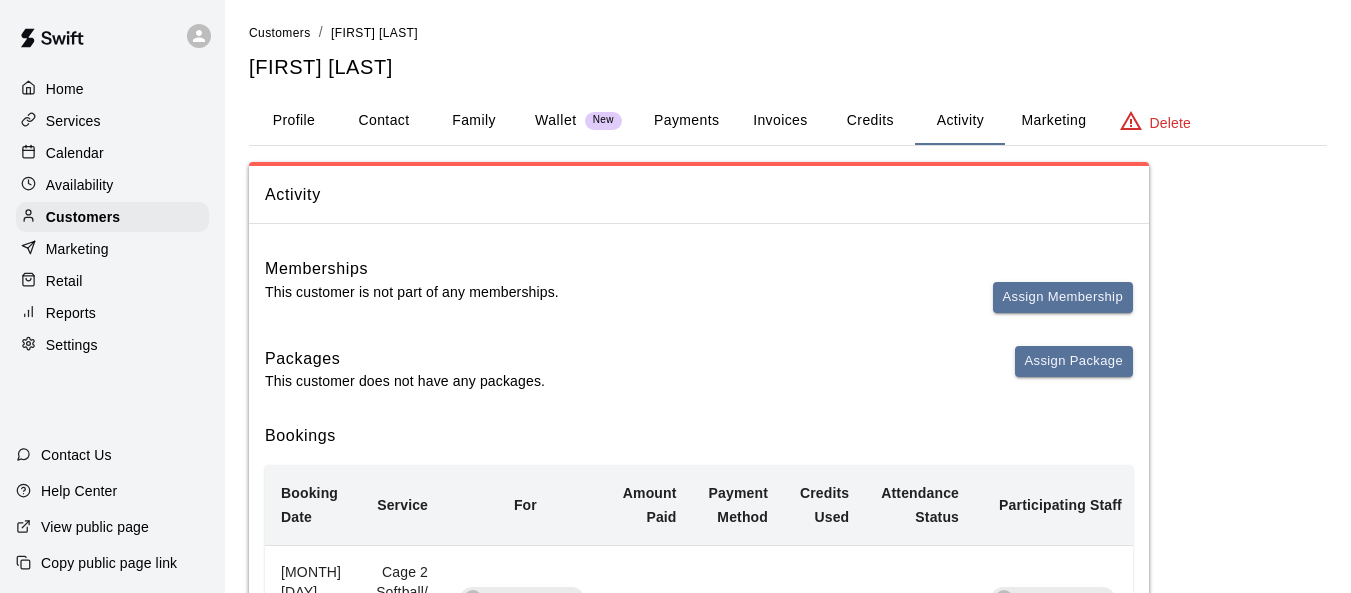 scroll, scrollTop: 0, scrollLeft: 0, axis: both 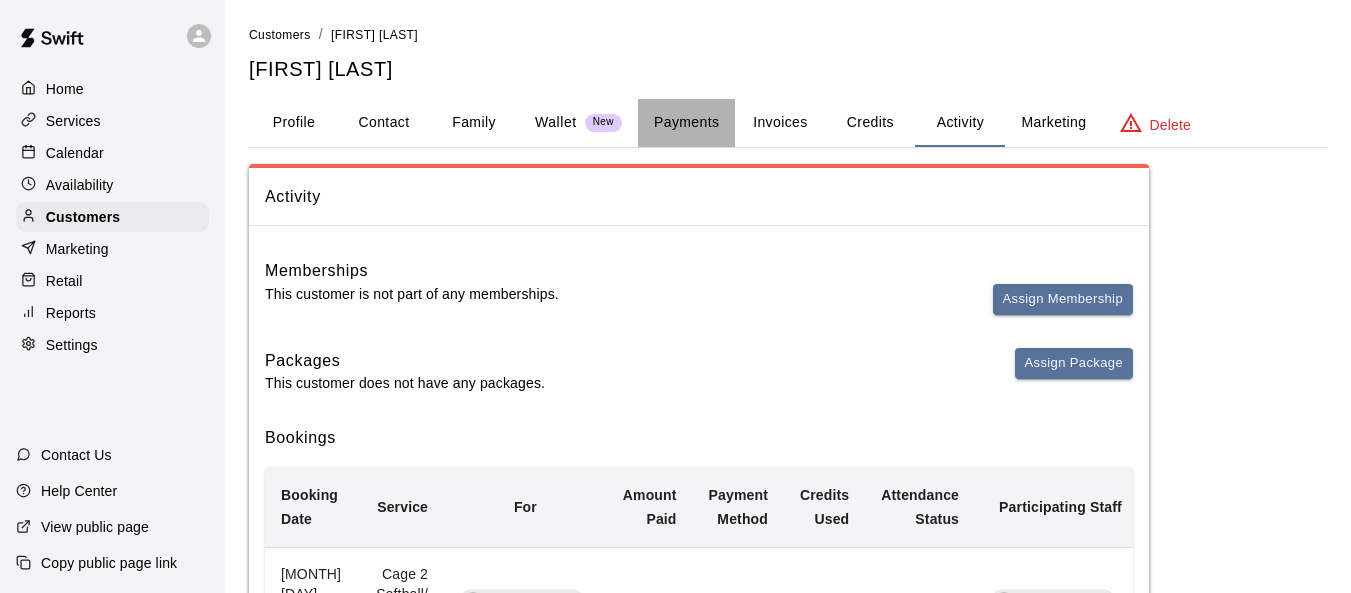 click on "Payments" at bounding box center [686, 123] 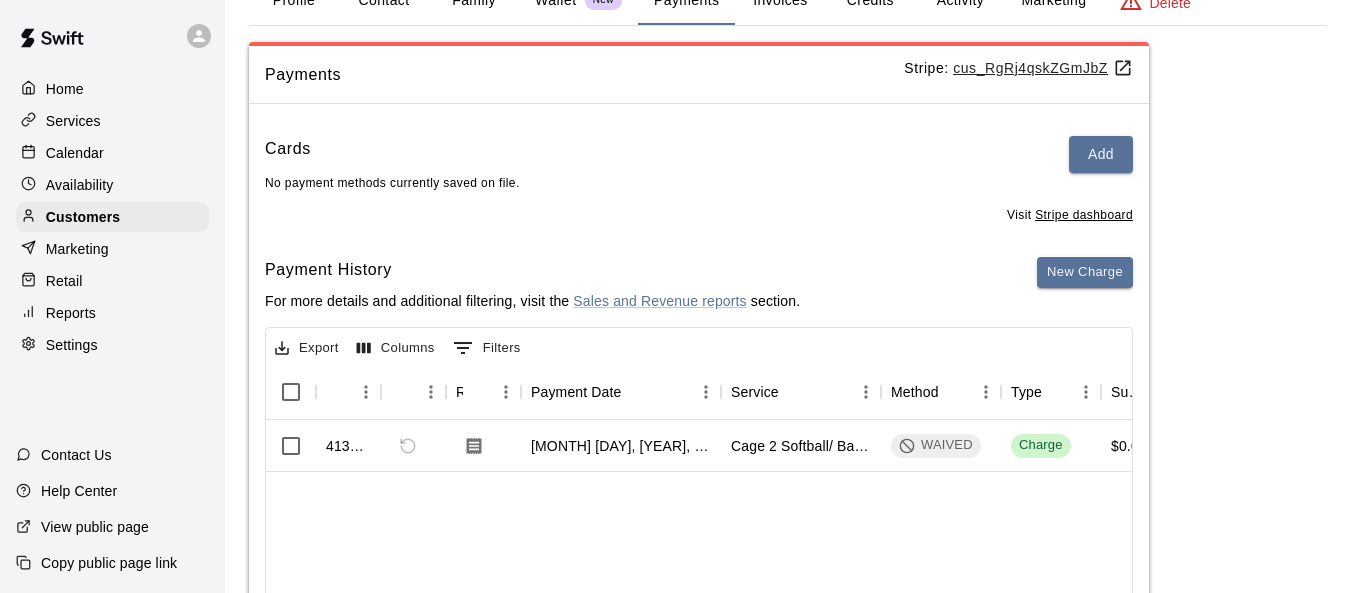 scroll, scrollTop: 0, scrollLeft: 0, axis: both 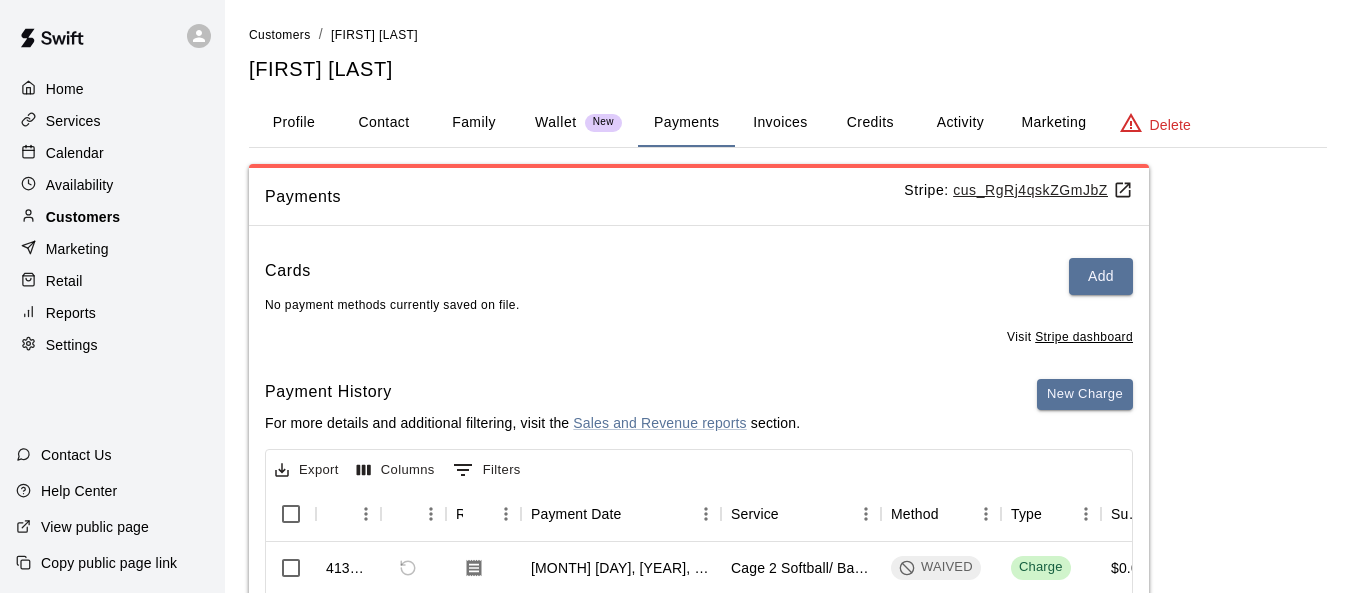 click on "Customers" at bounding box center (83, 217) 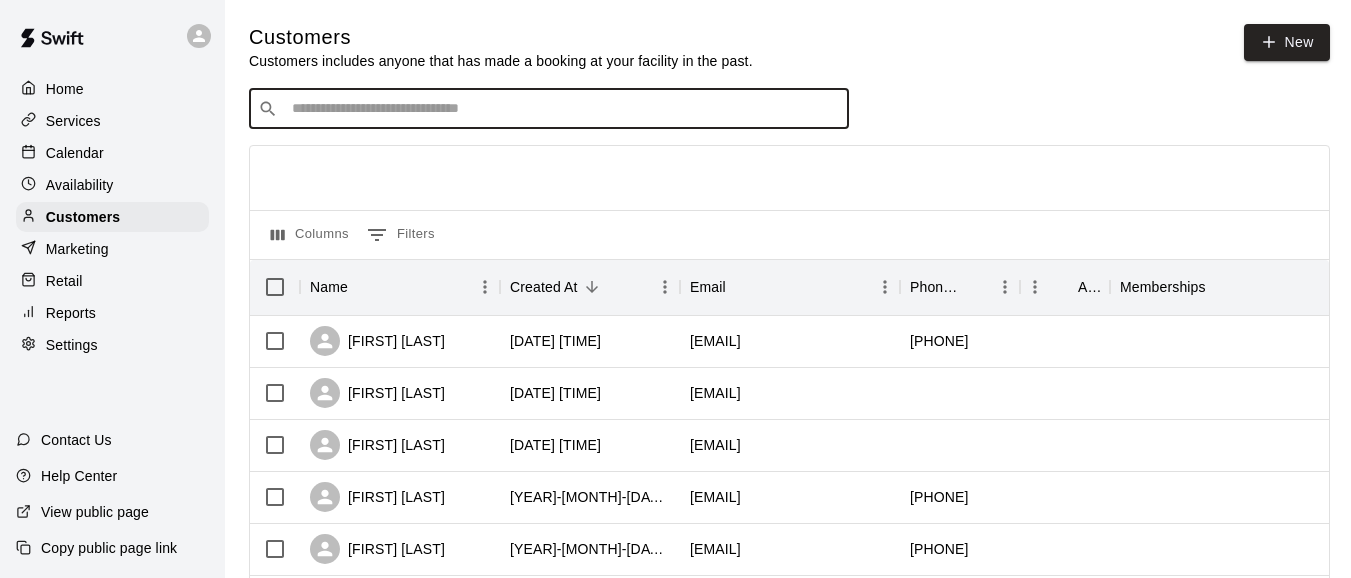 click at bounding box center (563, 109) 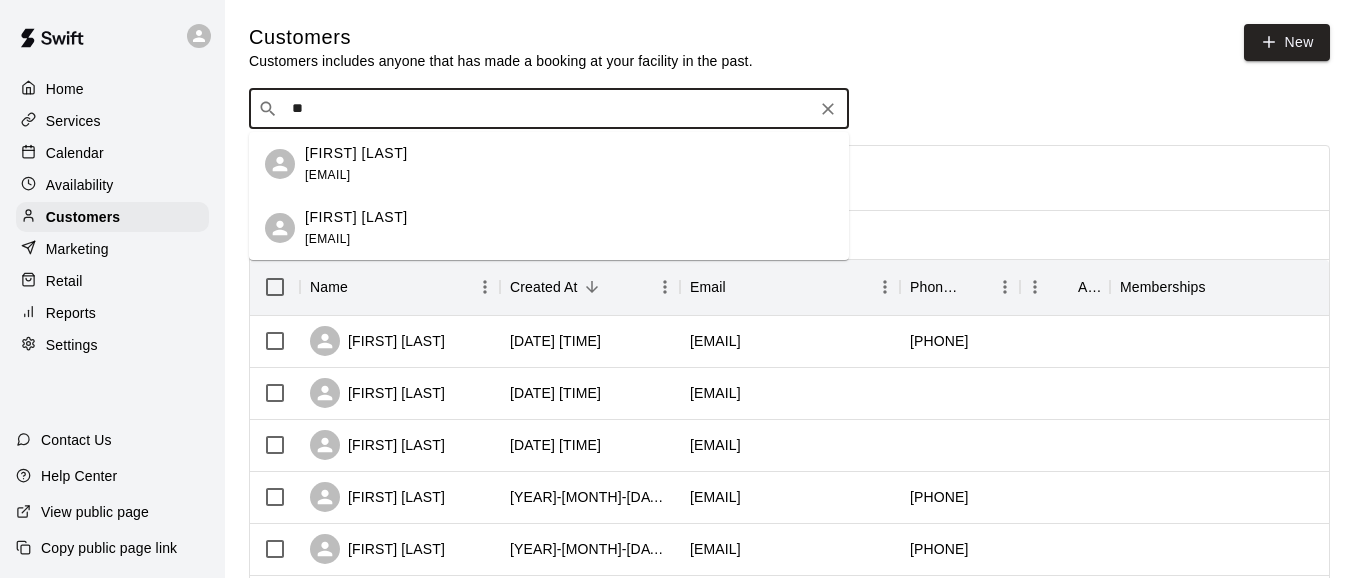 type on "*" 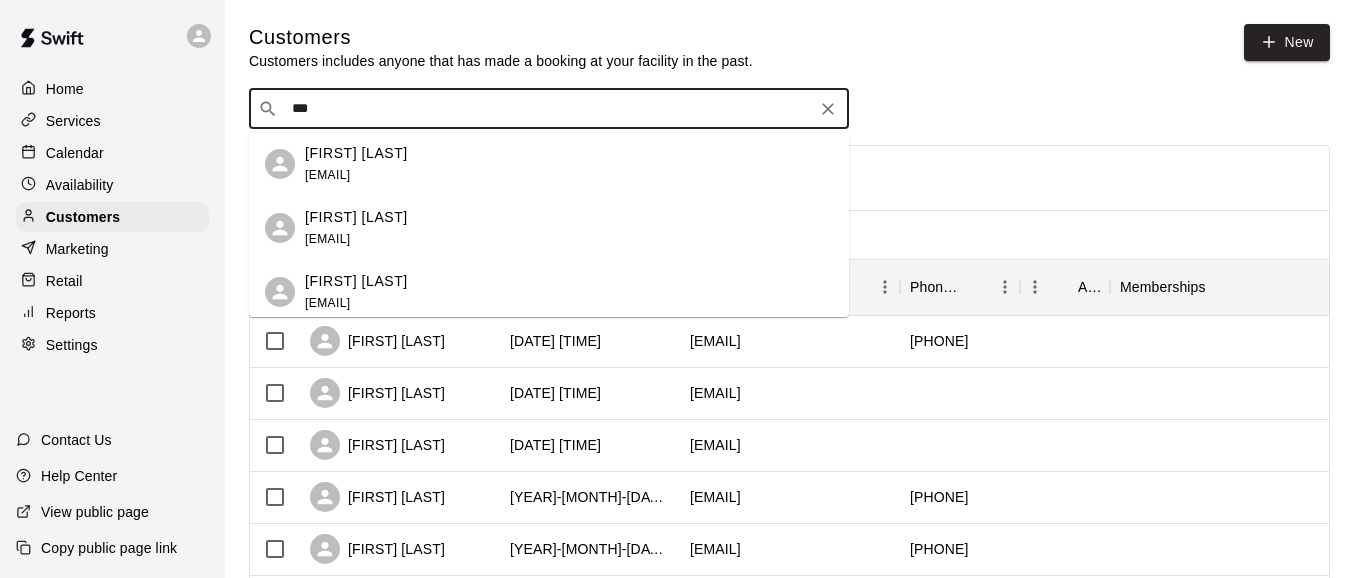 type on "***" 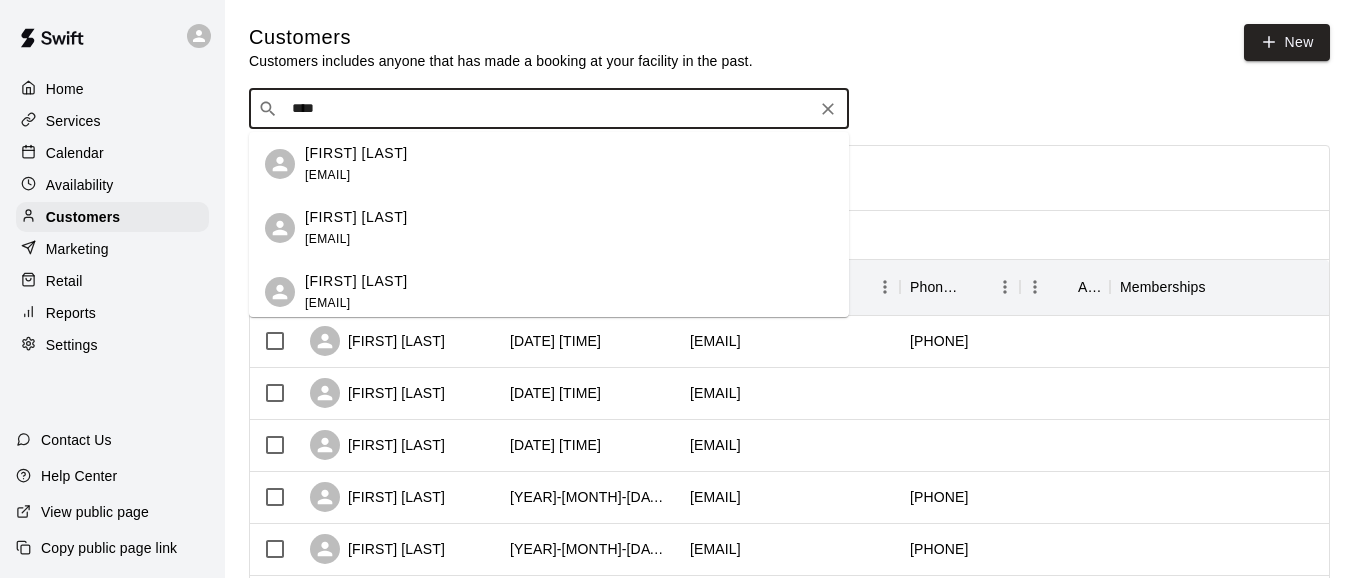 click on "carpeteria32@gmail.com" at bounding box center [327, 303] 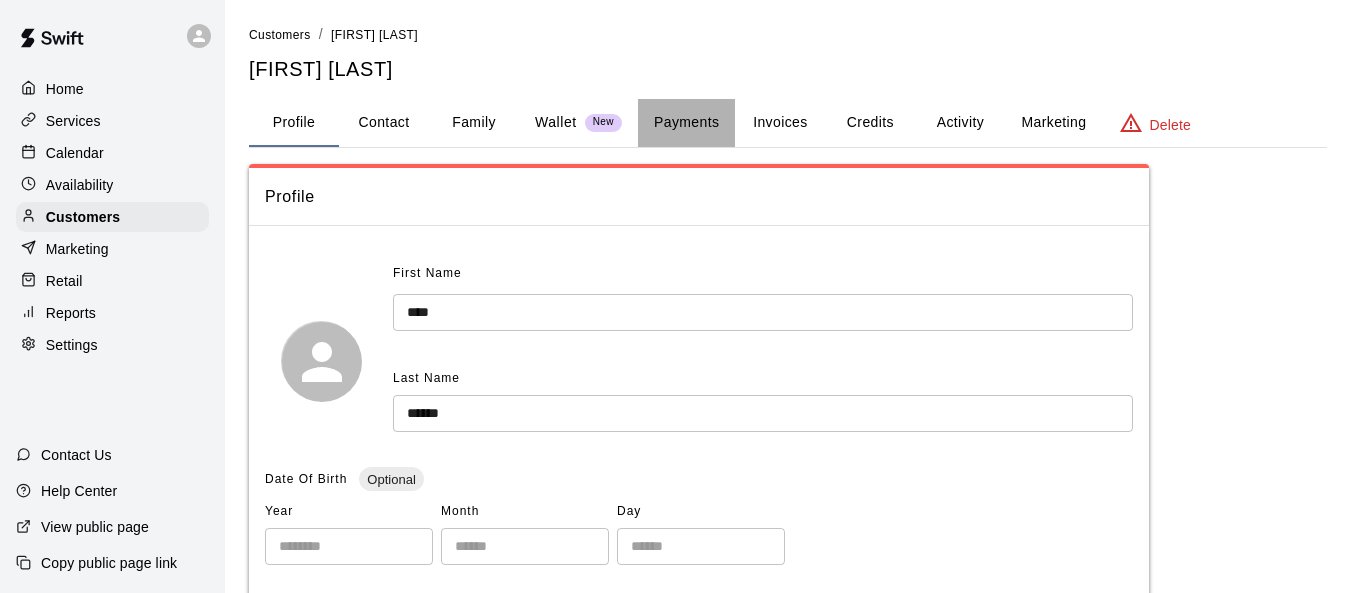 click on "Payments" at bounding box center (686, 123) 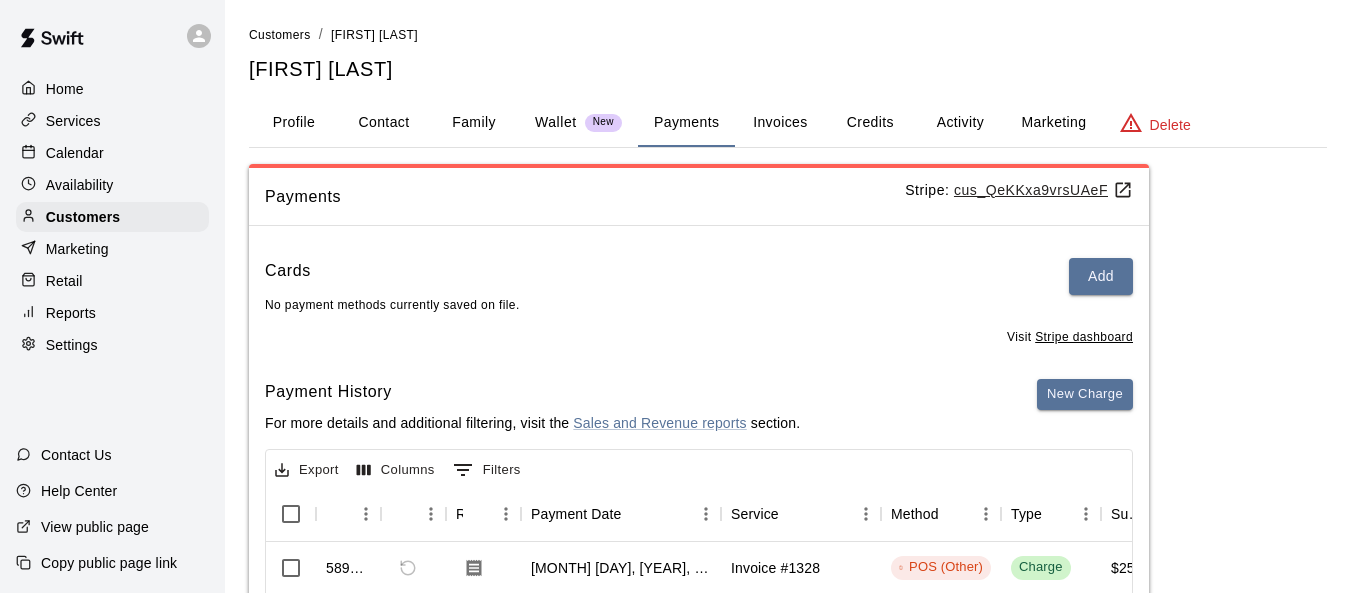 click on "Invoices" at bounding box center (780, 123) 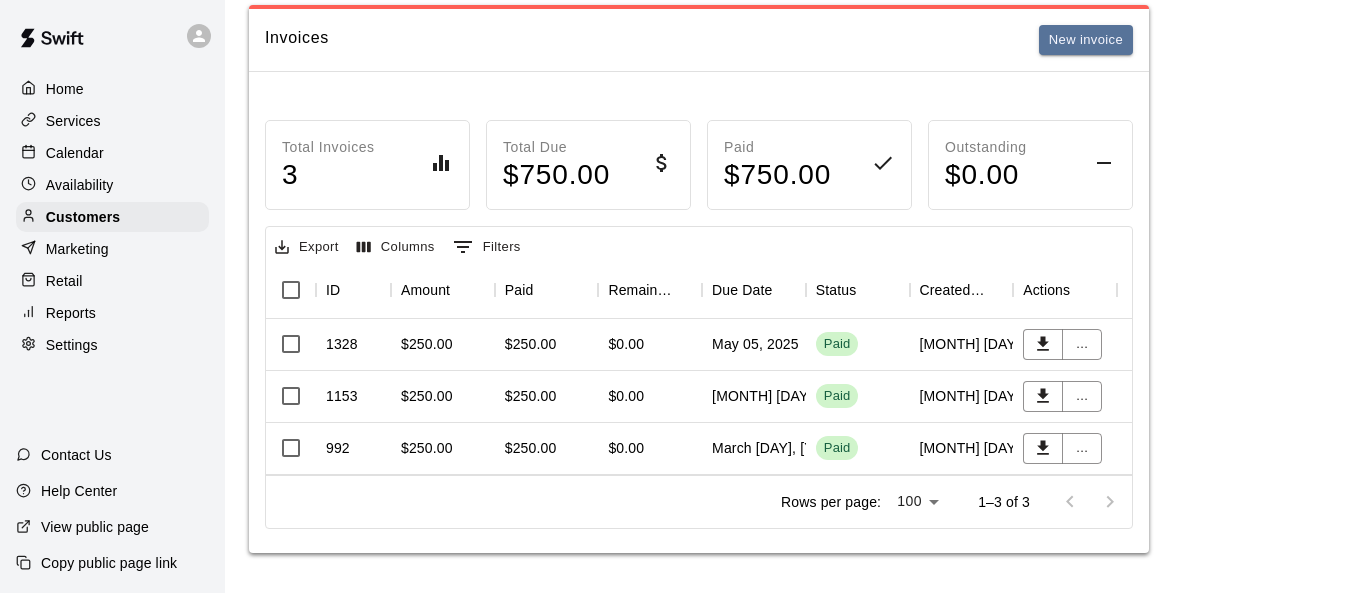 scroll, scrollTop: 0, scrollLeft: 0, axis: both 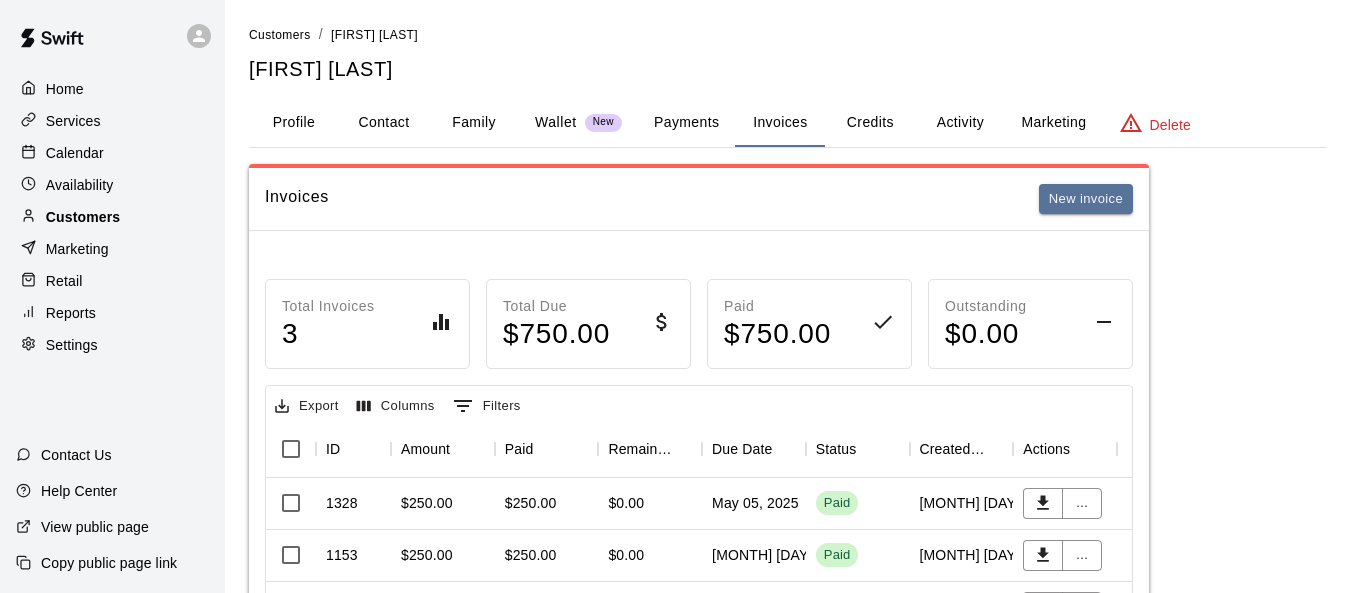 click on "Customers" at bounding box center (83, 217) 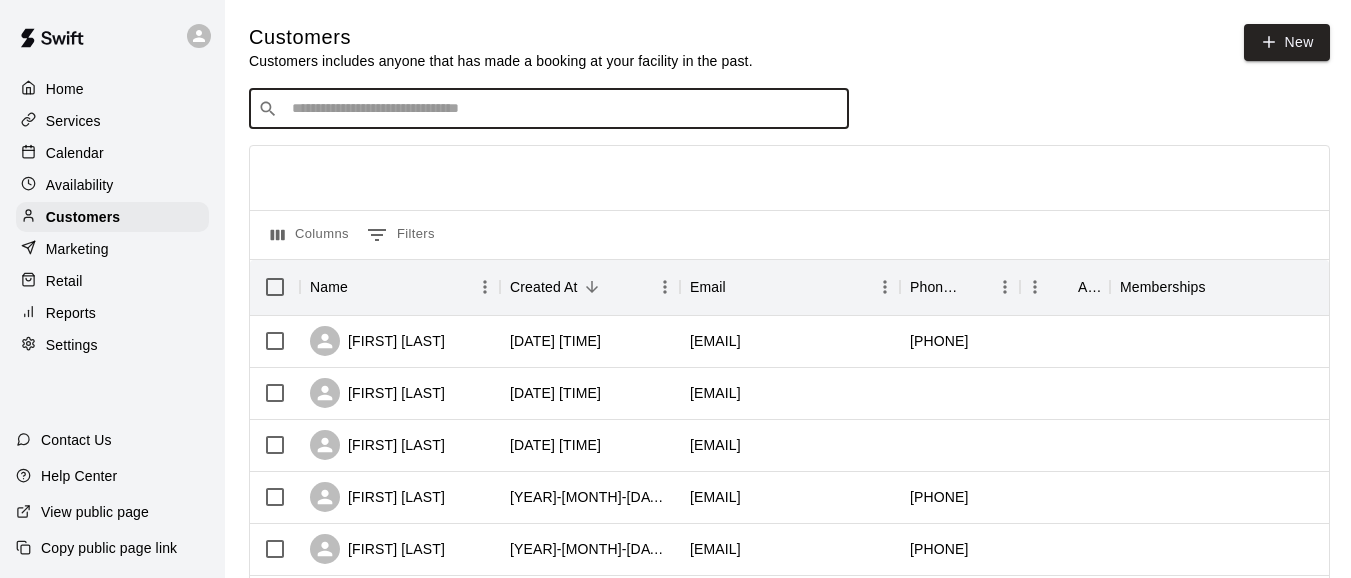 click at bounding box center [563, 109] 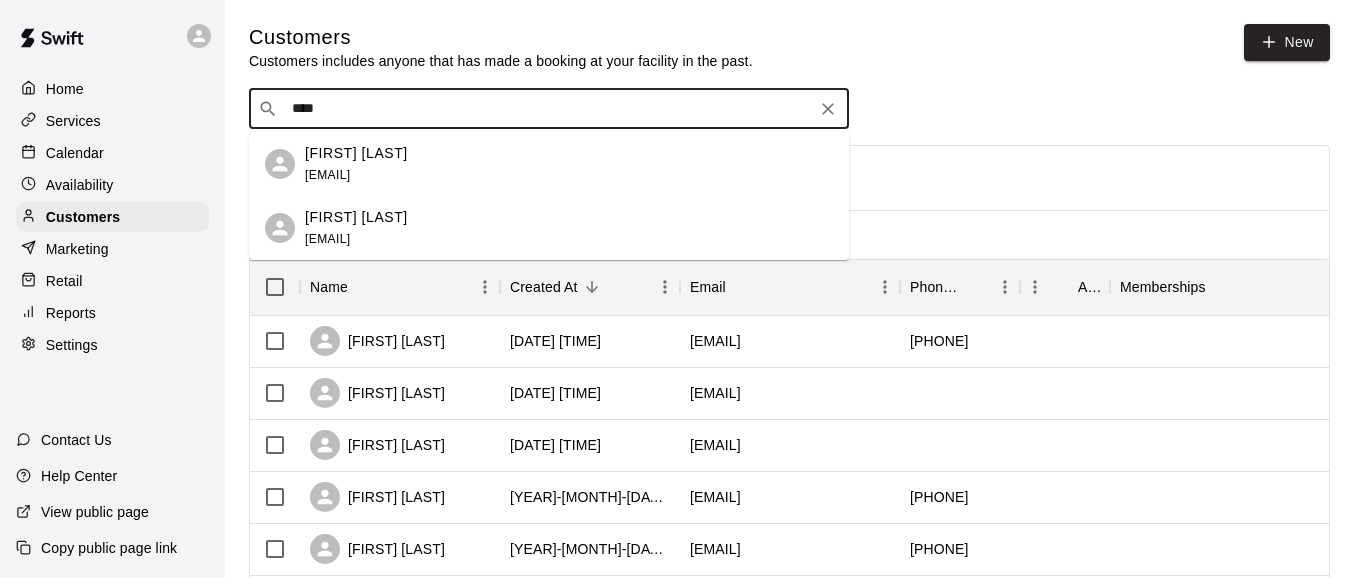 type on "*****" 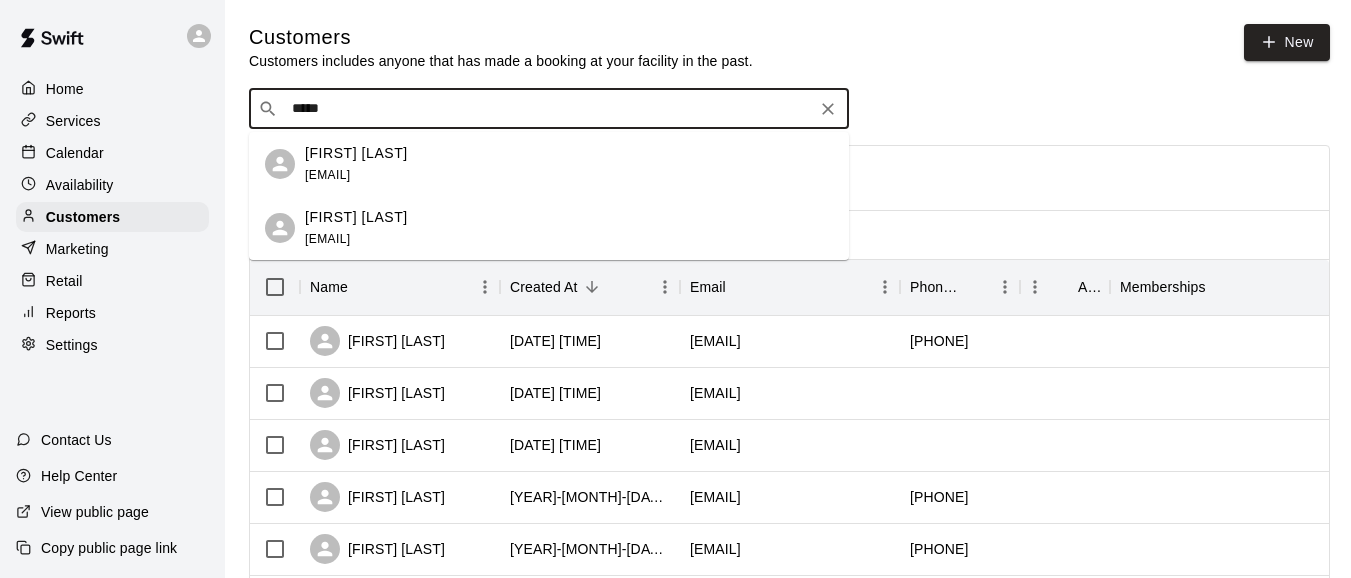 click on "Rosie  Diaz" at bounding box center (356, 153) 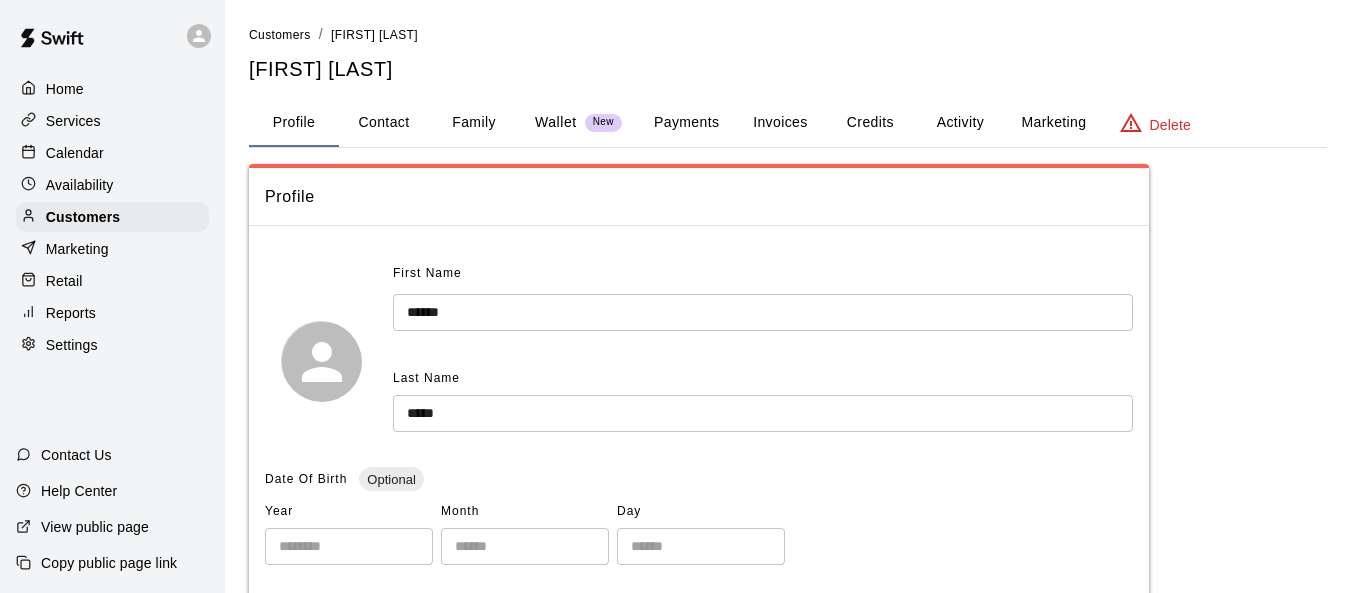 click on "Contact" at bounding box center [384, 123] 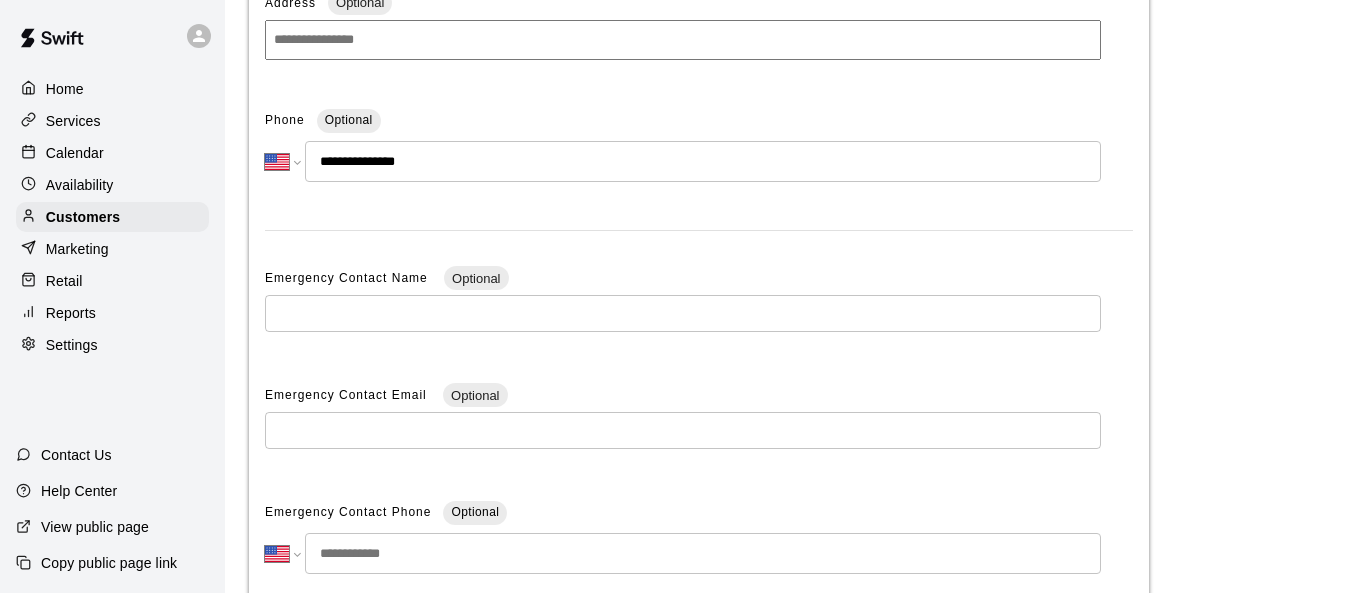 scroll, scrollTop: 400, scrollLeft: 0, axis: vertical 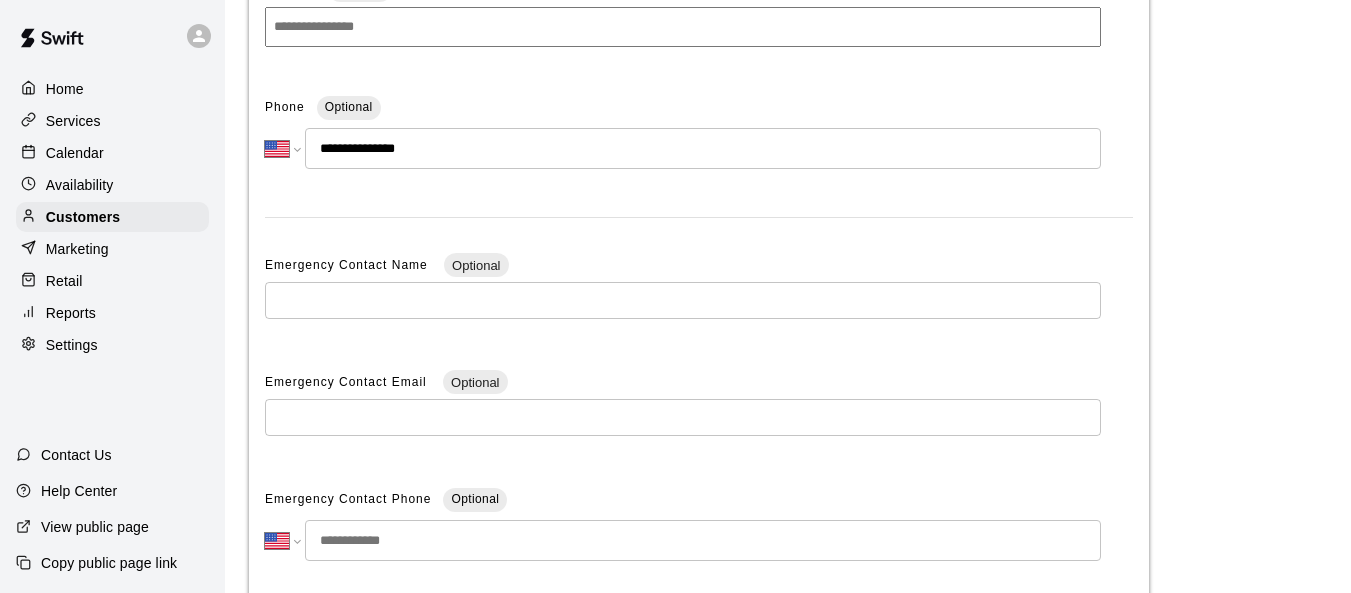 click on "Home" at bounding box center [65, 89] 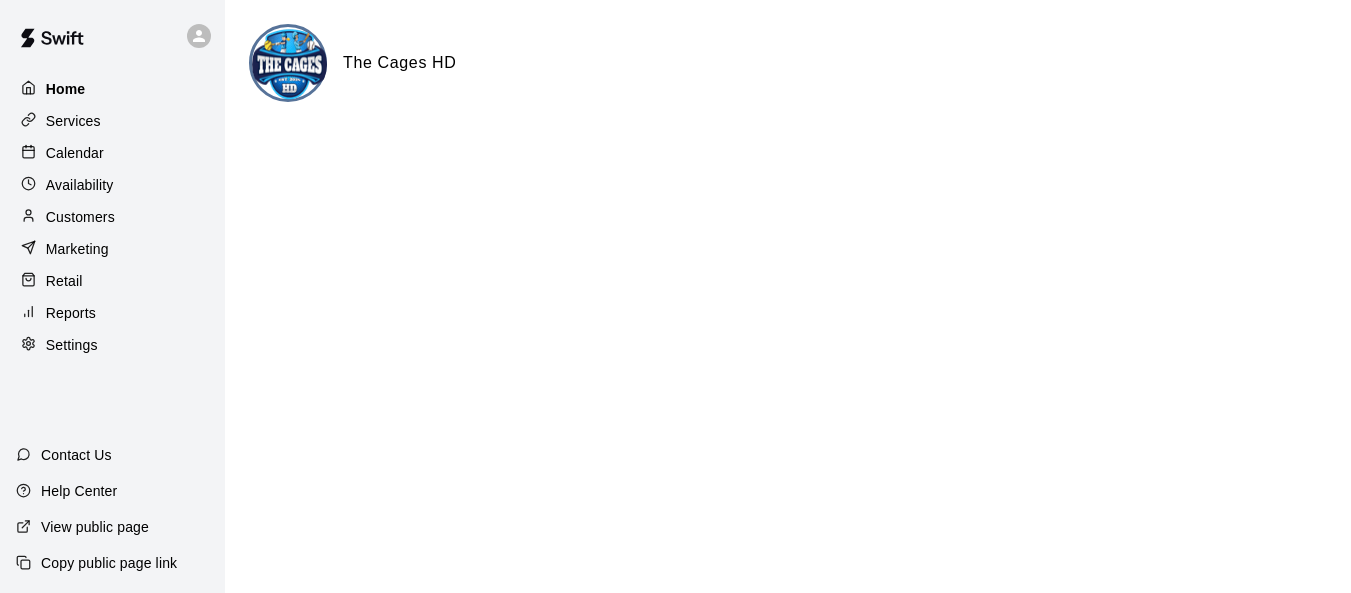 scroll, scrollTop: 0, scrollLeft: 0, axis: both 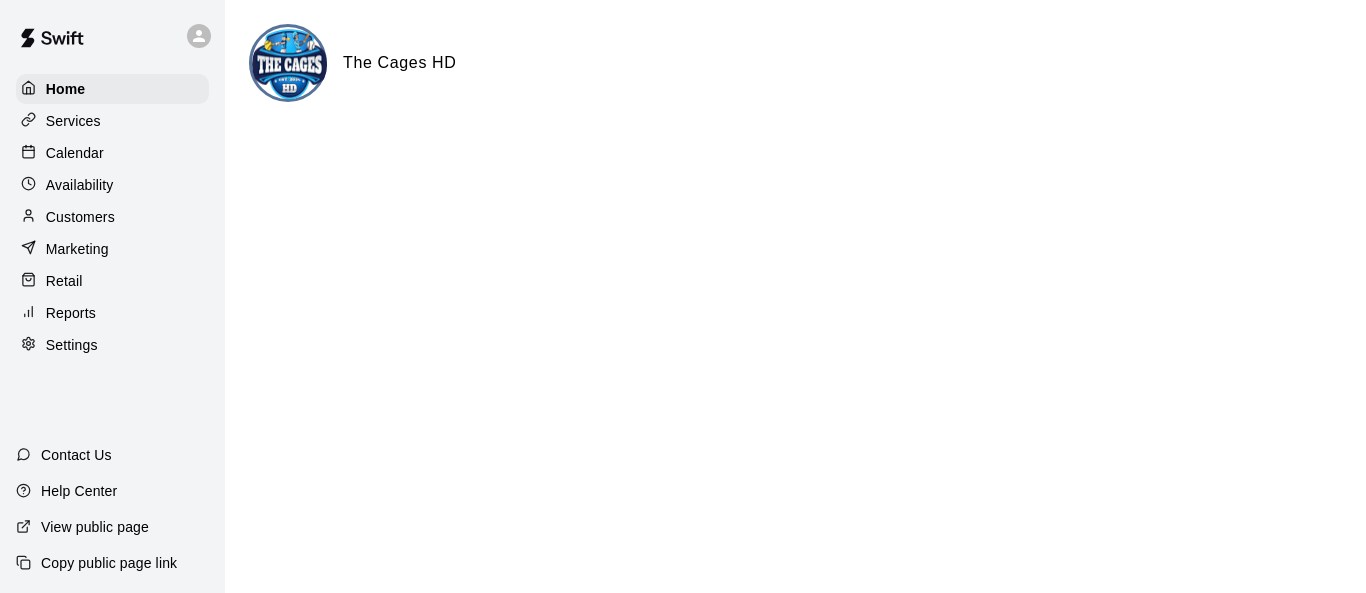 click on "Calendar" at bounding box center (75, 153) 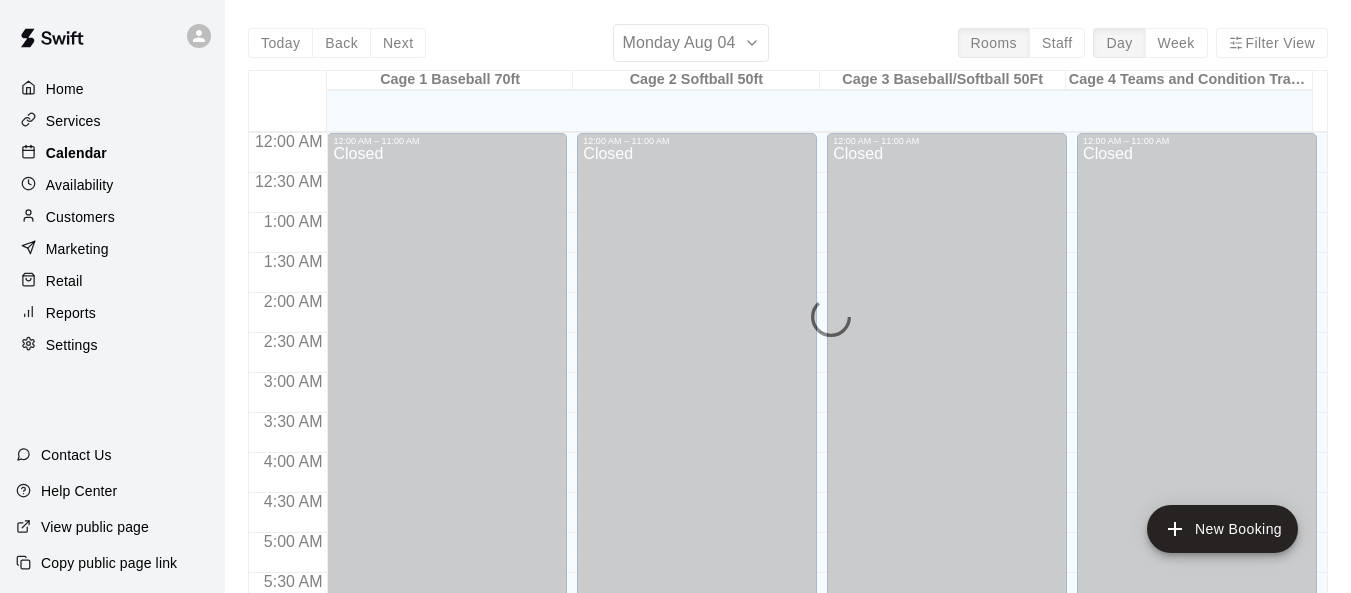 scroll, scrollTop: 1308, scrollLeft: 0, axis: vertical 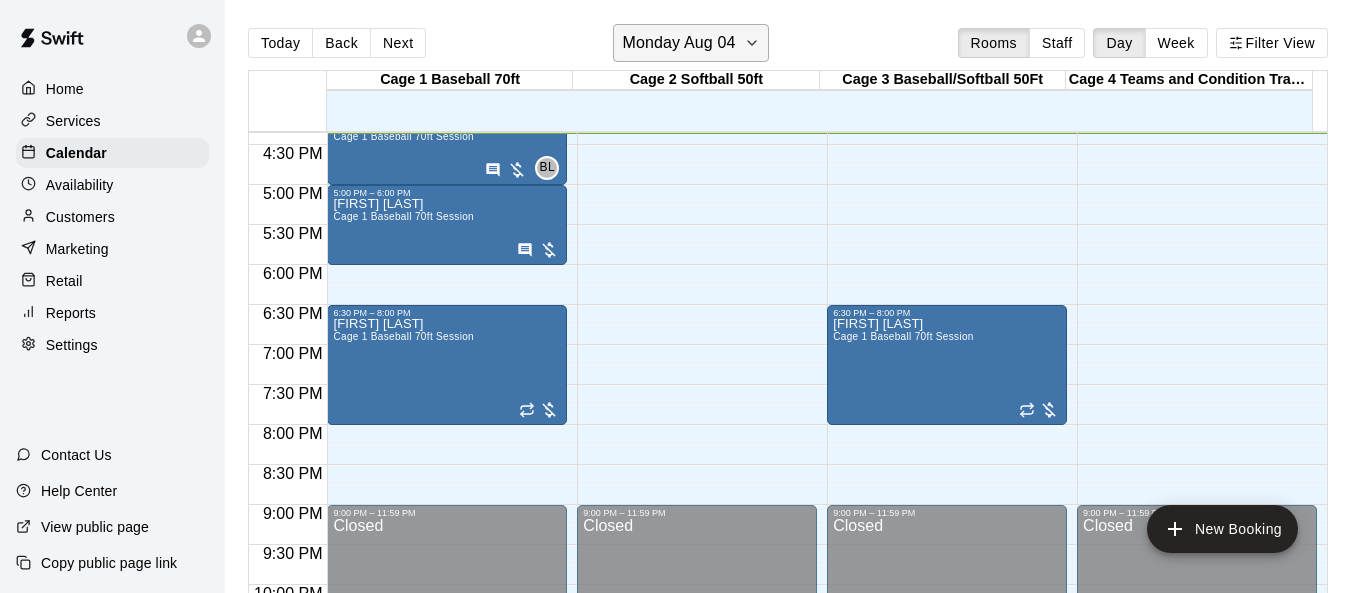 click 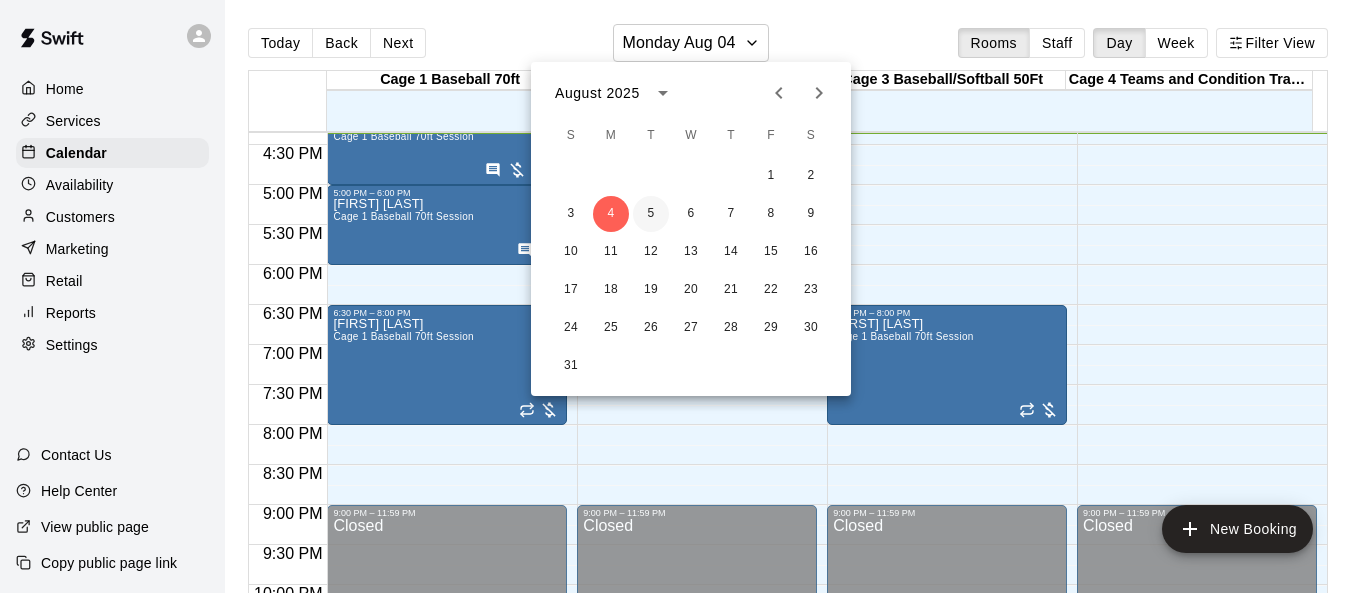 click on "5" at bounding box center (651, 214) 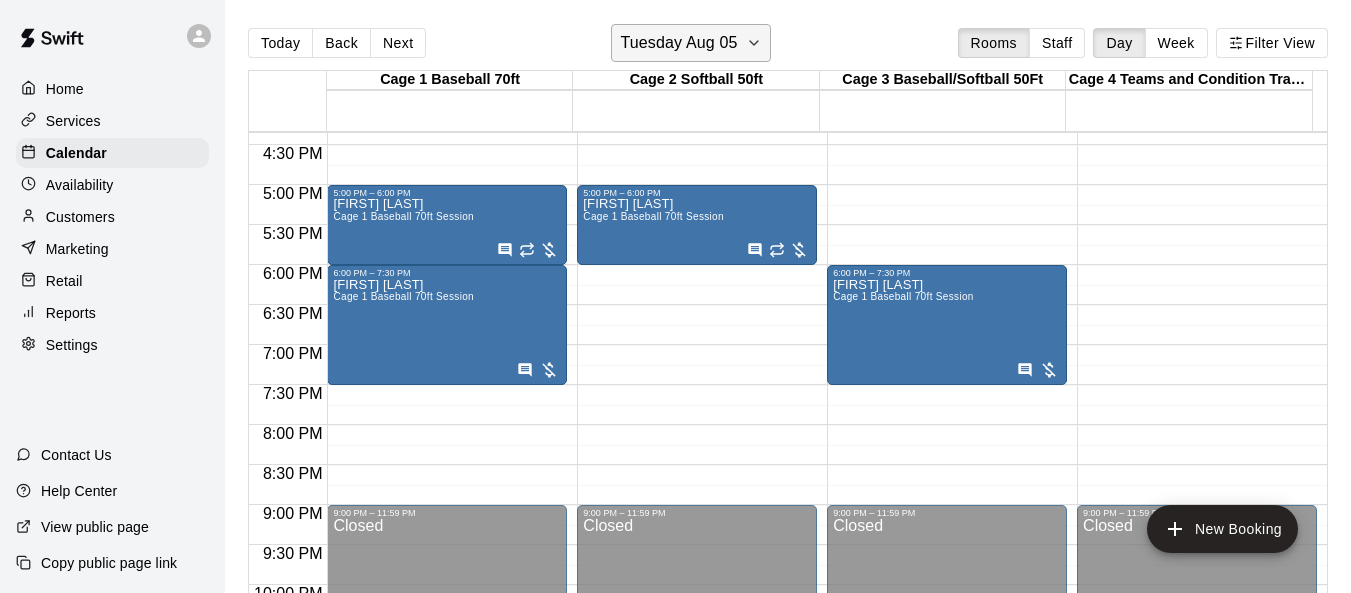 click 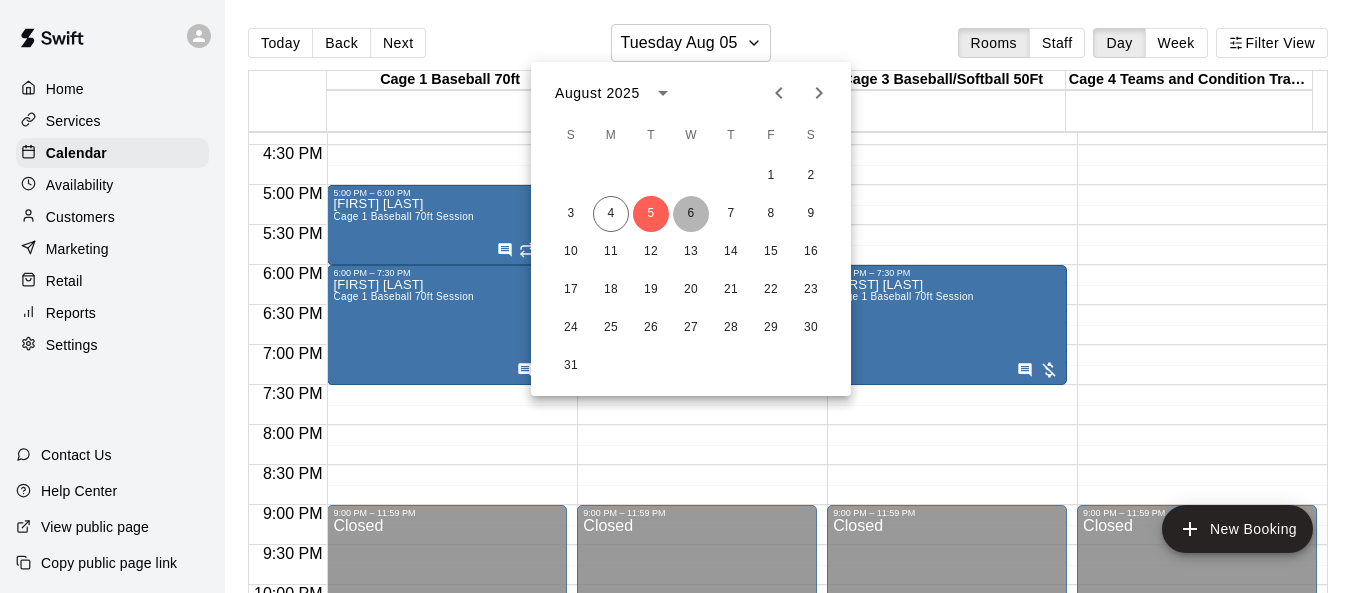 click on "6" at bounding box center (691, 214) 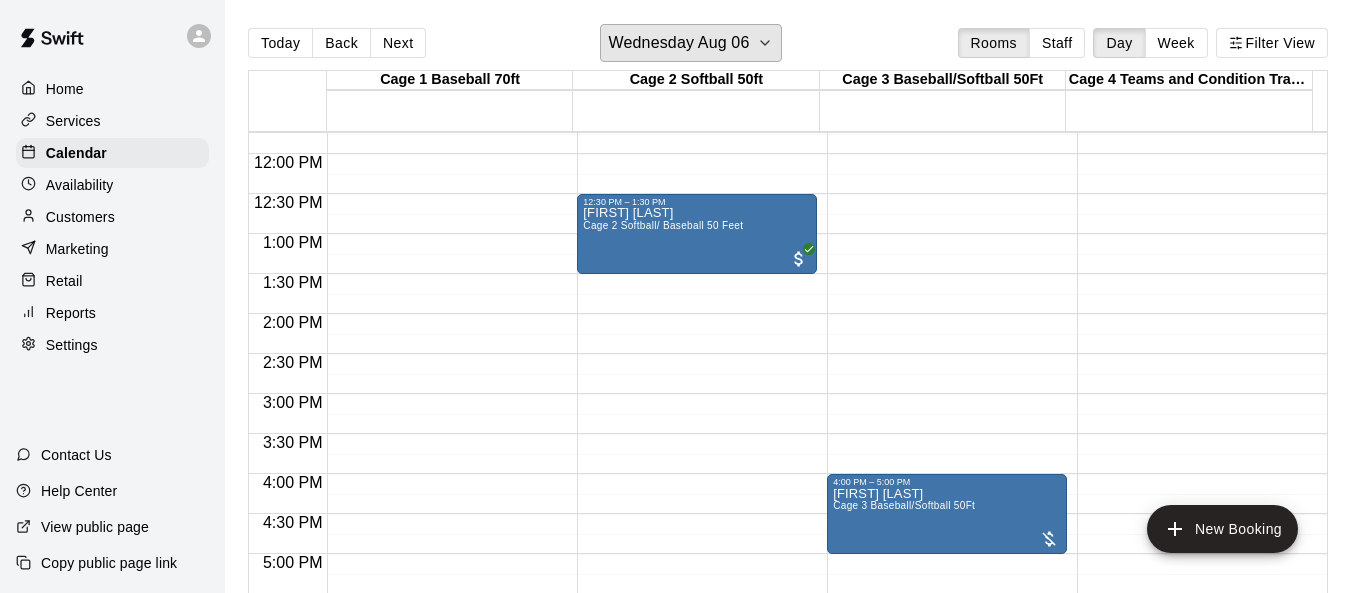 scroll, scrollTop: 908, scrollLeft: 0, axis: vertical 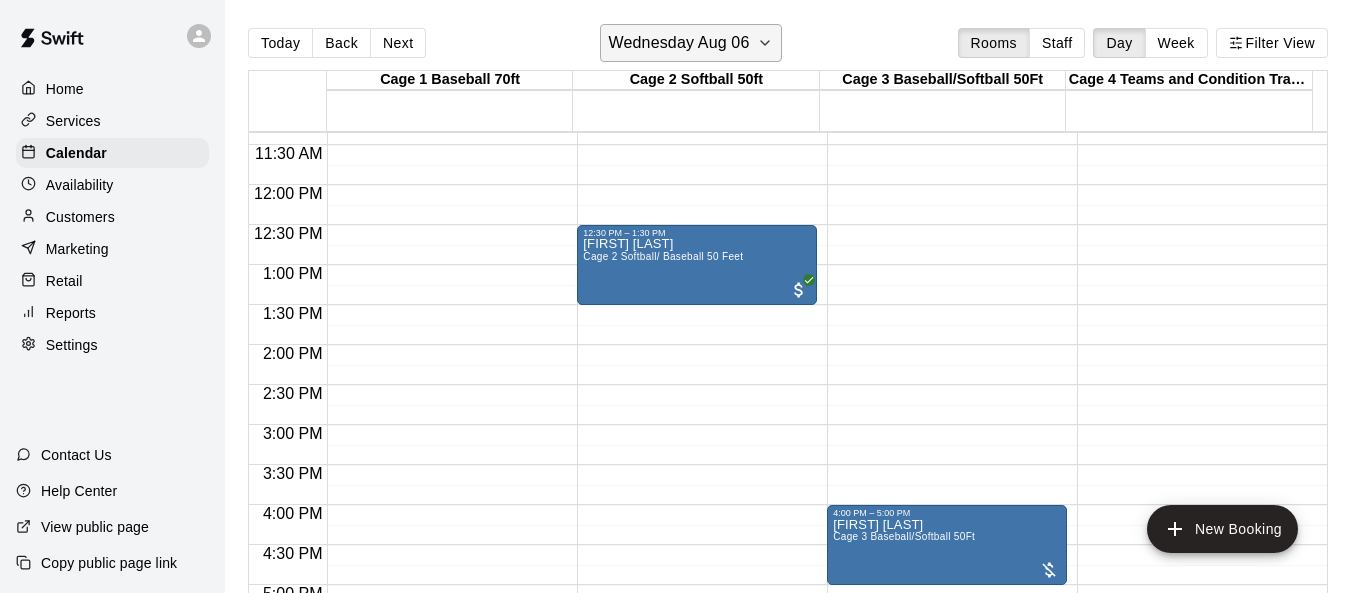click 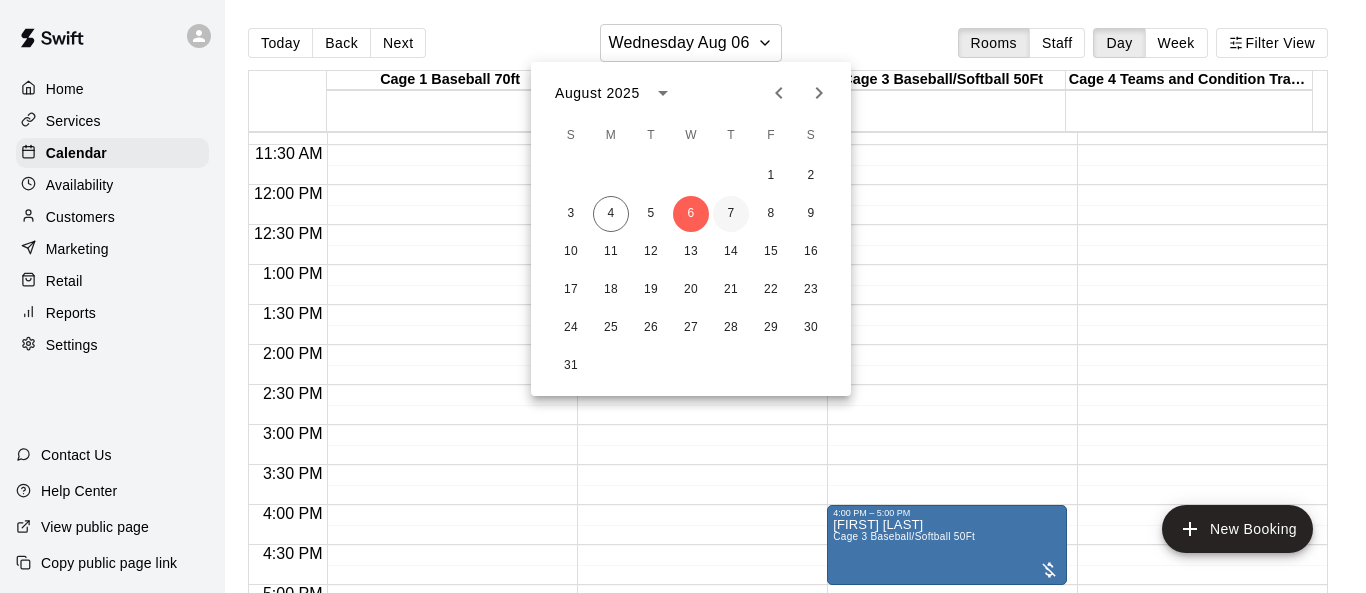 click on "7" at bounding box center [731, 214] 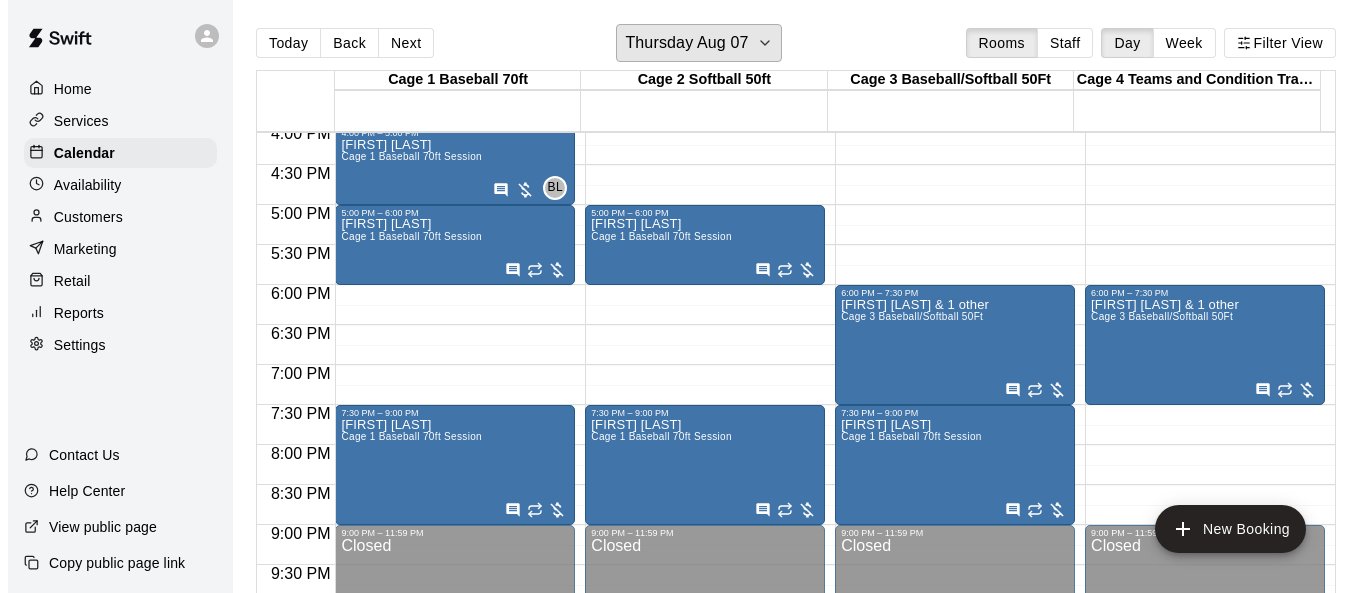 scroll, scrollTop: 1308, scrollLeft: 0, axis: vertical 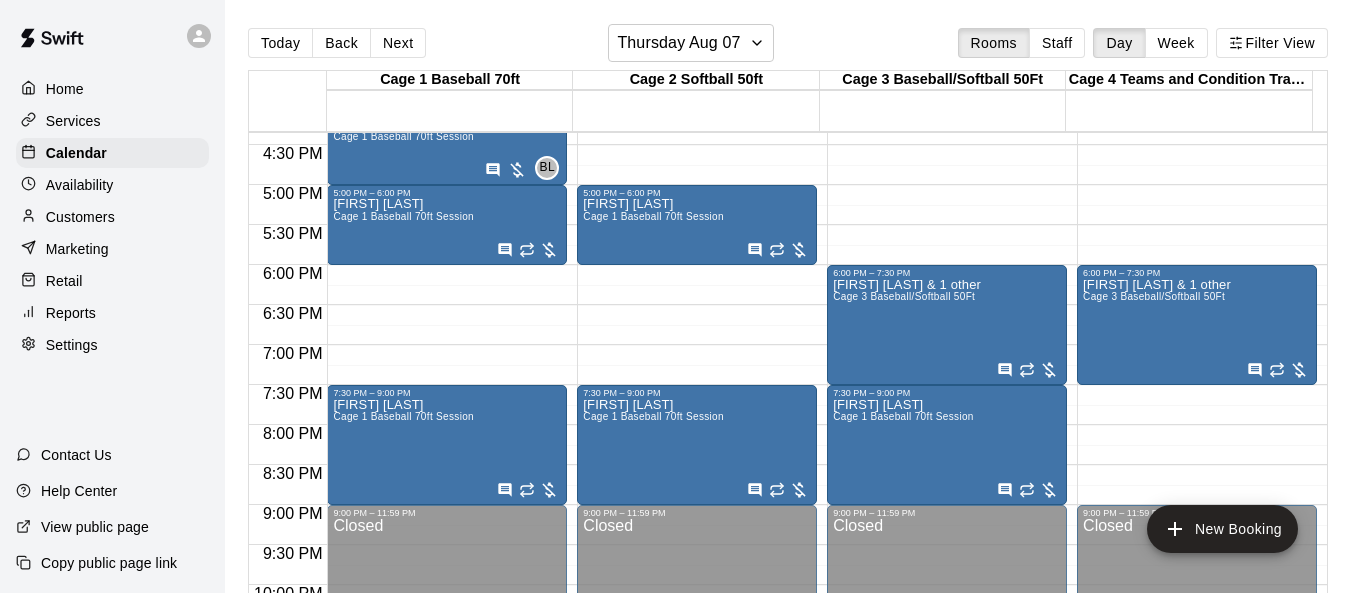click on "Customers" at bounding box center [80, 217] 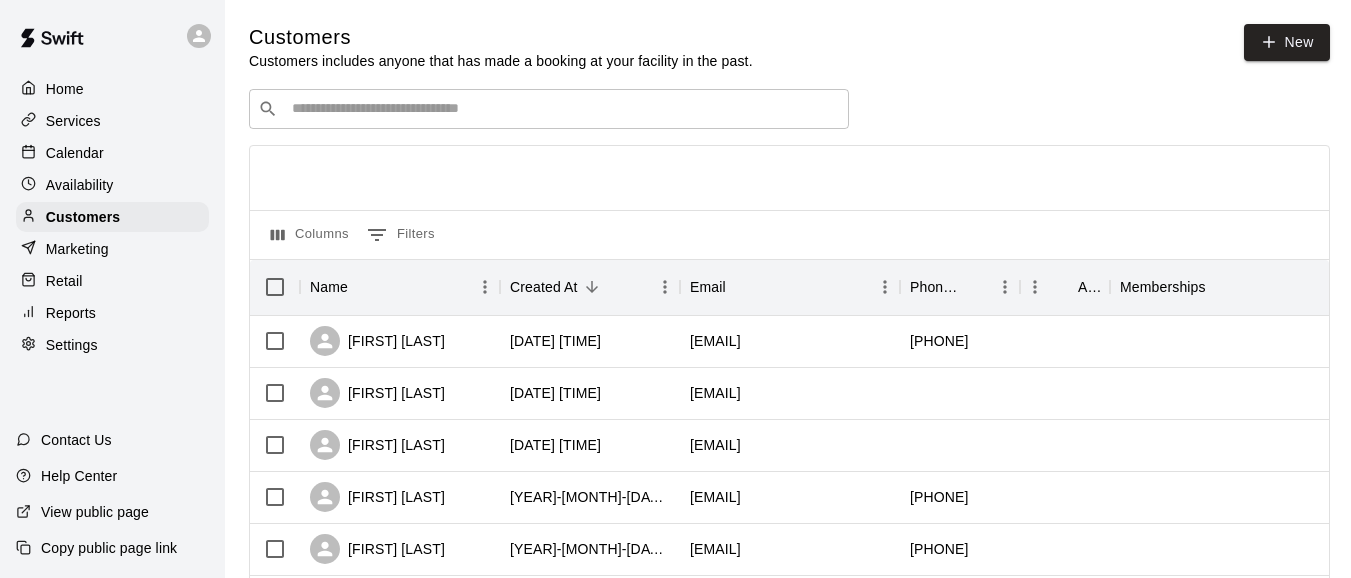 click at bounding box center (563, 109) 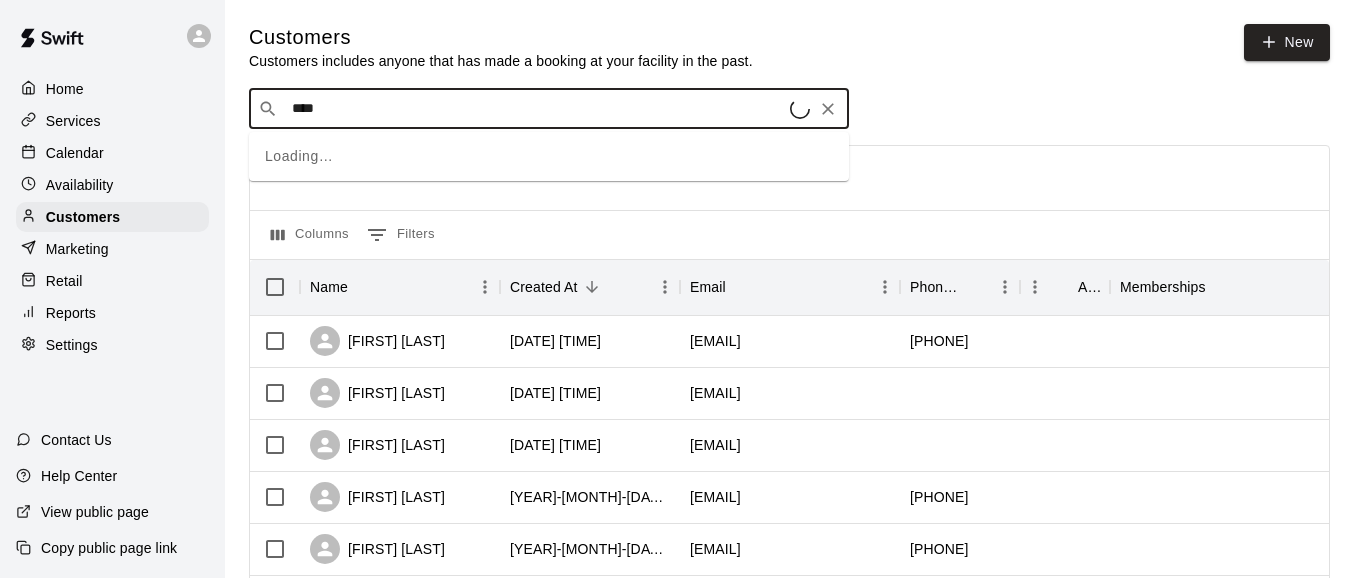 type on "*****" 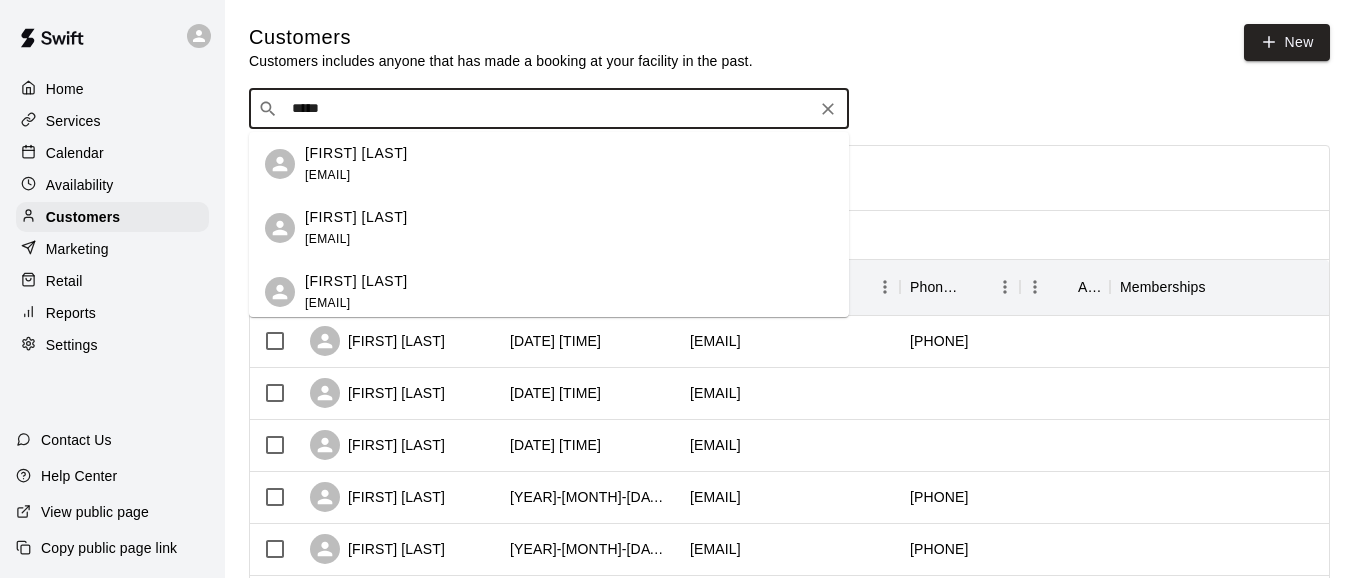 click on "[FIRST] [LAST]" at bounding box center [356, 281] 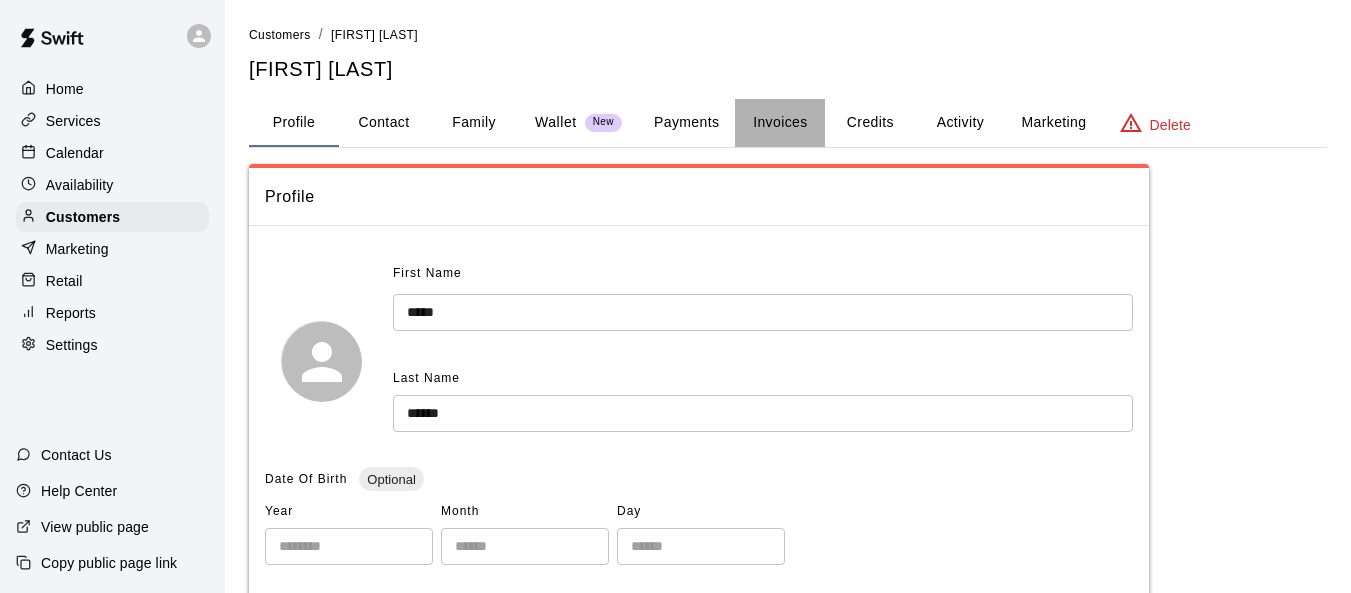 click on "Invoices" at bounding box center [780, 123] 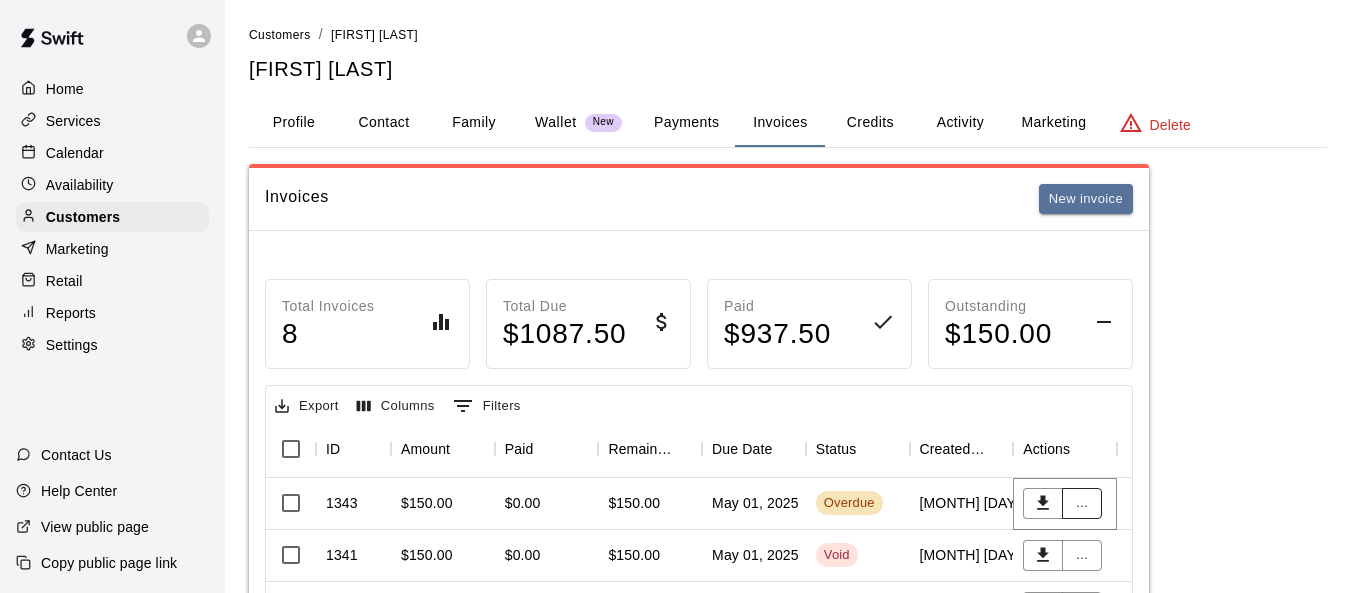 click on "..." at bounding box center (1082, 503) 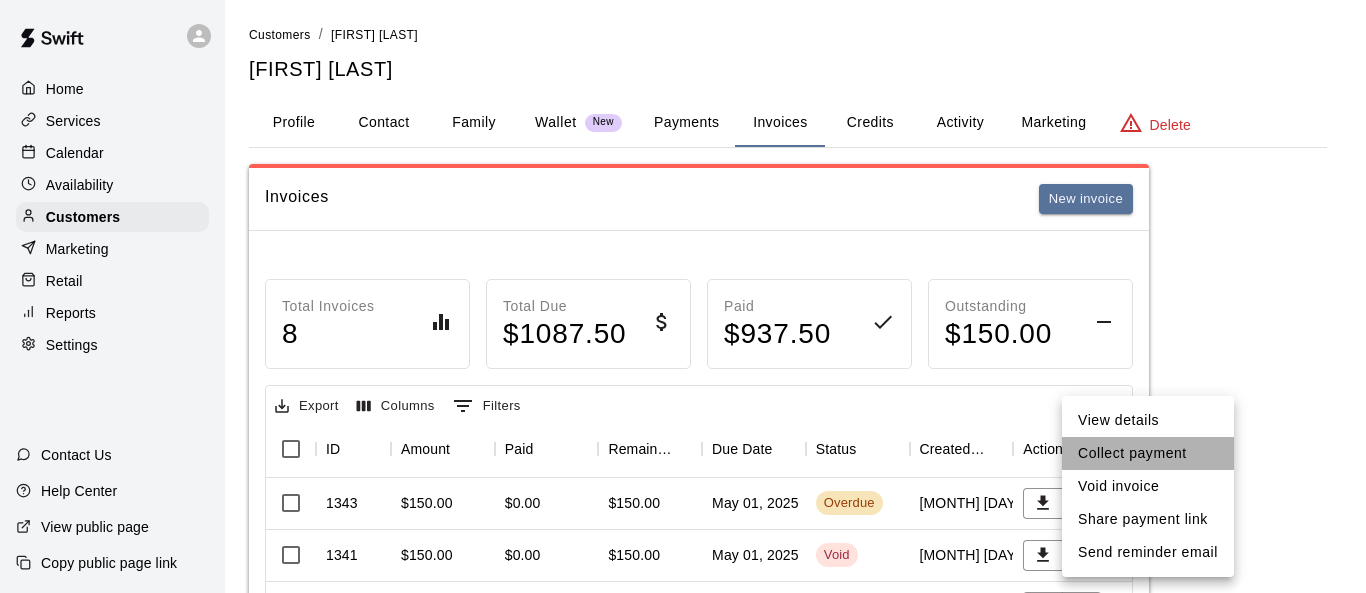 click on "Collect payment" at bounding box center (1148, 453) 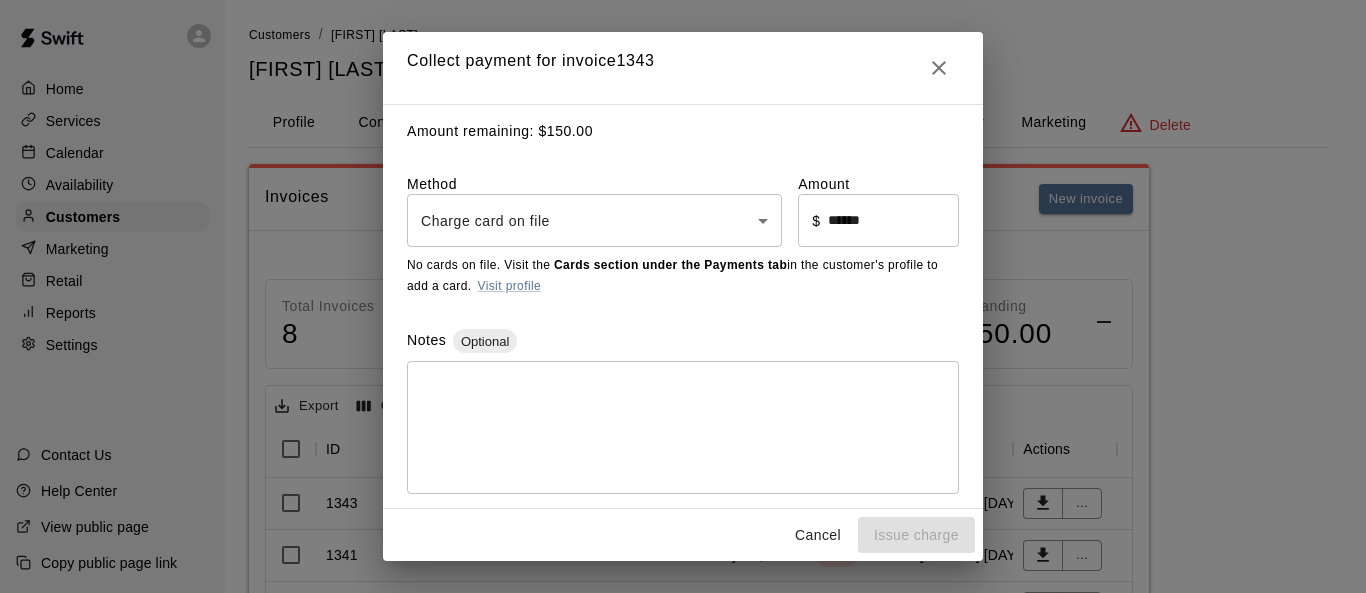 click on "Home Services Calendar Availability Customers Marketing Retail Reports Settings Contact Us Help Center View public page Copy public page link Customers / Katie Jones  Katie Jones  Profile Contact Family Wallet New Payments Invoices Credits Activity Marketing Delete Invoices New invoice Total Invoices 8 Total Due $ 1087.50 Paid $ 937.50 Outstanding $ 150.00 Export Columns 0 Filters ID Amount Paid Remaining Due Date Status Created On Actions 1343 $150.00 $0.00 $150.00 May 01, 2025 Overdue April 27, 2025 ... 1341 $150.00 $0.00 $150.00 May 01, 2025 Void April 27, 2025 ... 1338 $125.00 $0.00 $125.00 May 08, 2025 Void April 27, 2025 ... 1159 $250.00 $250.00 $0.00 April 03, 2025 Paid March 23, 2025 ... 998 $250.00 $250.00 $0.00 March 06, 2025 Paid February 28, 2025 ... 859 $250.00 $250.00 $0.00 February 06, 2025 Paid February 06, 2025 ... 687 $187.50 $187.50 $0.00 January 16, 2025 Paid January 14, 2025 ... 684 $187.50 $0.00 $187.50 January 14, 2025 Void January 14, 2025 ... Rows per page: 100 *** 1–8 of 8 Close $" at bounding box center [683, 506] 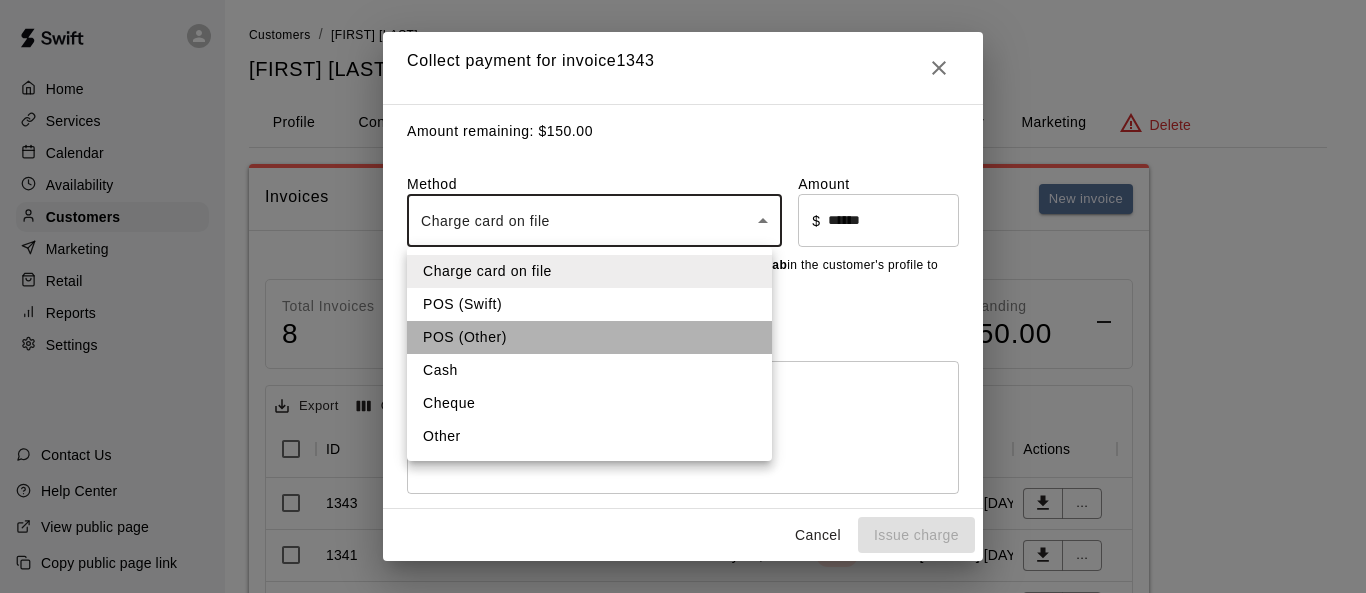click on "POS (Other)" at bounding box center (589, 337) 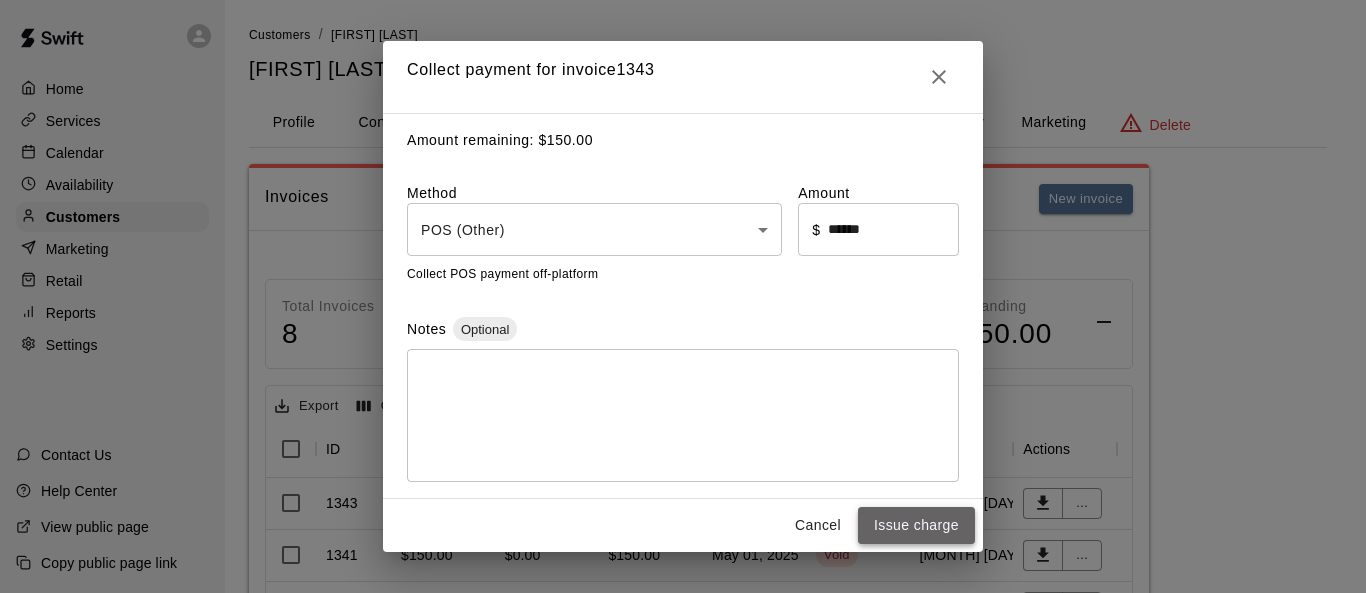 click on "Issue charge" at bounding box center (916, 525) 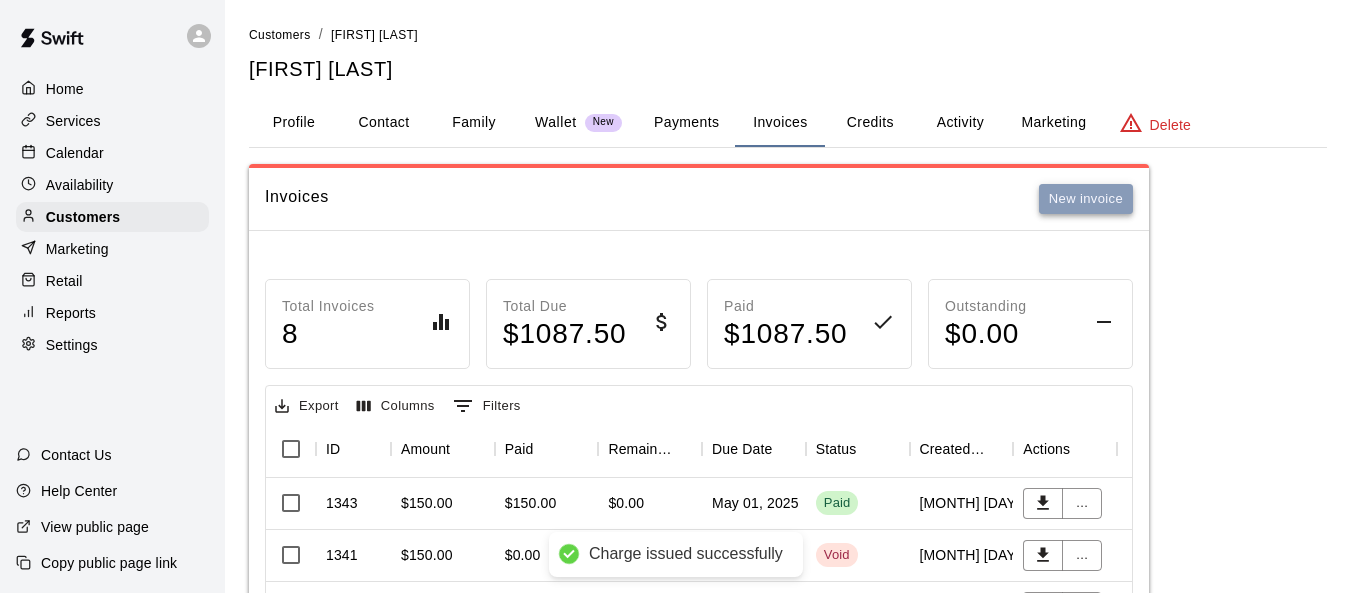 click on "New invoice" at bounding box center [1086, 199] 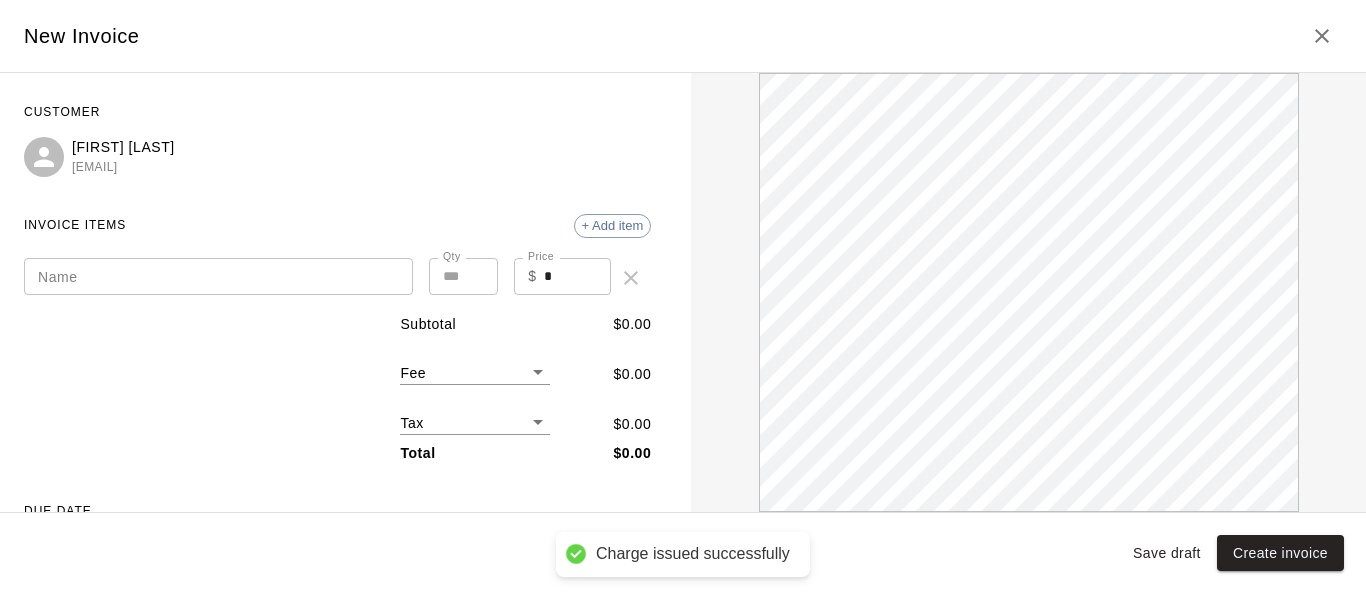 scroll, scrollTop: 0, scrollLeft: 0, axis: both 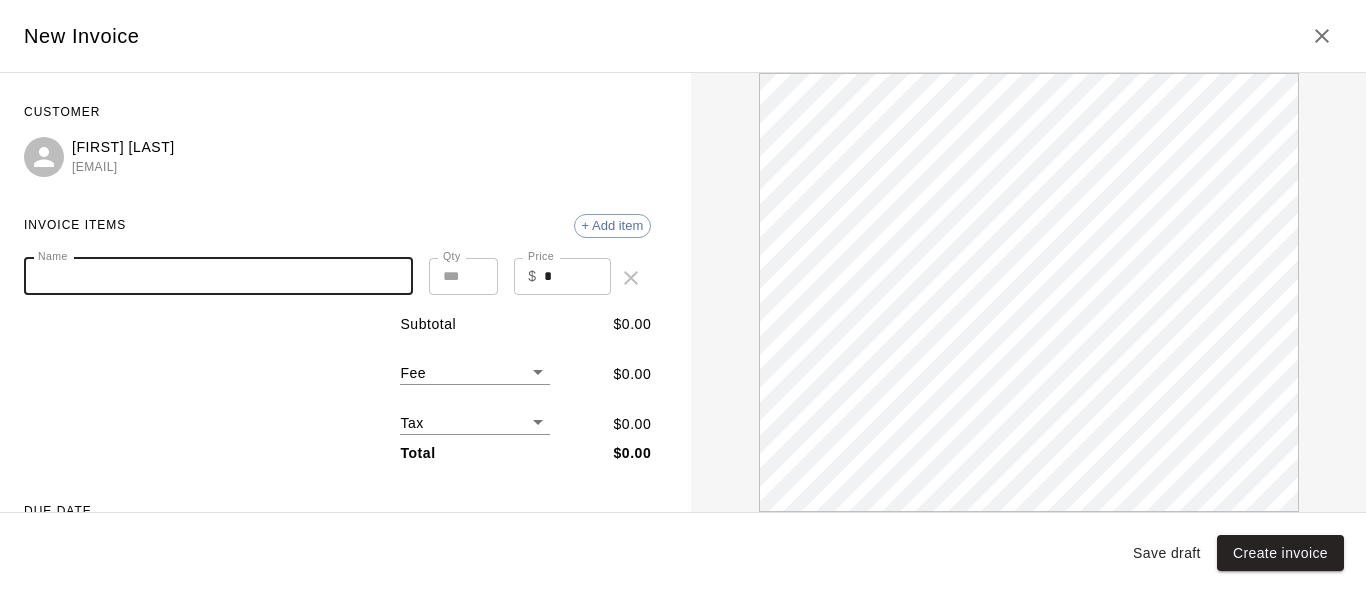 click on "Name" at bounding box center (218, 276) 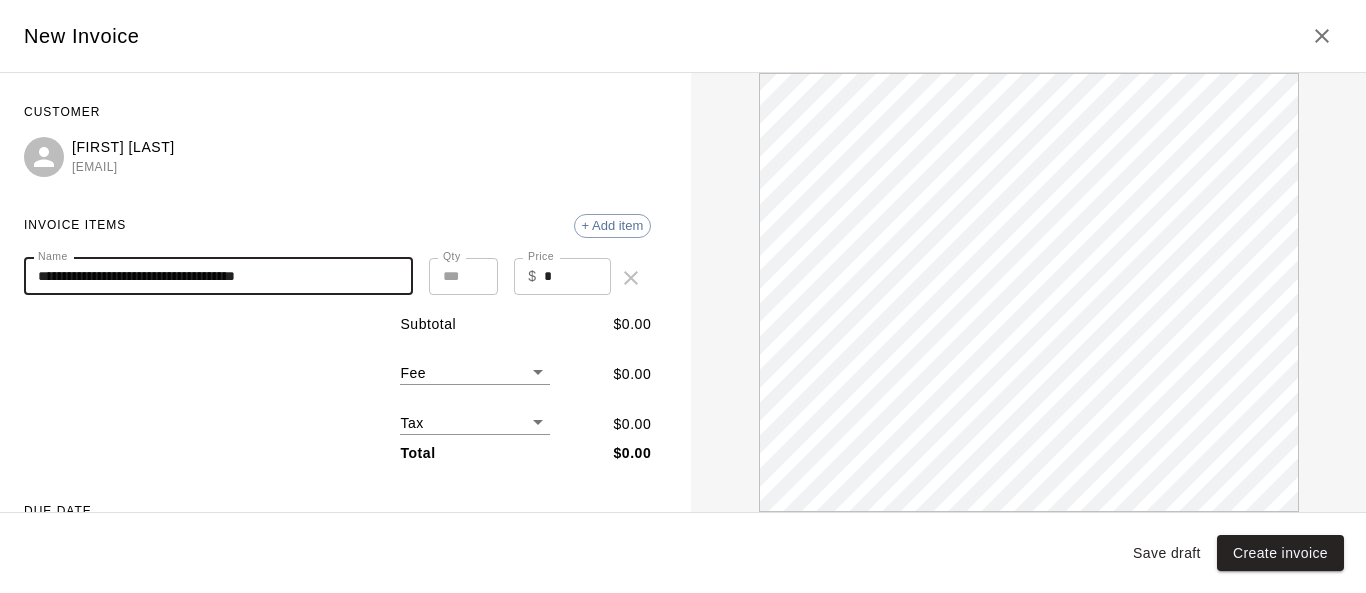 scroll, scrollTop: 0, scrollLeft: 0, axis: both 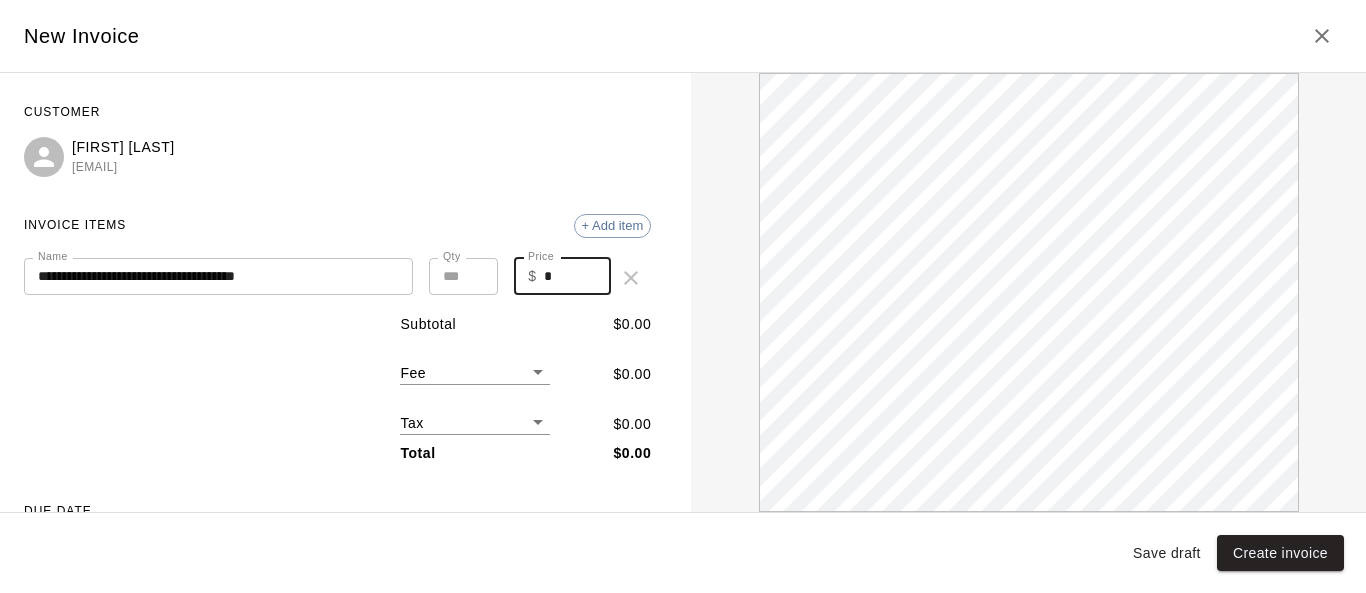click on "$ * Price" at bounding box center (562, 276) 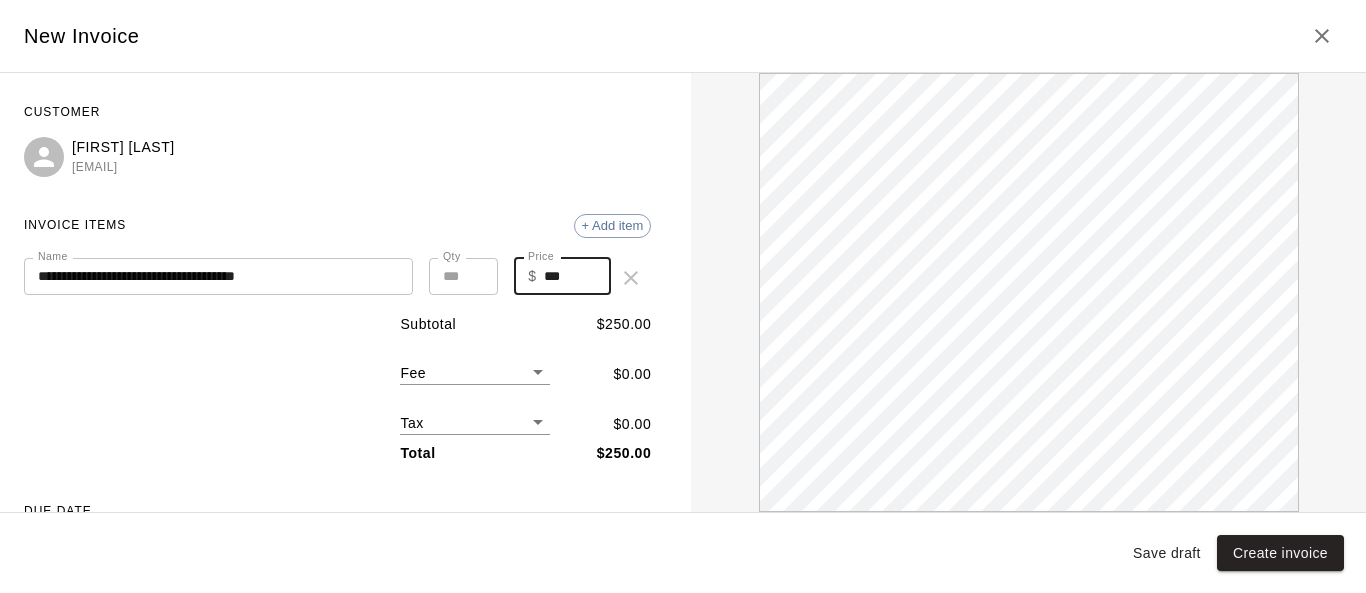 scroll, scrollTop: 0, scrollLeft: 0, axis: both 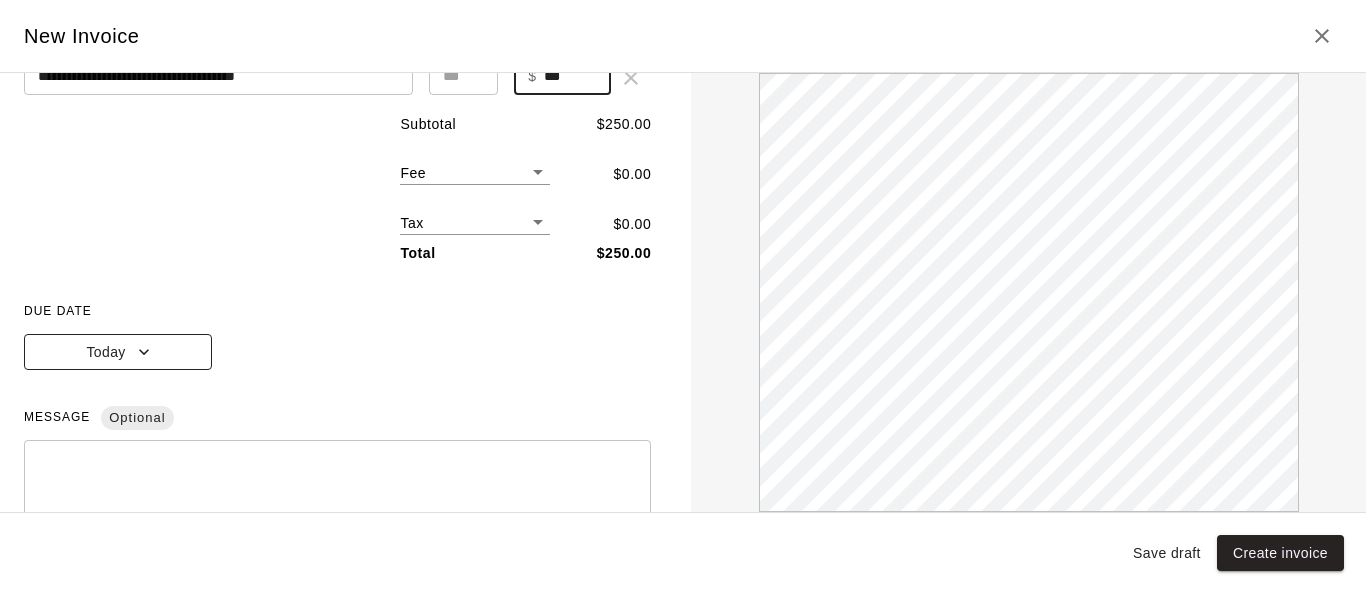 type on "***" 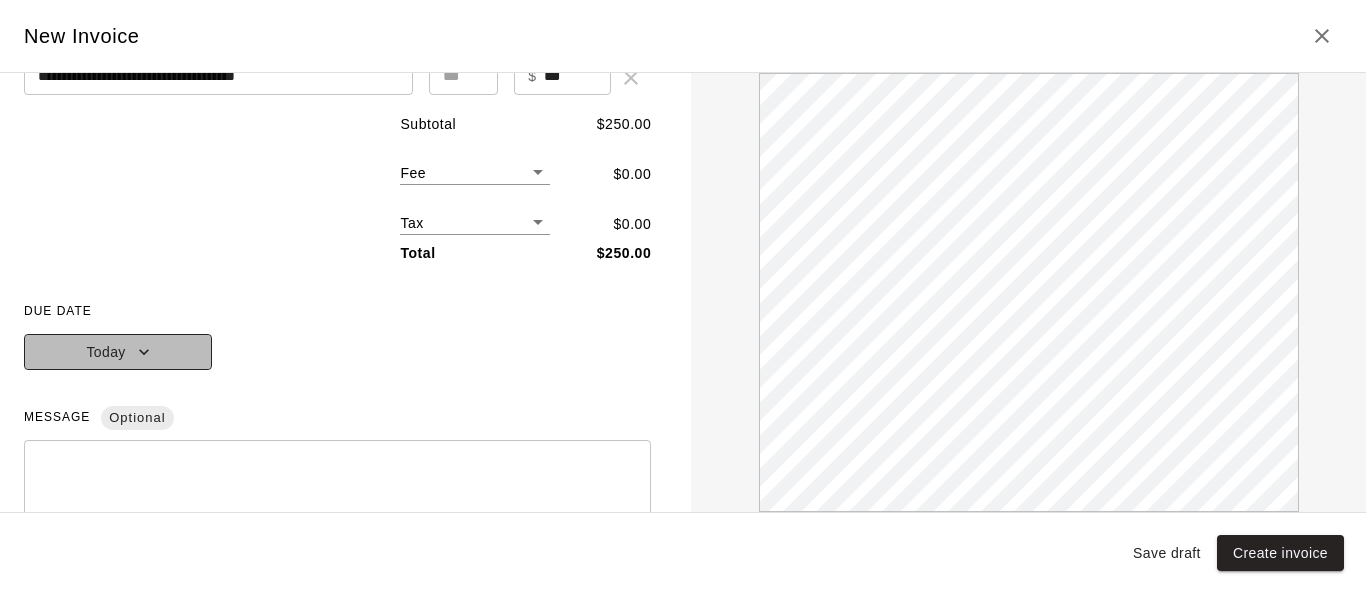 click on "Today" at bounding box center [118, 352] 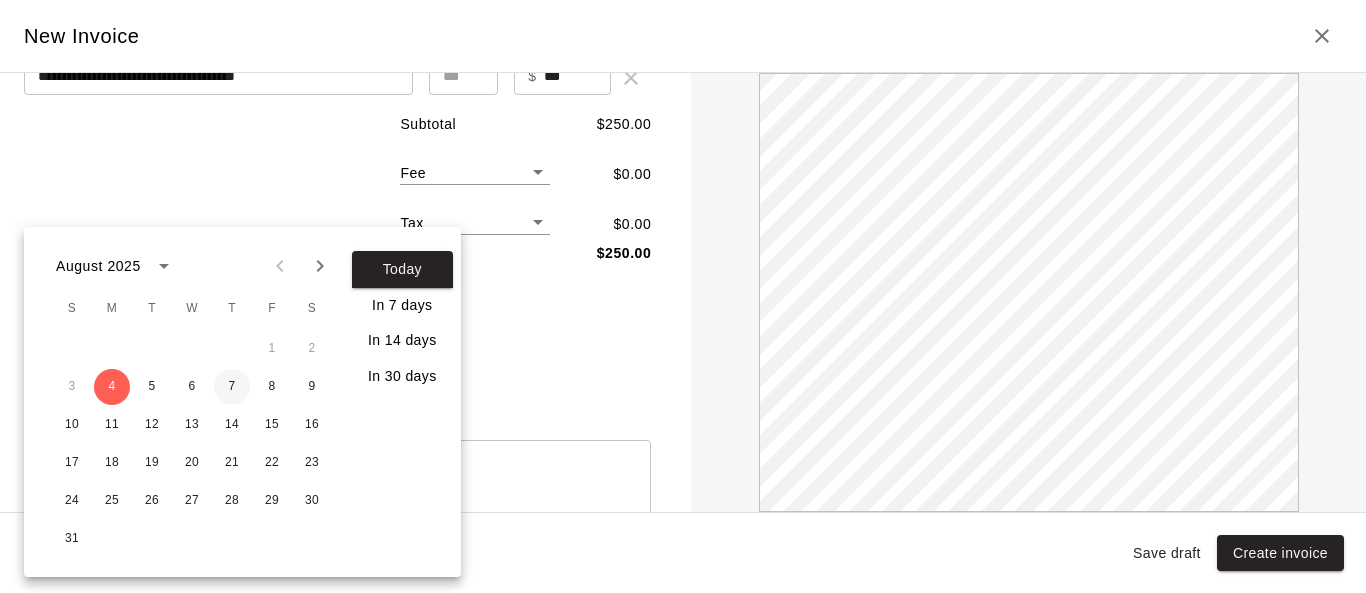 click on "7" at bounding box center [232, 387] 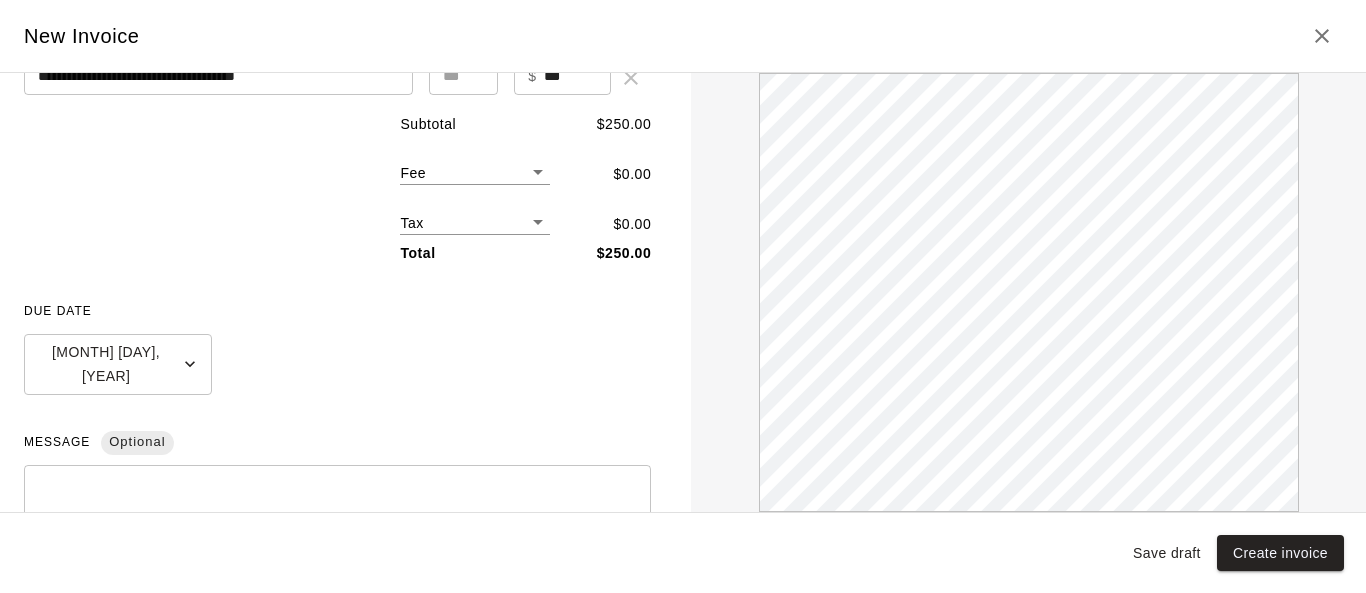 scroll, scrollTop: 0, scrollLeft: 0, axis: both 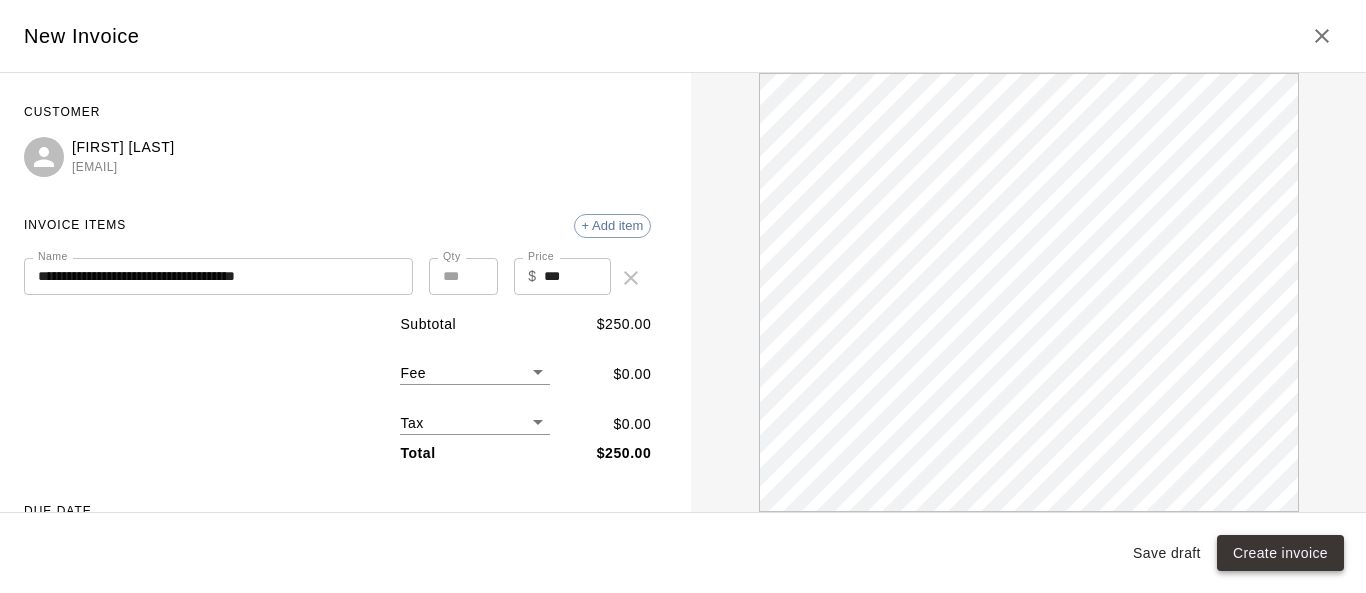 click on "Create invoice" at bounding box center (1280, 553) 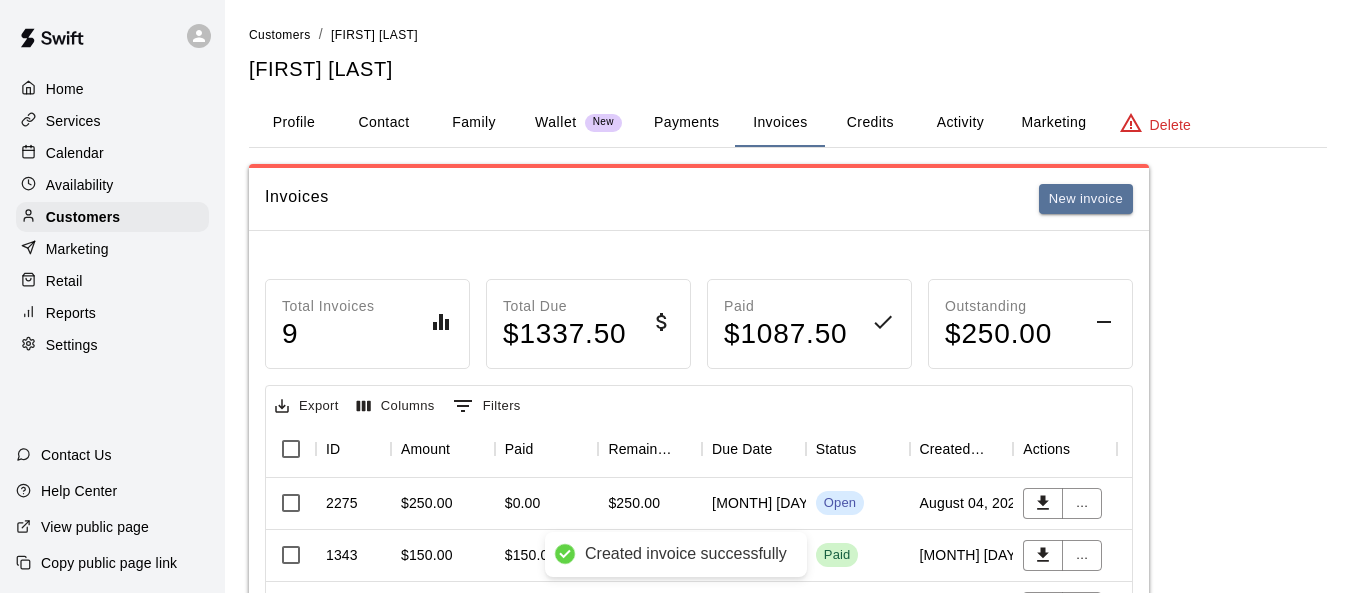 click on "Calendar" at bounding box center (75, 153) 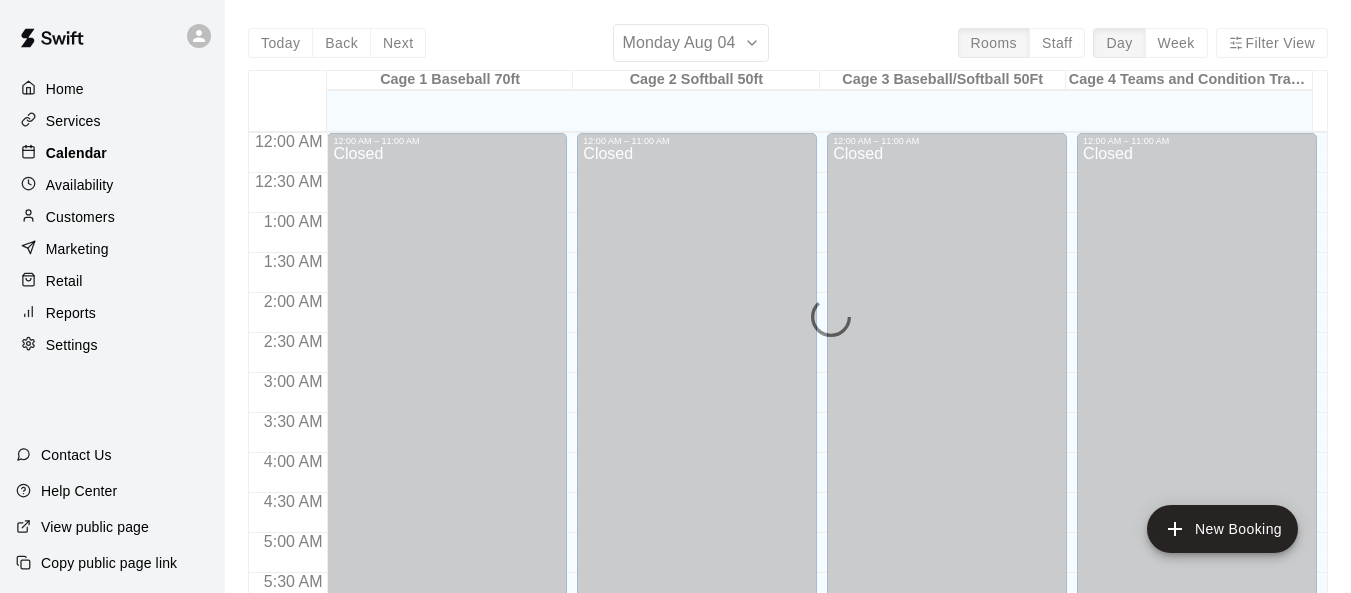 scroll, scrollTop: 1310, scrollLeft: 0, axis: vertical 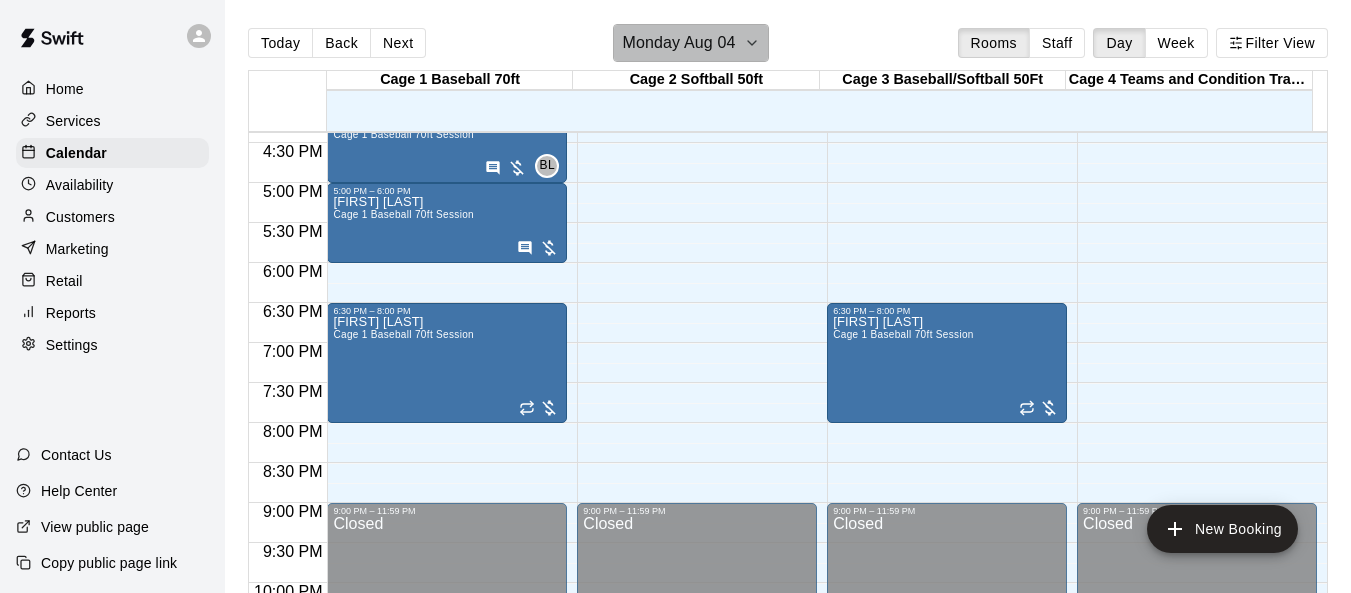 click 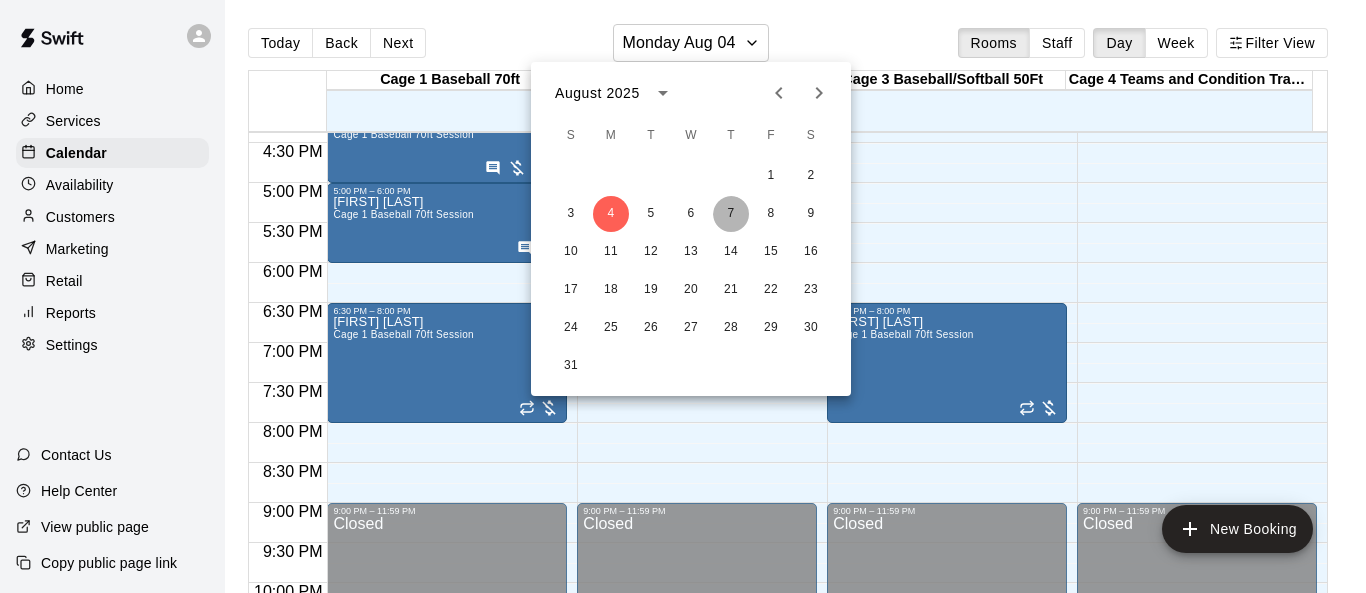 click on "7" at bounding box center [731, 214] 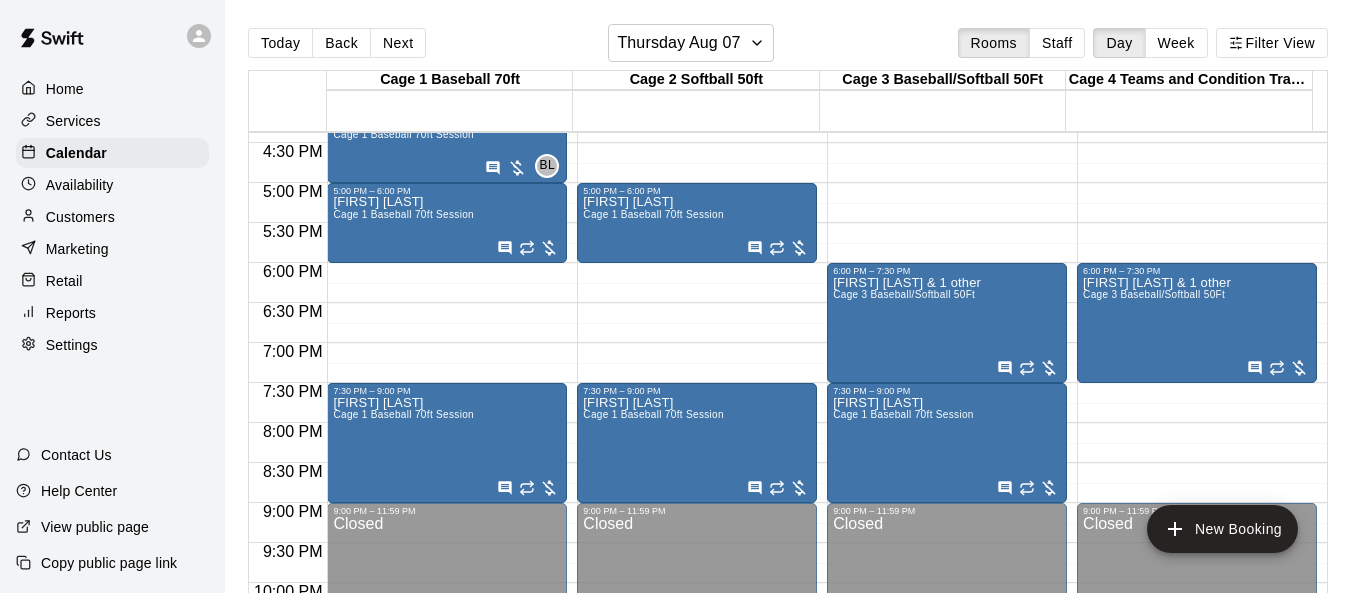 click on "Customers" at bounding box center [112, 217] 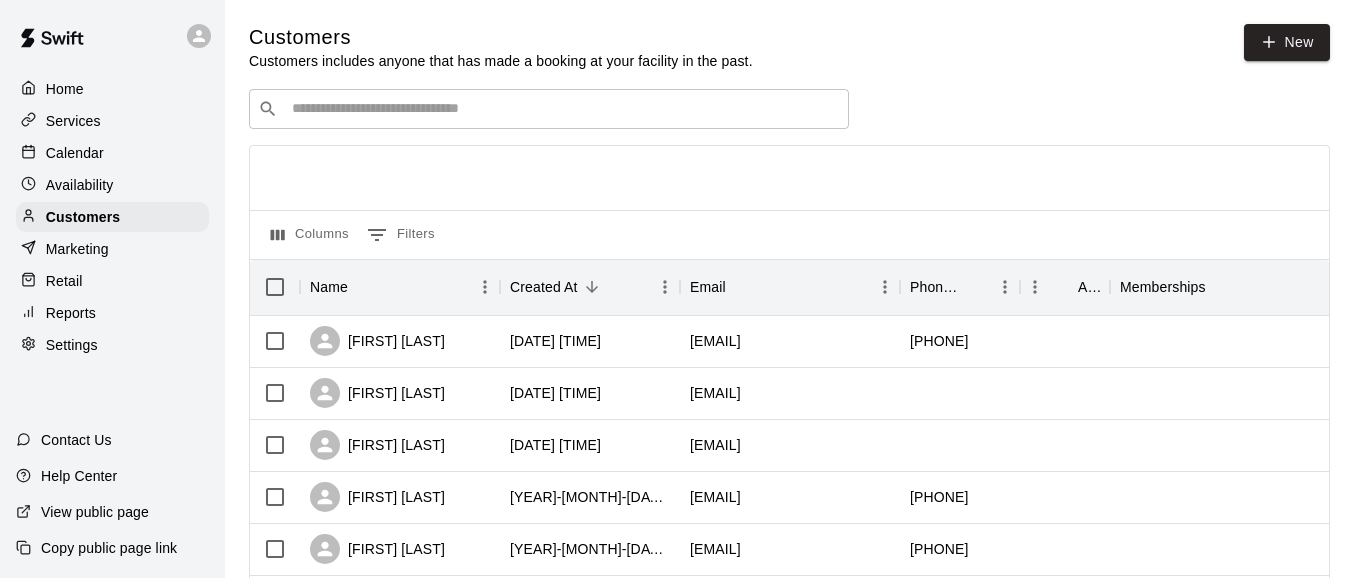 click on "​ ​" at bounding box center (549, 109) 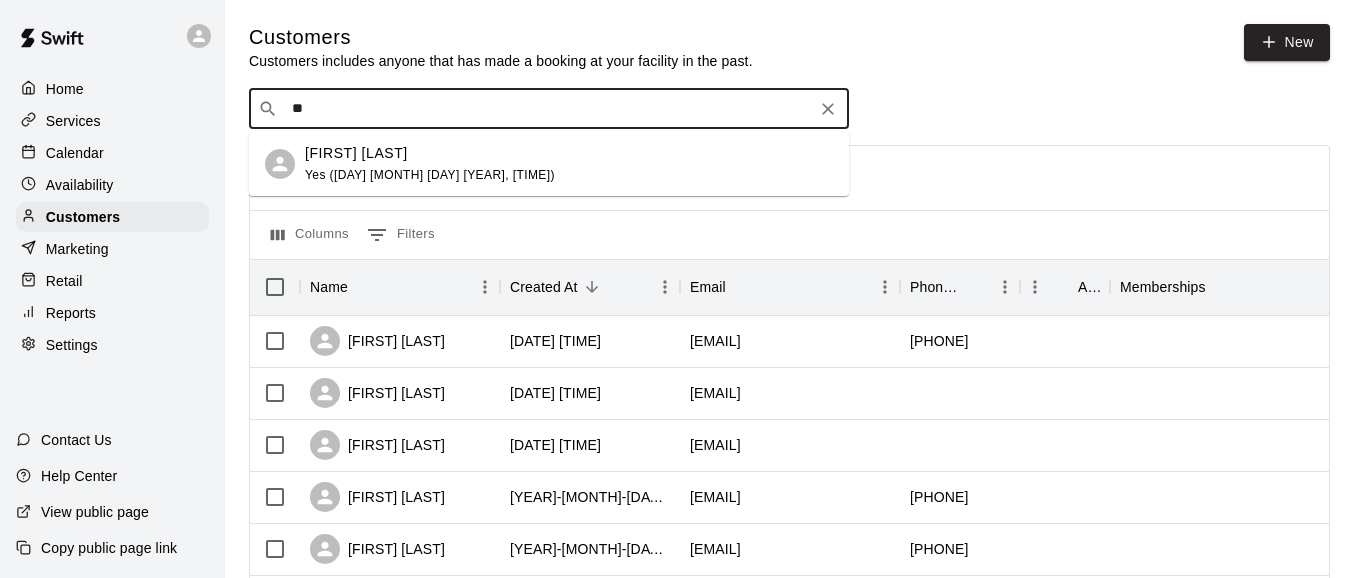 type on "*" 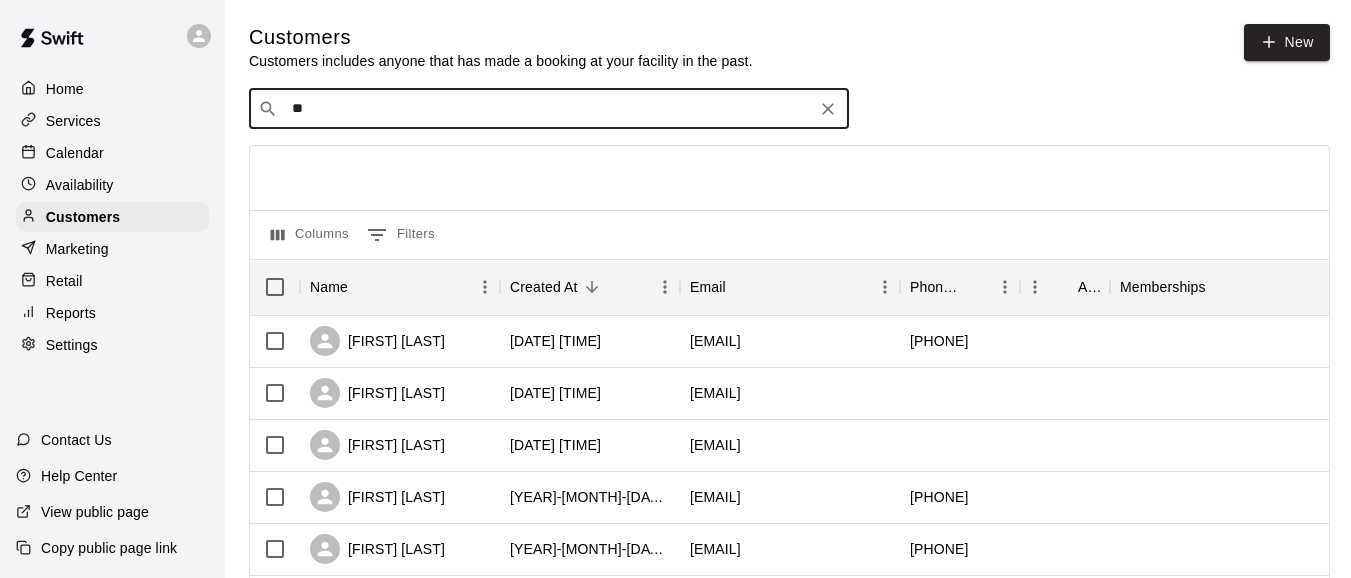 type on "*" 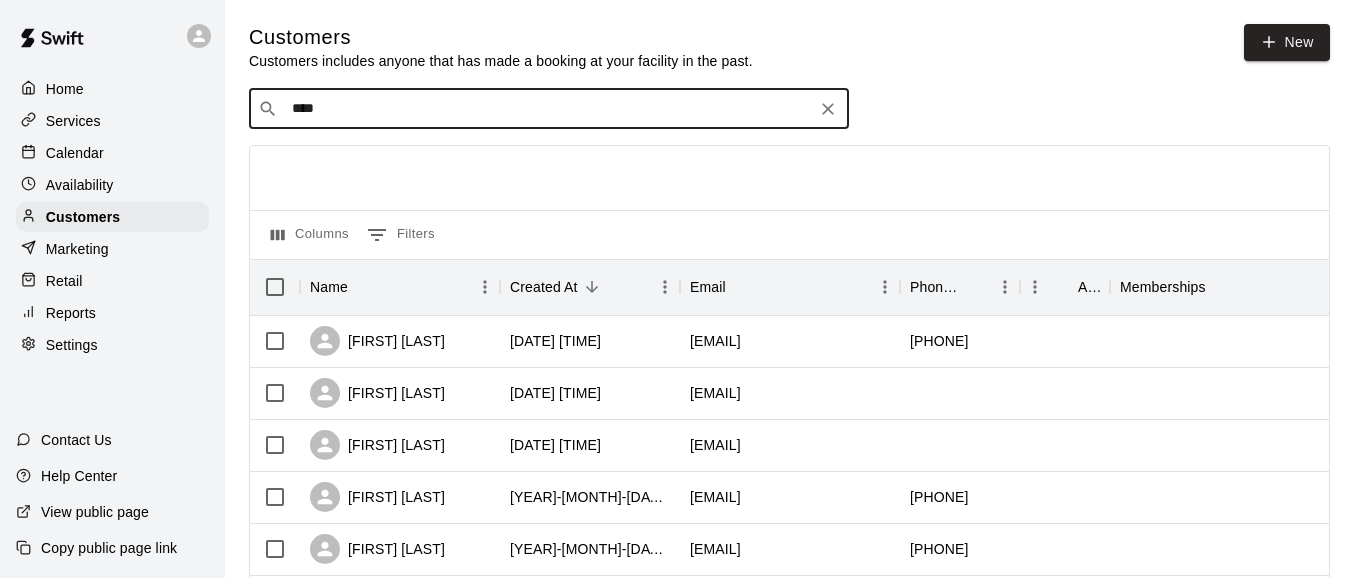 type on "****" 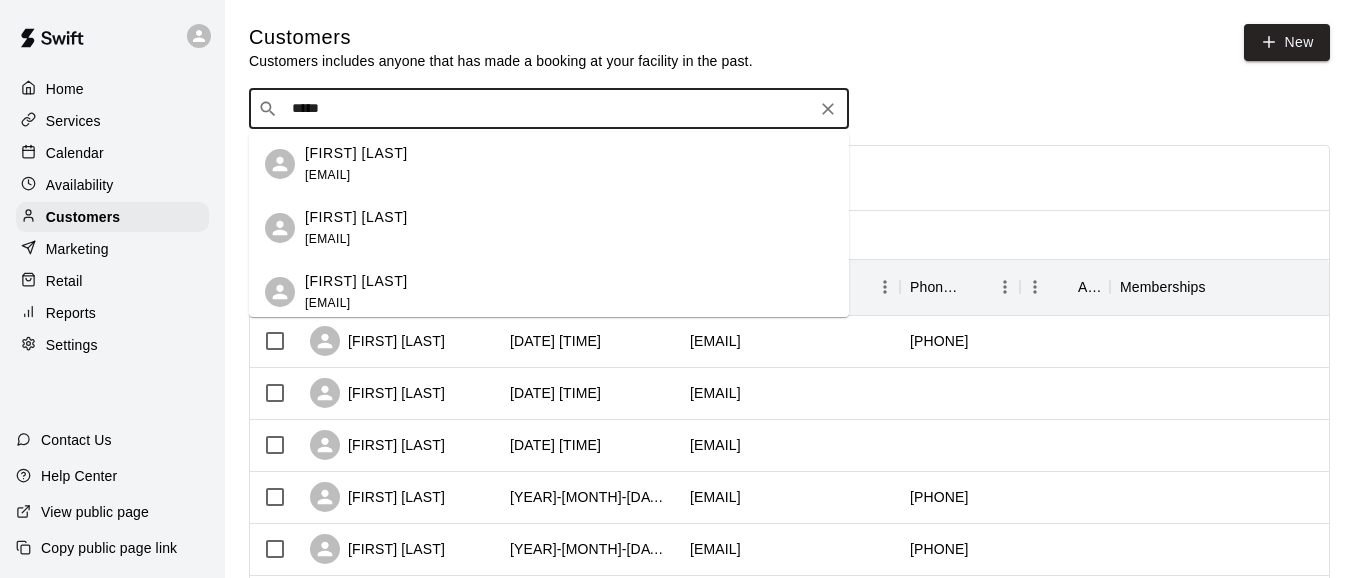click on "Clarice Neal" at bounding box center (356, 153) 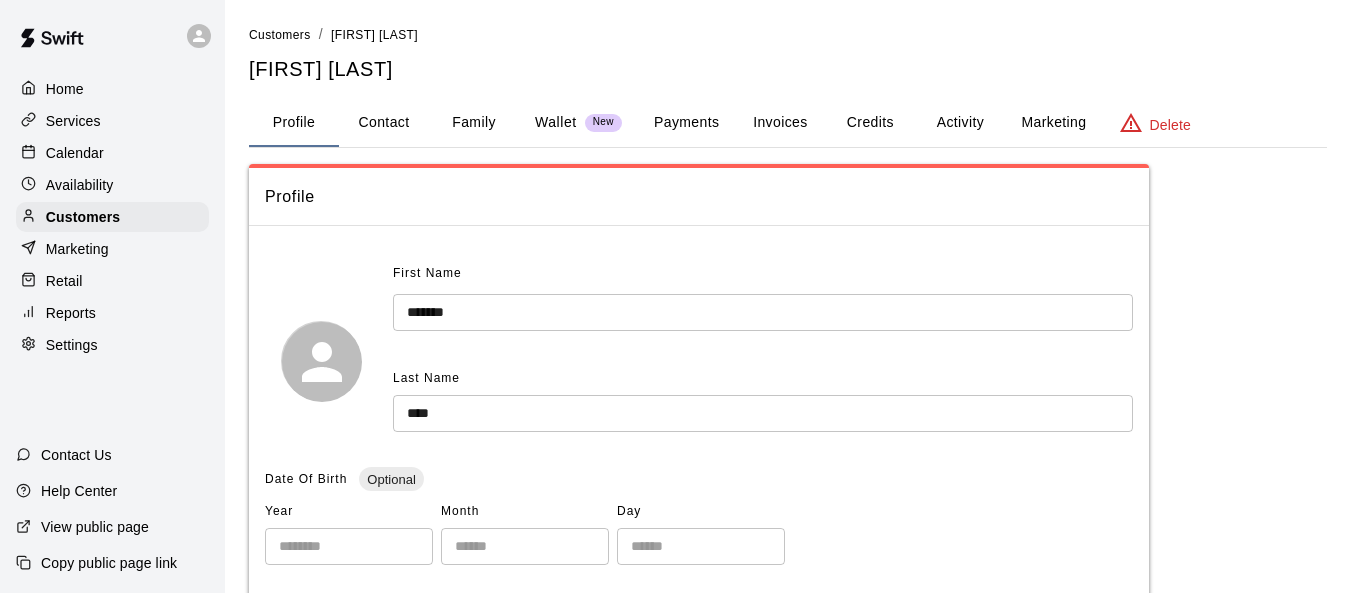 click on "Invoices" at bounding box center (780, 123) 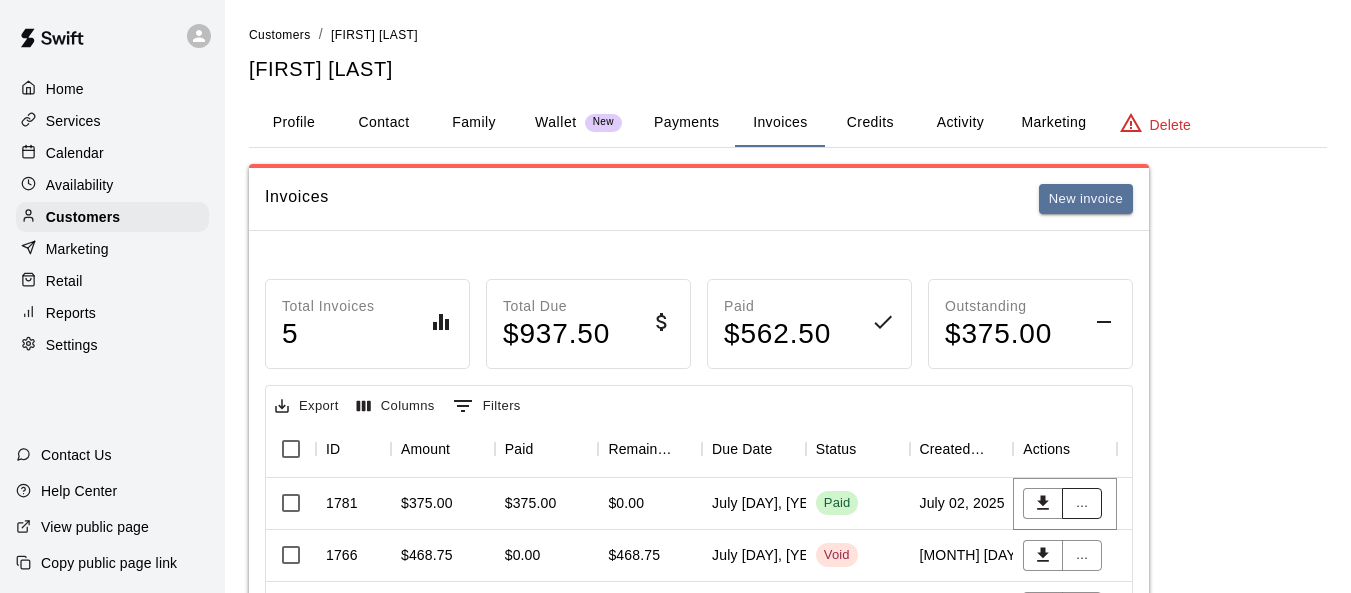 click on "..." at bounding box center (1082, 503) 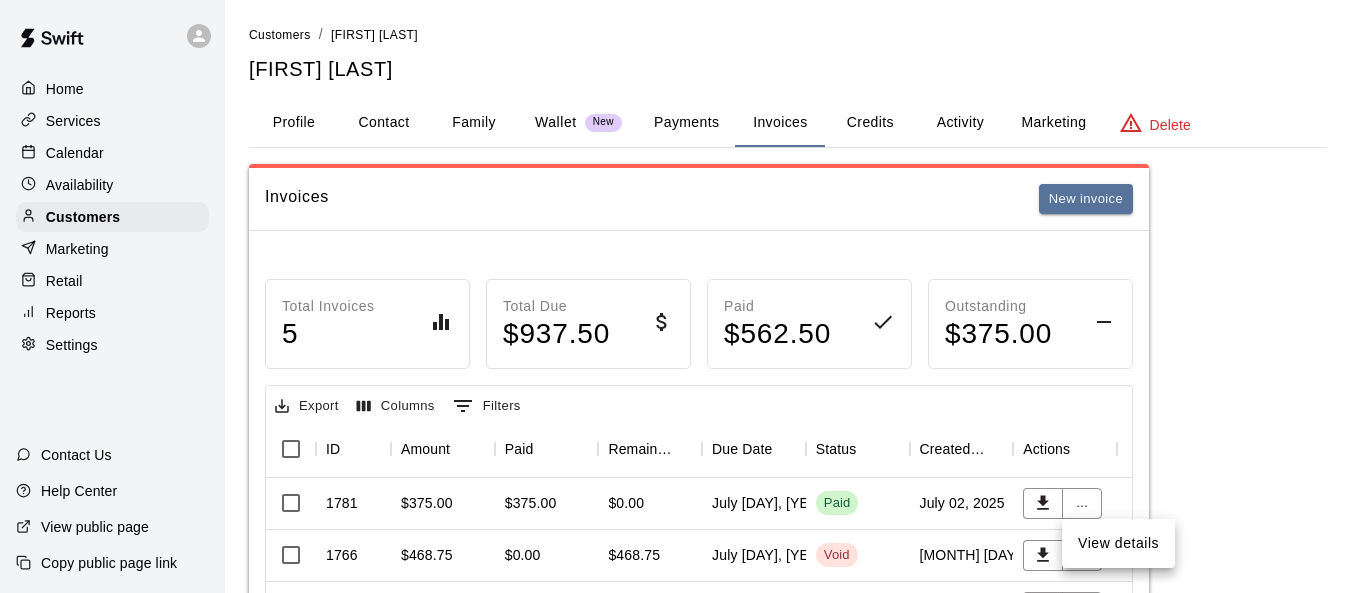 click at bounding box center (683, 296) 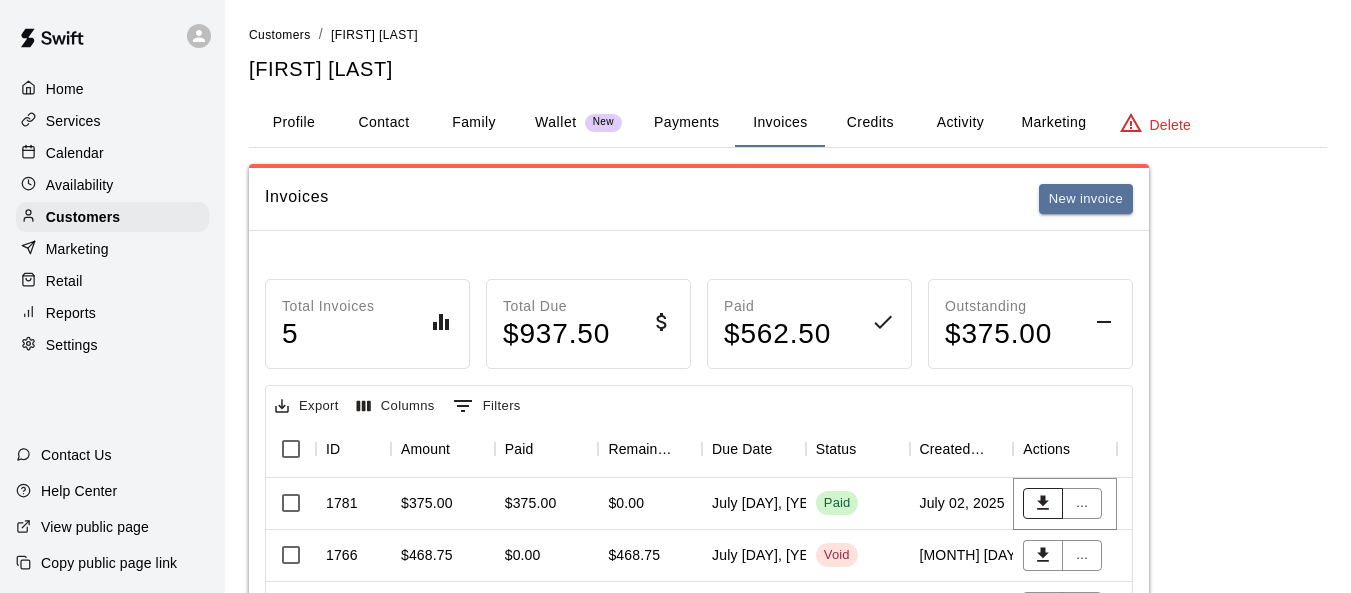 click at bounding box center [1043, 503] 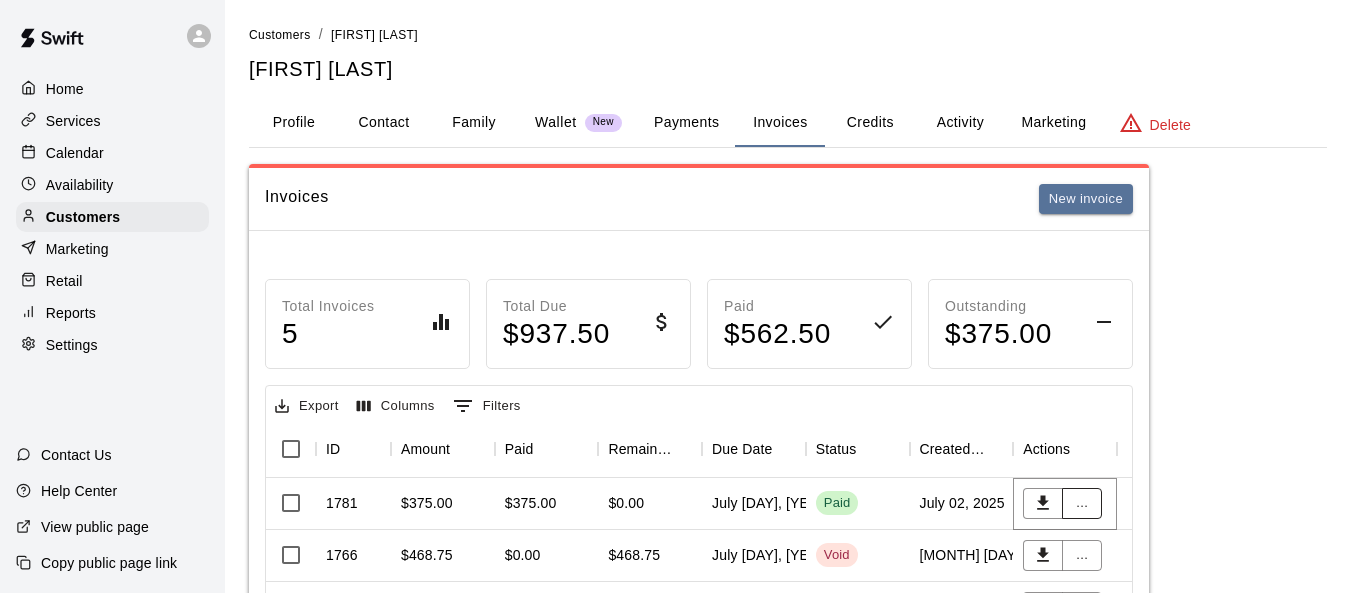click on "..." at bounding box center [1082, 503] 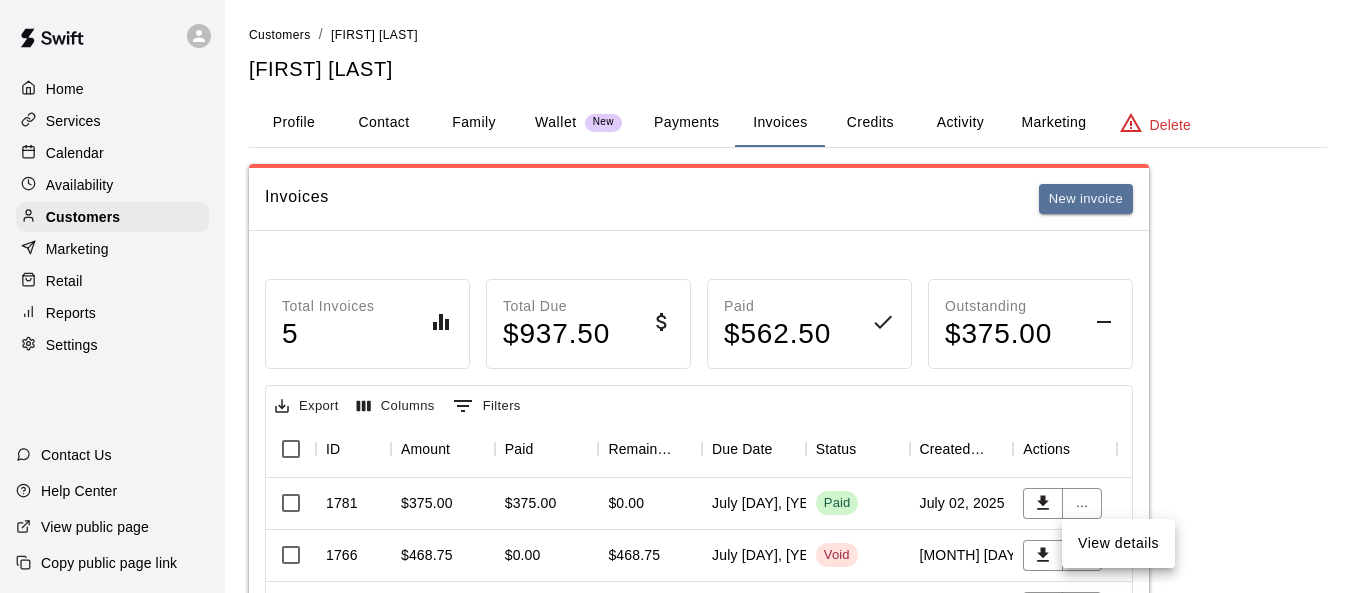 click at bounding box center (683, 296) 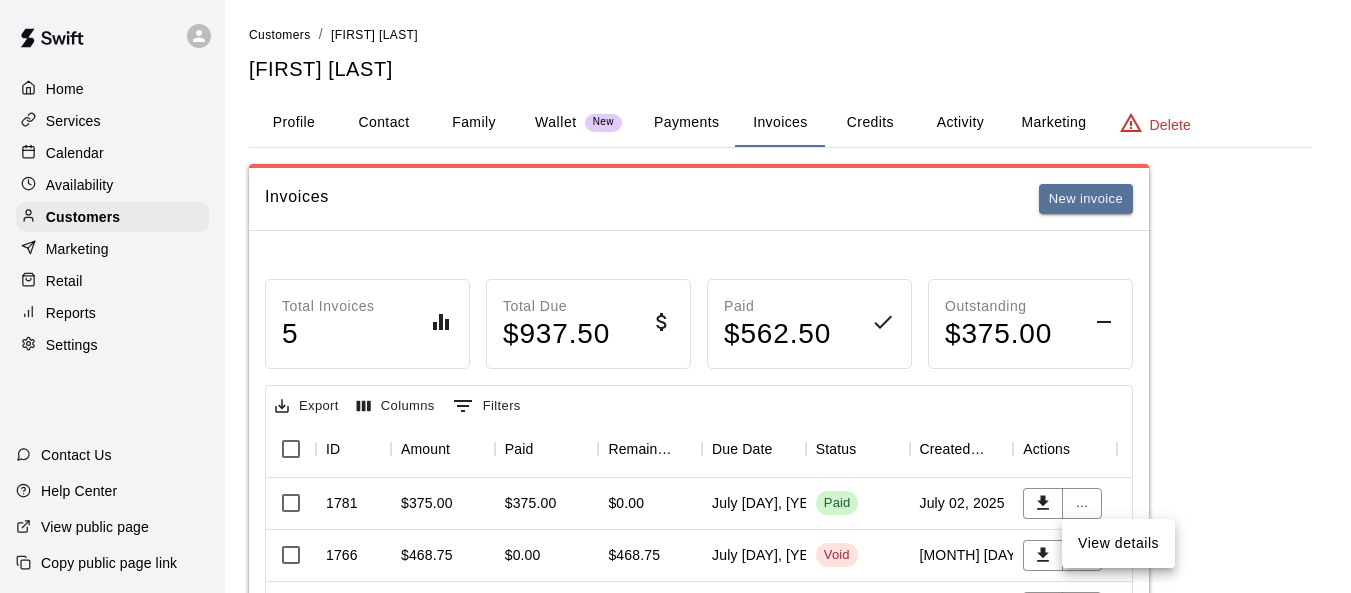 click at bounding box center [675, 296] 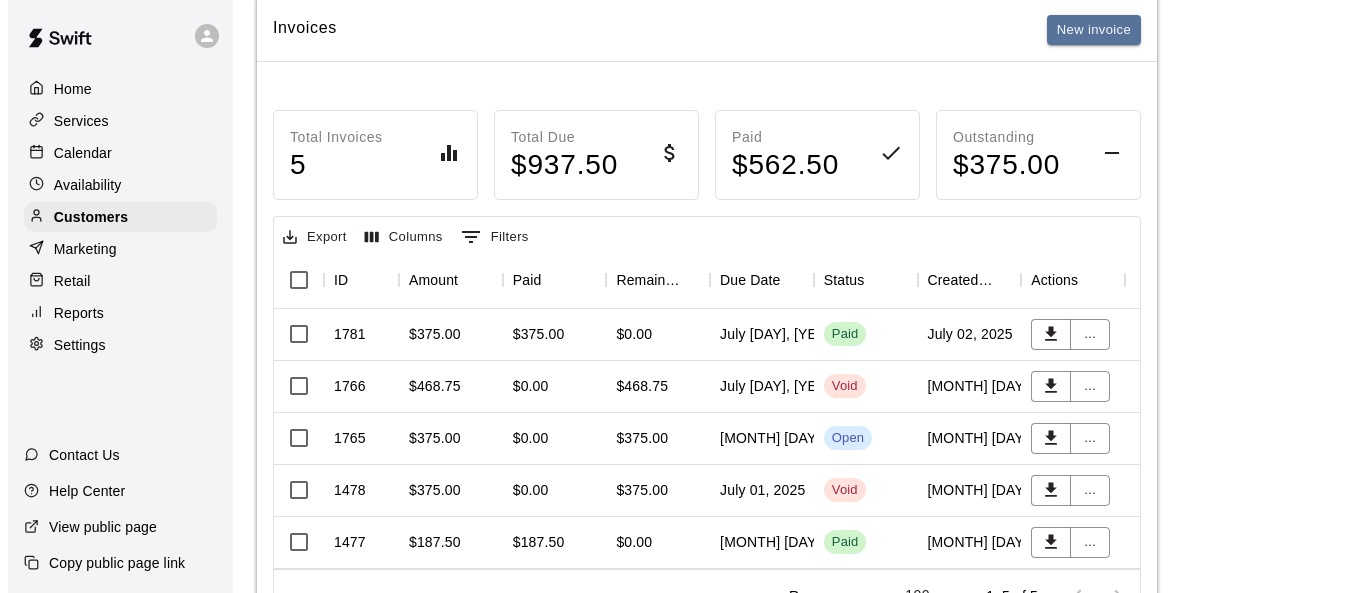 scroll, scrollTop: 200, scrollLeft: 0, axis: vertical 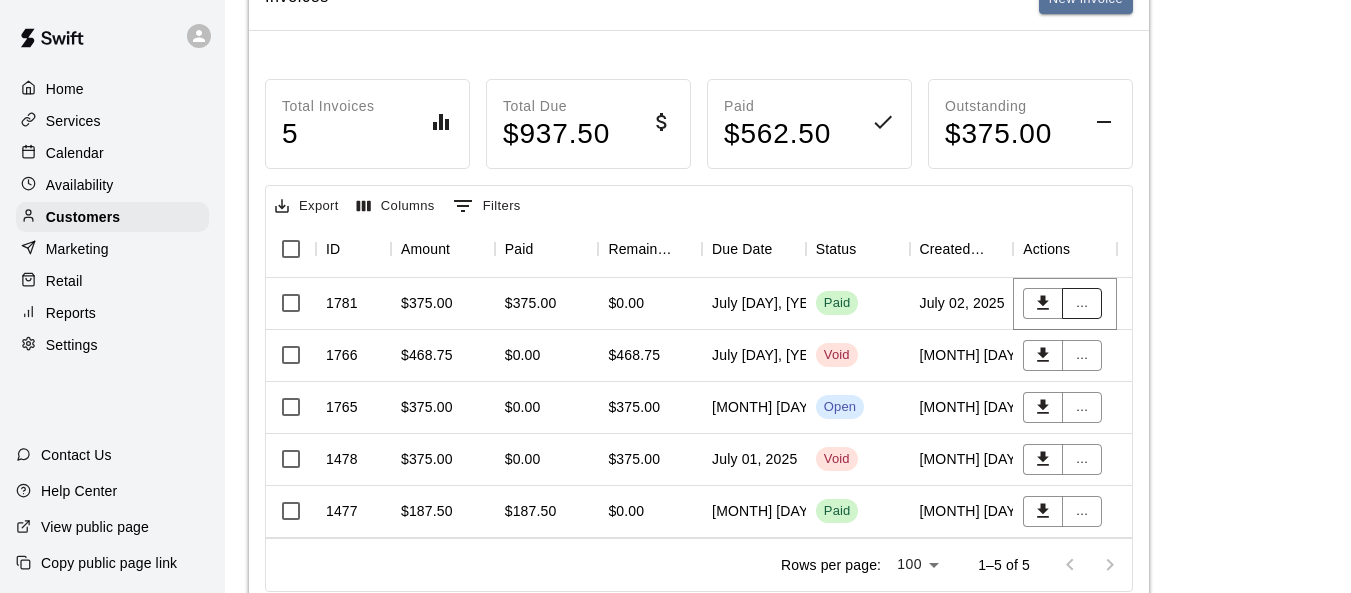 click on "..." at bounding box center [1082, 303] 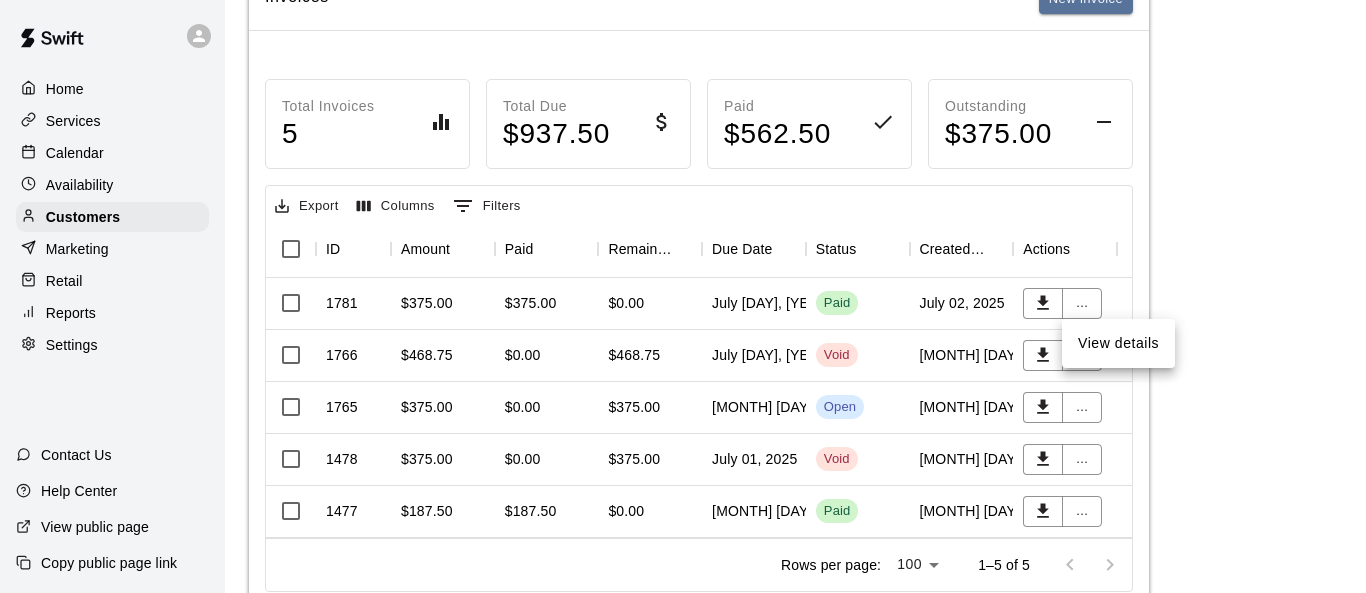 click on "View details" at bounding box center (1118, 343) 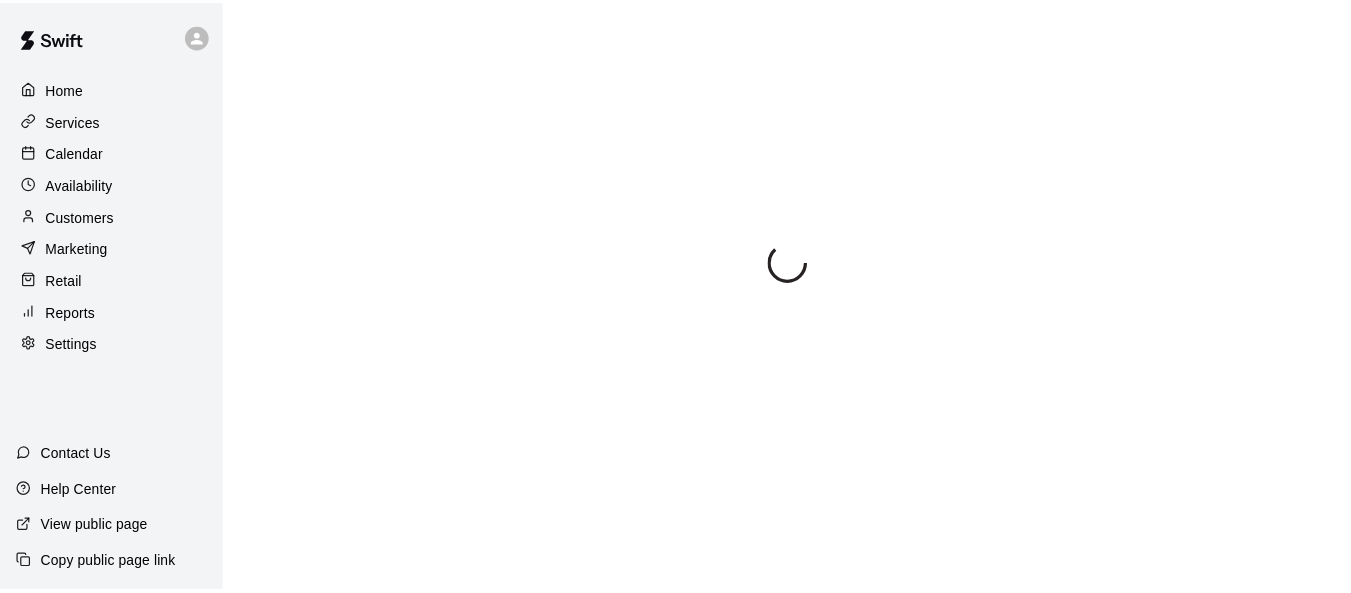 scroll, scrollTop: 0, scrollLeft: 0, axis: both 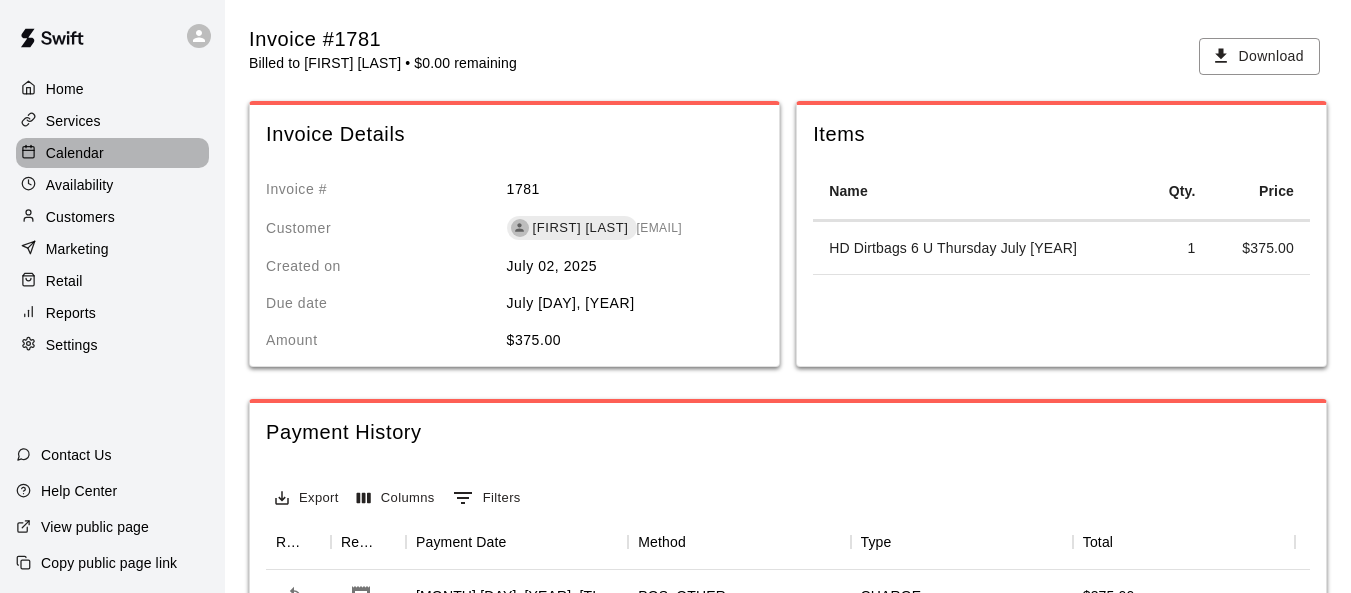 click on "Calendar" at bounding box center [75, 153] 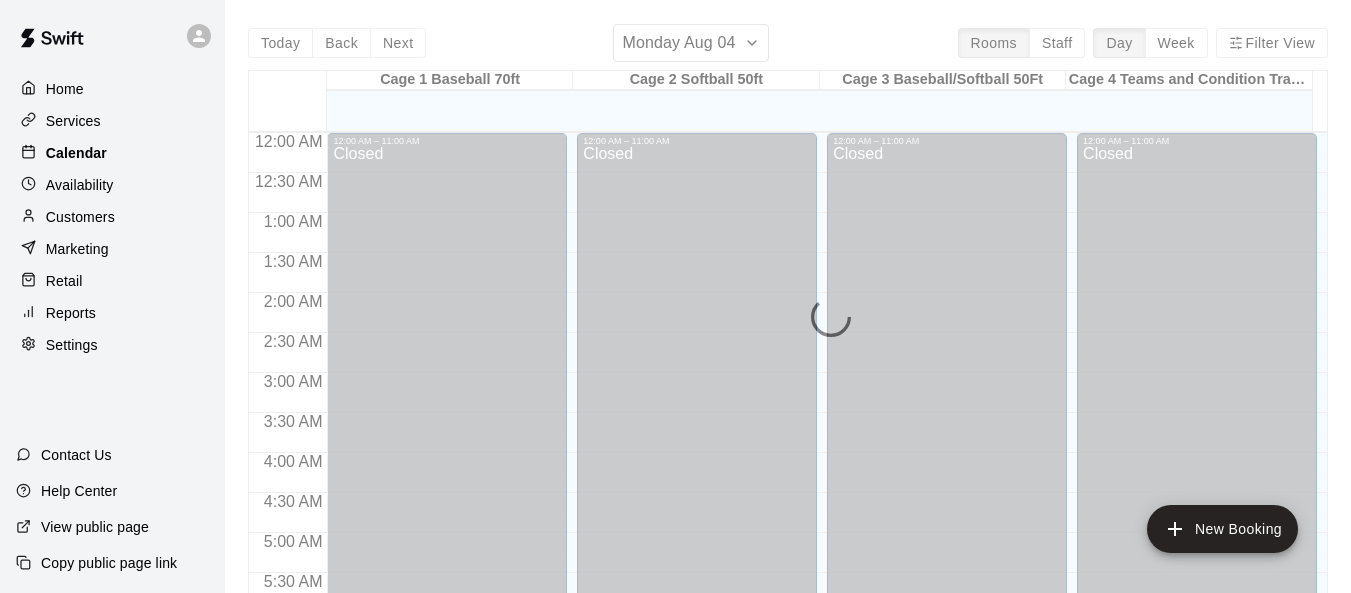 scroll, scrollTop: 1313, scrollLeft: 0, axis: vertical 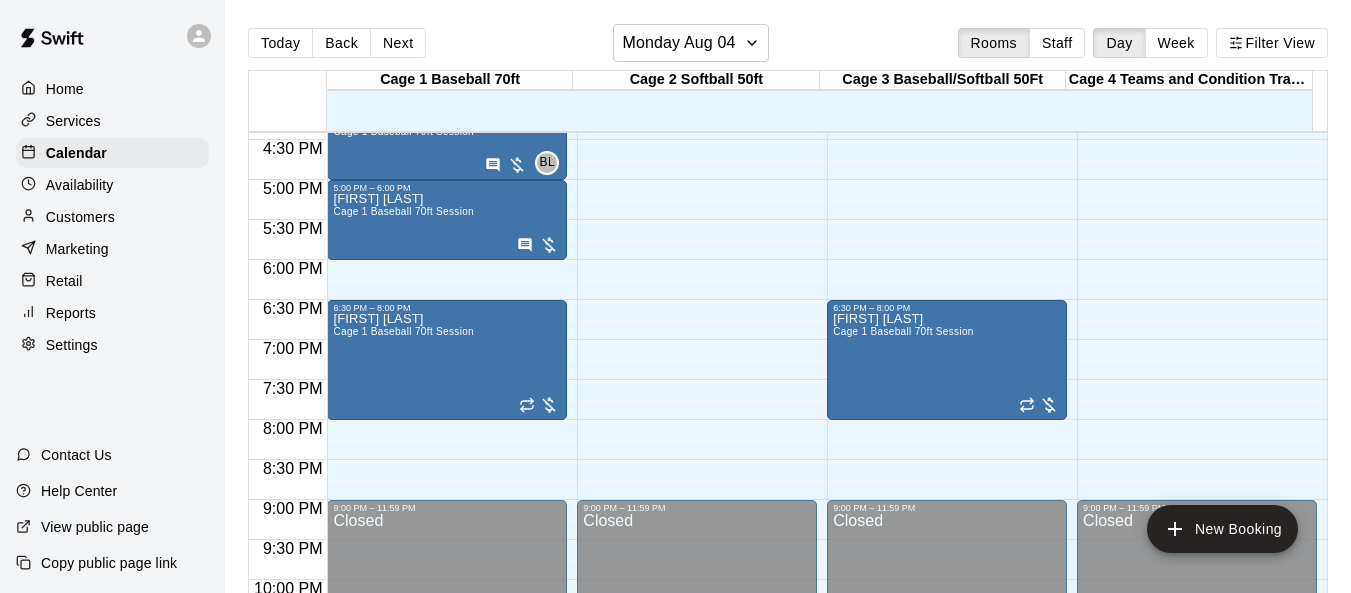 click on "Customers" at bounding box center [80, 217] 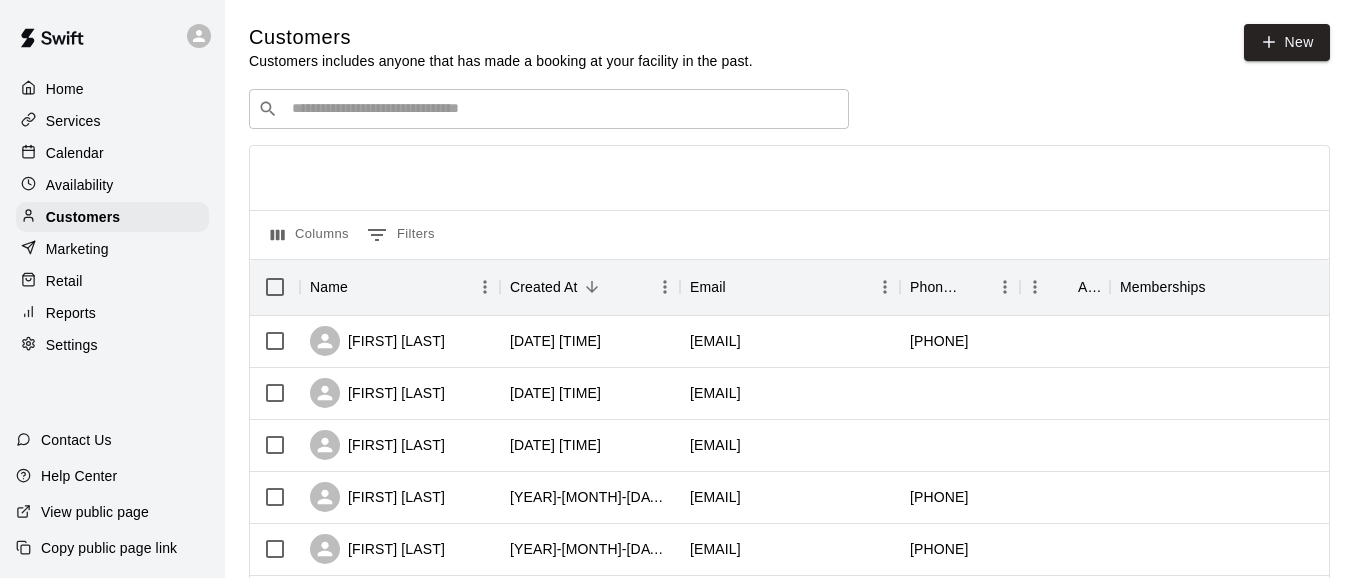 click at bounding box center [563, 109] 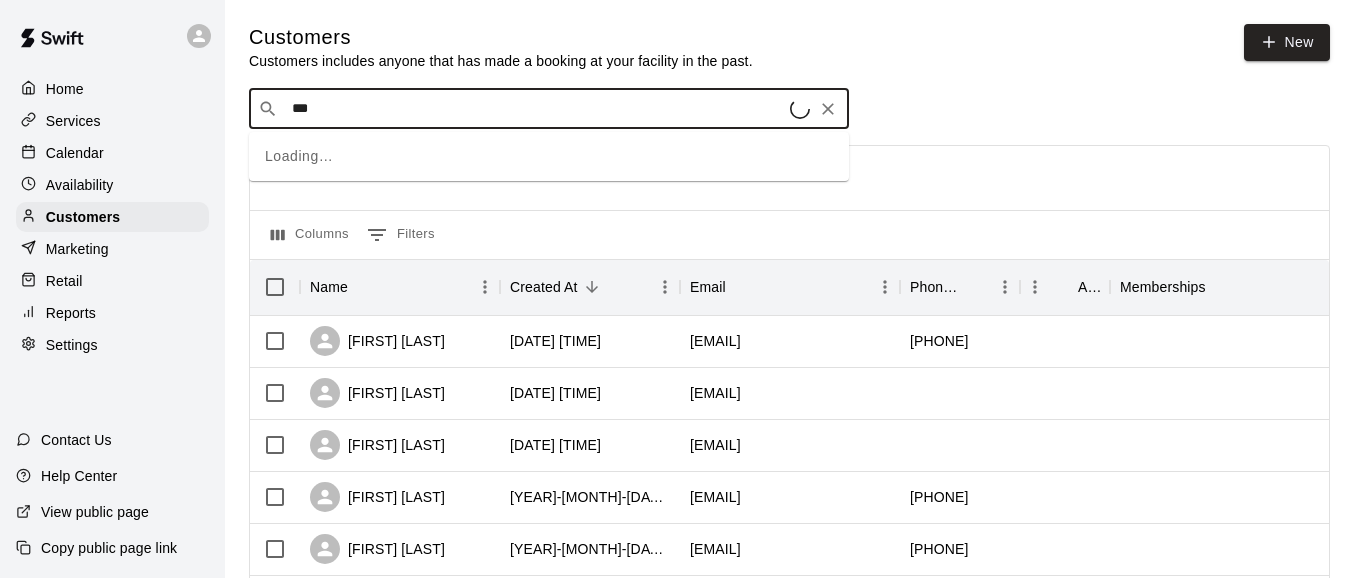 type on "****" 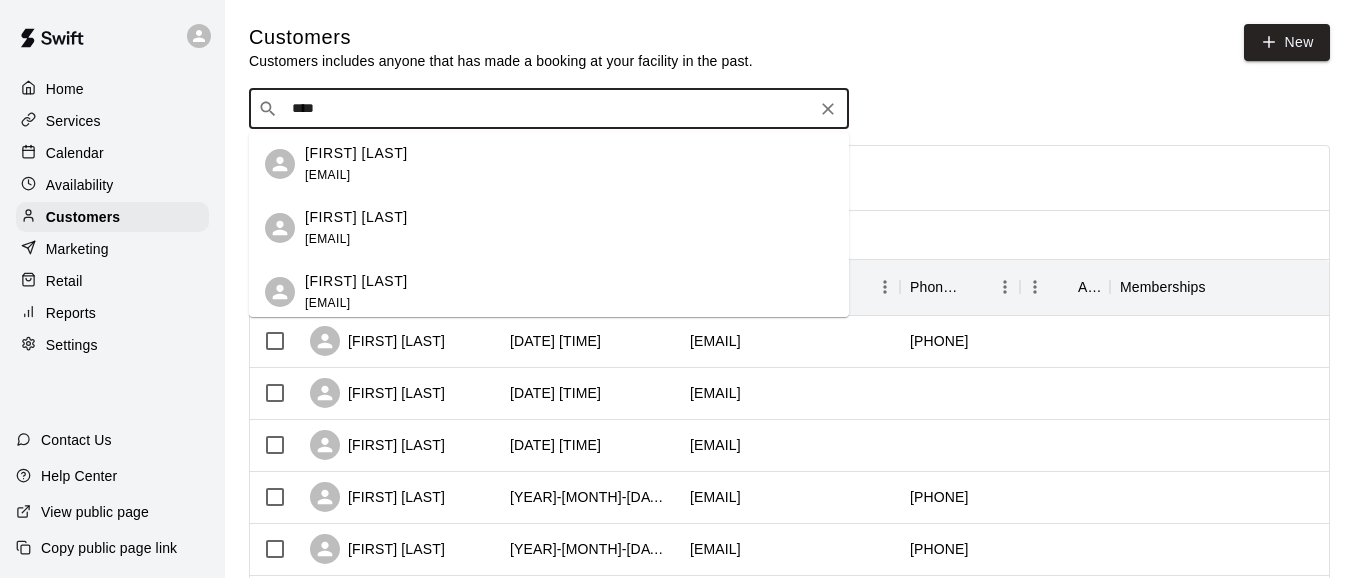 click on "pandatime30@gmail.com" at bounding box center (327, 239) 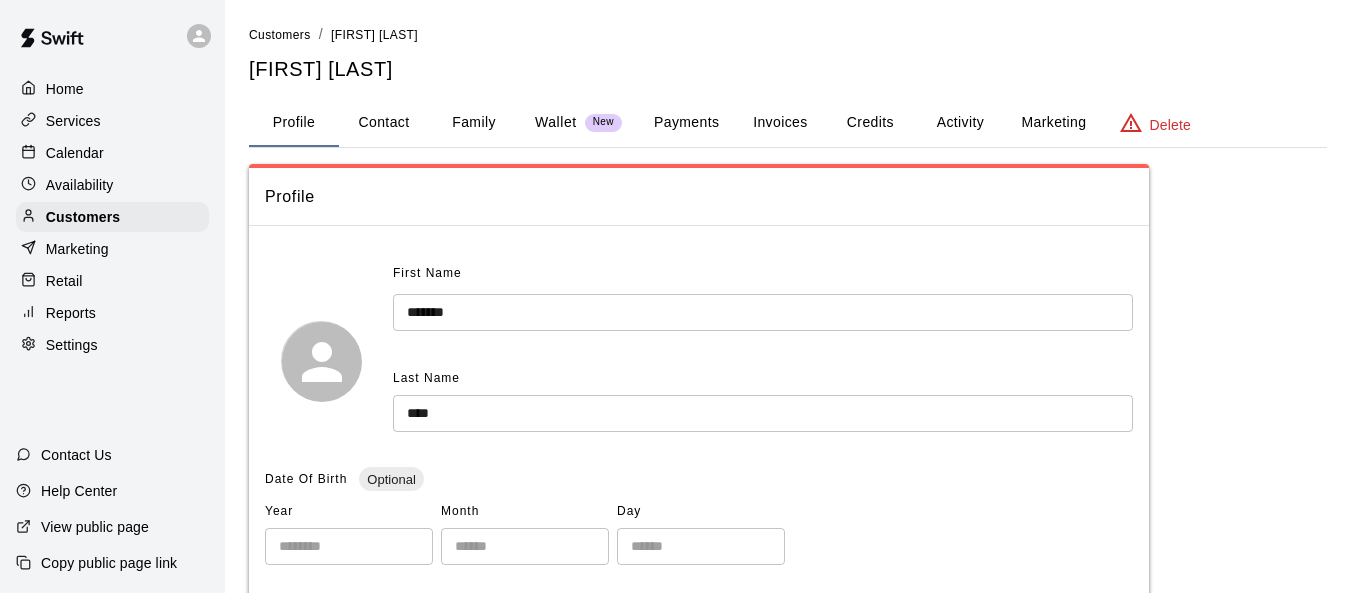 click on "Invoices" at bounding box center (780, 123) 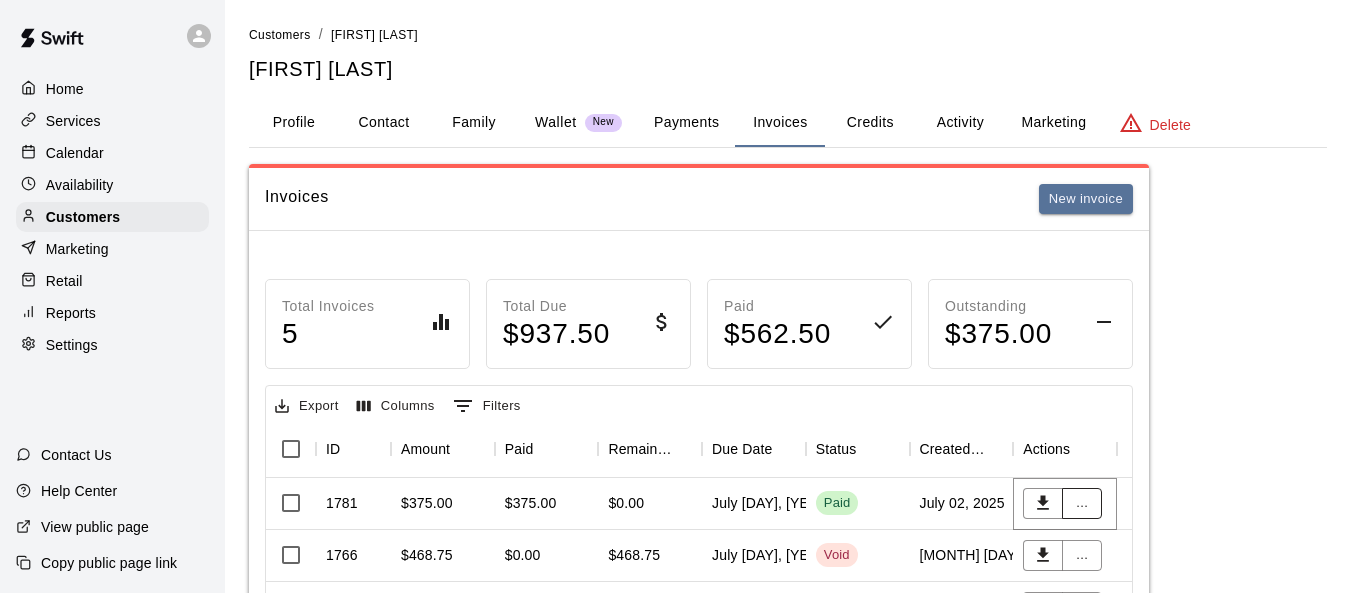 click on "..." at bounding box center (1082, 503) 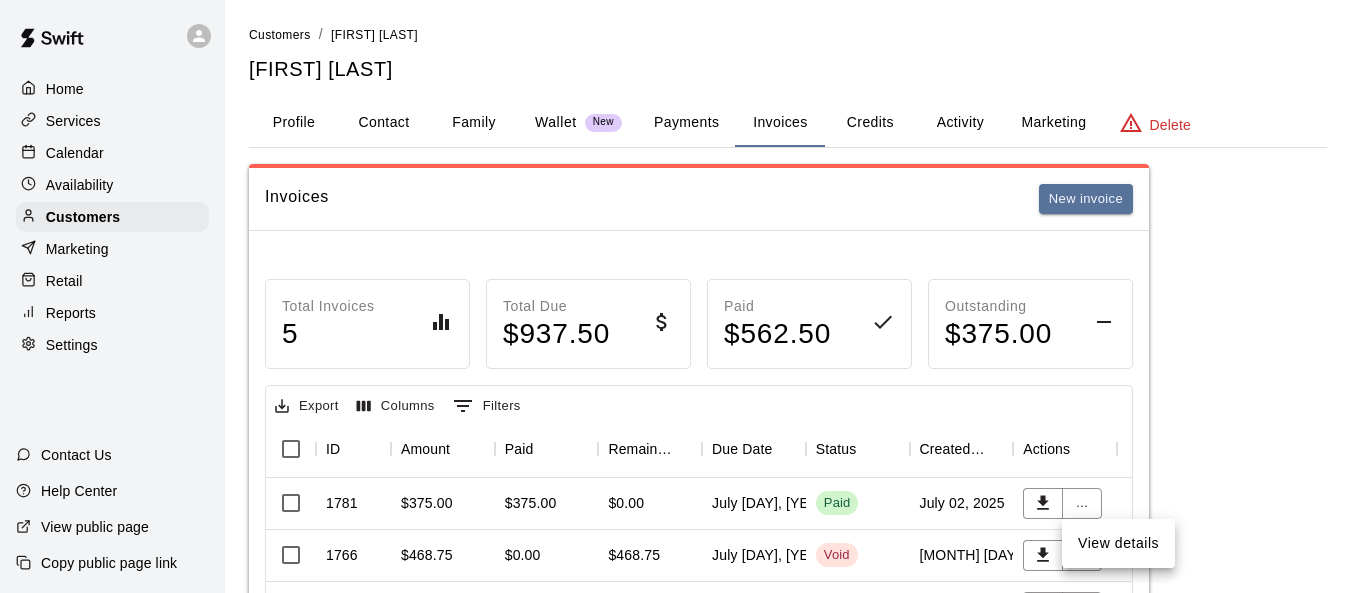 click at bounding box center [683, 296] 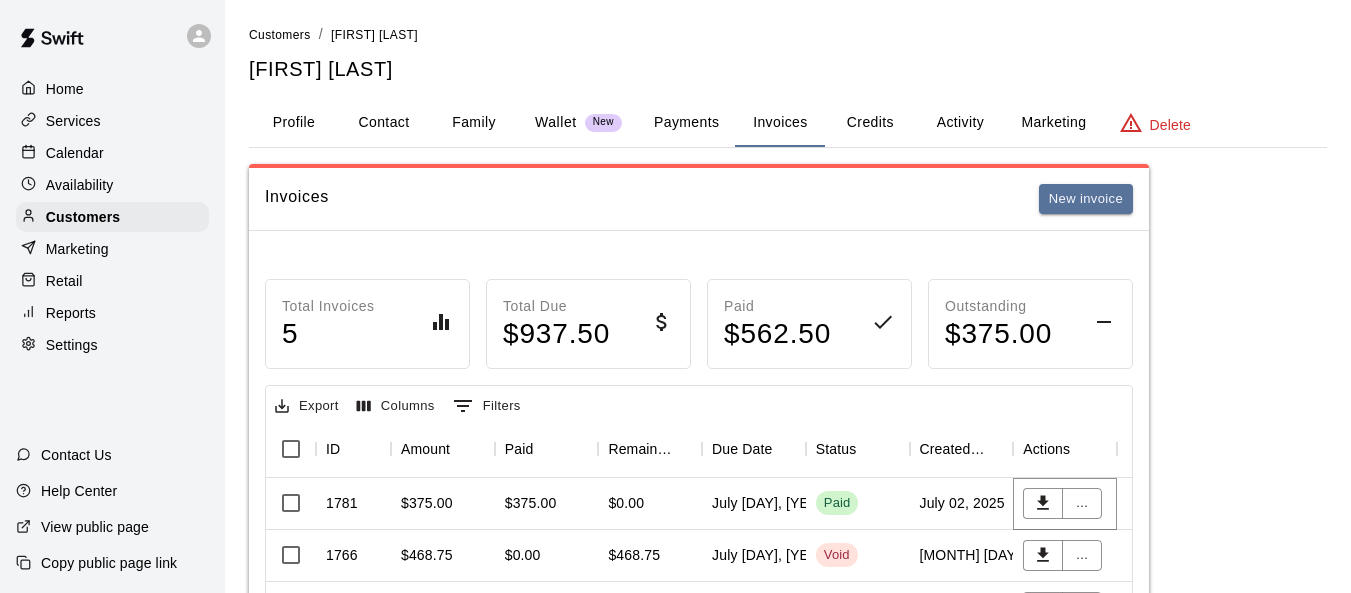click 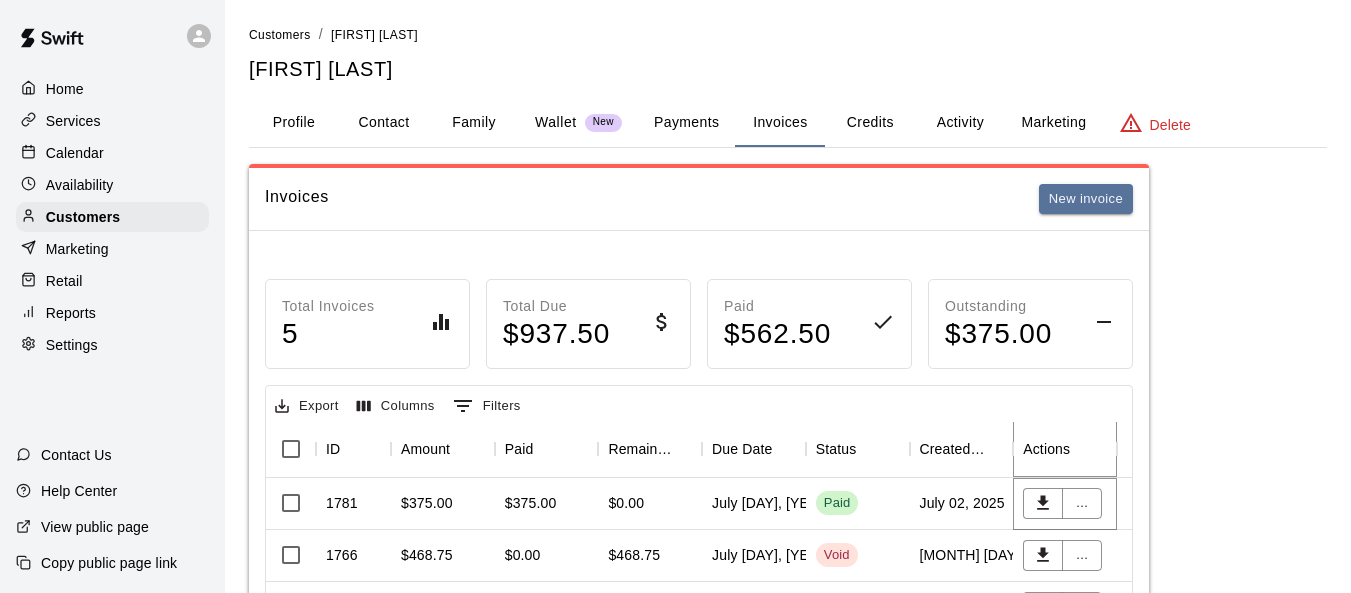 click at bounding box center (1084, 449) 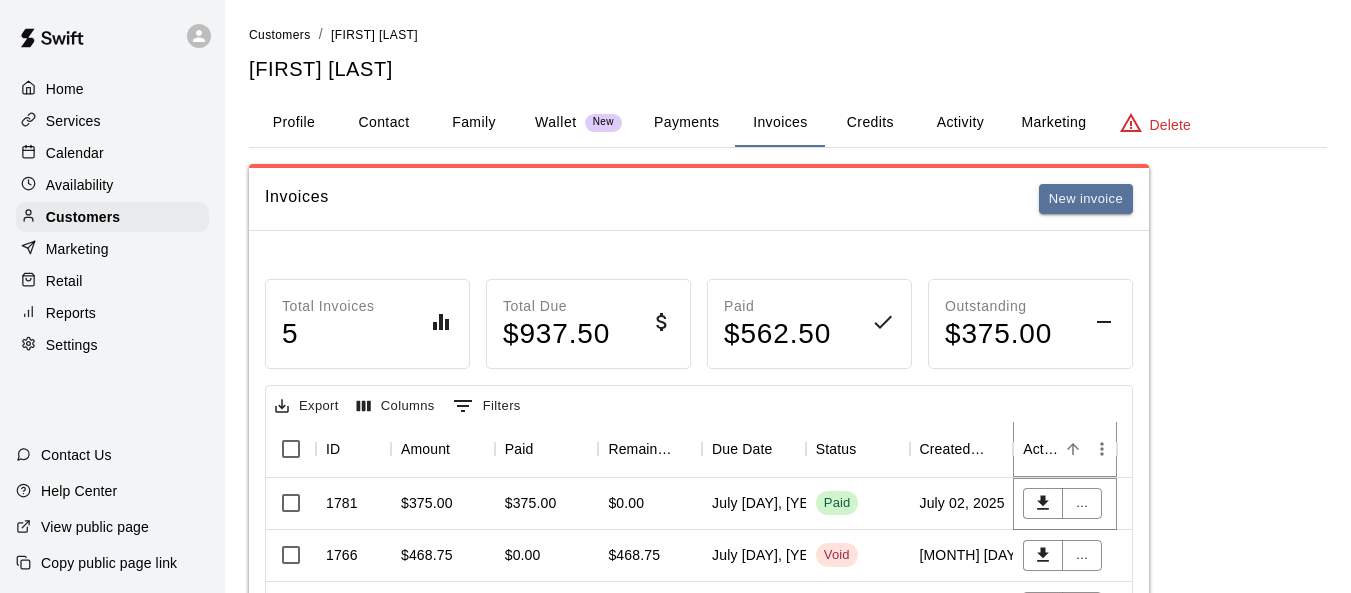 click at bounding box center (1073, 449) 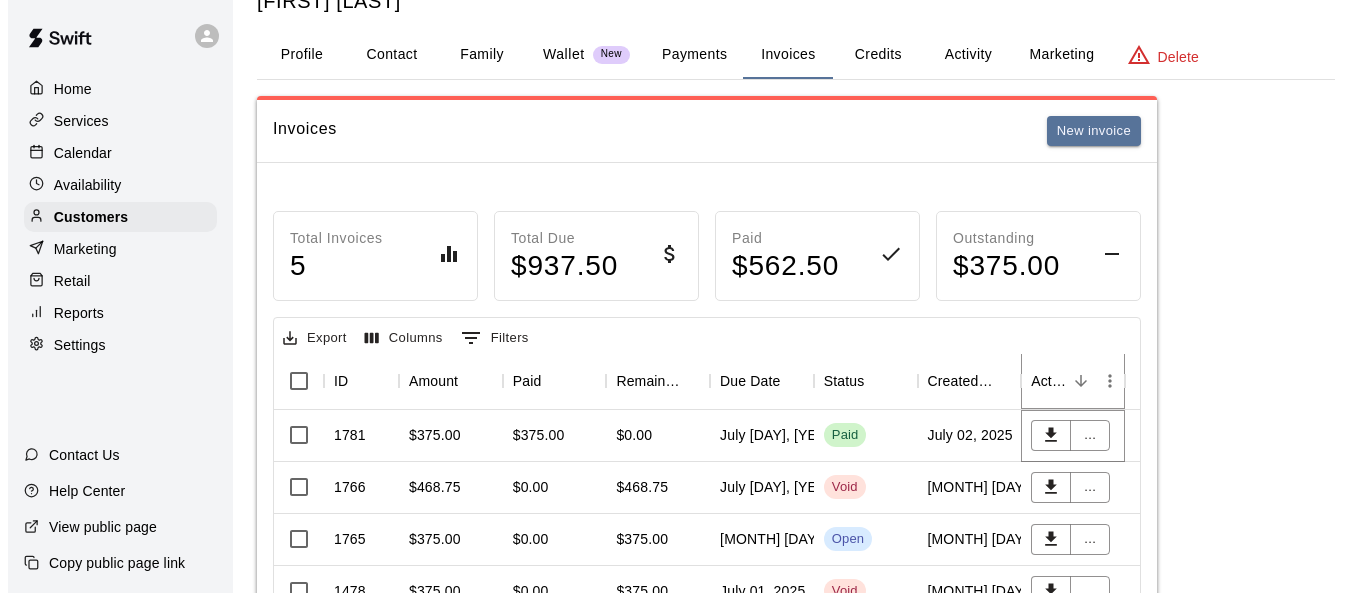 scroll, scrollTop: 100, scrollLeft: 0, axis: vertical 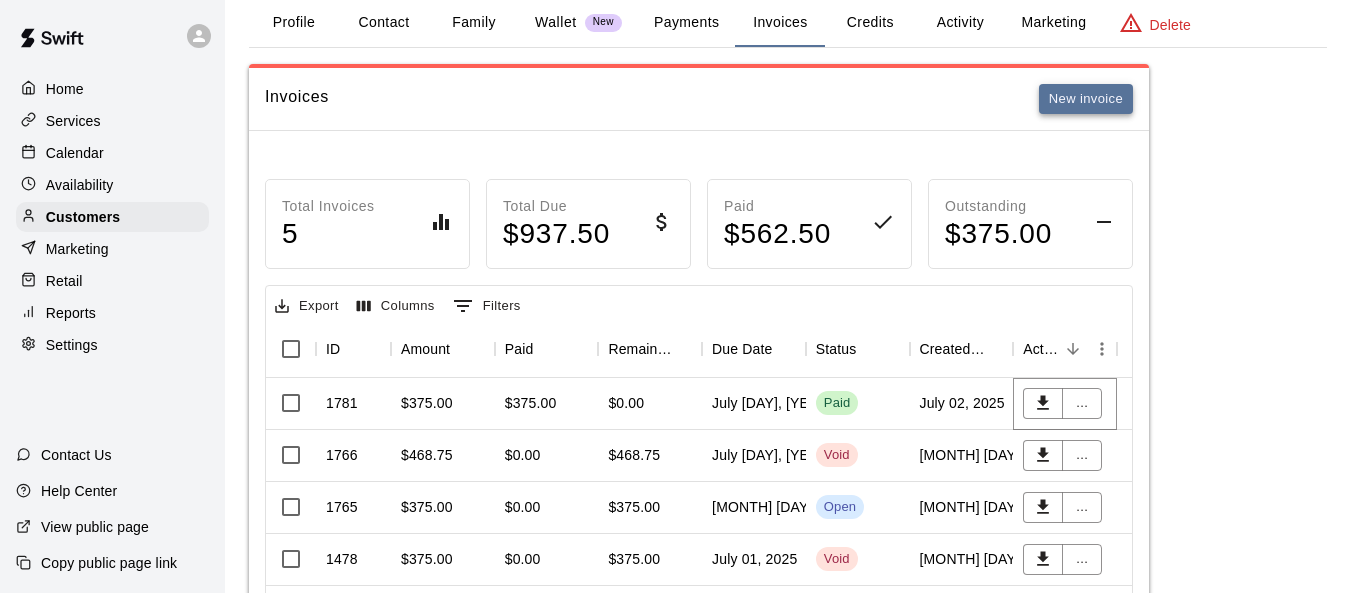 click on "New invoice" at bounding box center (1086, 99) 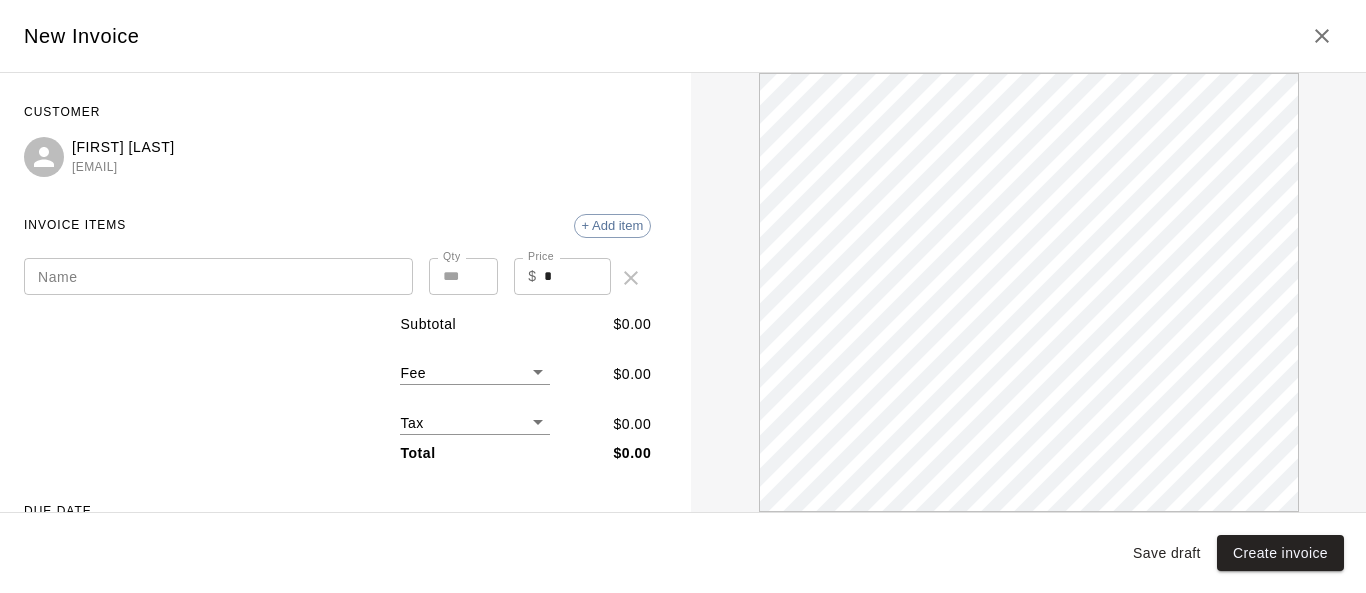 scroll, scrollTop: 0, scrollLeft: 0, axis: both 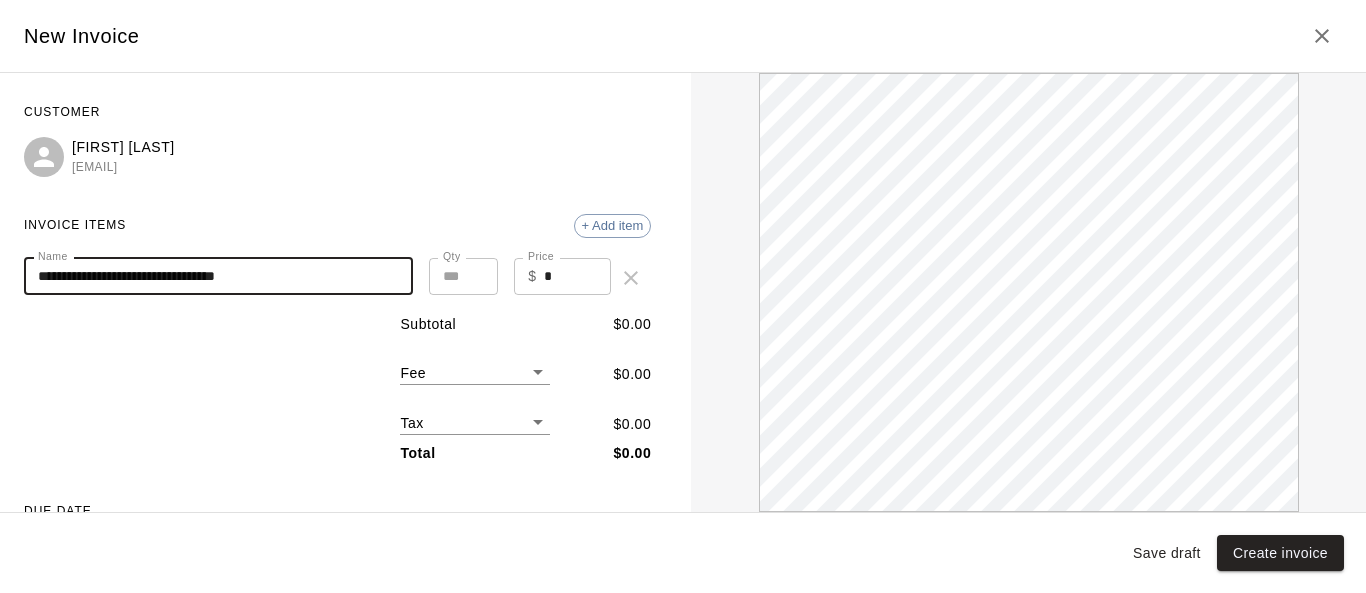 type on "**********" 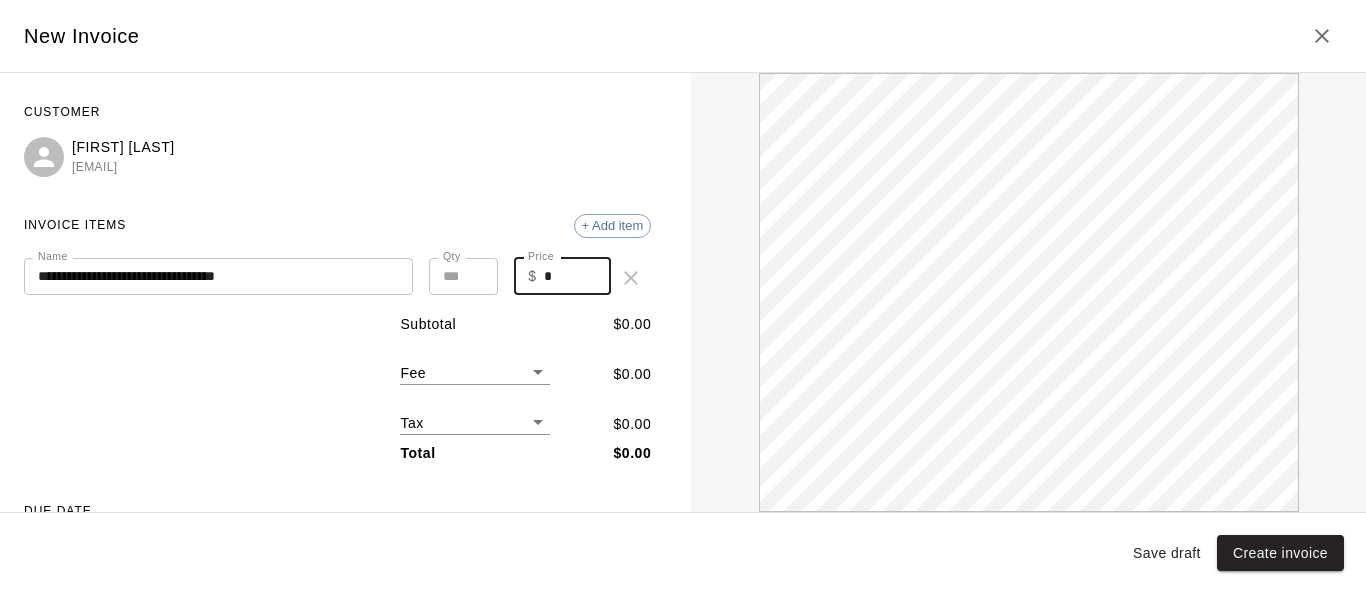 drag, startPoint x: 556, startPoint y: 278, endPoint x: 535, endPoint y: 276, distance: 21.095022 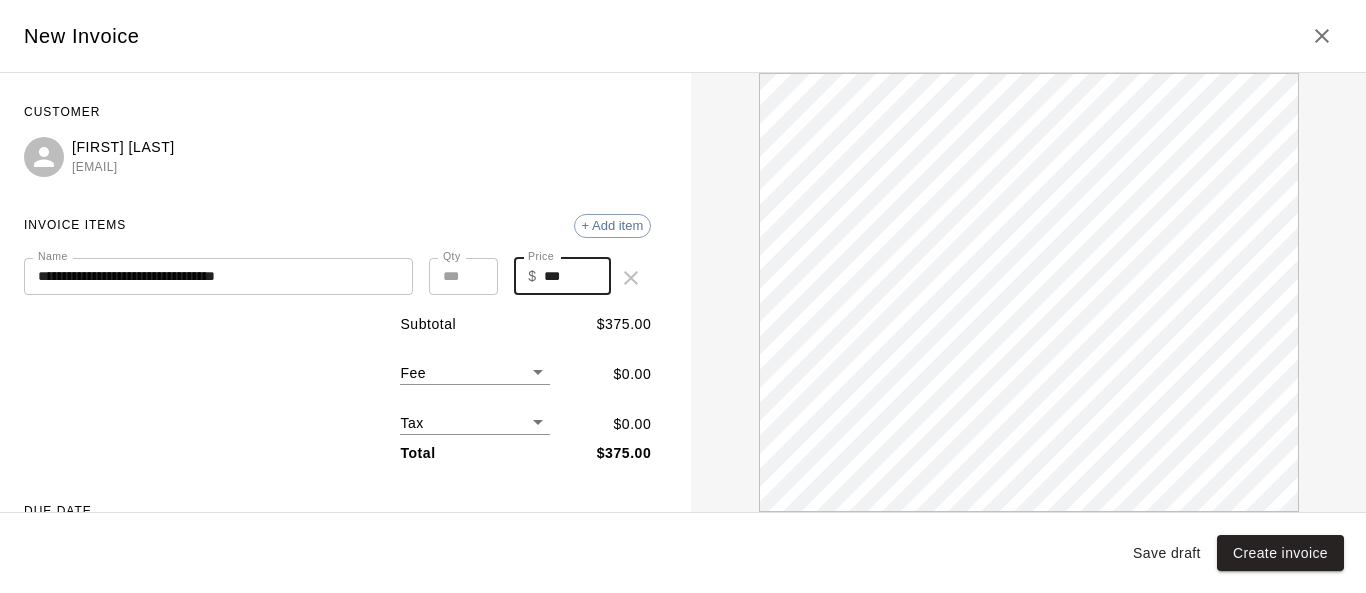 scroll, scrollTop: 0, scrollLeft: 0, axis: both 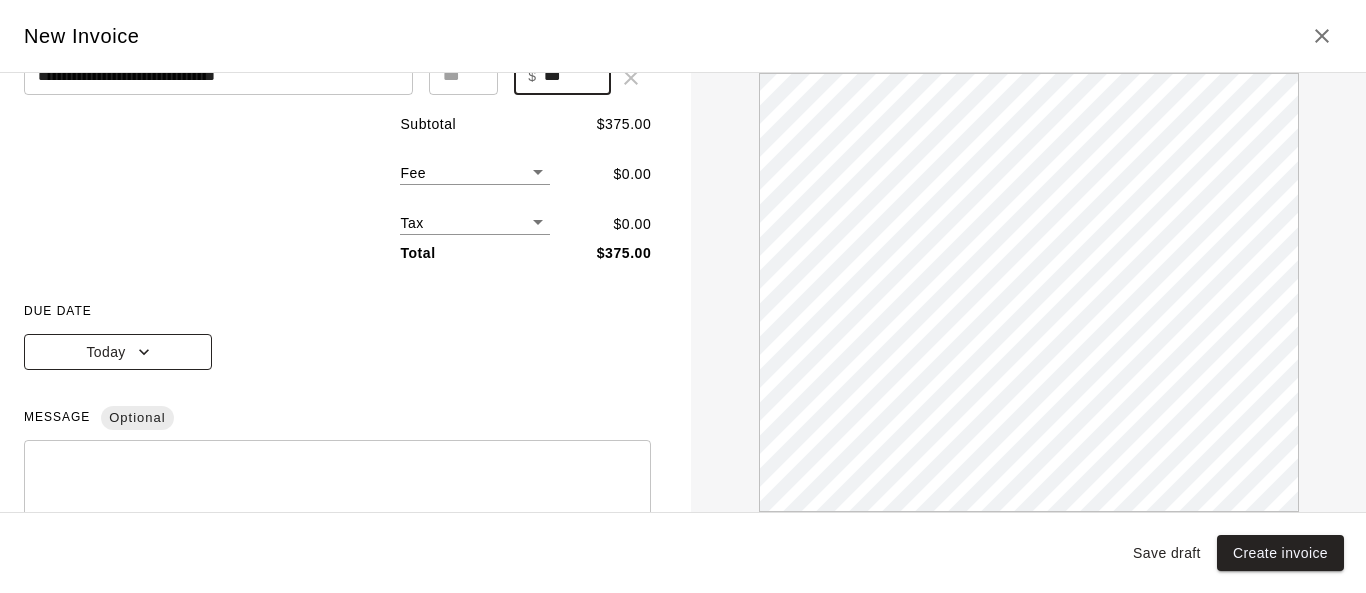 type on "***" 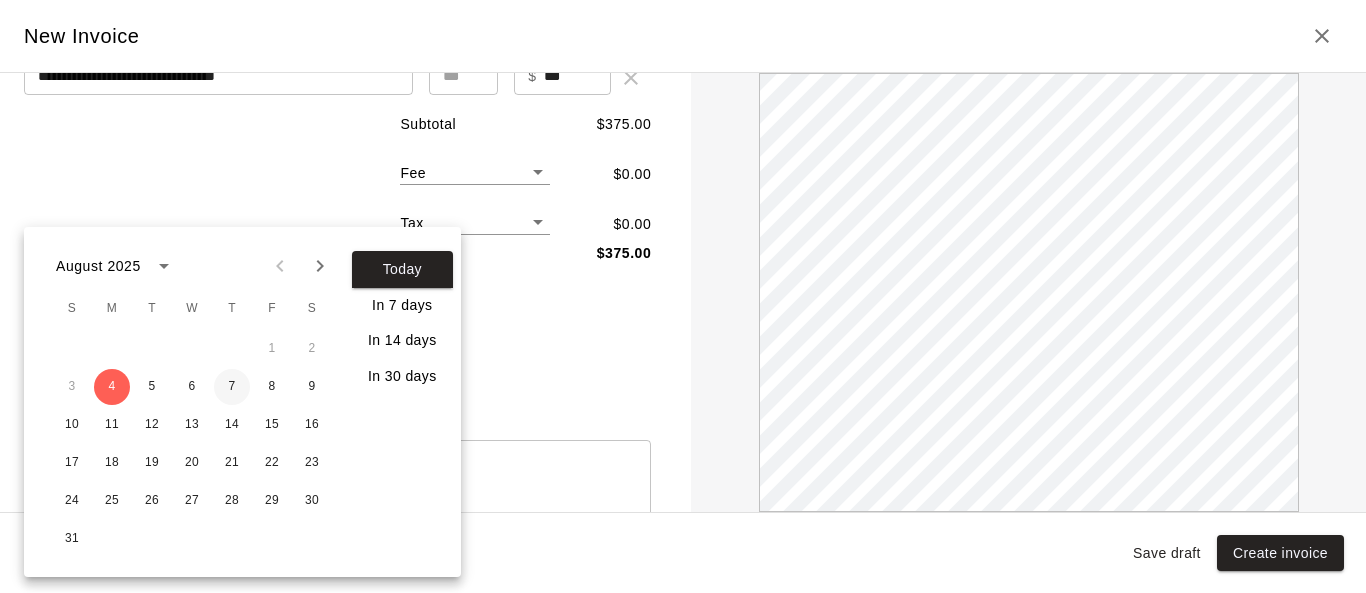 click on "7" at bounding box center (232, 387) 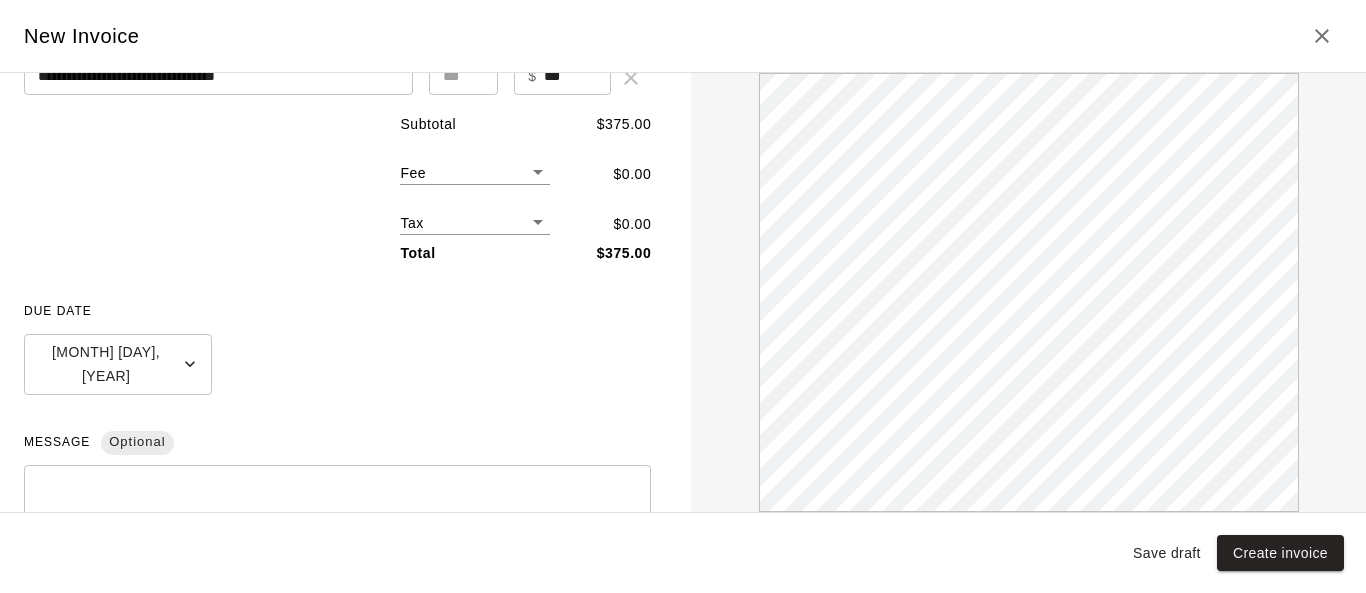 scroll, scrollTop: 0, scrollLeft: 0, axis: both 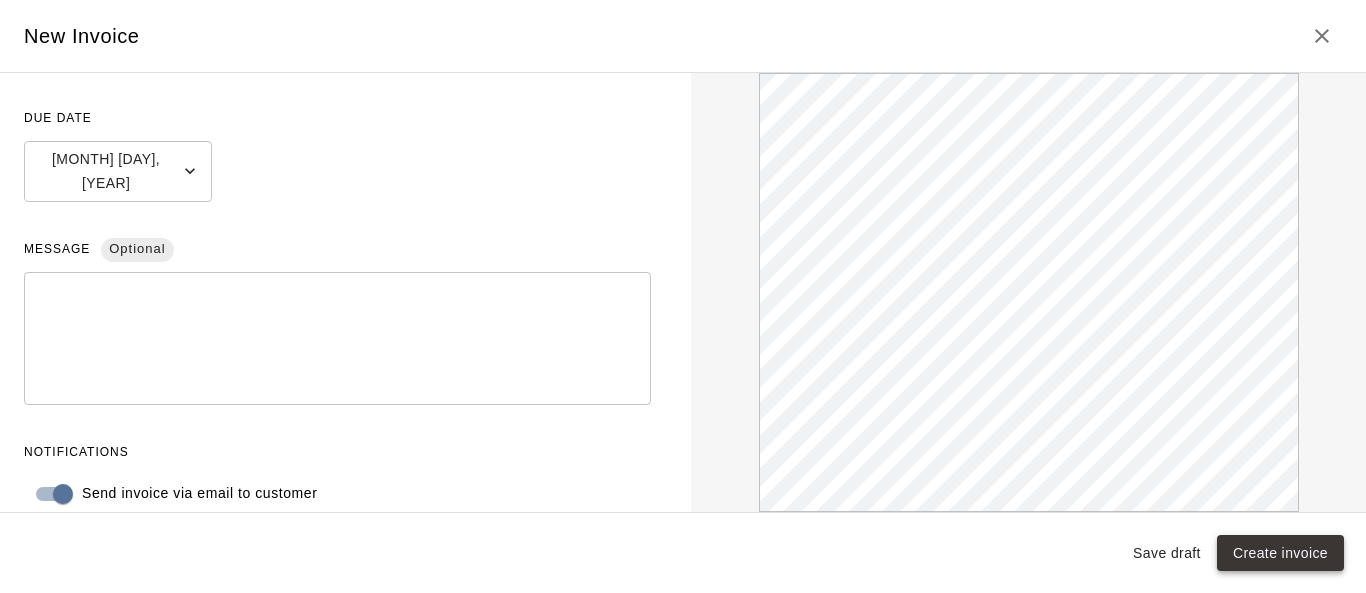 click on "Create invoice" at bounding box center (1280, 553) 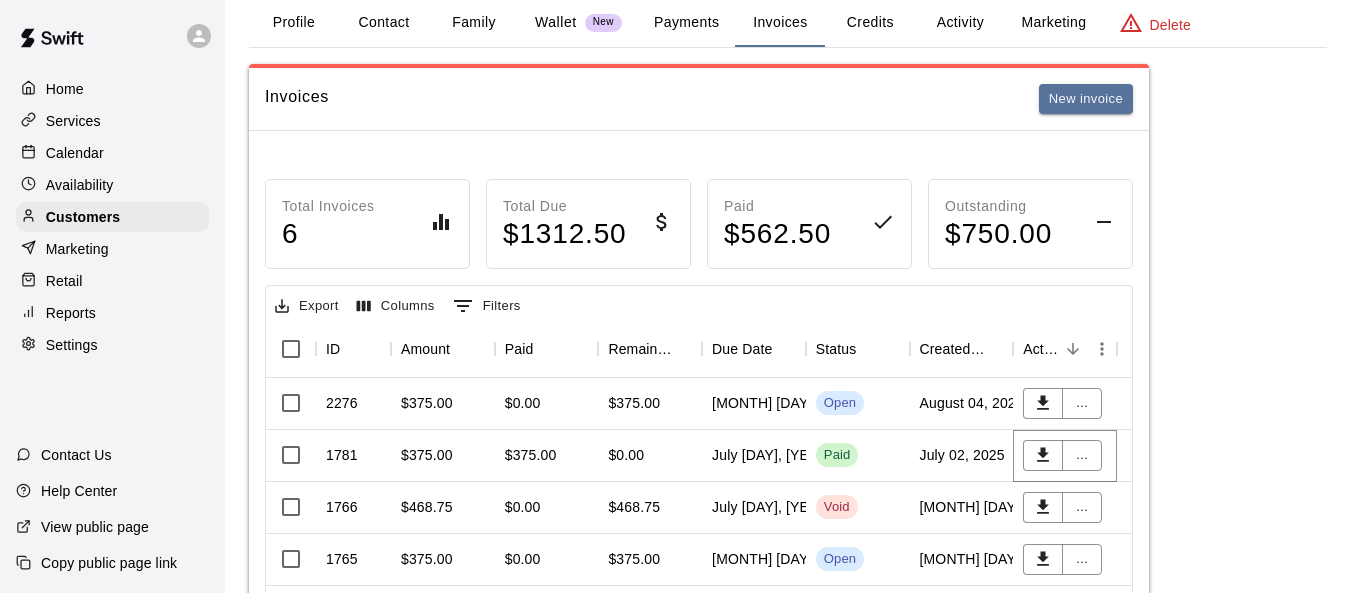 click on "Calendar" at bounding box center [75, 153] 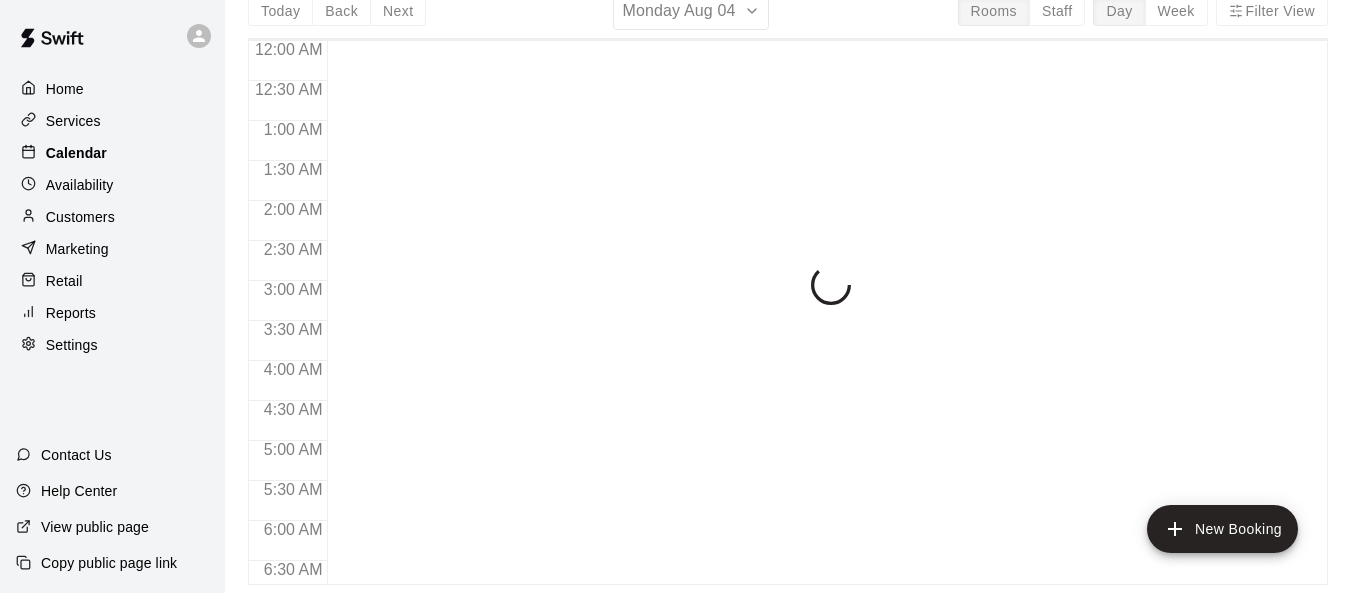 scroll, scrollTop: 0, scrollLeft: 0, axis: both 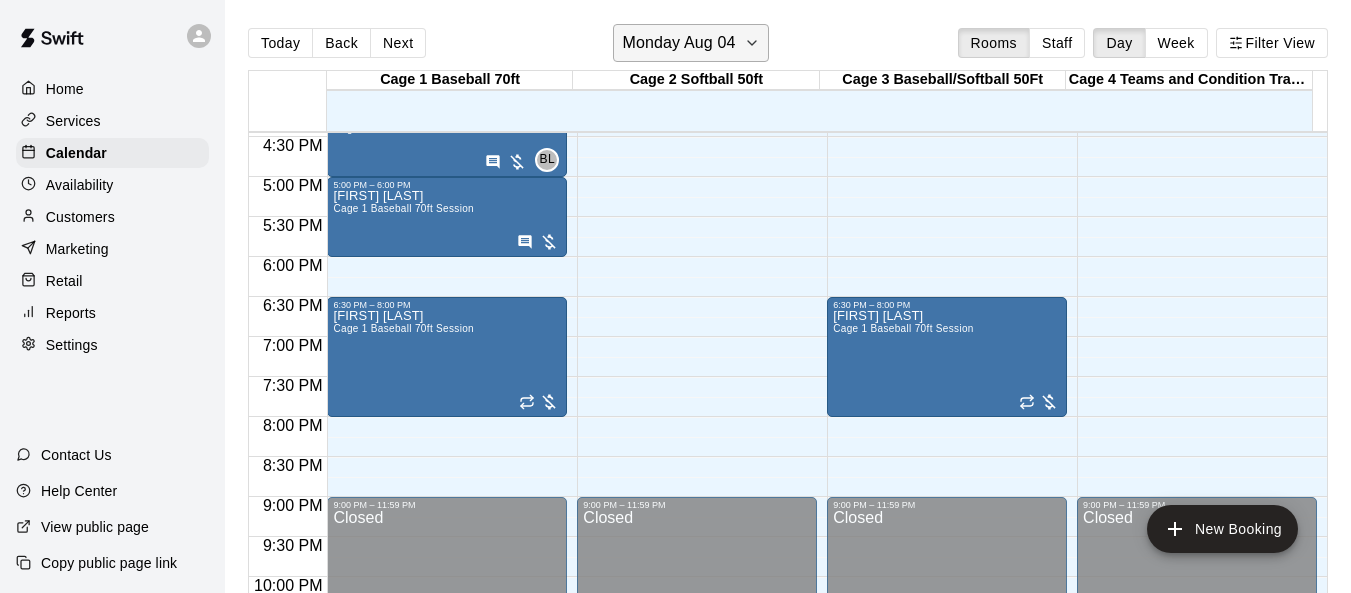 click 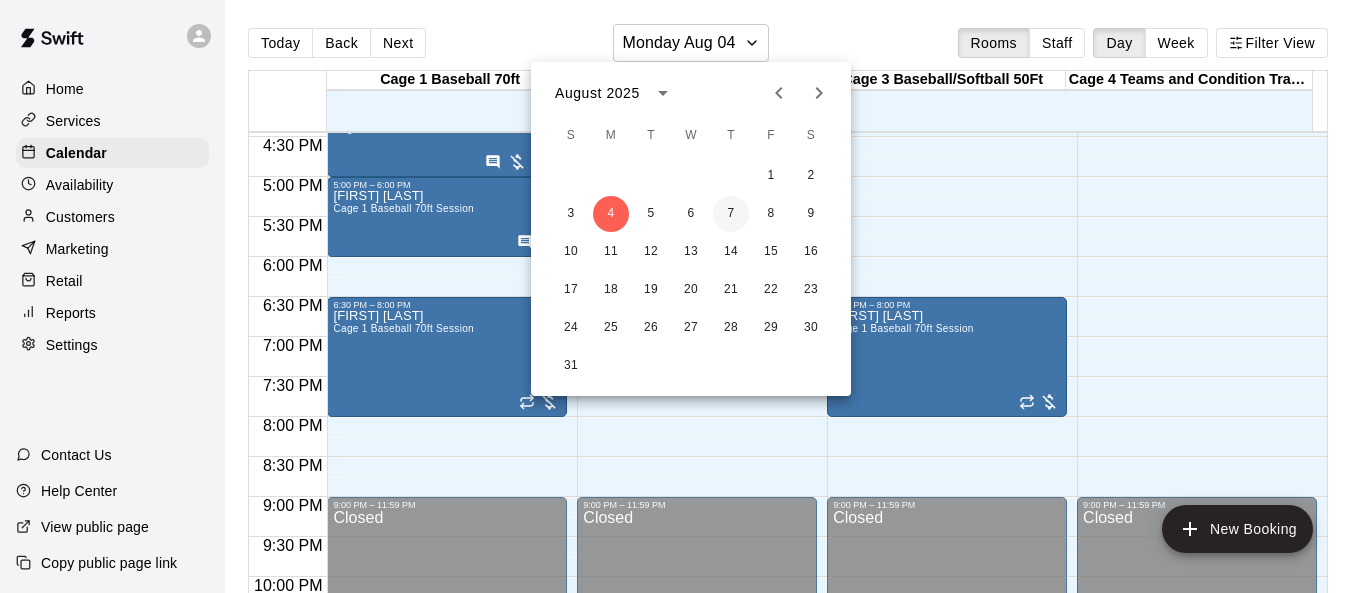 click on "7" at bounding box center (731, 214) 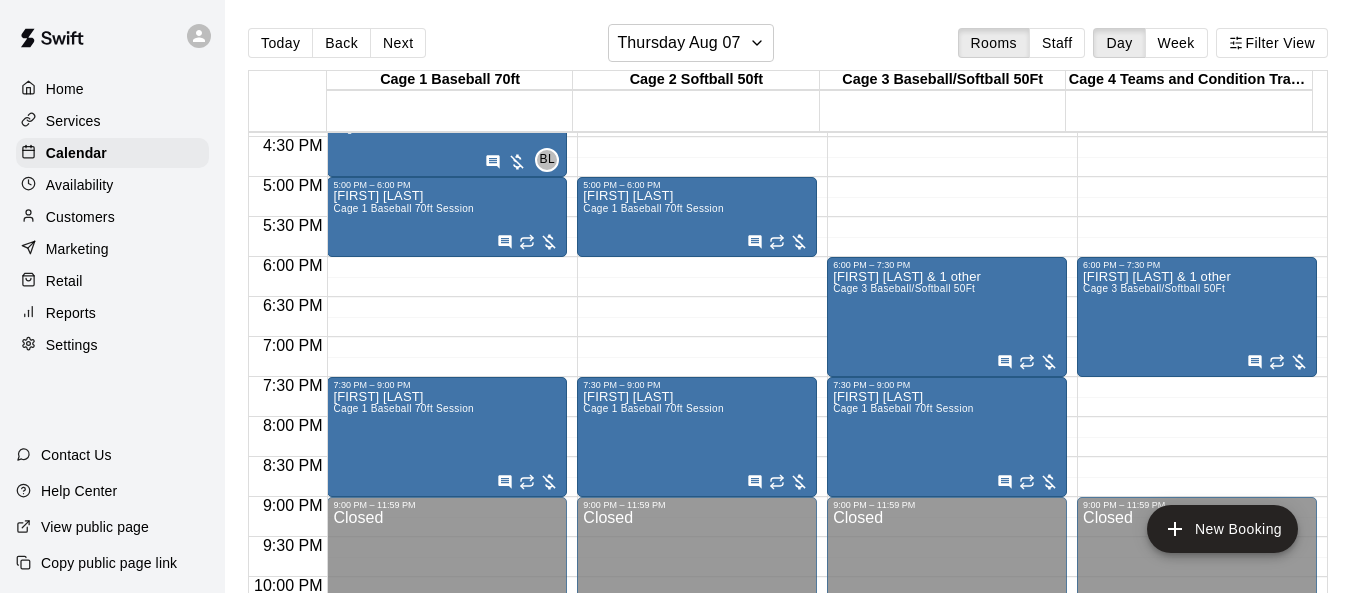 click on "Customers" at bounding box center (80, 217) 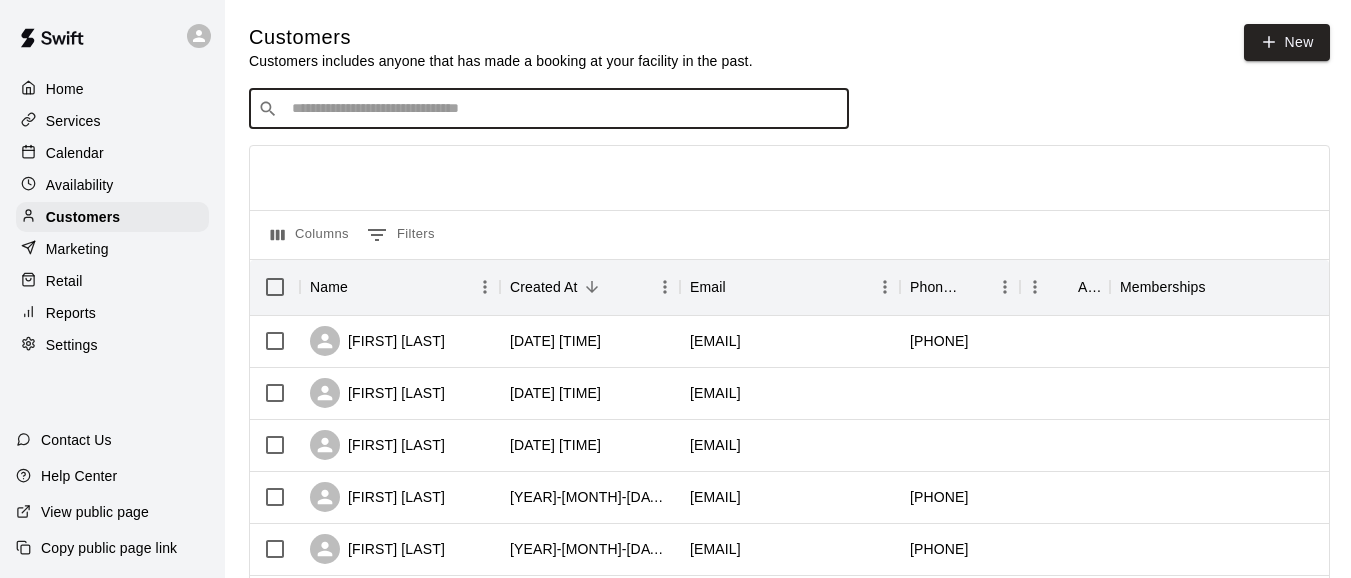 click at bounding box center (563, 109) 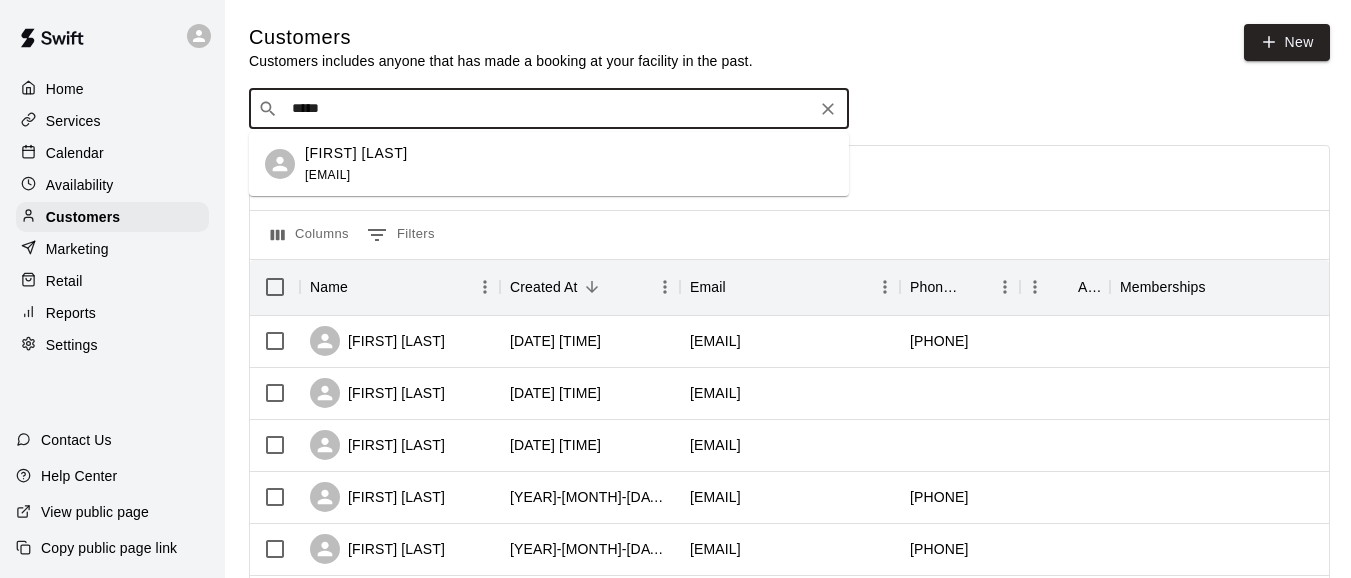 type on "******" 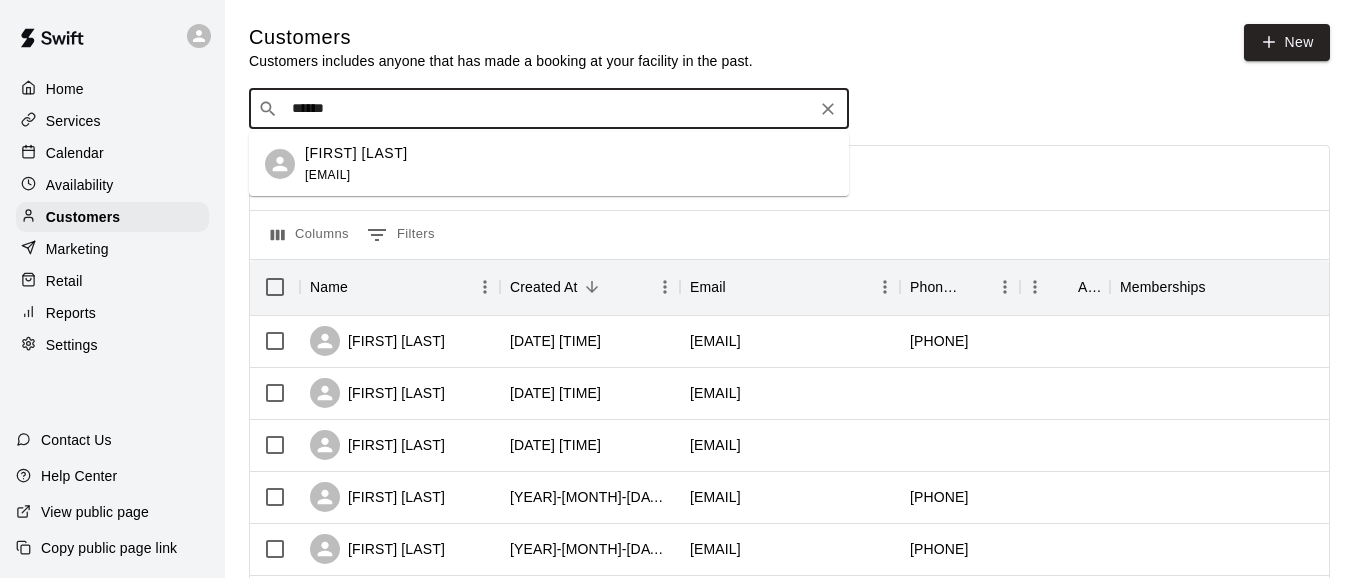 click on "Jennell Rourke jnrourke@gmail.com" at bounding box center (356, 164) 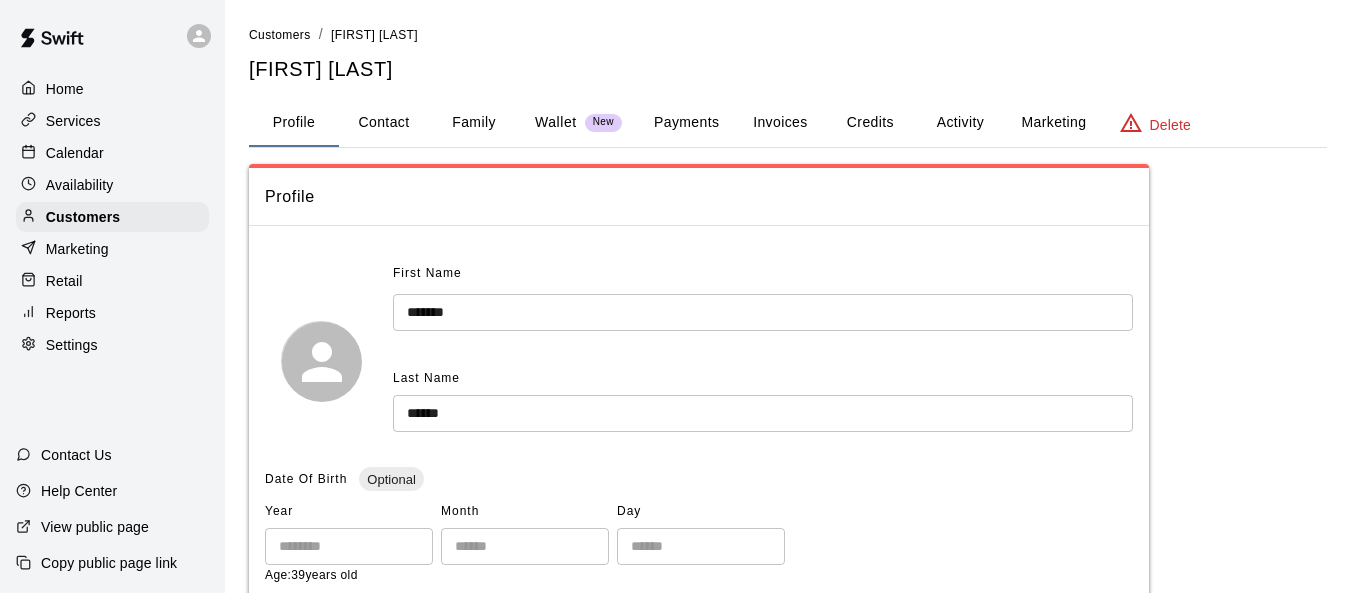 click on "Invoices" at bounding box center (780, 123) 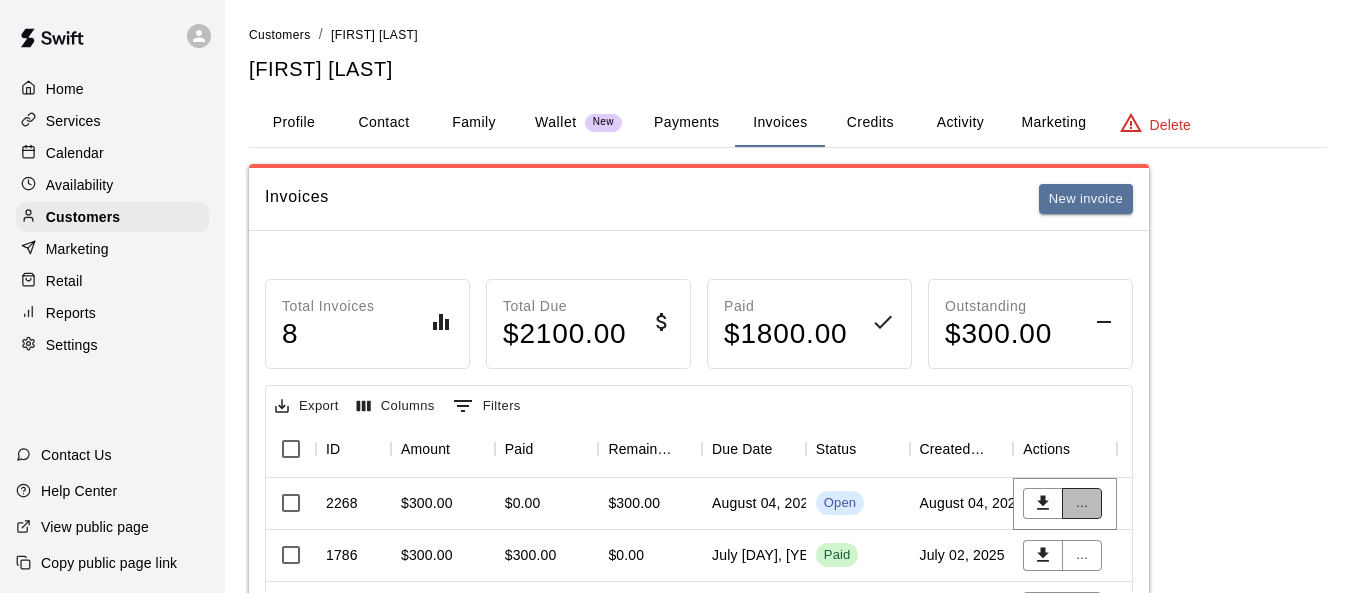 click on "..." at bounding box center [1082, 503] 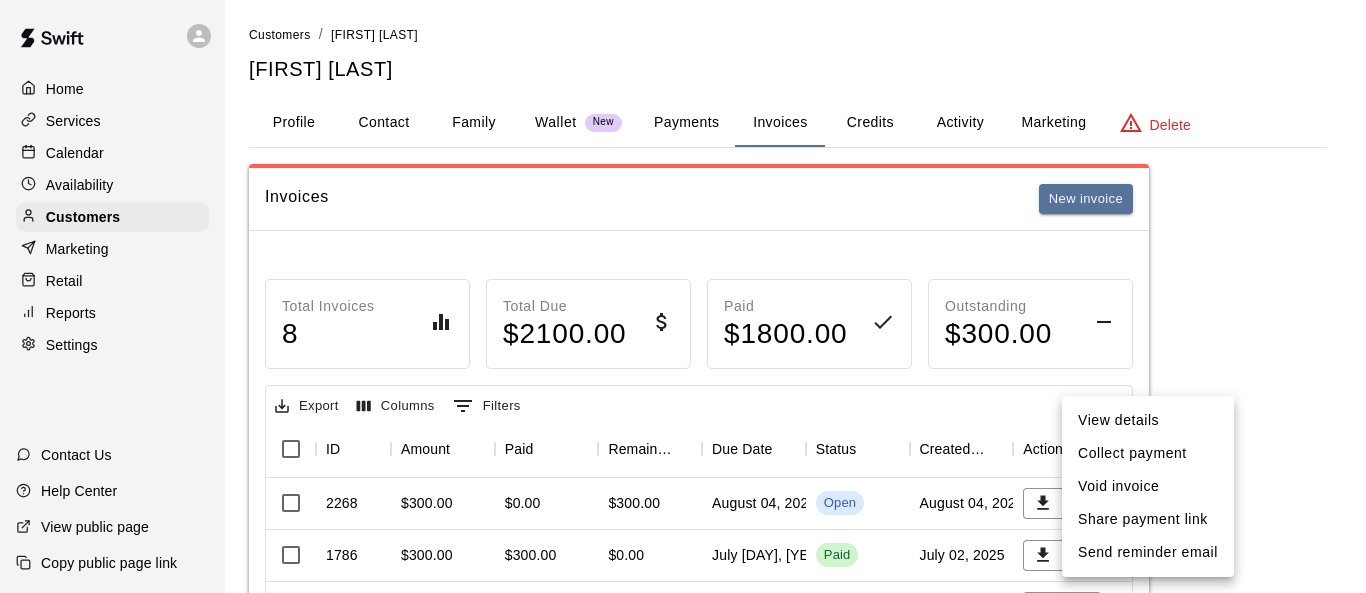 click on "Collect payment" at bounding box center (1148, 453) 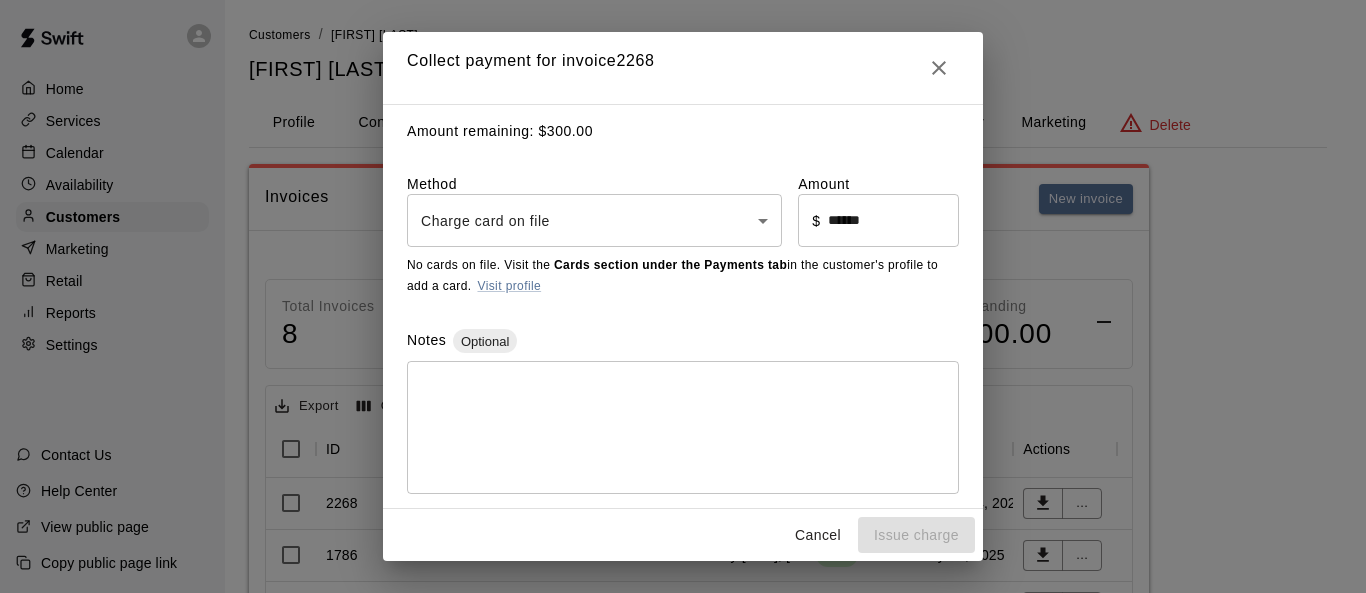 click on "Home Services Calendar Availability Customers Marketing Retail Reports Settings Contact Us Help Center View public page Copy public page link Customers / Jennell Rourke Jennell Rourke Profile Contact Family Wallet New Payments Invoices Credits Activity Marketing Delete Invoices New invoice Total Invoices 8 Total Due $ 2100.00 Paid $ 1800.00 Outstanding $ 300.00 Export Columns 0 Filters ID Amount Paid Remaining Due Date Status Created On Actions 2268 $300.00 $0.00 $300.00 August 04, 2025 Open August 04, 2025 ... 1786 $300.00 $300.00 $0.00 July 07, 2025 Paid July 02, 2025 ... 1598 $300.00 $300.00 $0.00 June 02, 2025 Paid June 02, 2025 ... 1330 $300.00 $300.00 $0.00 May 05, 2025 Paid April 27, 2025 ... 1329 $325.00 $0.00 $325.00 May 05, 2025 Void April 27, 2025 ... 1154 $300.00 $300.00 $0.00 April 07, 2025 Paid March 23, 2025 ... 991 $300.00 $300.00 $0.00 March 03, 2025 Paid February 28, 2025 ... 825 $300.00 $300.00 $0.00 February 03, 2025 Paid February 03, 2025 ... Rows per page: 100 *** 1–8 of 8 Close 2268 $" at bounding box center [683, 506] 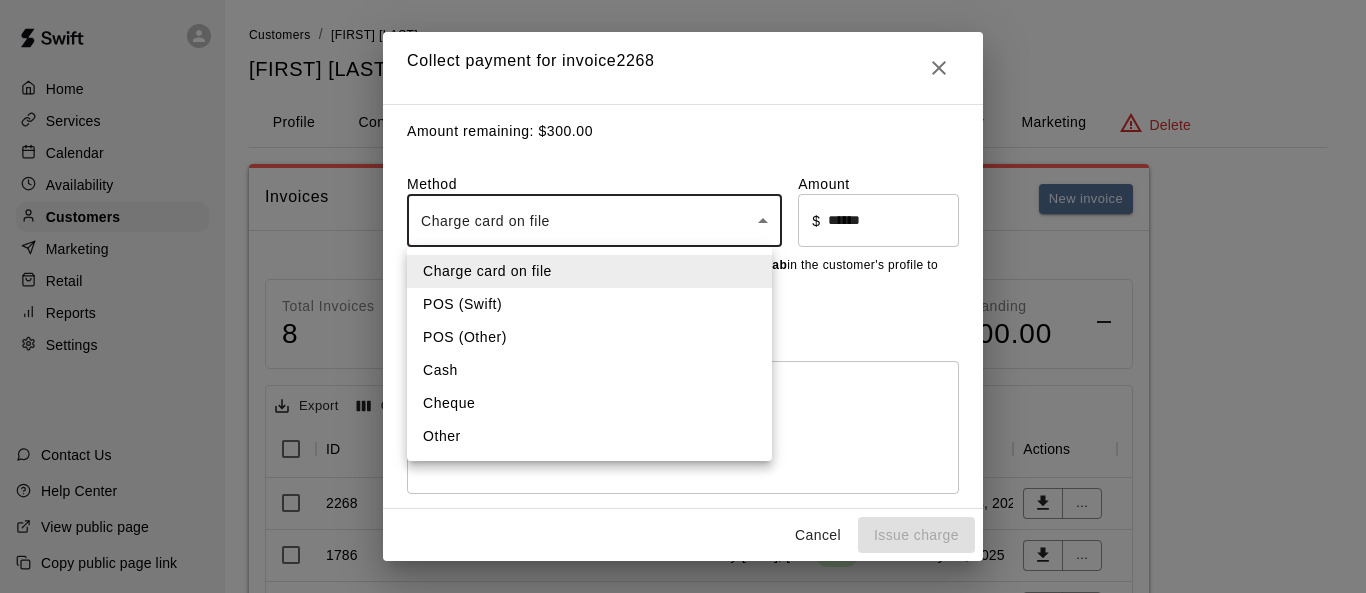 click on "POS (Other)" at bounding box center [589, 337] 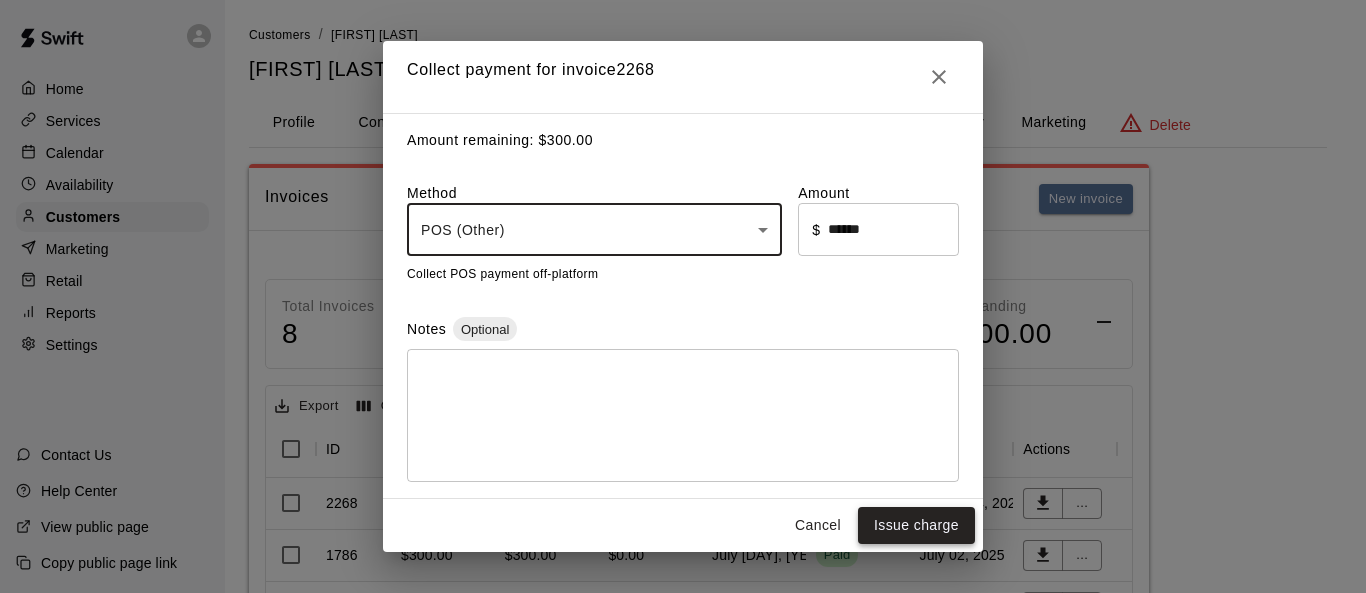 click on "Issue charge" at bounding box center (916, 525) 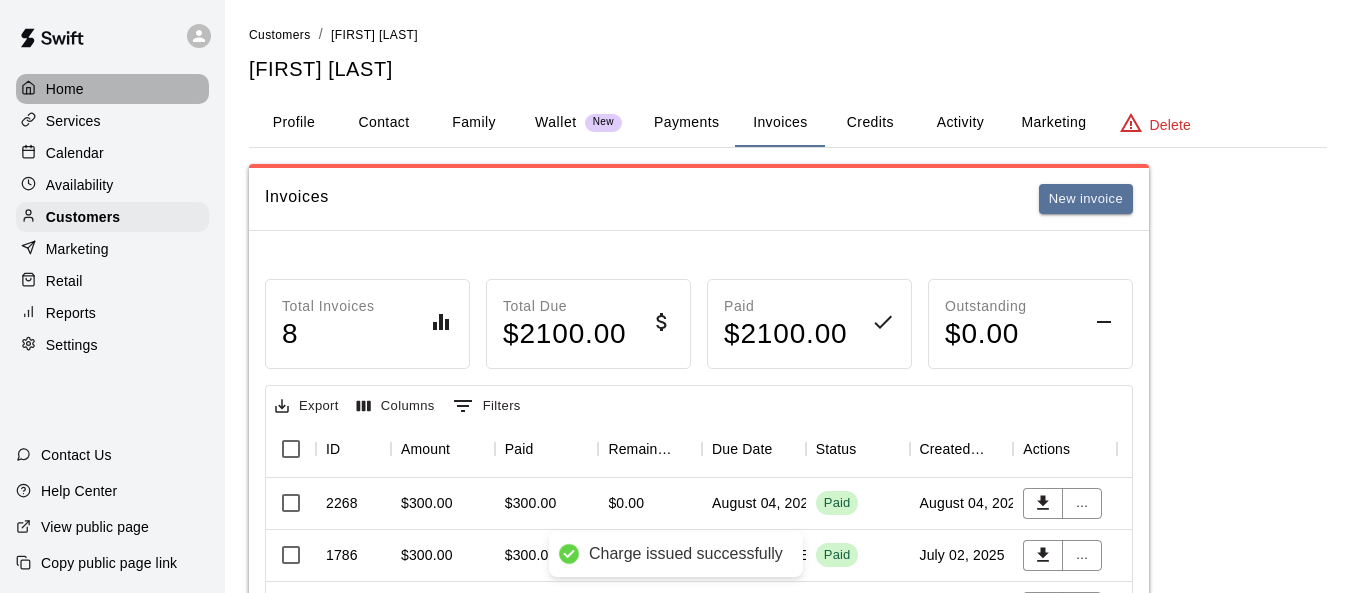 click on "Home" at bounding box center [65, 89] 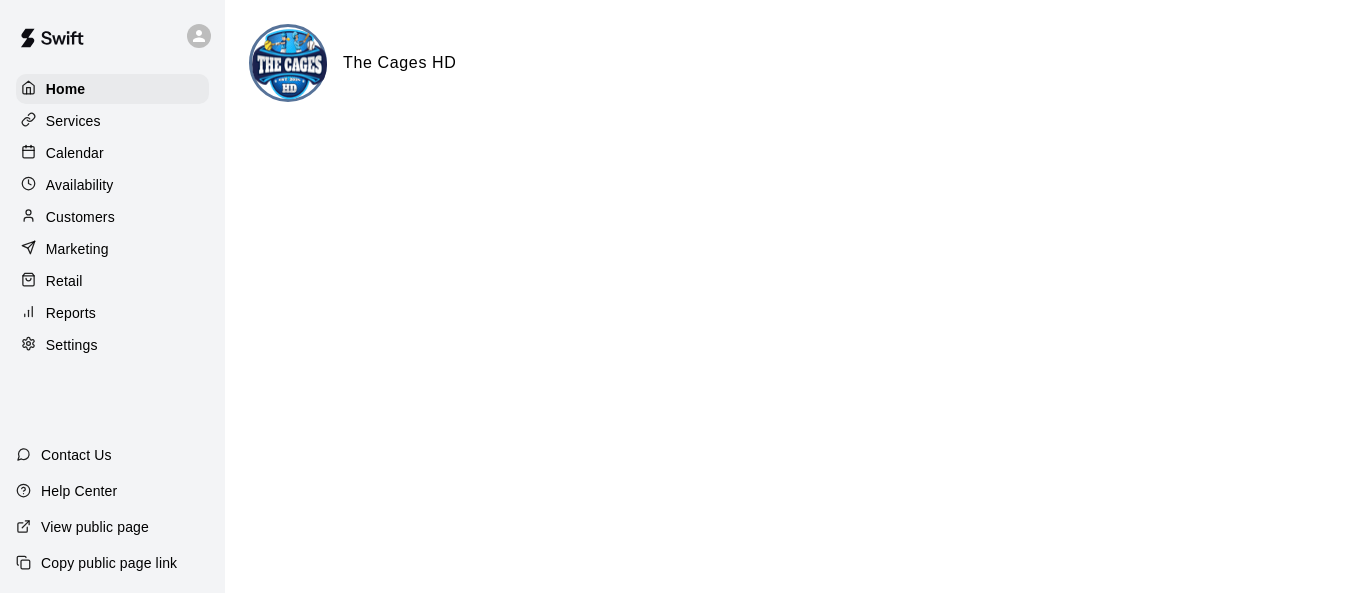 click on "Calendar" at bounding box center (75, 153) 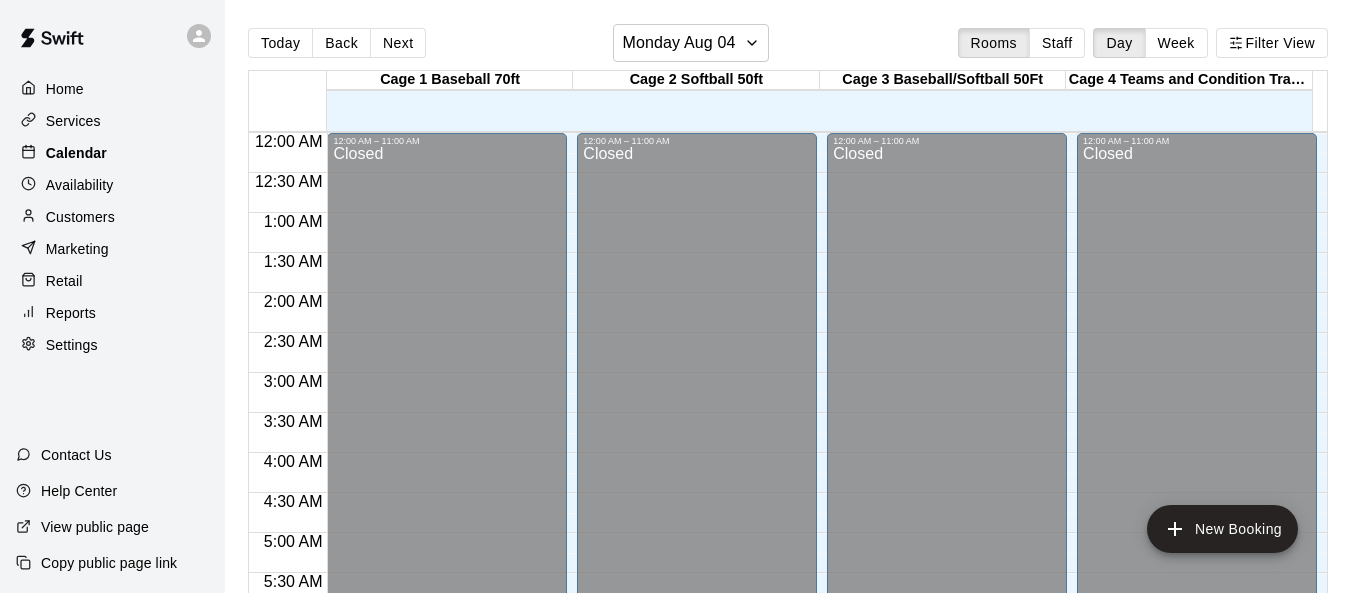 scroll, scrollTop: 1317, scrollLeft: 0, axis: vertical 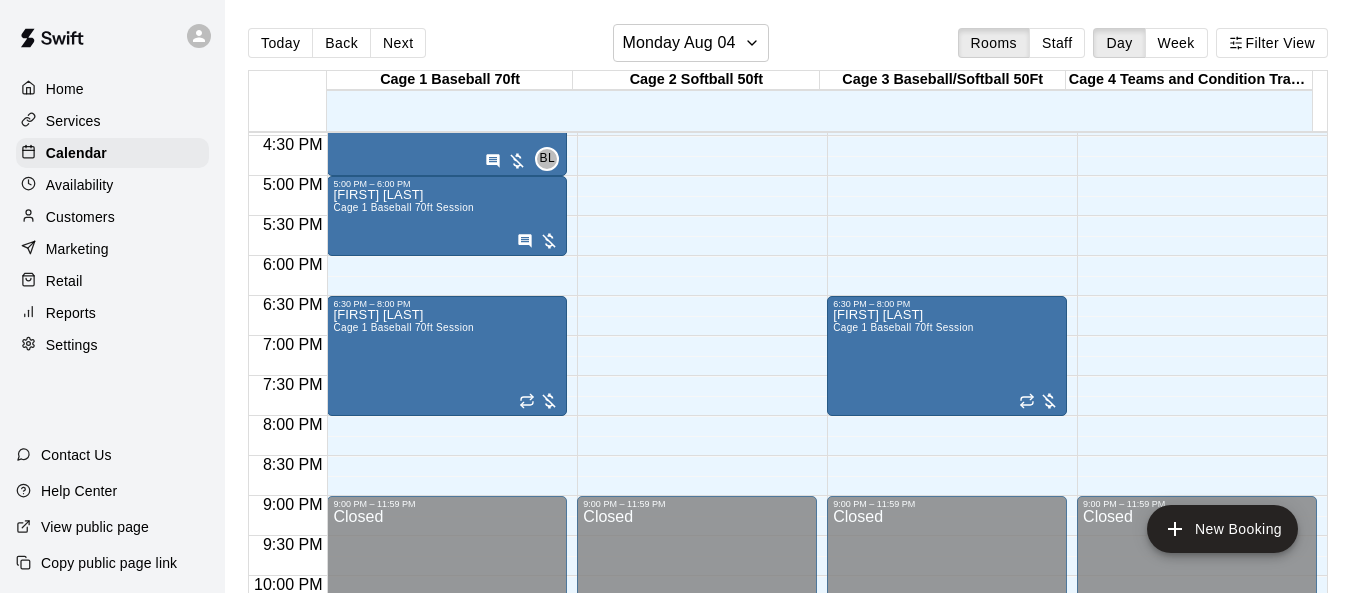 click on "Customers" at bounding box center (80, 217) 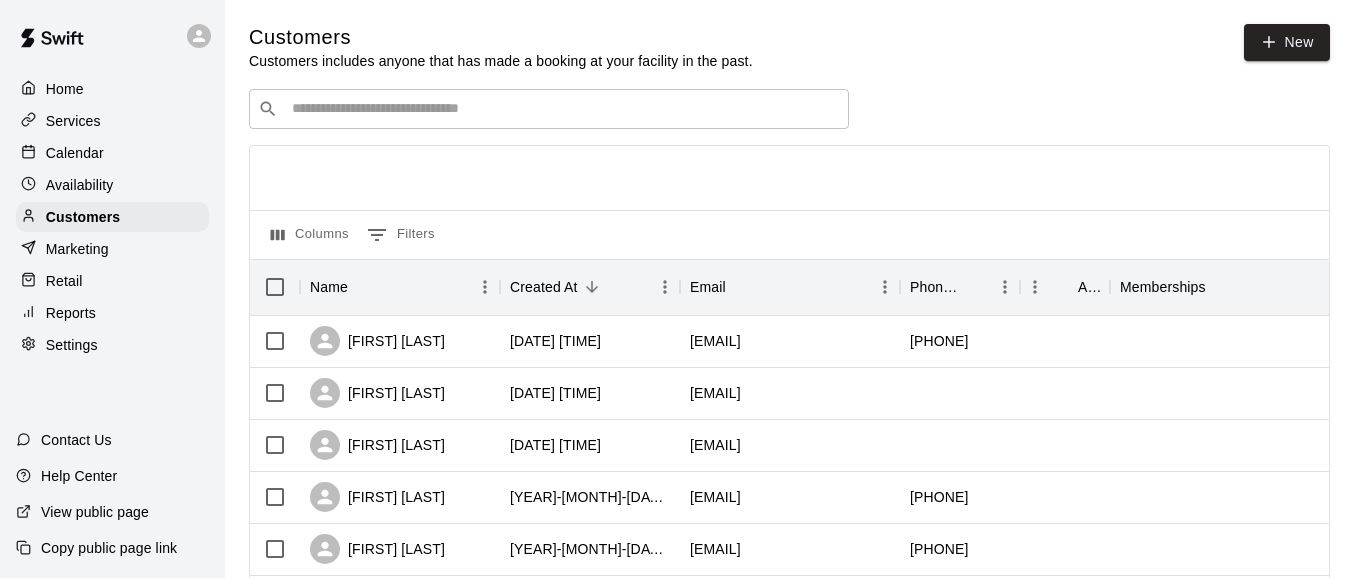 click at bounding box center [563, 109] 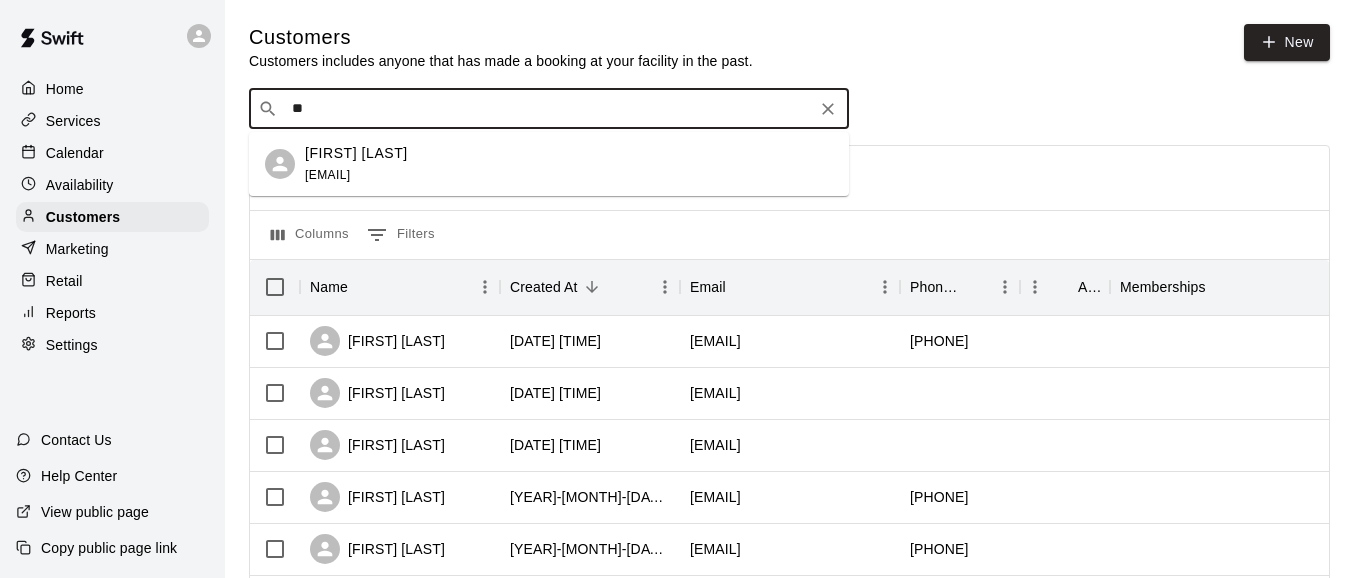 type on "*" 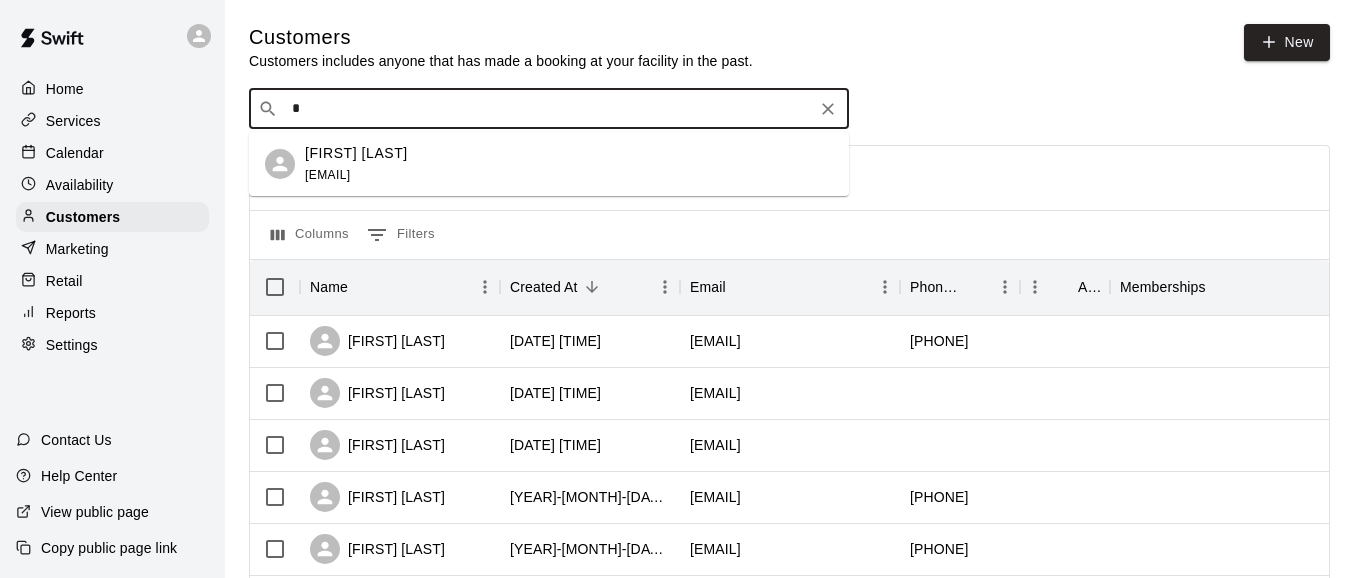 type 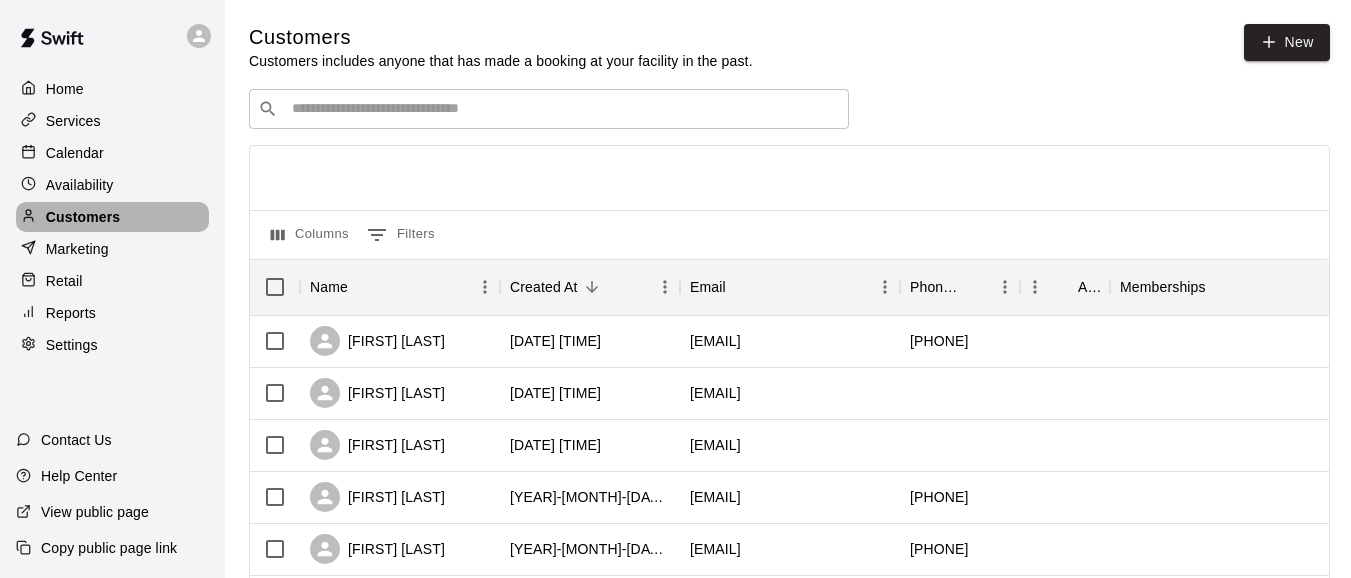 click on "Customers" at bounding box center [112, 217] 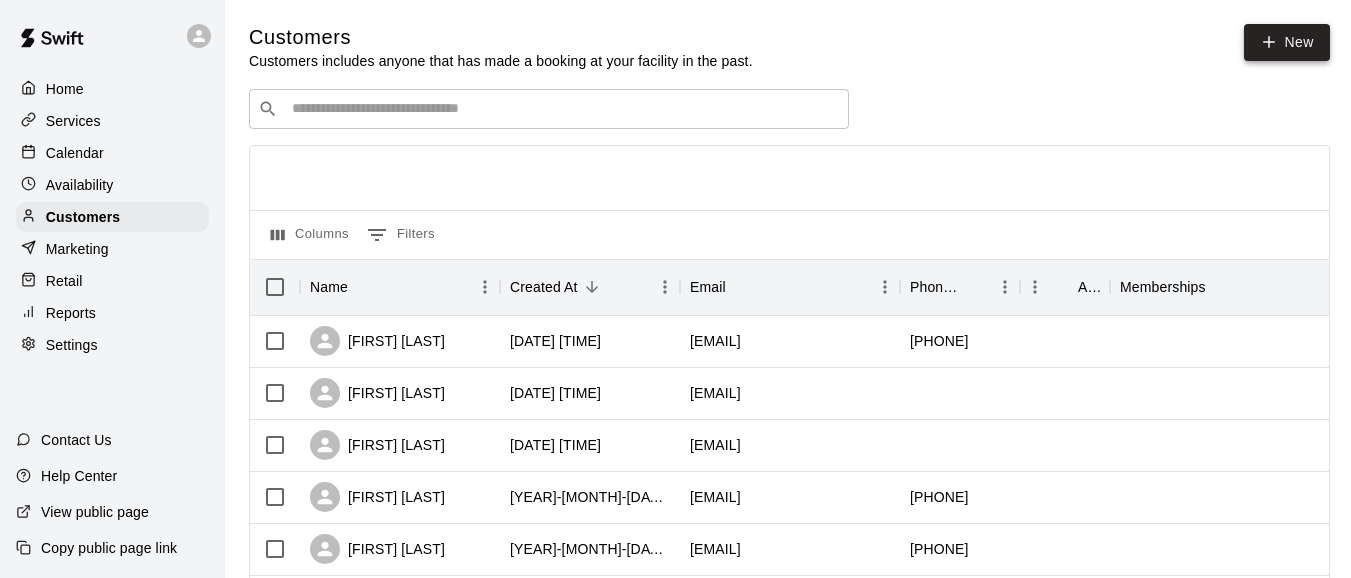 click 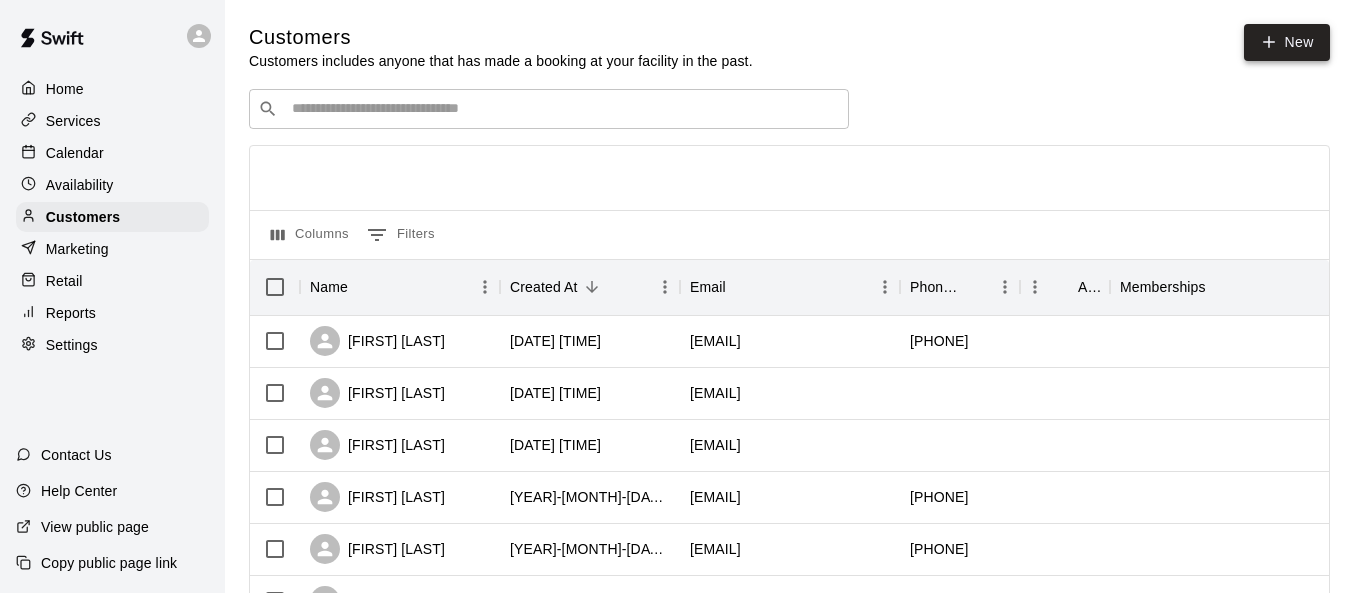 select on "**" 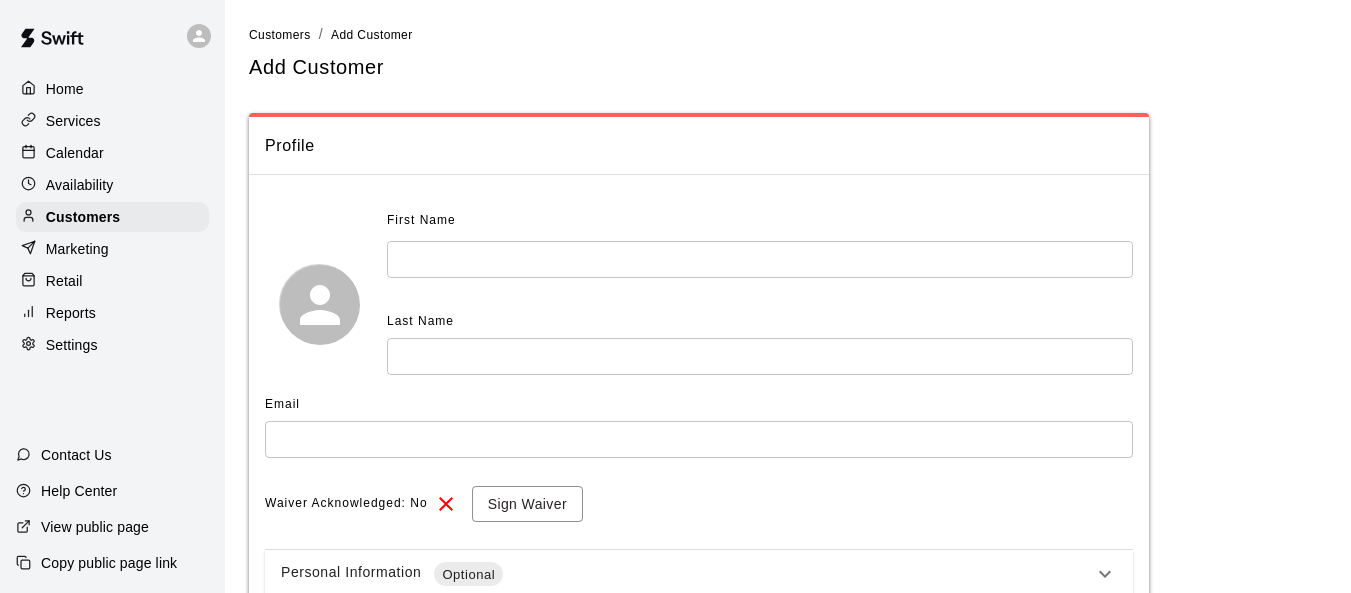 click at bounding box center (760, 259) 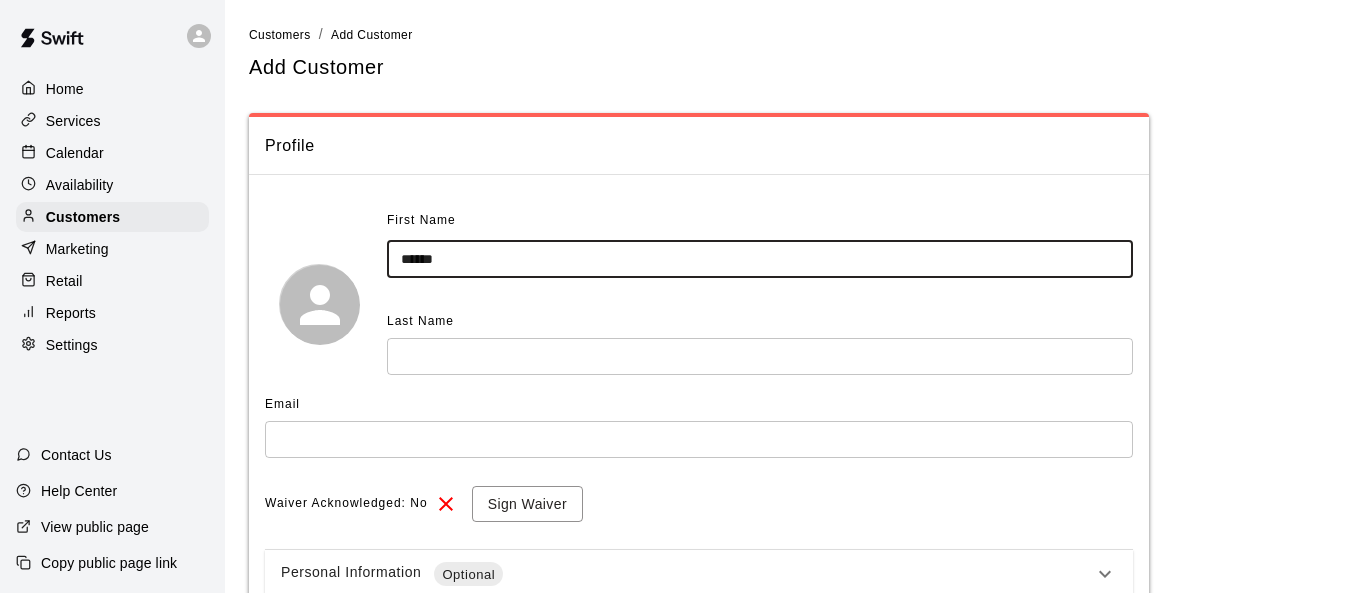 type on "*****" 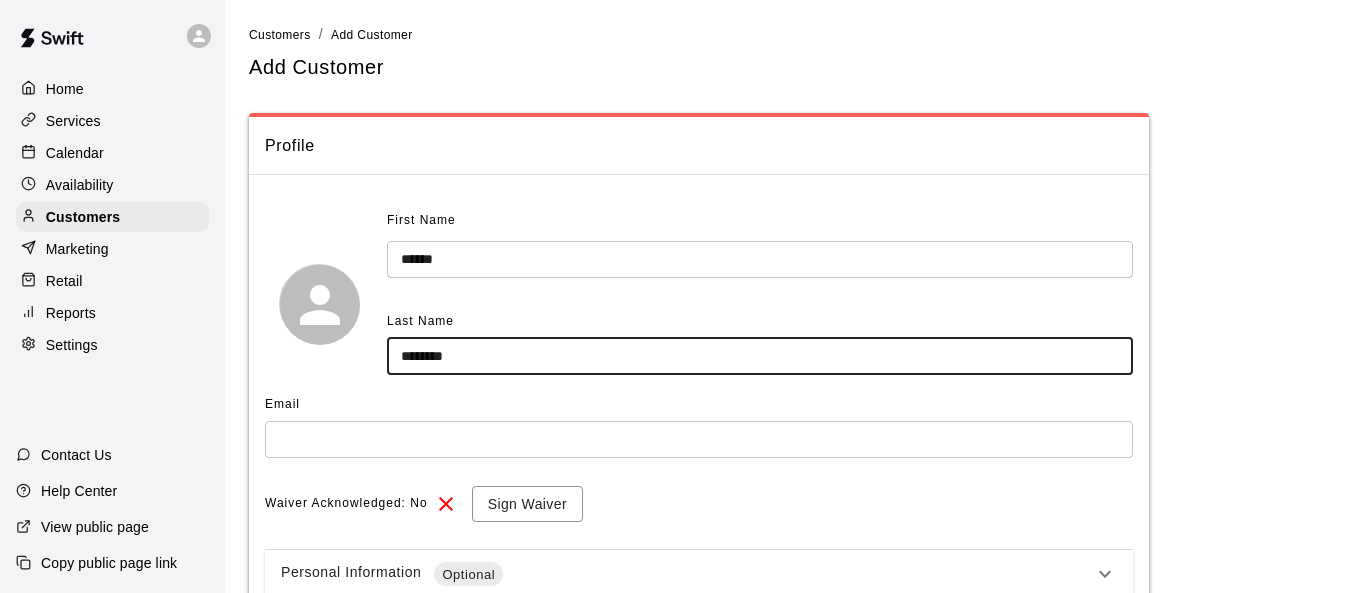 type on "*******" 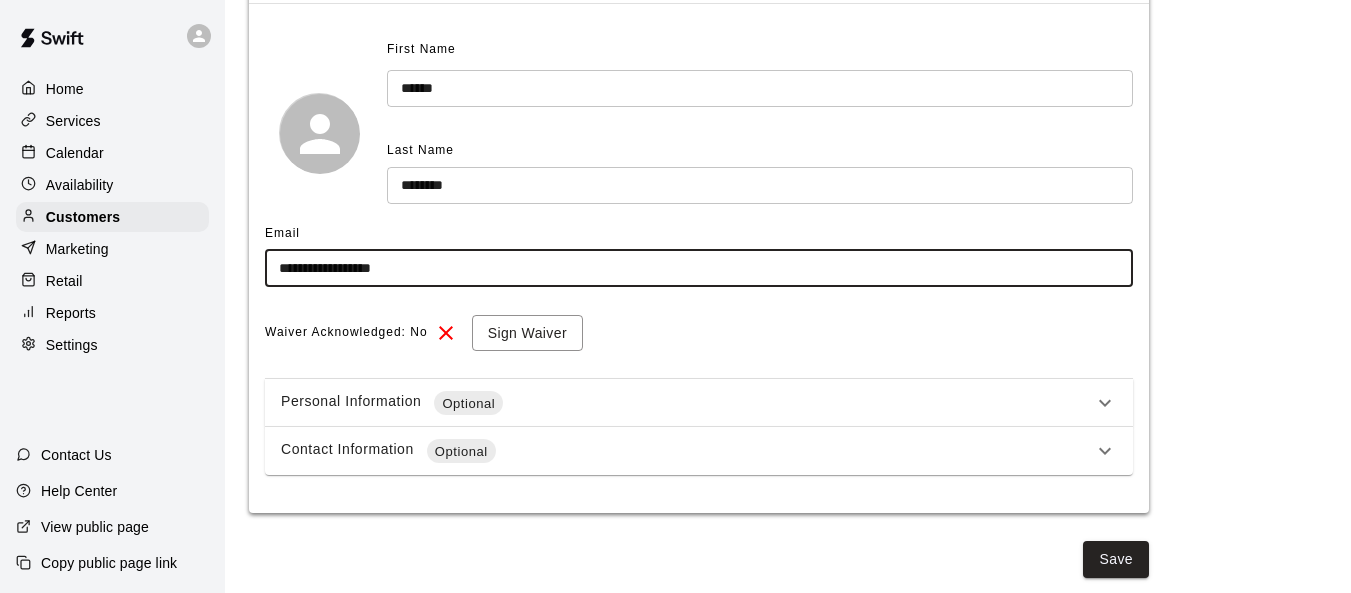 scroll, scrollTop: 172, scrollLeft: 0, axis: vertical 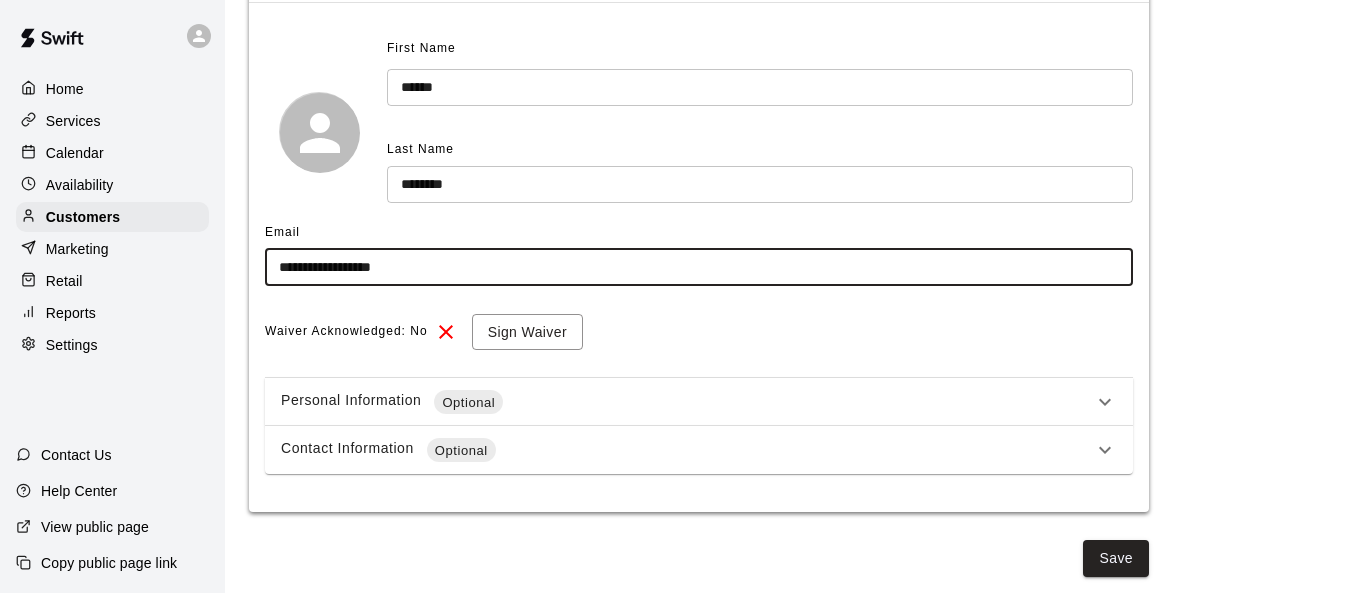 type on "**********" 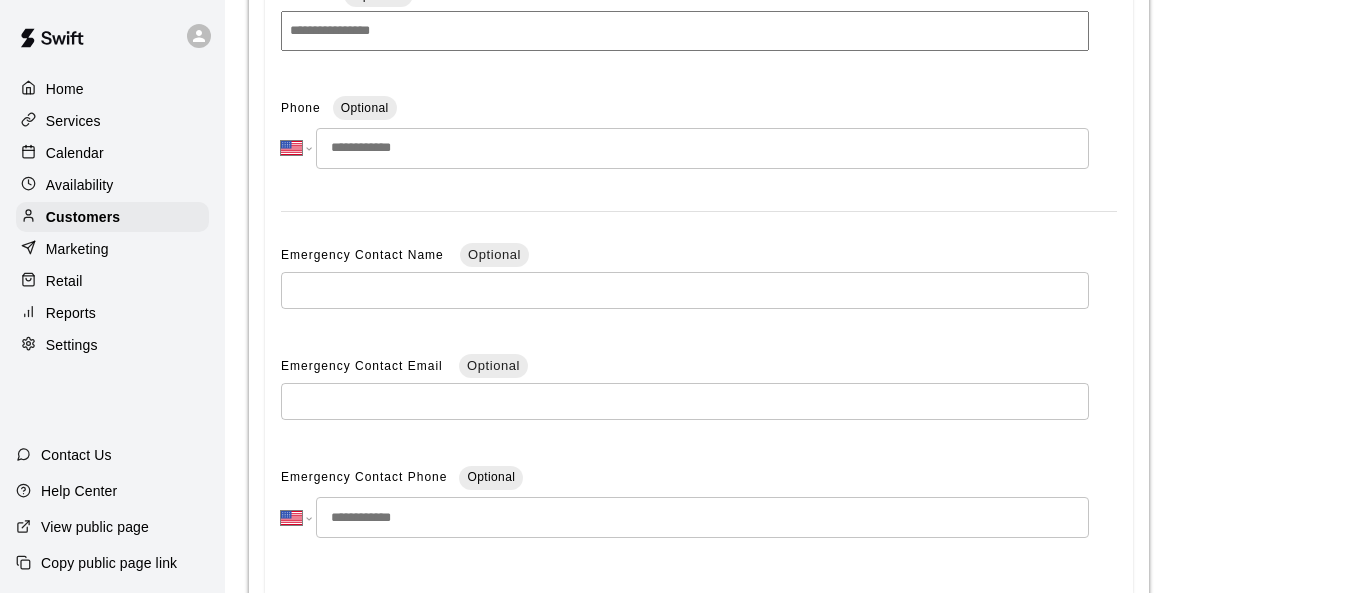 scroll, scrollTop: 672, scrollLeft: 0, axis: vertical 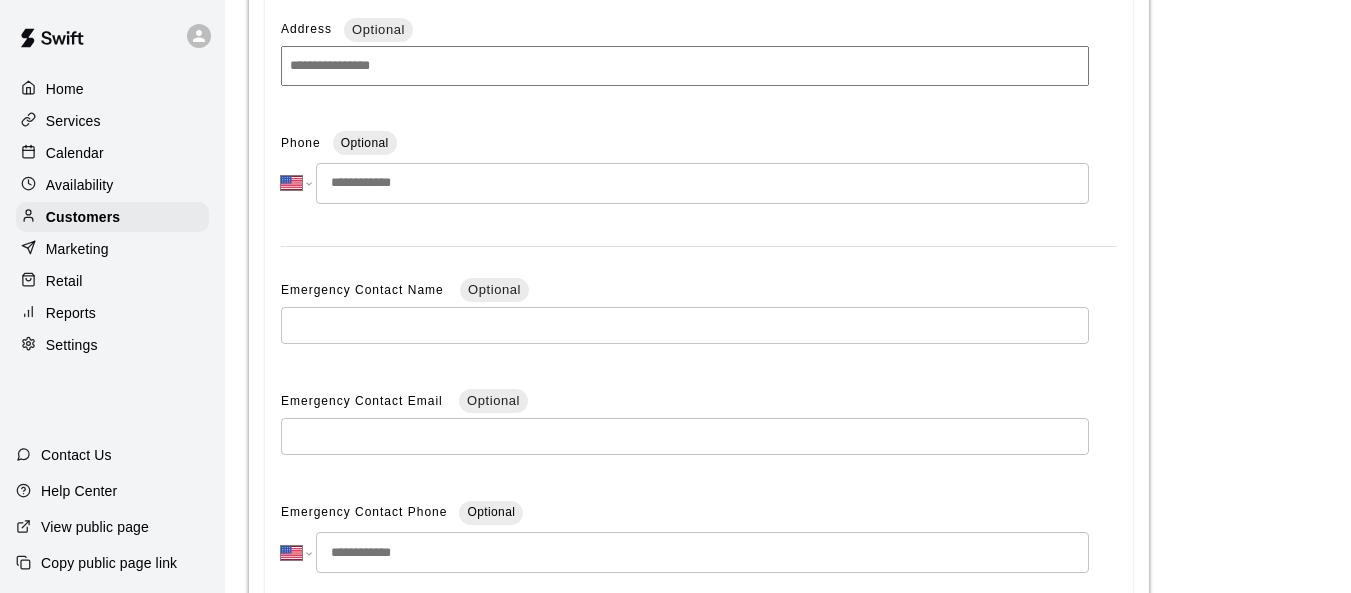 click at bounding box center (702, 183) 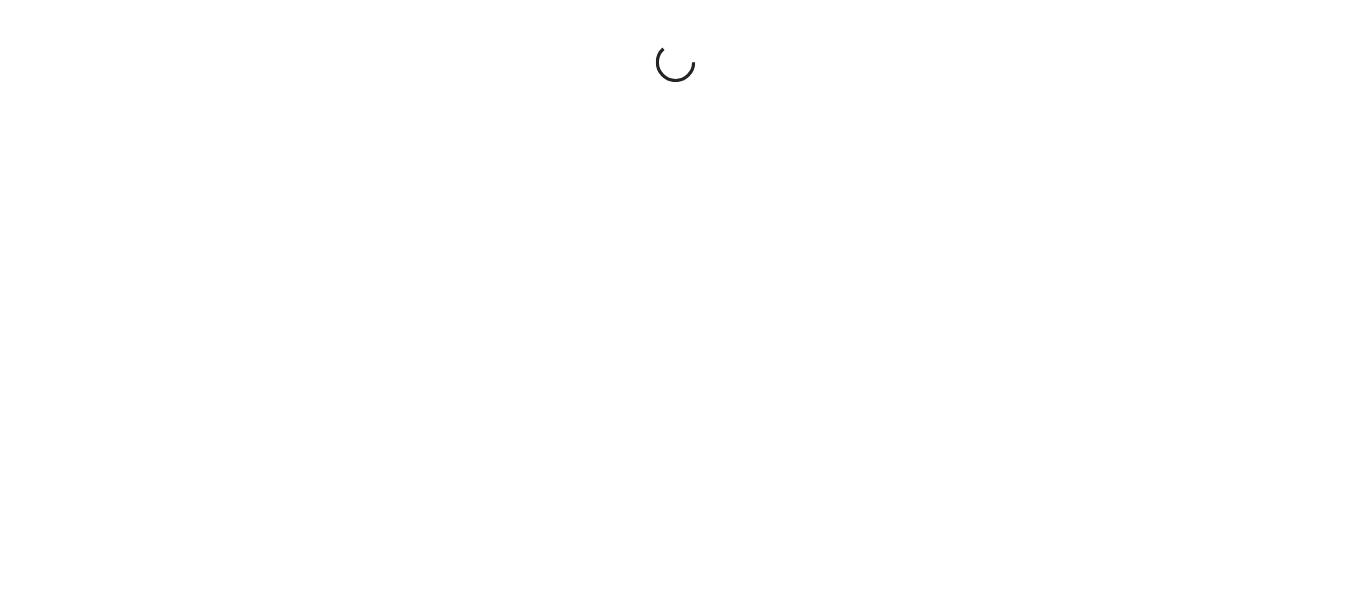 scroll, scrollTop: 0, scrollLeft: 0, axis: both 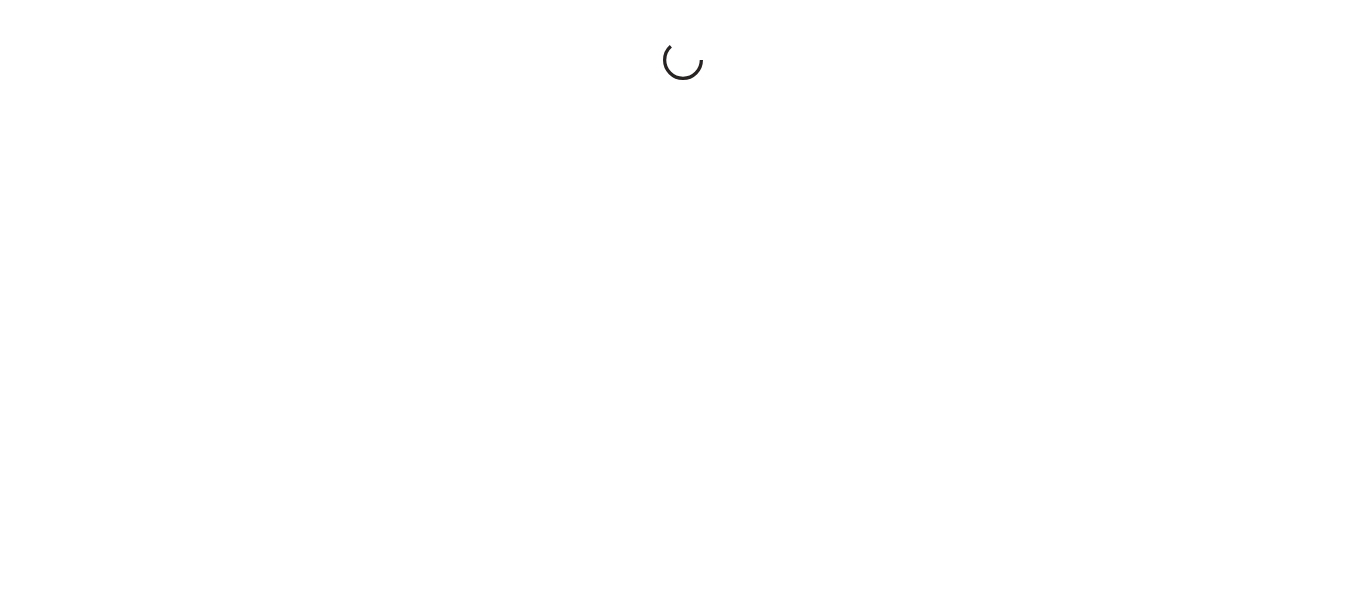 select on "**" 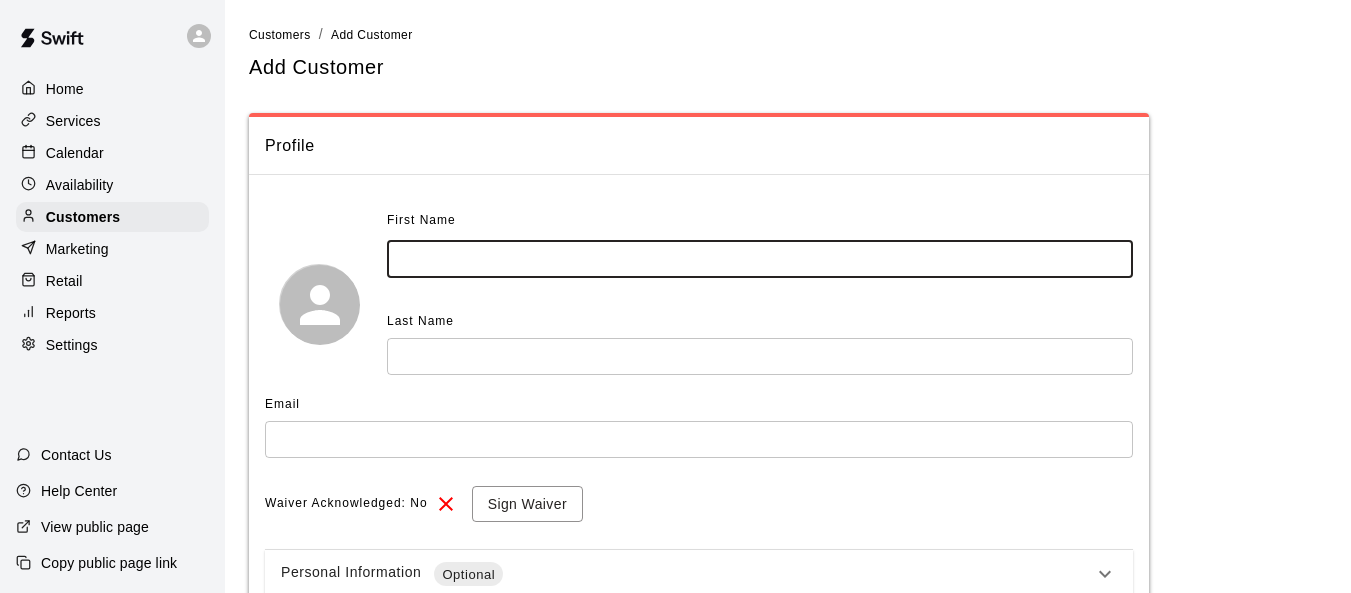 click at bounding box center (760, 259) 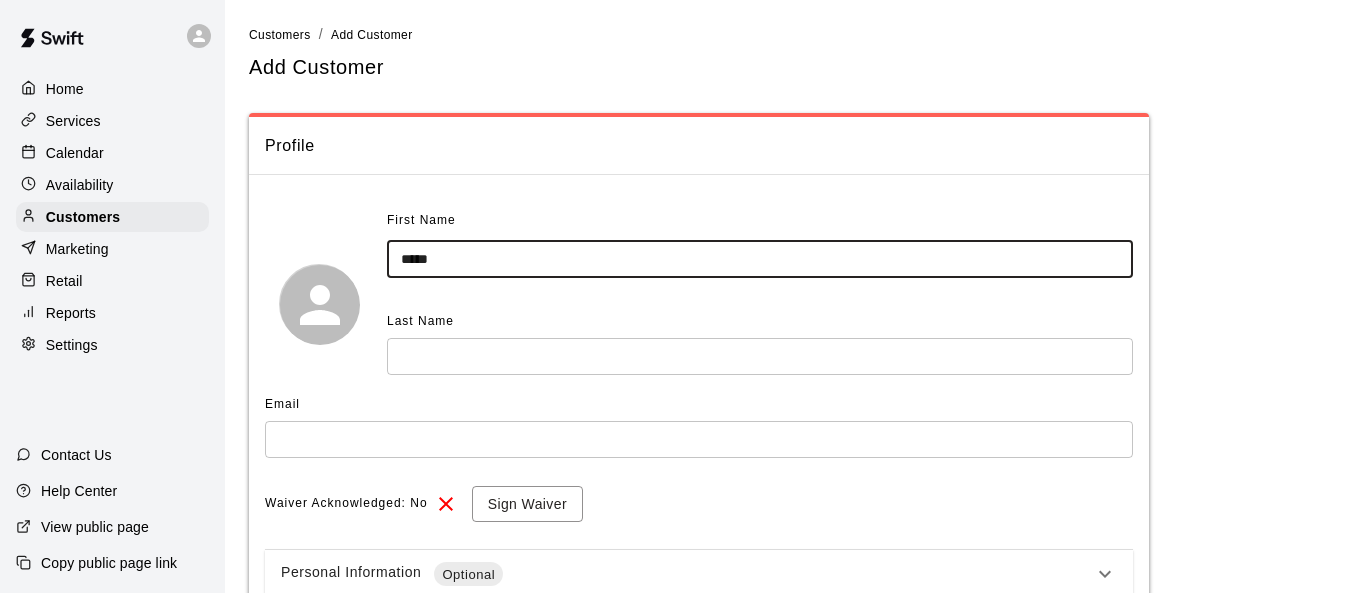 type on "*****" 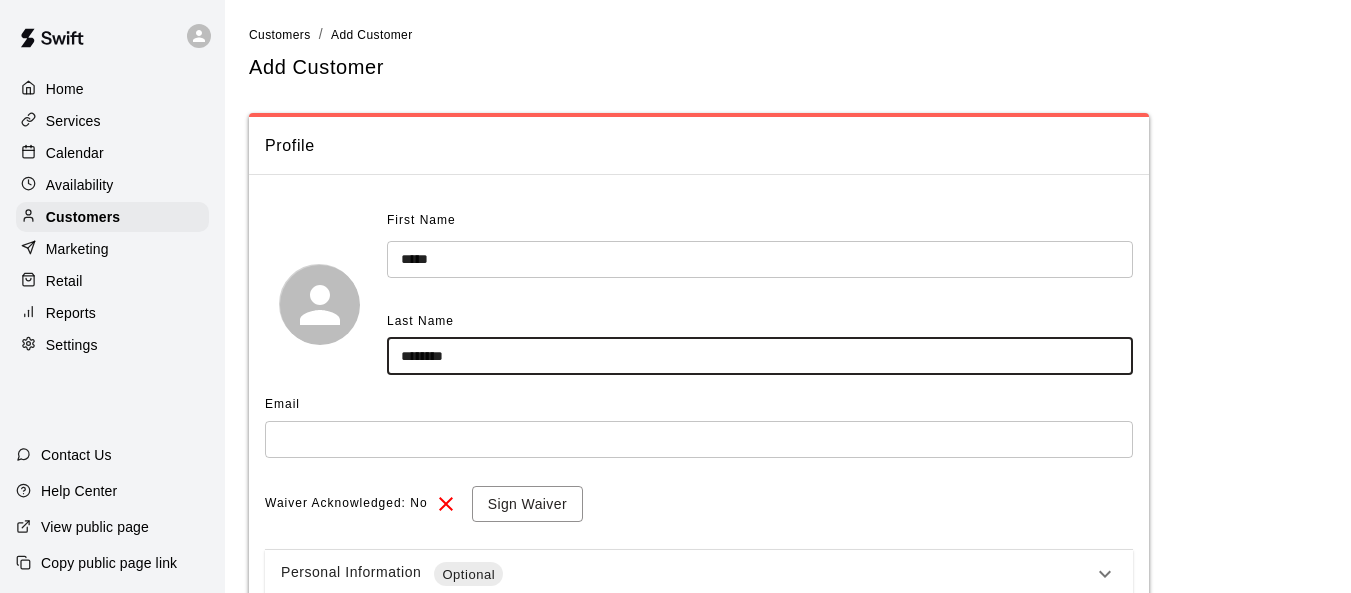 type on "*******" 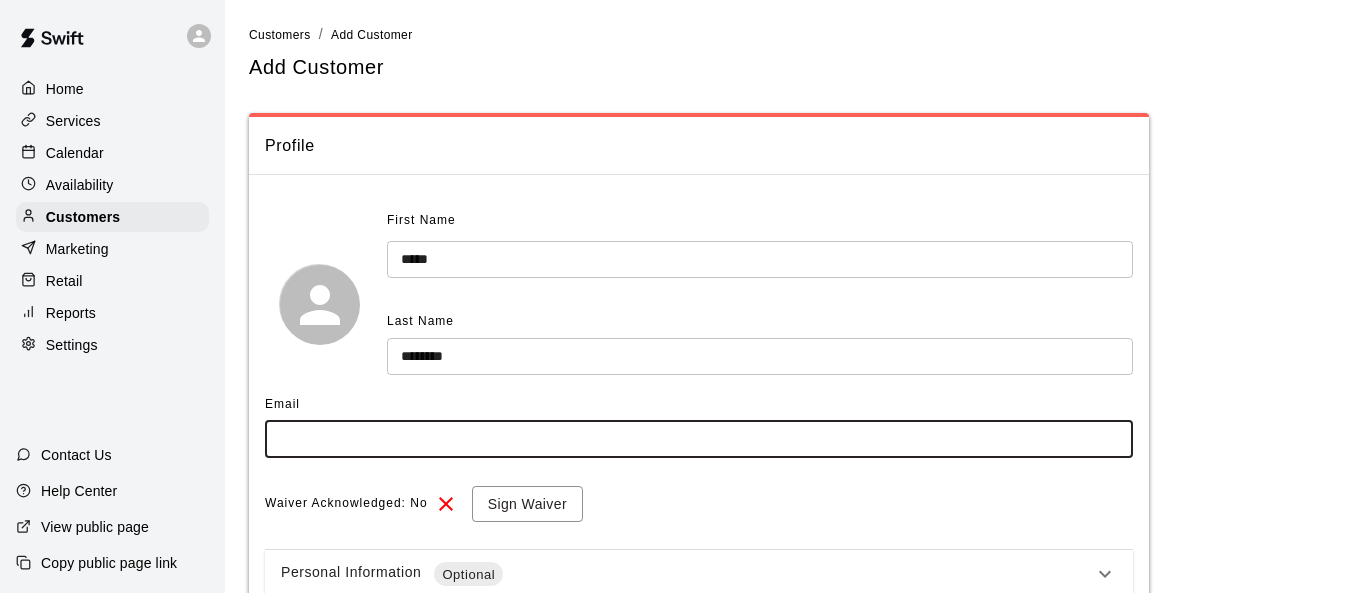 click on "Waiver Acknowledged:   No Sign Waiver" at bounding box center (699, 504) 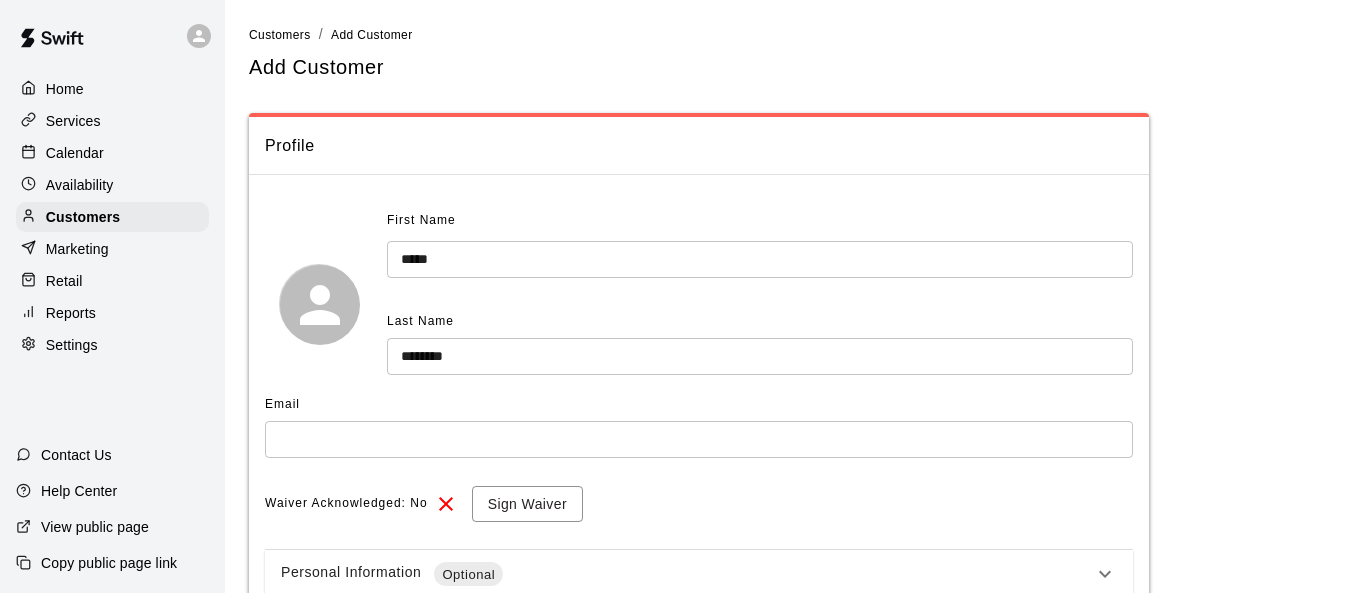 click at bounding box center [699, 439] 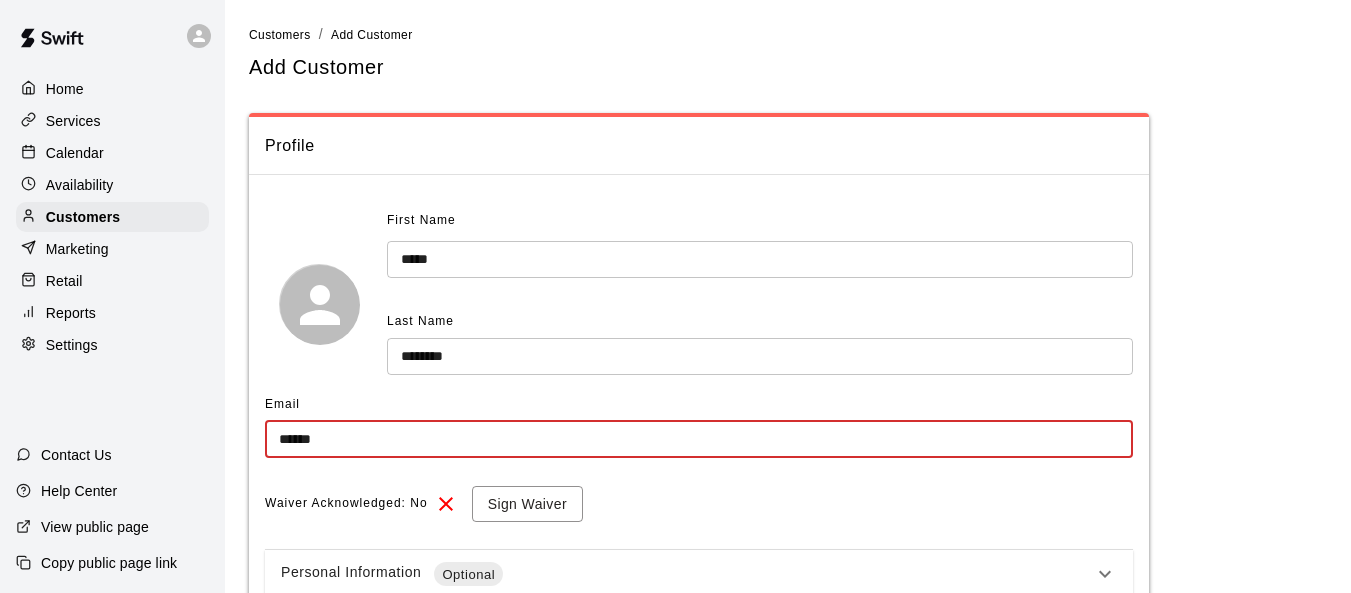 type on "**********" 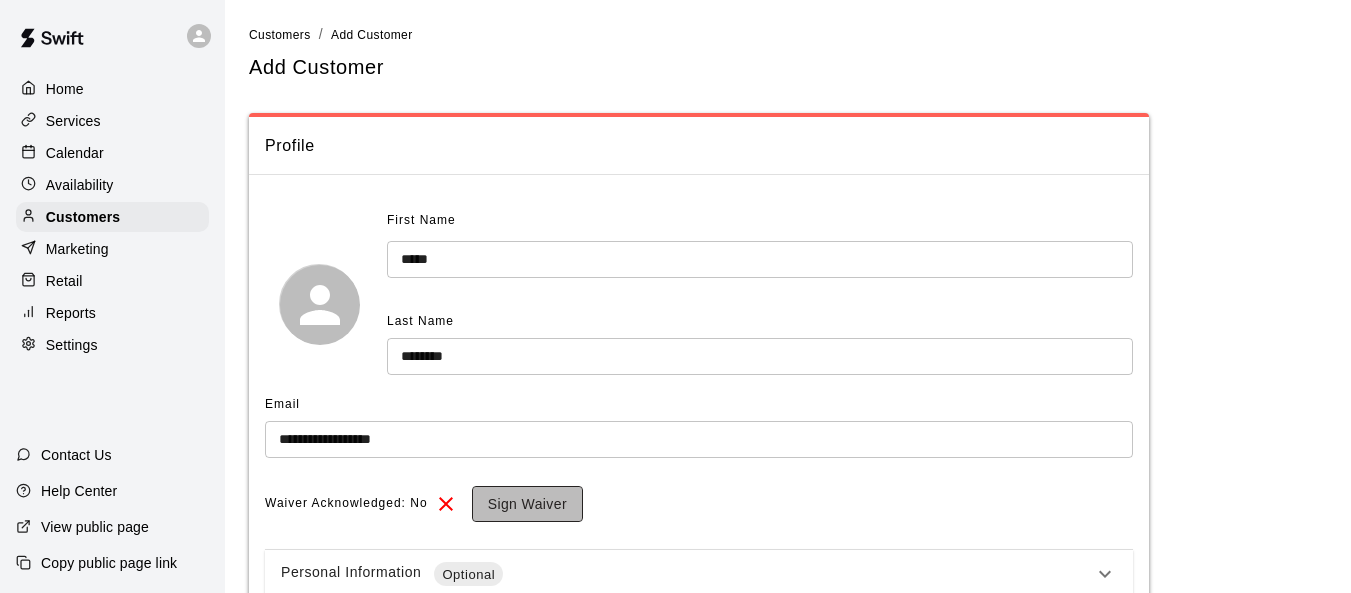click on "Sign Waiver" at bounding box center (527, 504) 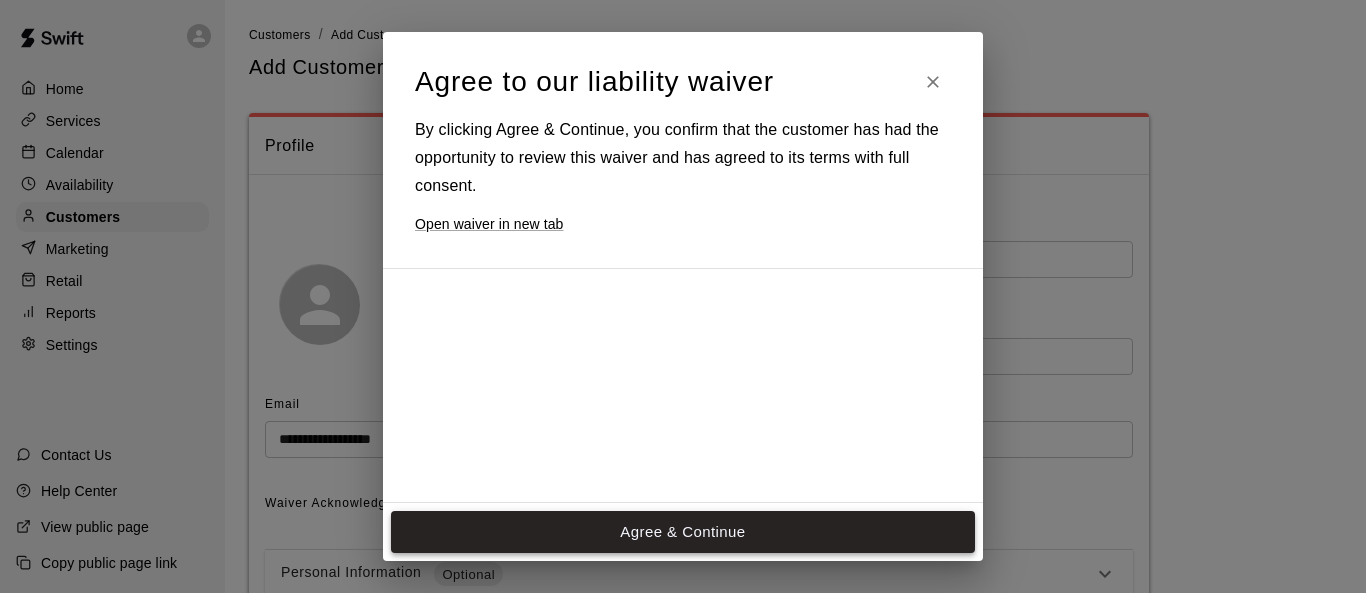 click on "Agree & Continue" at bounding box center (683, 532) 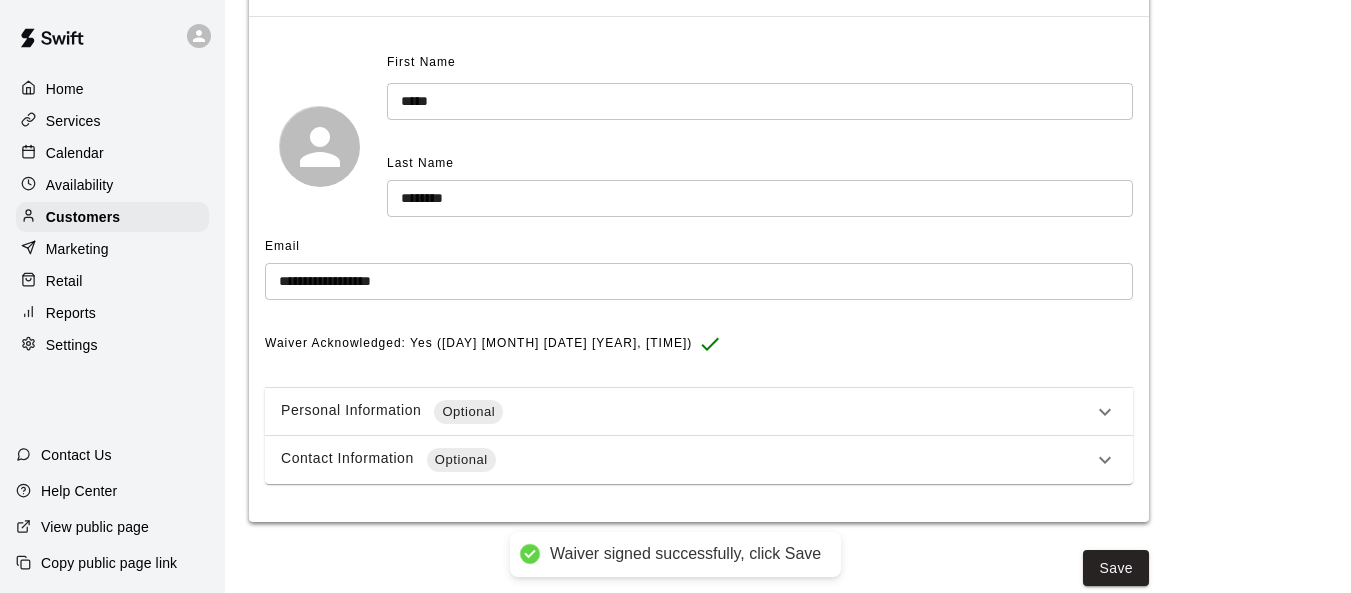 scroll, scrollTop: 167, scrollLeft: 0, axis: vertical 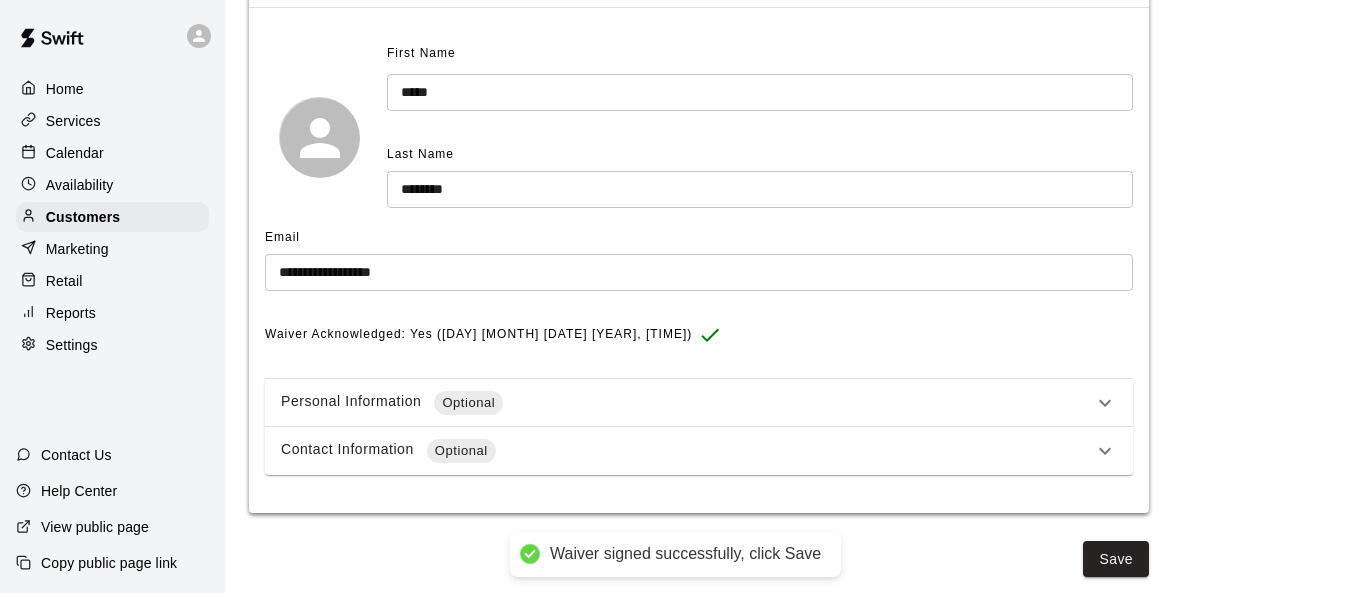 click on "Contact Information Optional" at bounding box center (687, 451) 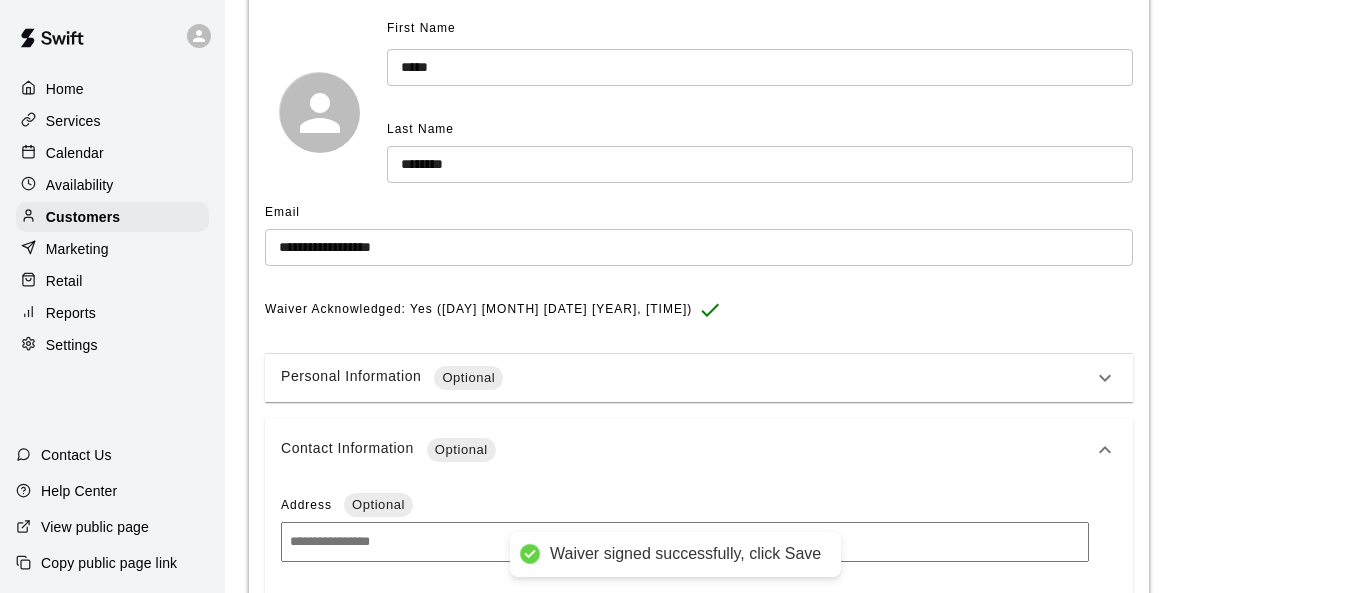 scroll, scrollTop: 567, scrollLeft: 0, axis: vertical 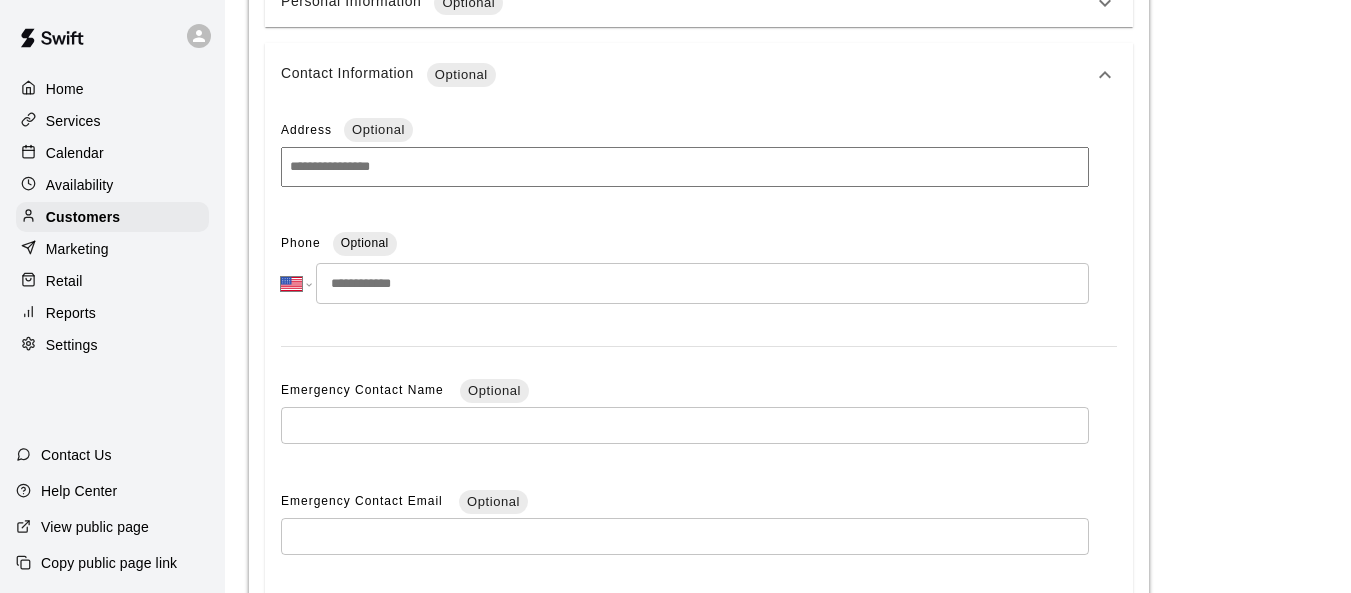 click at bounding box center [702, 283] 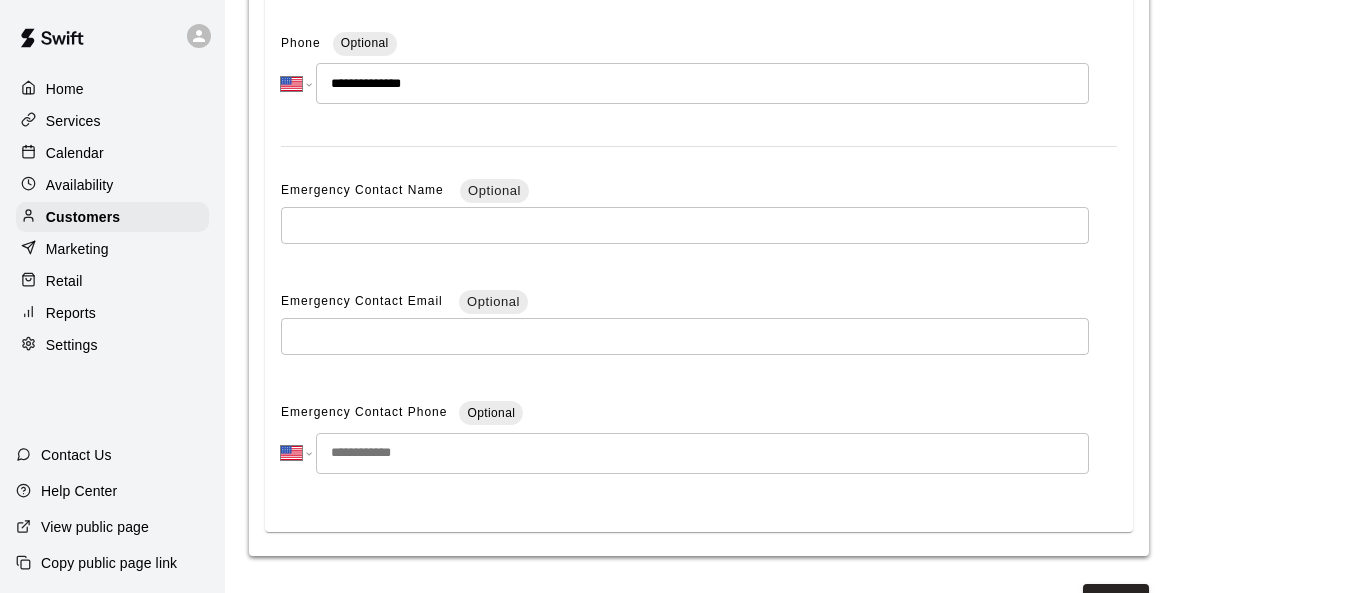 scroll, scrollTop: 812, scrollLeft: 0, axis: vertical 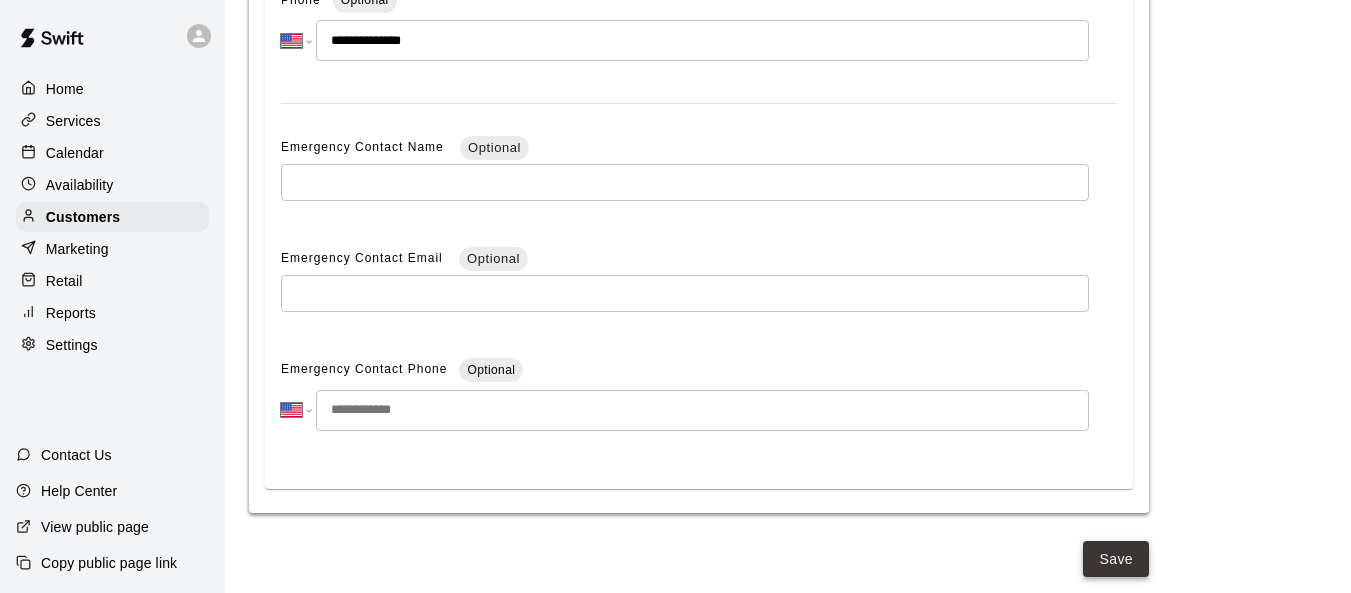 type on "**********" 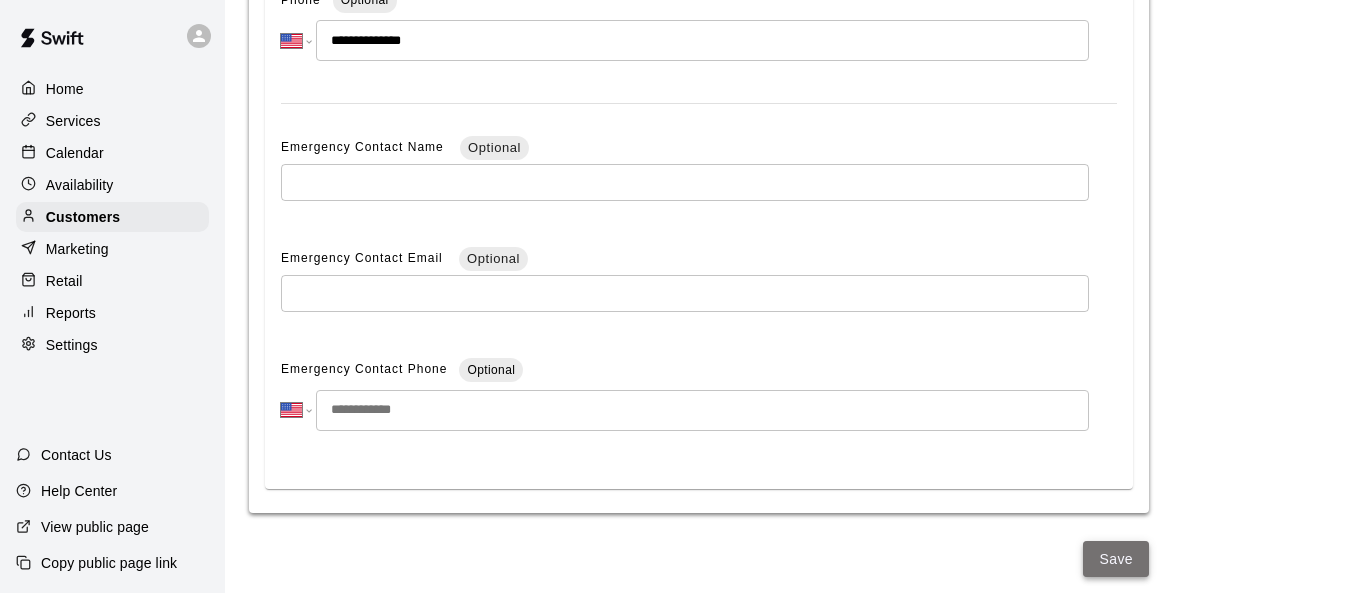 click on "Save" at bounding box center (1116, 559) 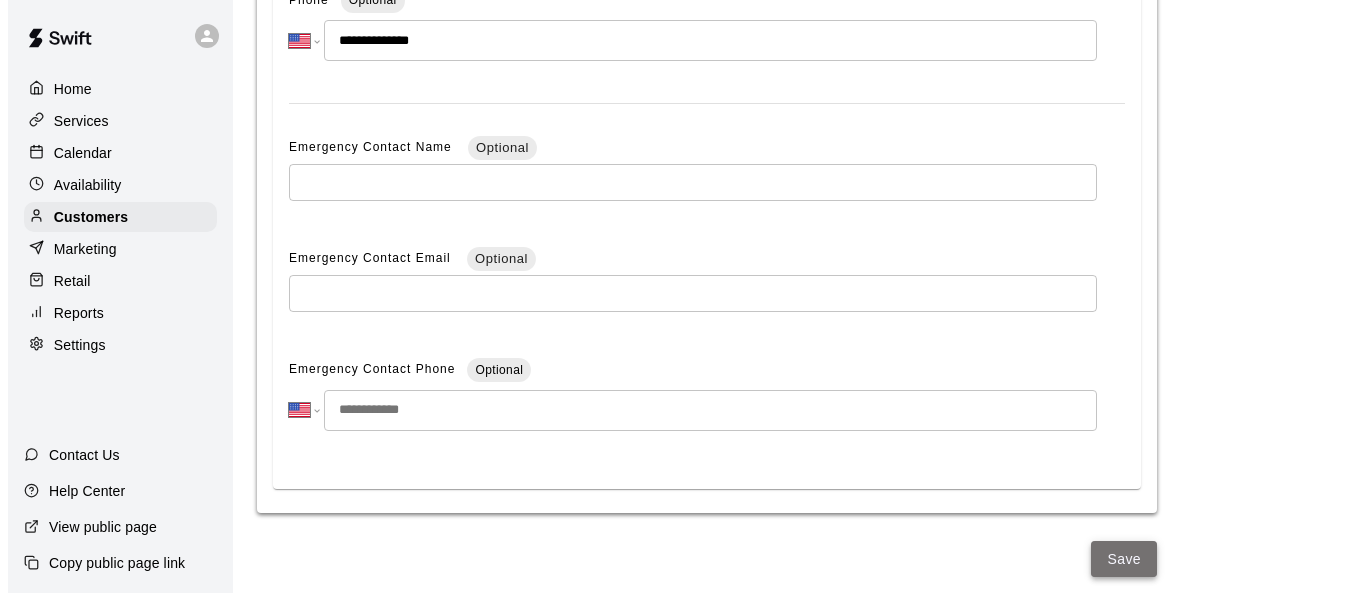 scroll, scrollTop: 0, scrollLeft: 0, axis: both 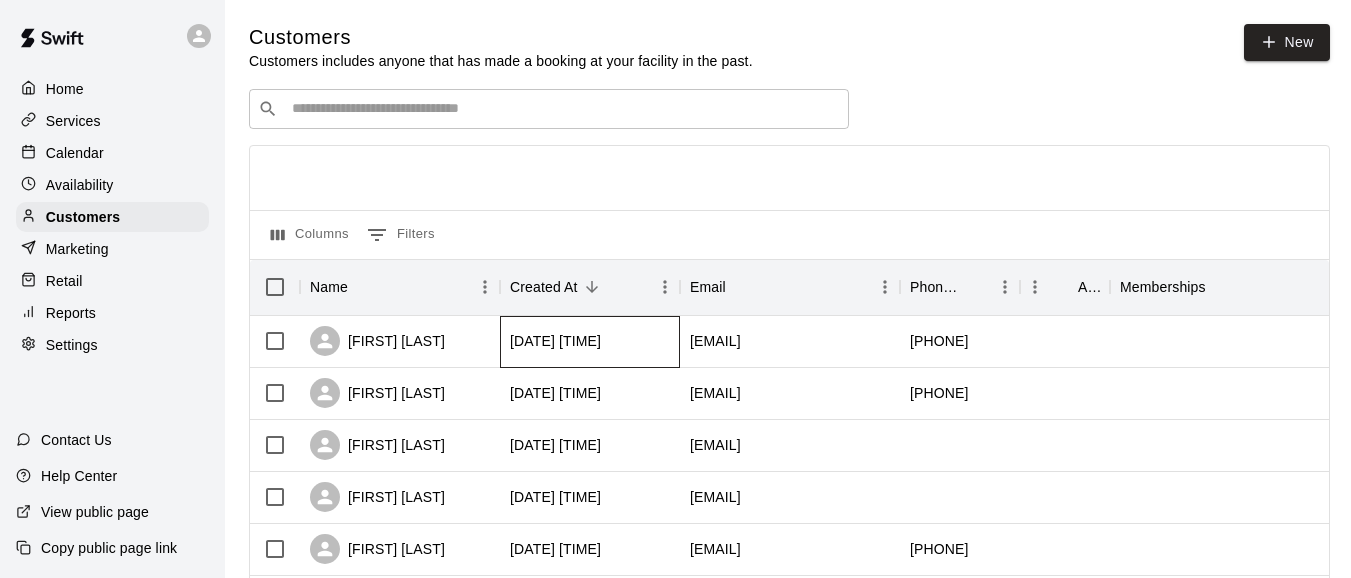 click on "2025-08-04 16:35:11" at bounding box center (555, 341) 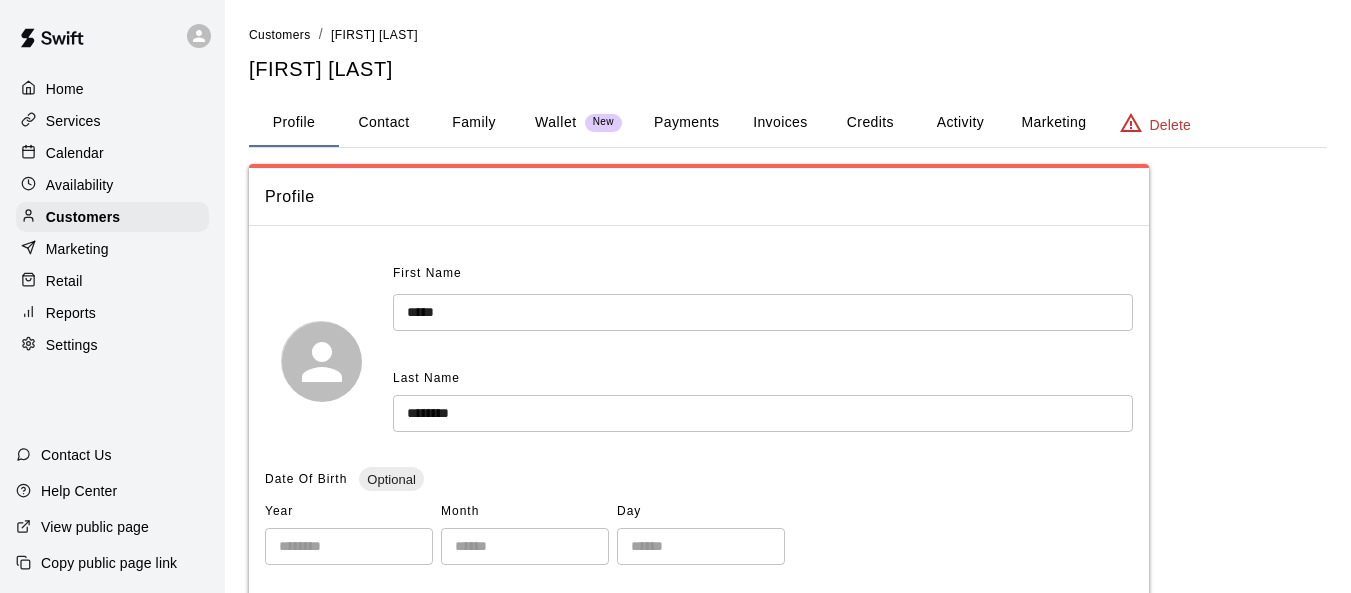 click on "Invoices" at bounding box center [780, 123] 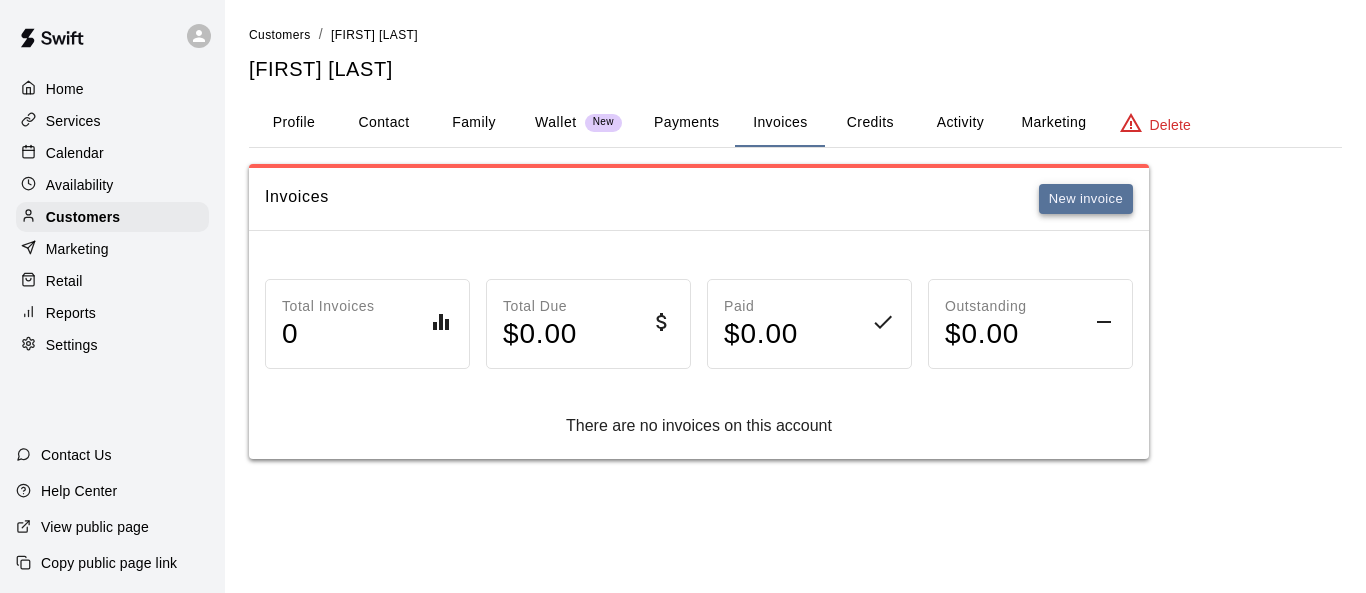 click on "New invoice" at bounding box center [1086, 199] 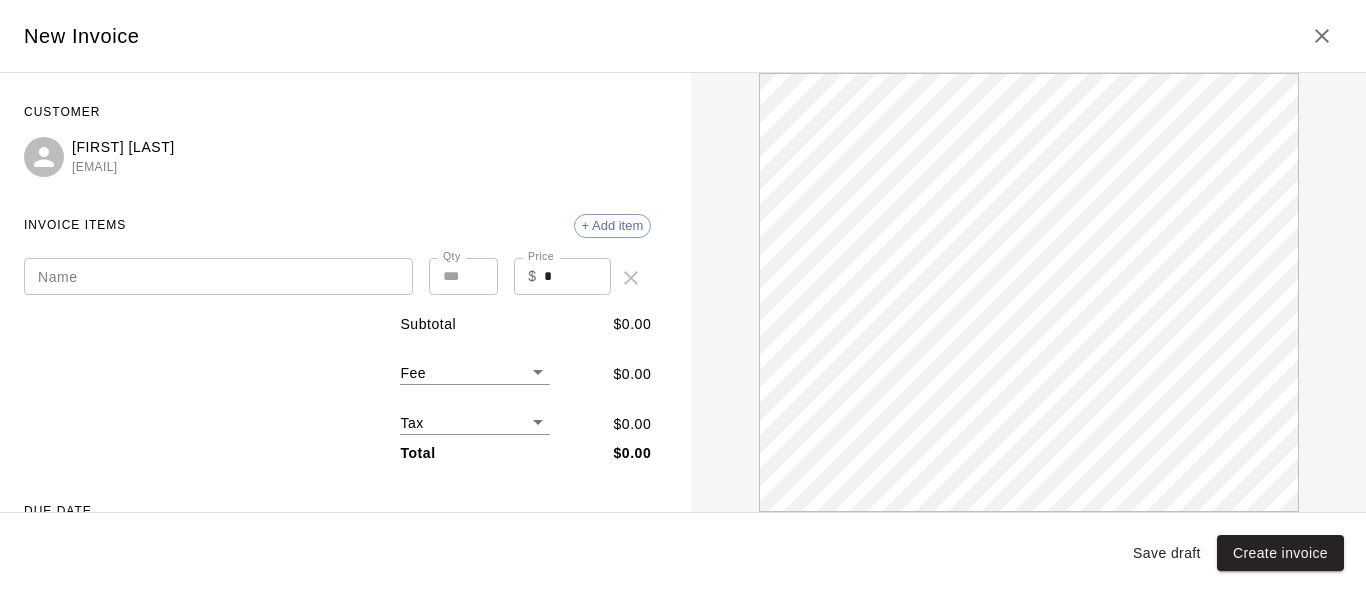 scroll, scrollTop: 0, scrollLeft: 0, axis: both 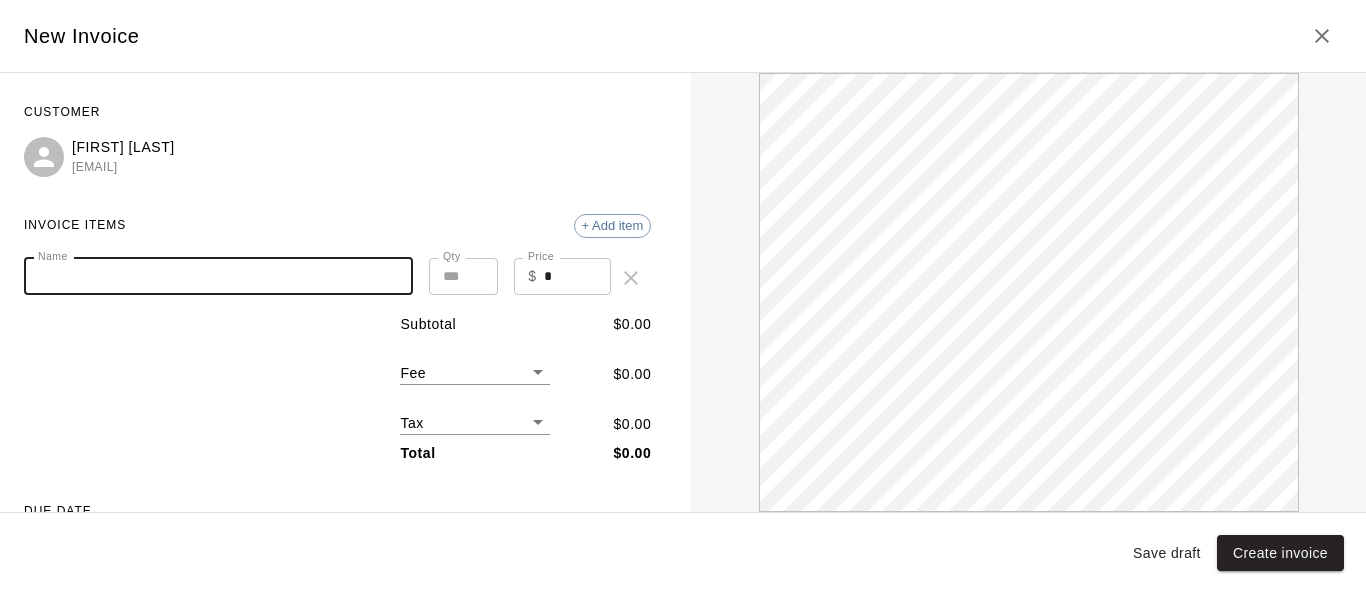 click on "Name" at bounding box center [218, 276] 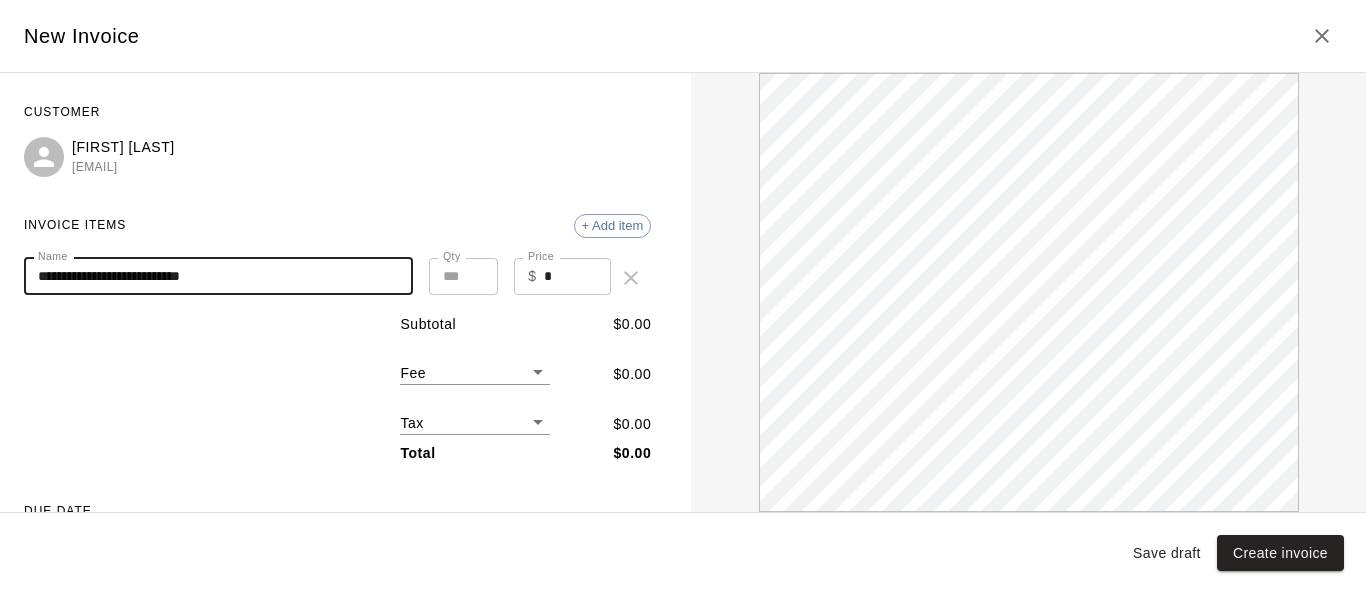 scroll, scrollTop: 0, scrollLeft: 0, axis: both 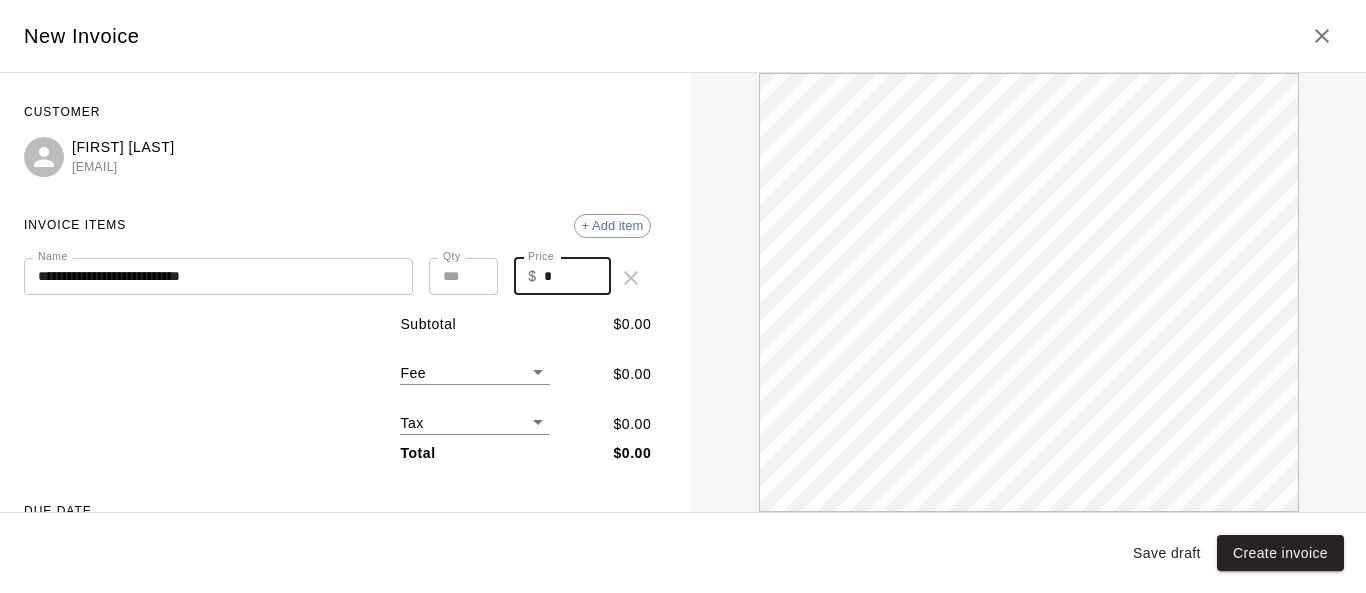 drag, startPoint x: 556, startPoint y: 287, endPoint x: 530, endPoint y: 287, distance: 26 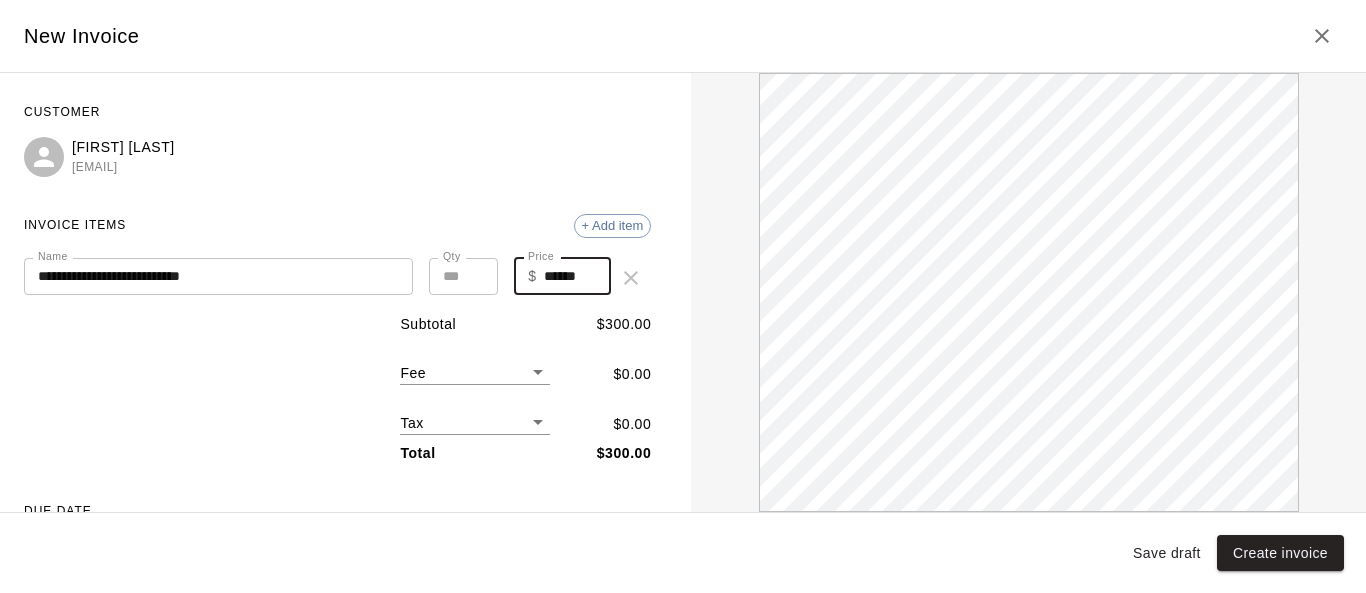 scroll, scrollTop: 0, scrollLeft: 0, axis: both 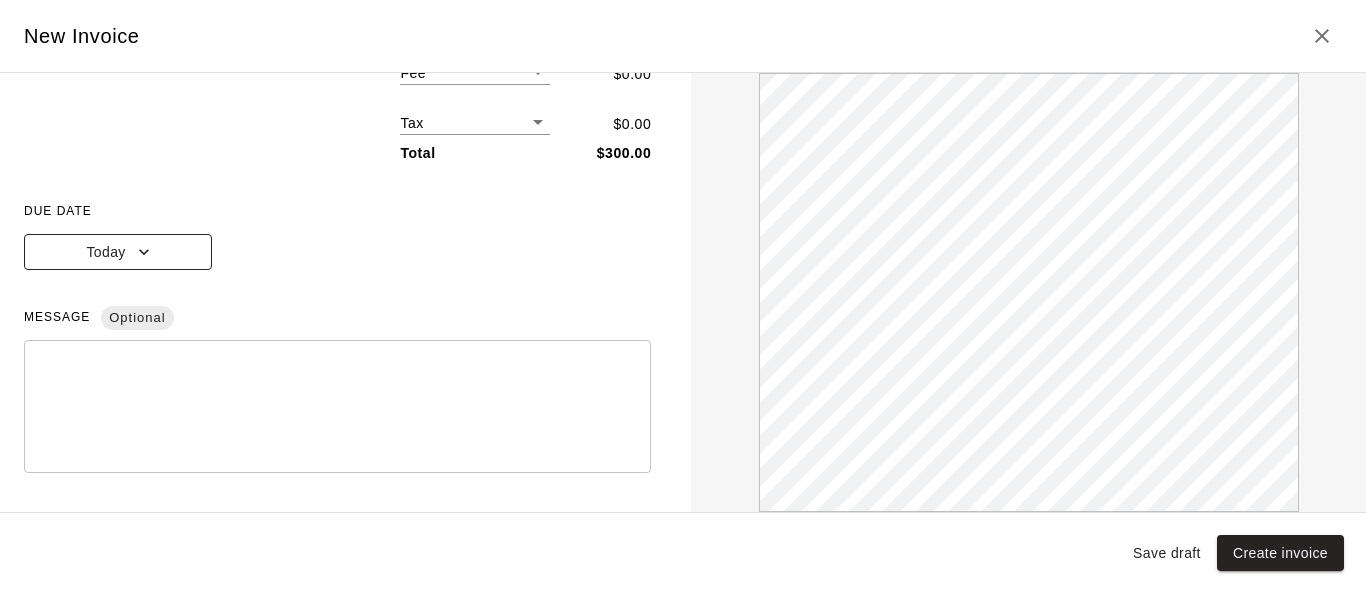 type on "******" 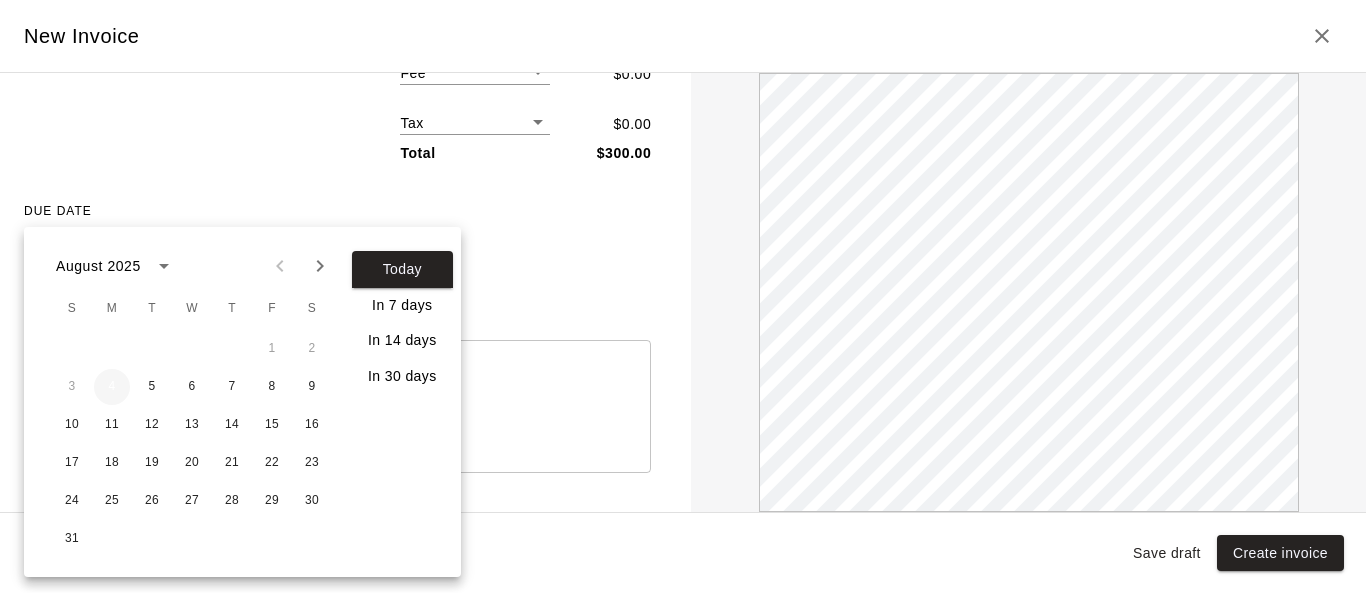 click on "4" at bounding box center (112, 387) 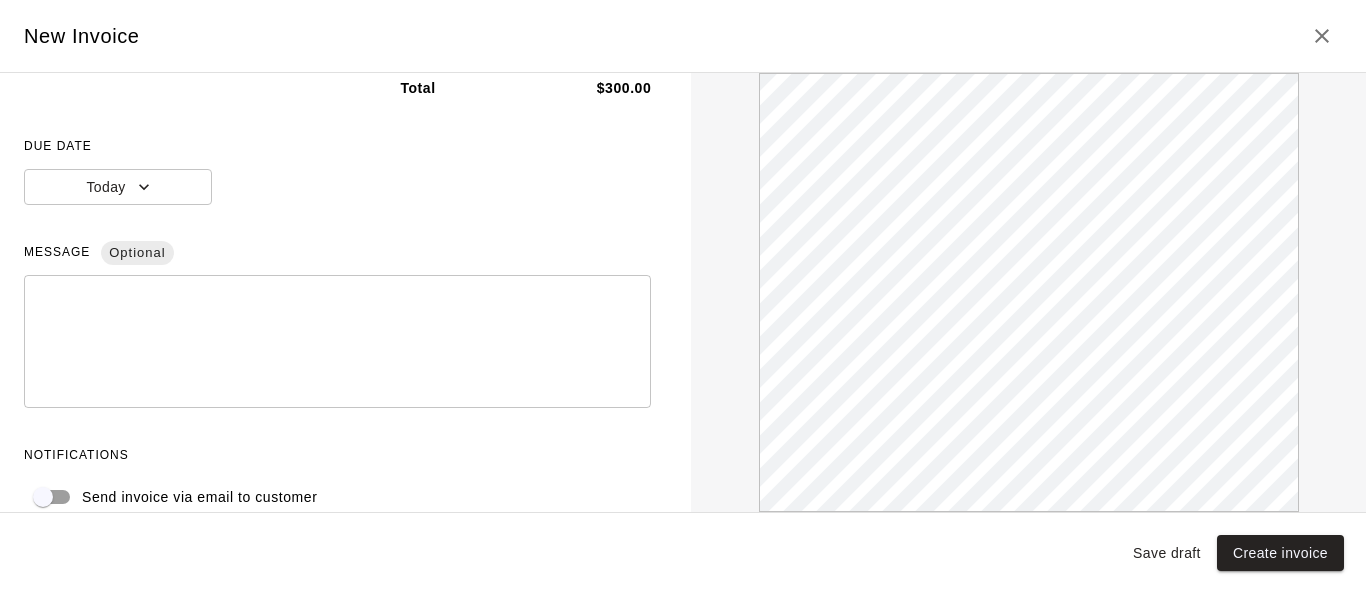 scroll, scrollTop: 393, scrollLeft: 0, axis: vertical 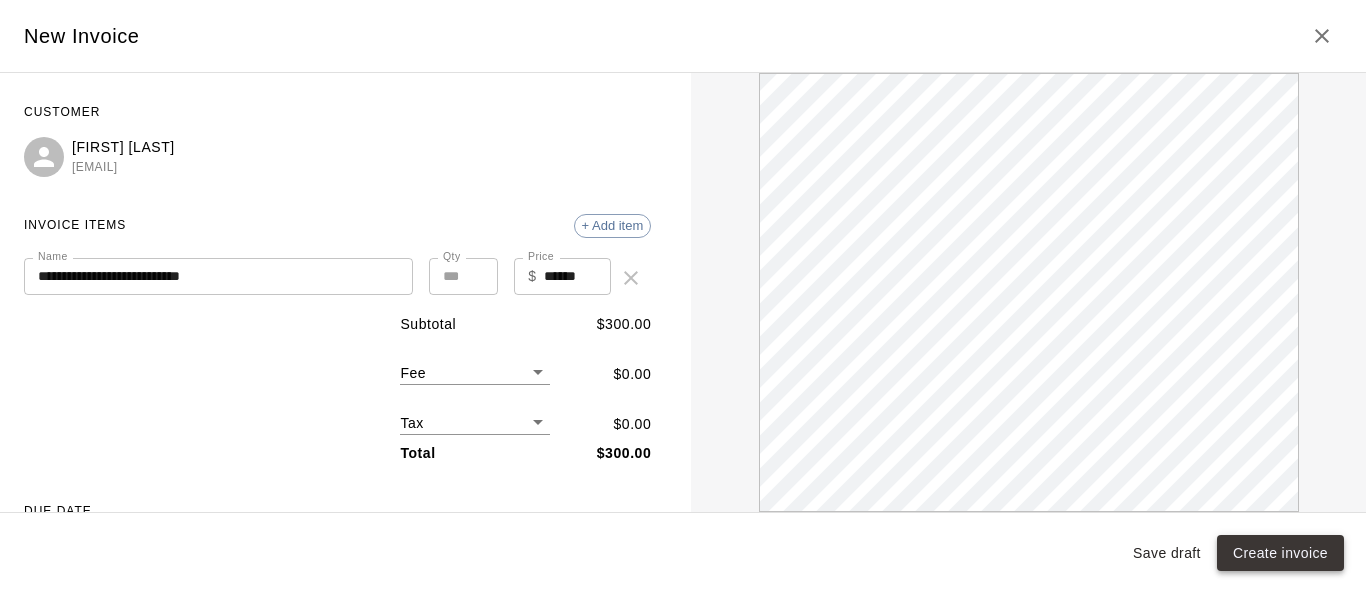 click on "Create invoice" at bounding box center [1280, 553] 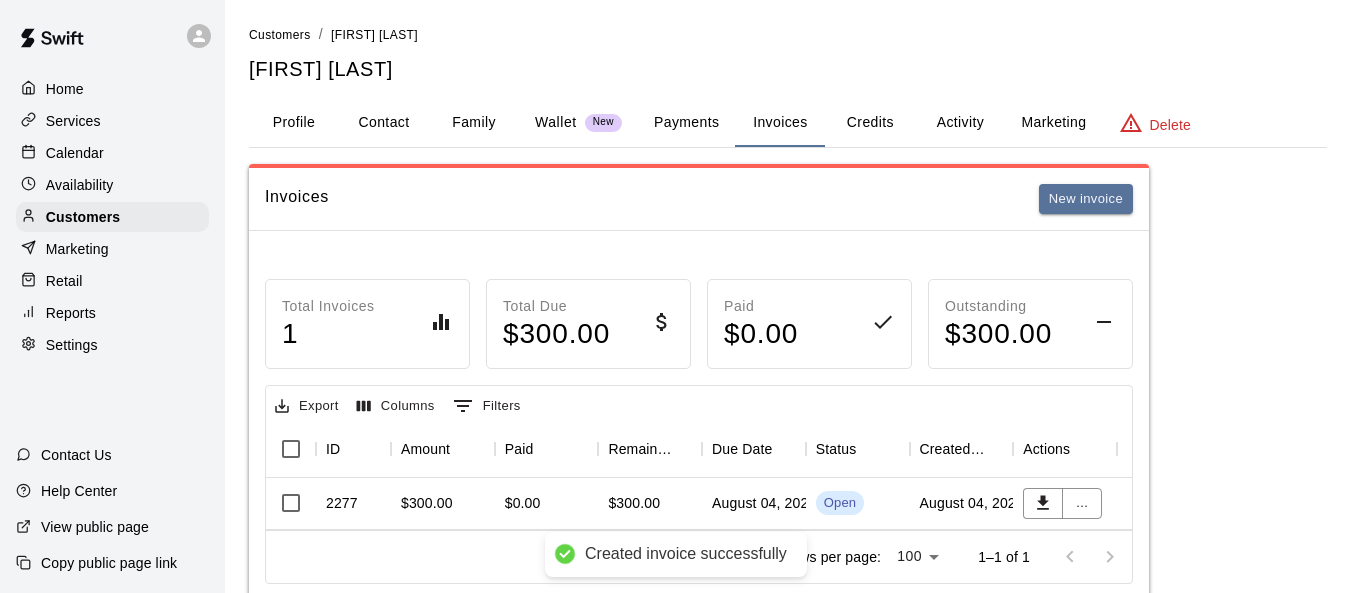 click on "August 04, 2025" at bounding box center [962, 504] 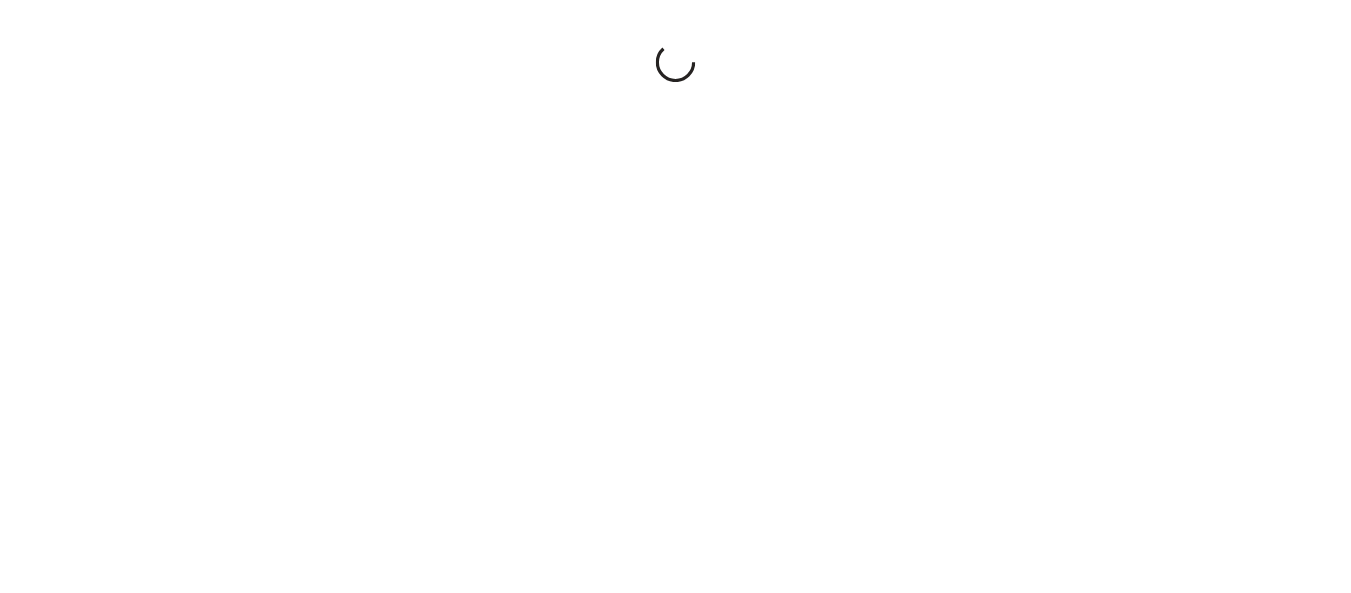 scroll, scrollTop: 0, scrollLeft: 0, axis: both 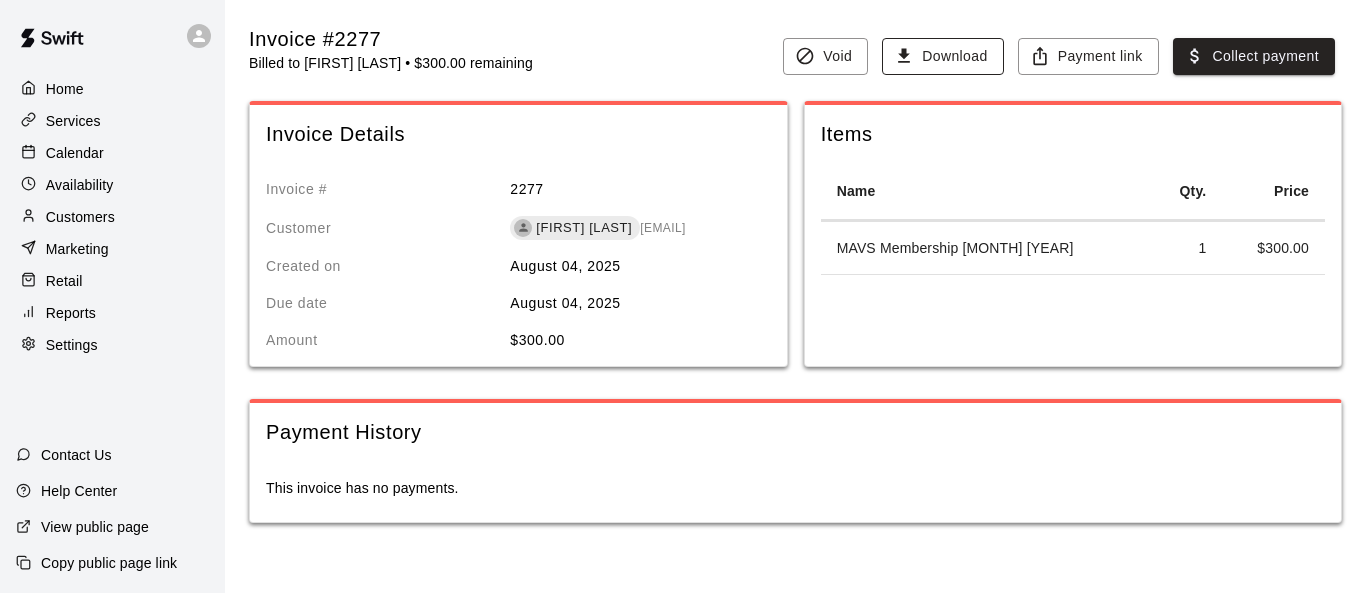 click on "Download" at bounding box center (942, 56) 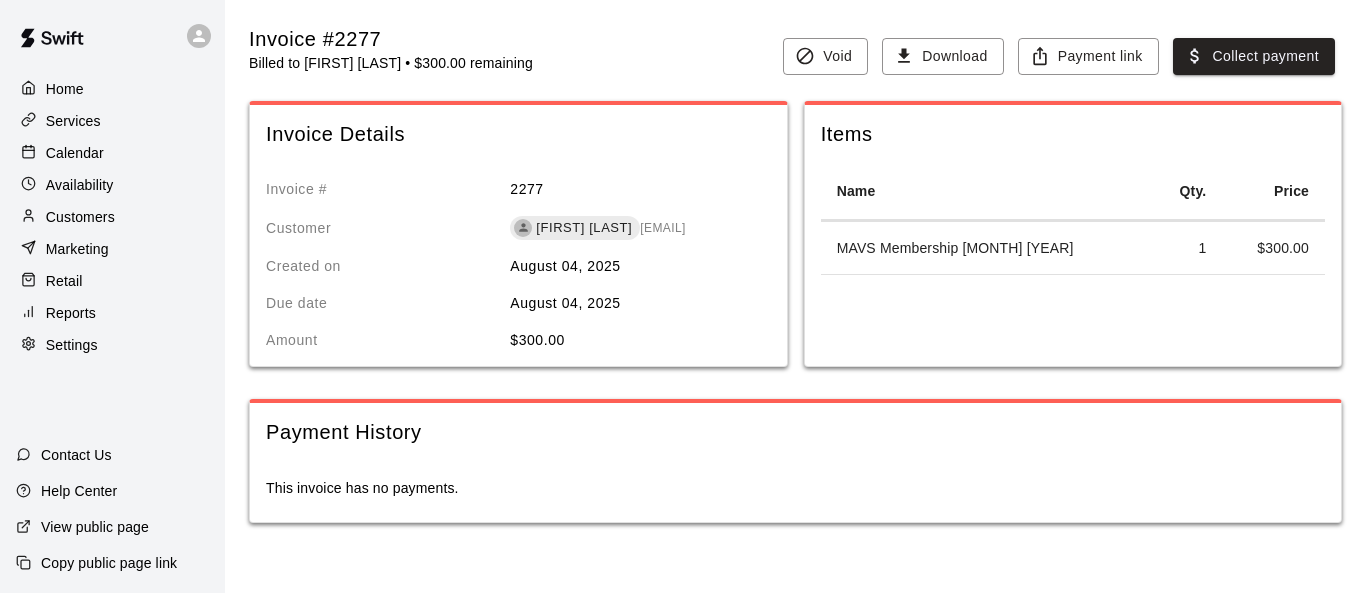 click on "This invoice has no payments." at bounding box center [795, 492] 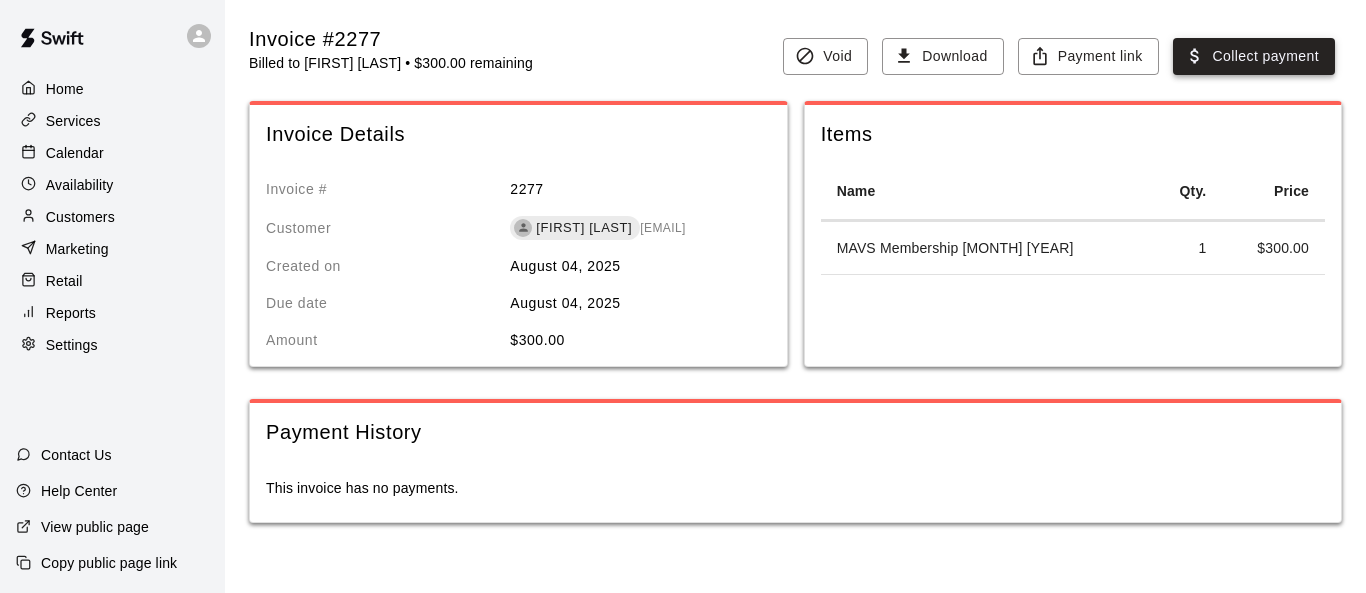 click on "Collect payment" at bounding box center [1254, 56] 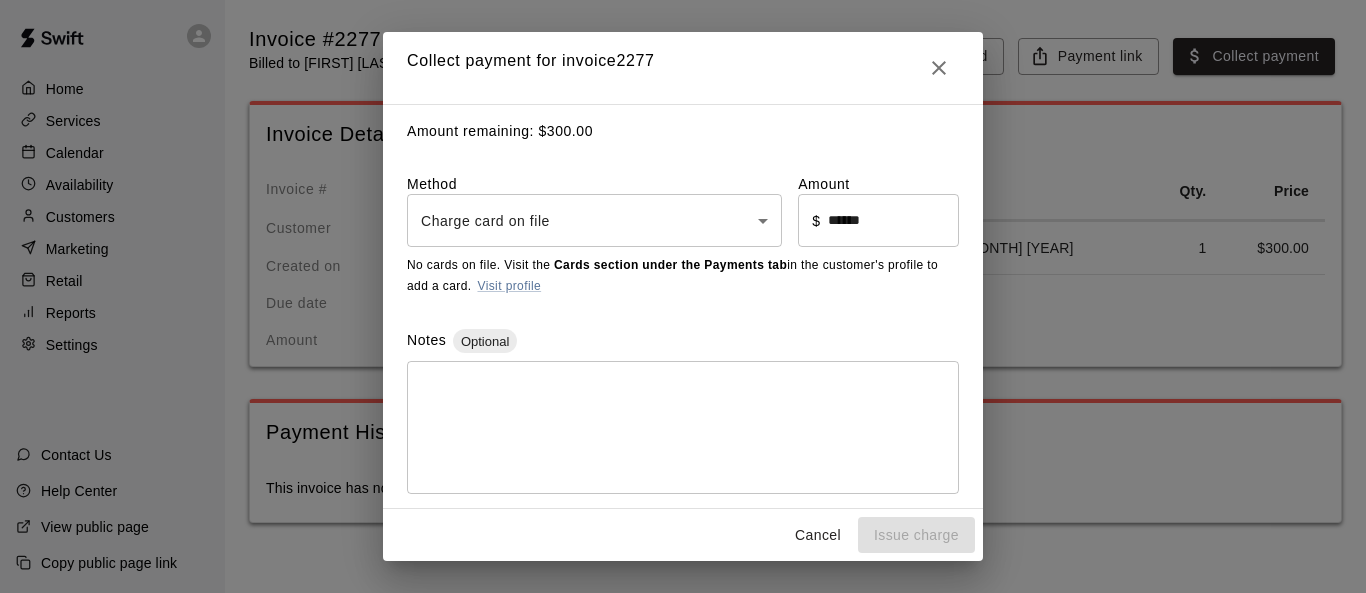 click on "Home Services Calendar Availability Customers Marketing Retail Reports Settings Contact Us Help Center View public page Copy public page link Invoice #2277 Billed to Terry Morales  • $300.00 remaining Void Download Payment link Collect payment Invoice Details Invoice # 2277 Customer Terry Morales  tmejia28@gmail.com Created on August 04, 2025 Due date August 04, 2025 Amount $ 300.00 Status Open Items Name Qty. Price MAVS Membership August 2025  1 $ 300.00 Payment History This invoice has no payments. /invoices/2277 Close cross-small Collect payment for invoice  2277 Amount remaining: $ 300.00 Method Charge card on file **** ​ Amount ​ $ ****** ​ No cards on file. Visit the   Cards section under the Payments tab  in the customer's profile to add a card. Visit profile Notes Optional * ​ Cancel Issue charge" at bounding box center [683, 281] 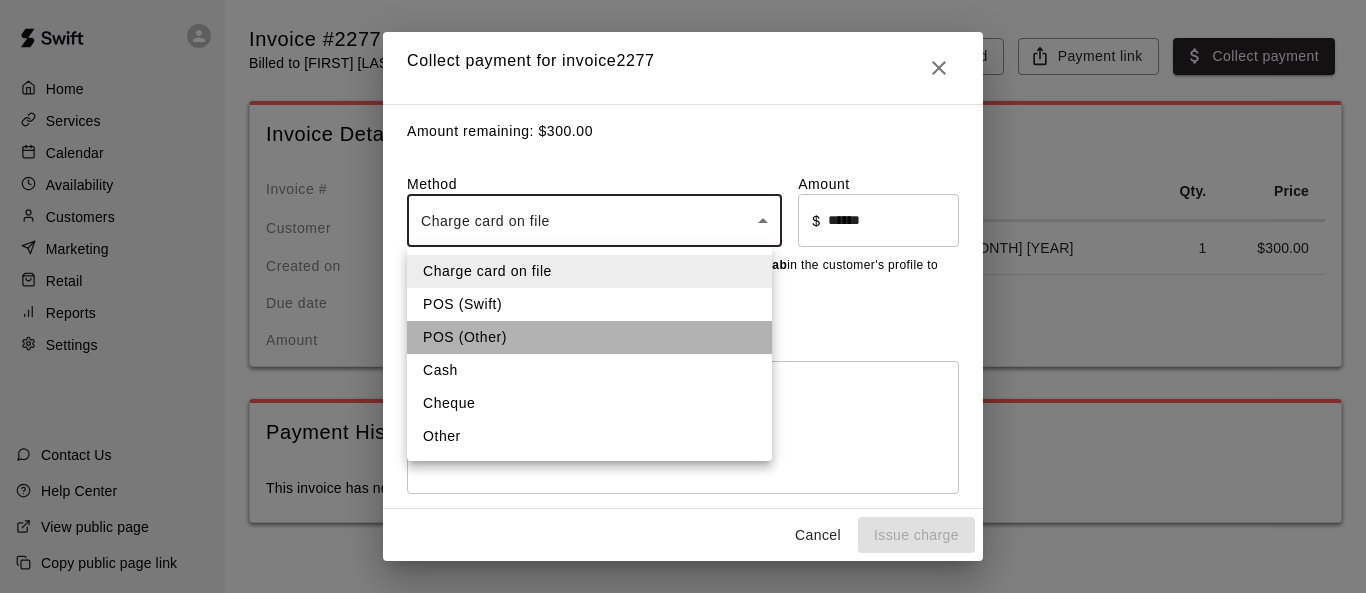 click on "POS (Other)" at bounding box center [589, 337] 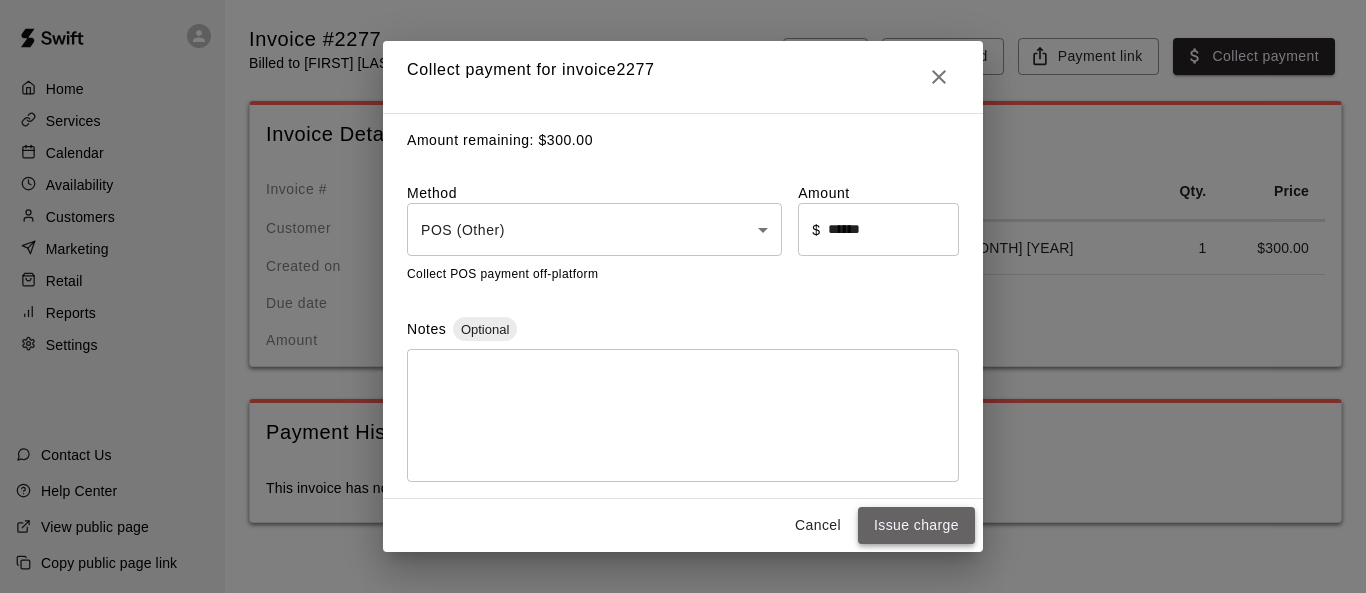 click on "Issue charge" at bounding box center (916, 525) 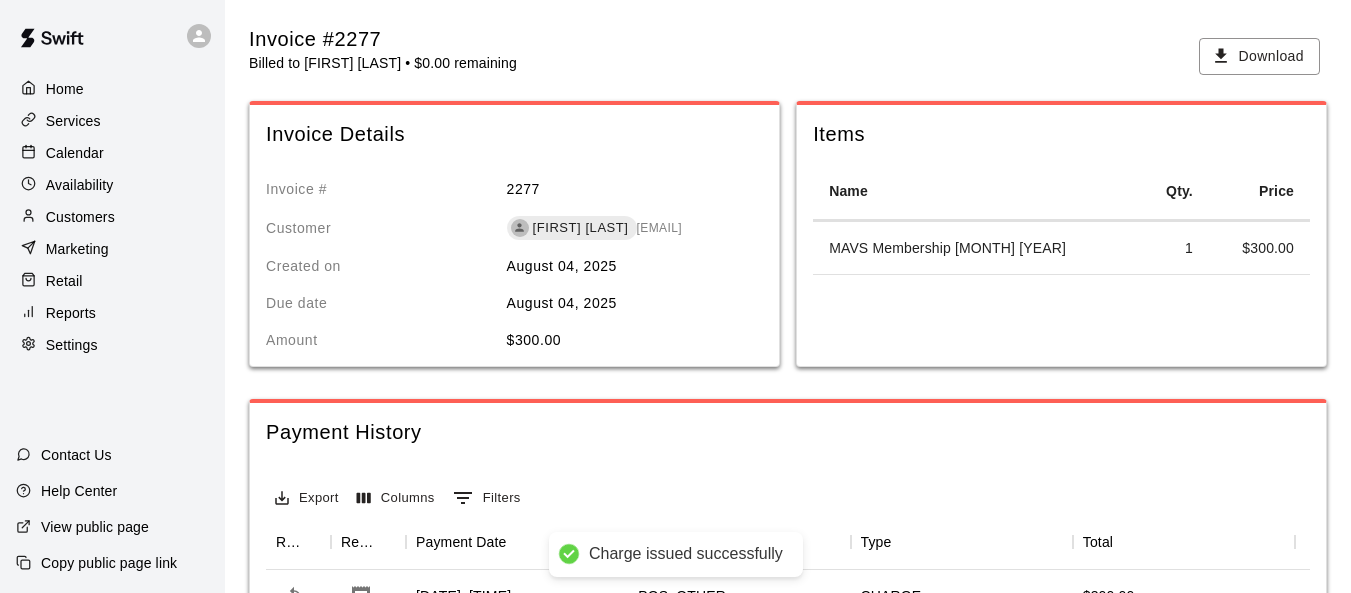 click on "Customers" at bounding box center [80, 217] 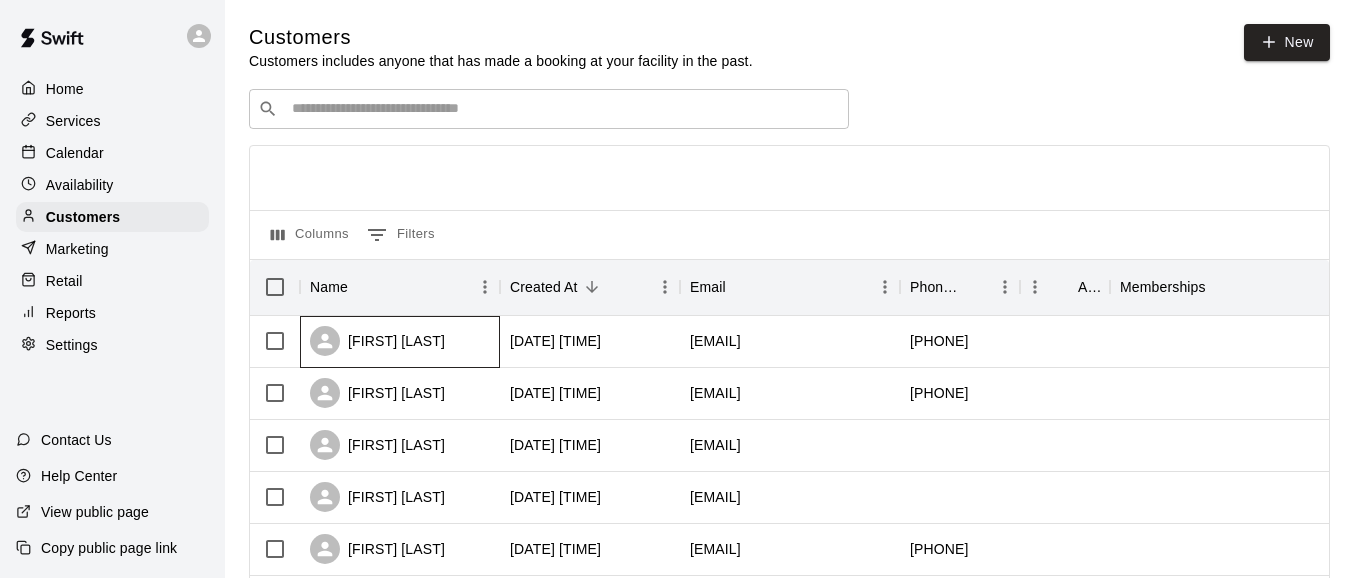 click on "Terry Morales" at bounding box center [400, 342] 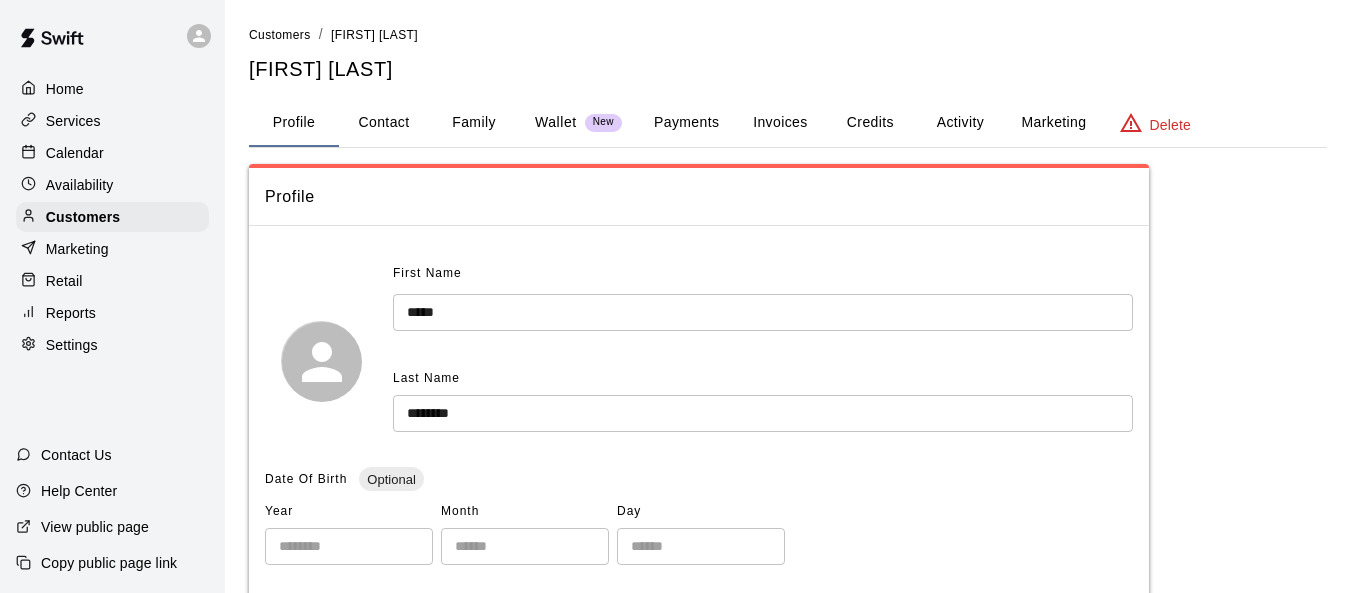 click on "Invoices" at bounding box center [780, 123] 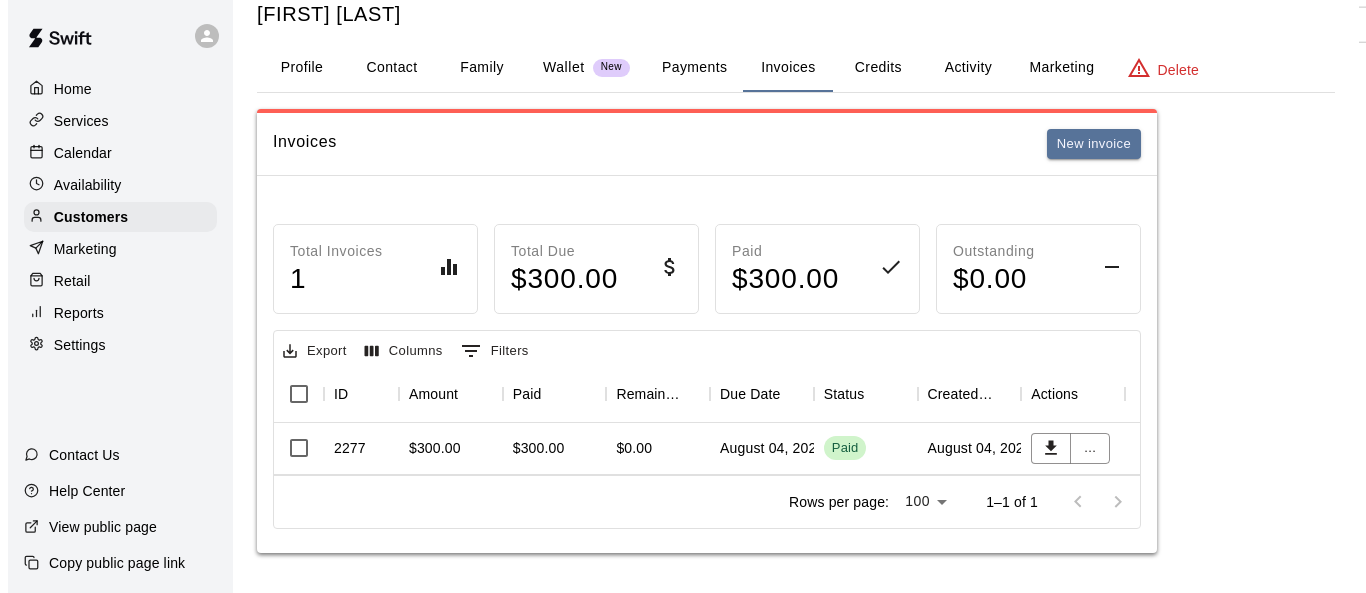 scroll, scrollTop: 0, scrollLeft: 0, axis: both 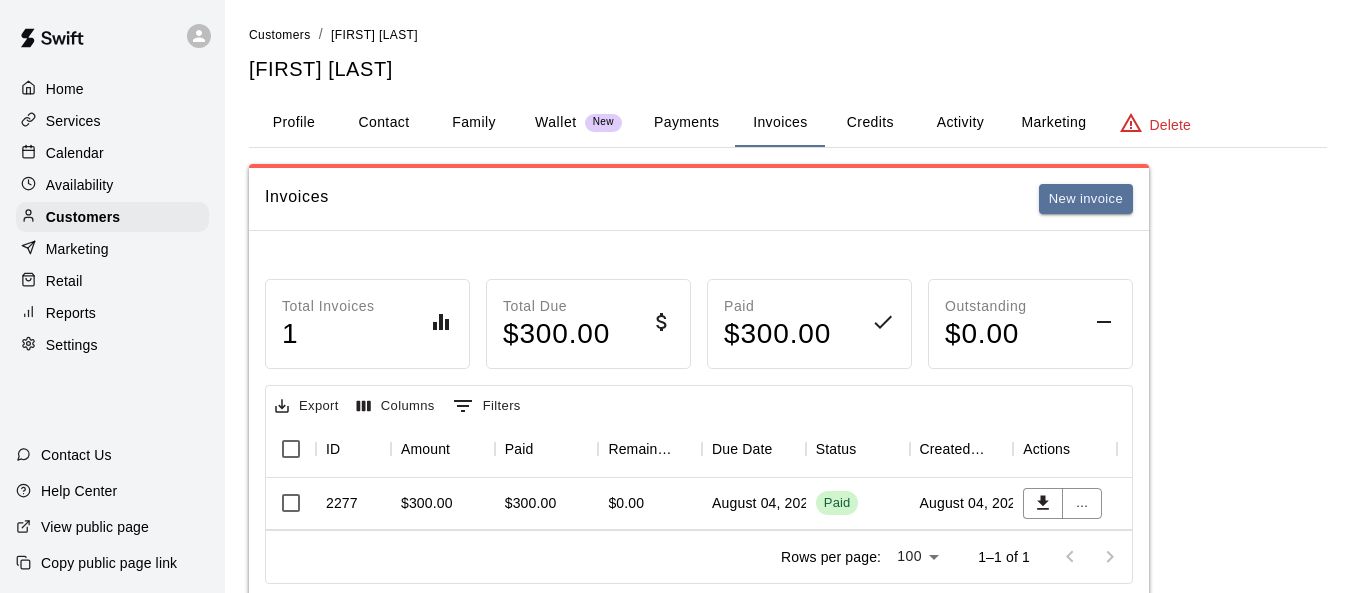 click on "Home" at bounding box center [65, 89] 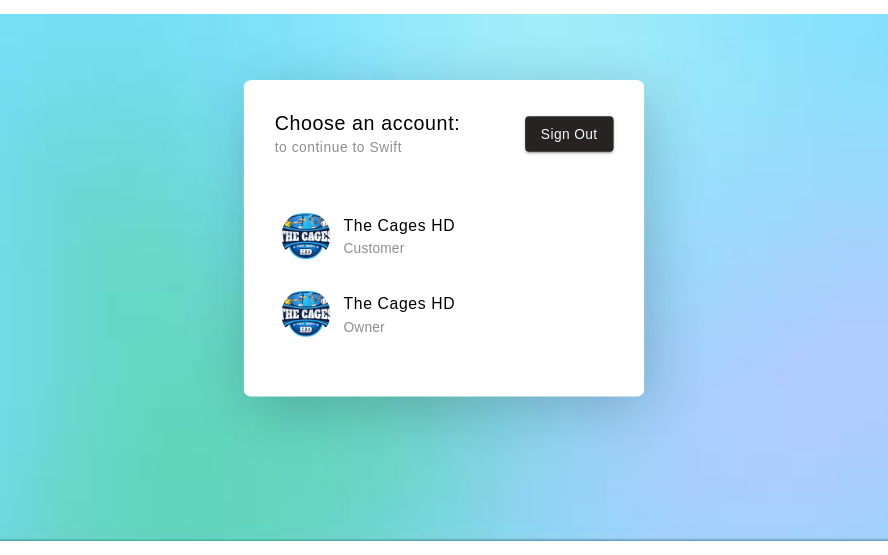 scroll, scrollTop: 0, scrollLeft: 0, axis: both 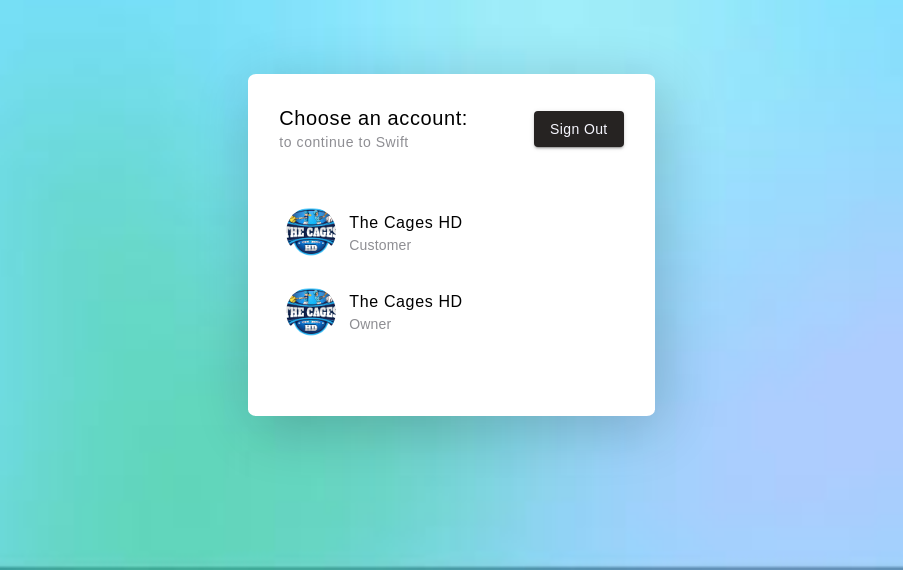 click on "The Cages HD" at bounding box center [406, 302] 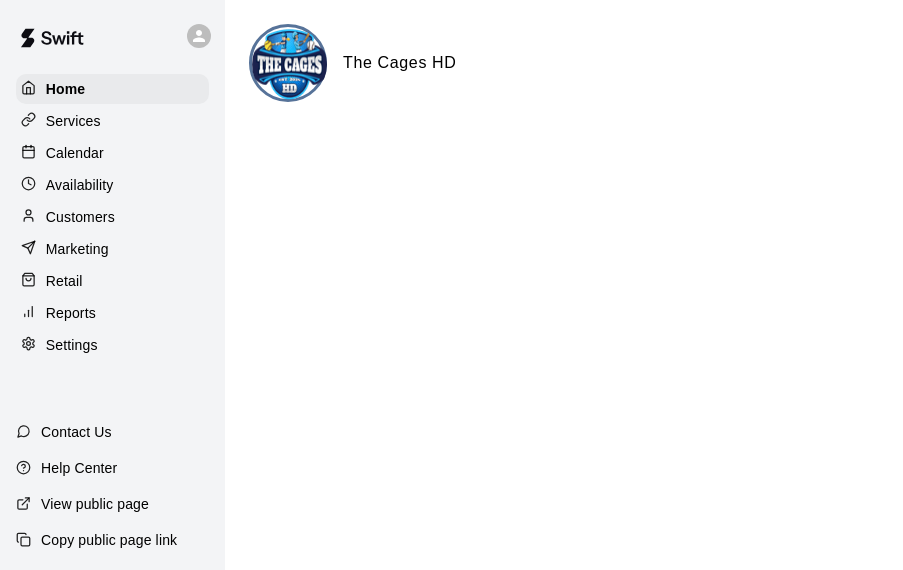 click on "Calendar" at bounding box center [112, 153] 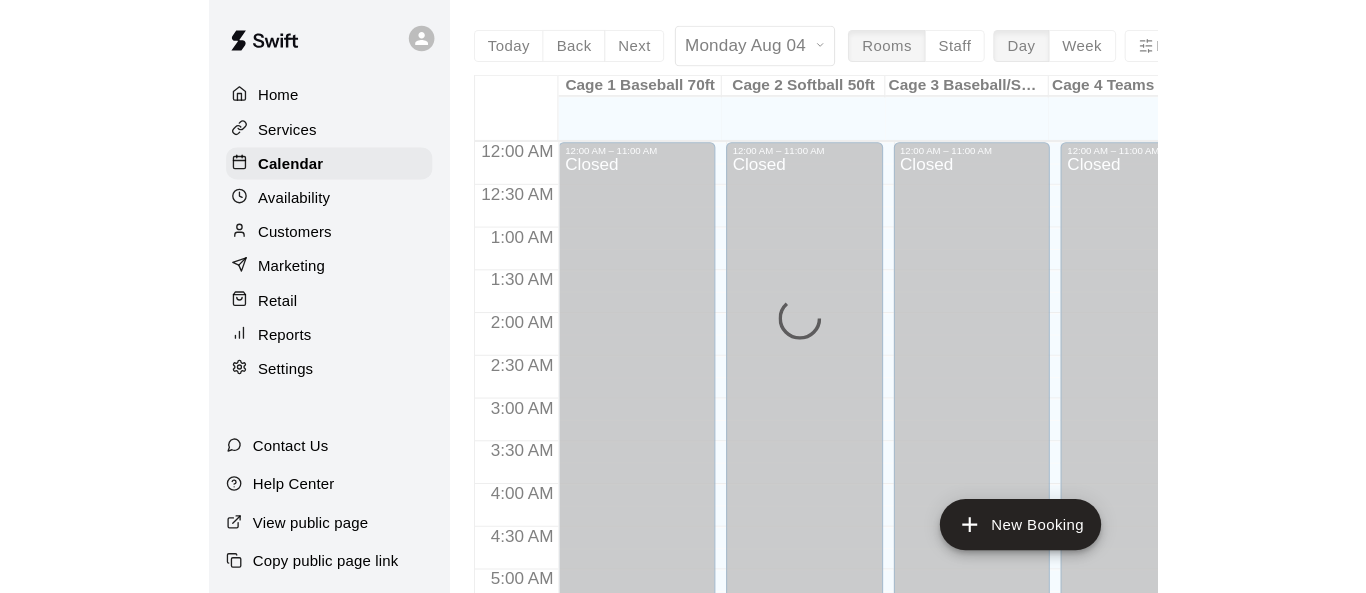 scroll, scrollTop: 1348, scrollLeft: 0, axis: vertical 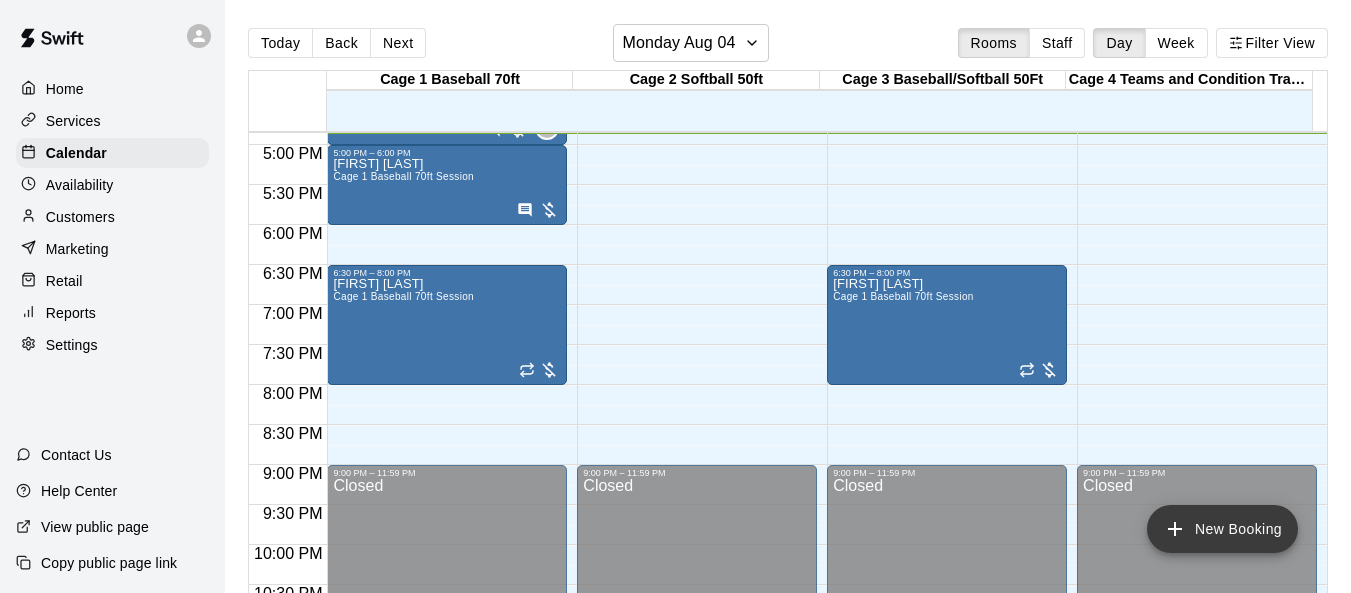 click on "New Booking" at bounding box center (1222, 529) 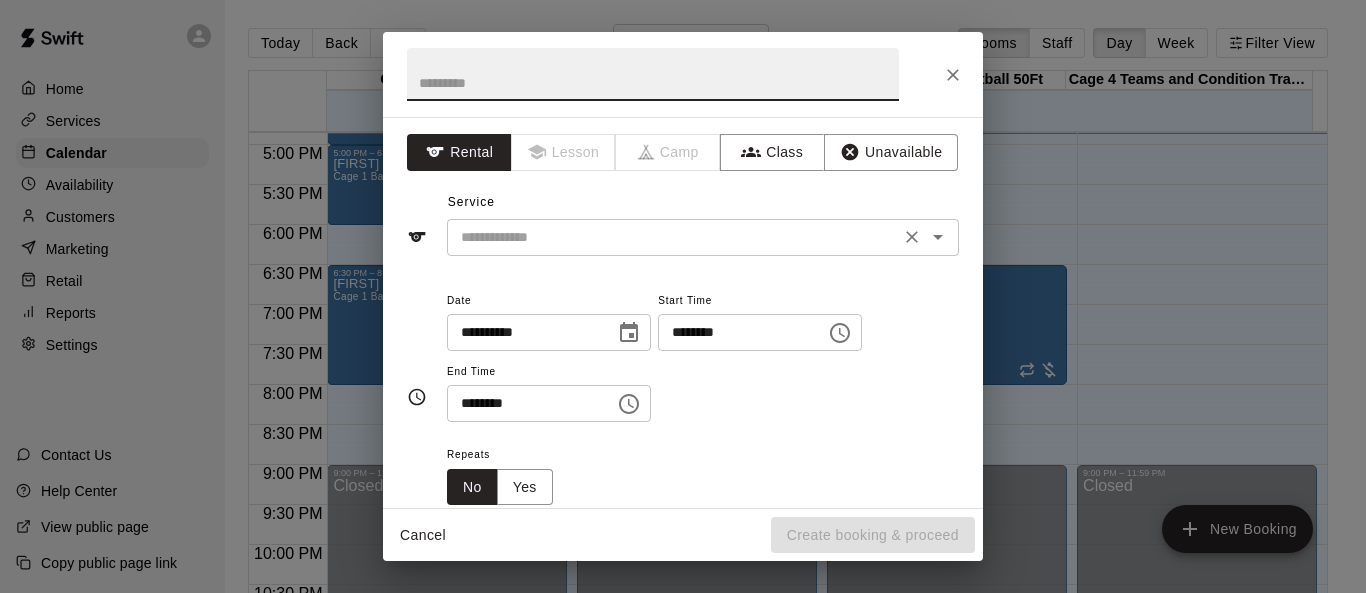 click 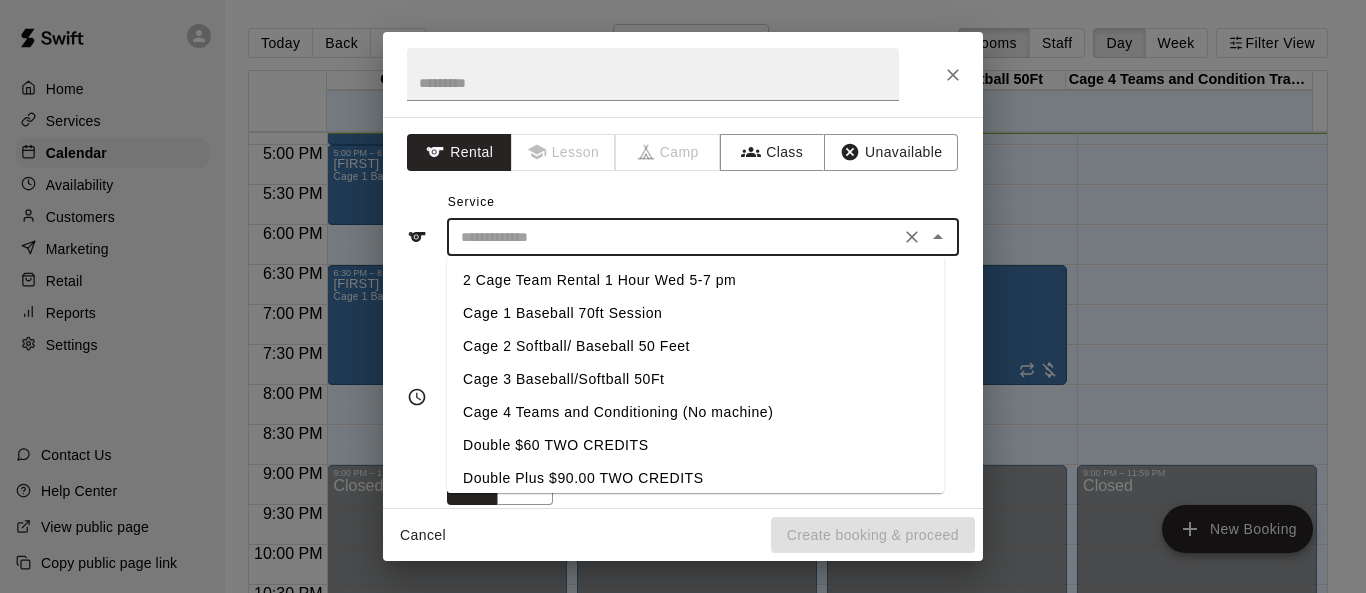 click on "Cage 2 Softball/ Baseball 50 Feet" at bounding box center [695, 346] 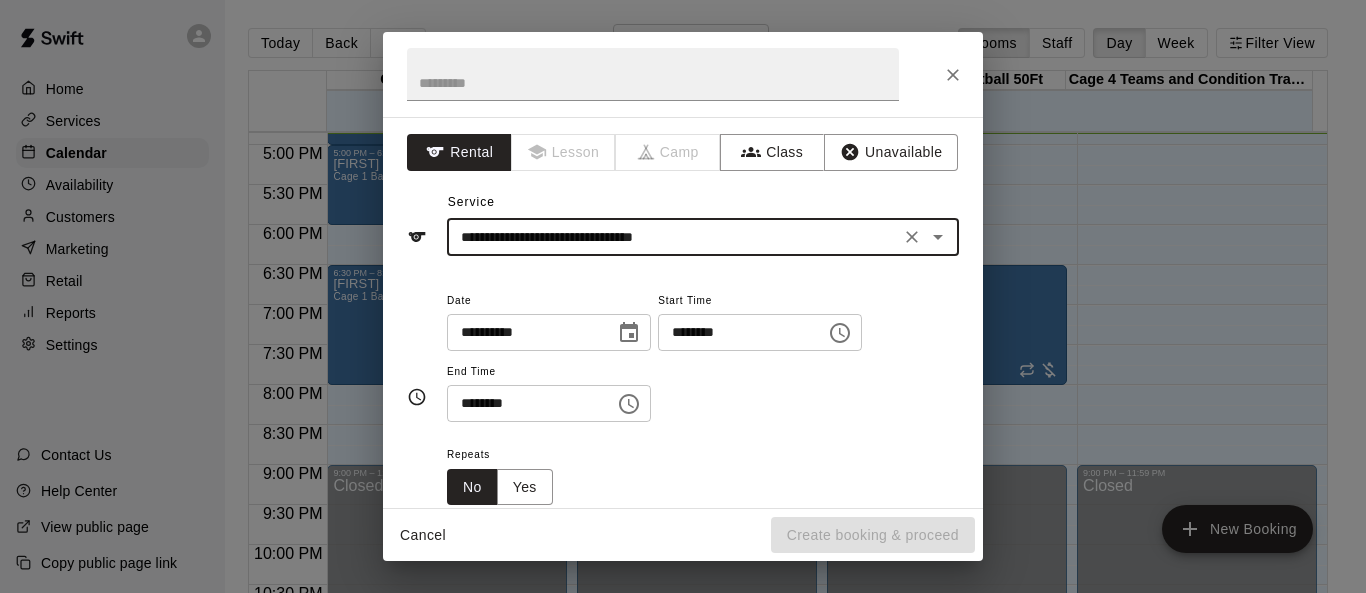 click 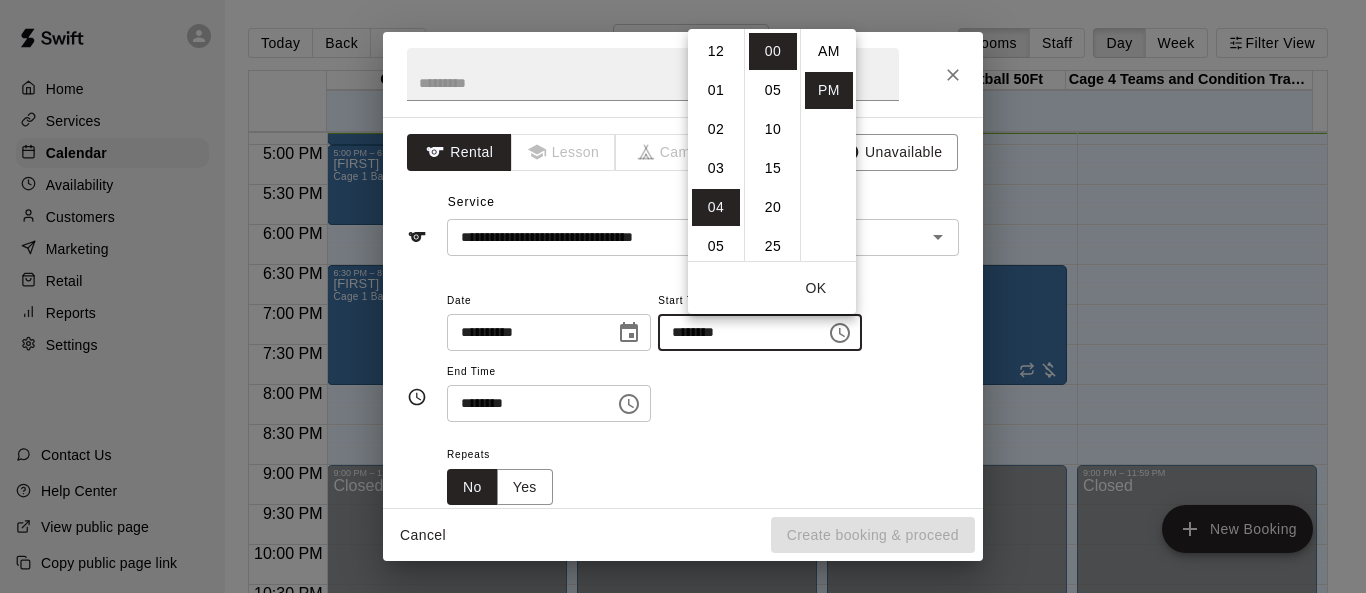 scroll, scrollTop: 156, scrollLeft: 0, axis: vertical 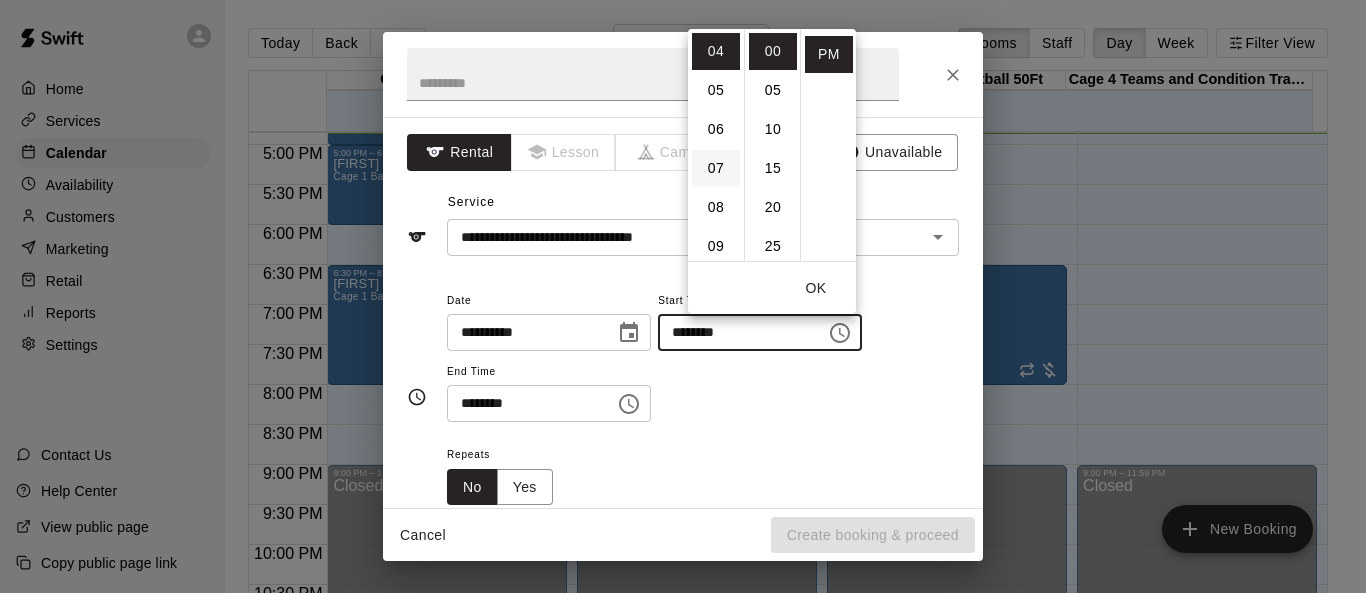 click on "07" at bounding box center (716, 168) 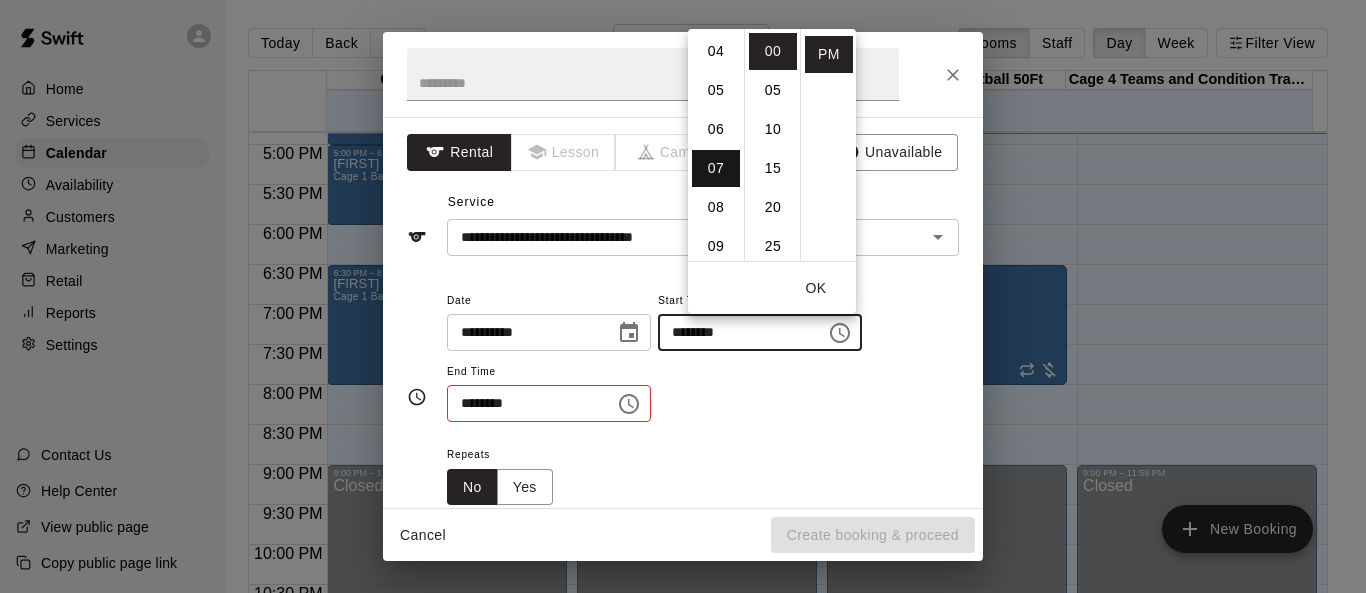scroll, scrollTop: 273, scrollLeft: 0, axis: vertical 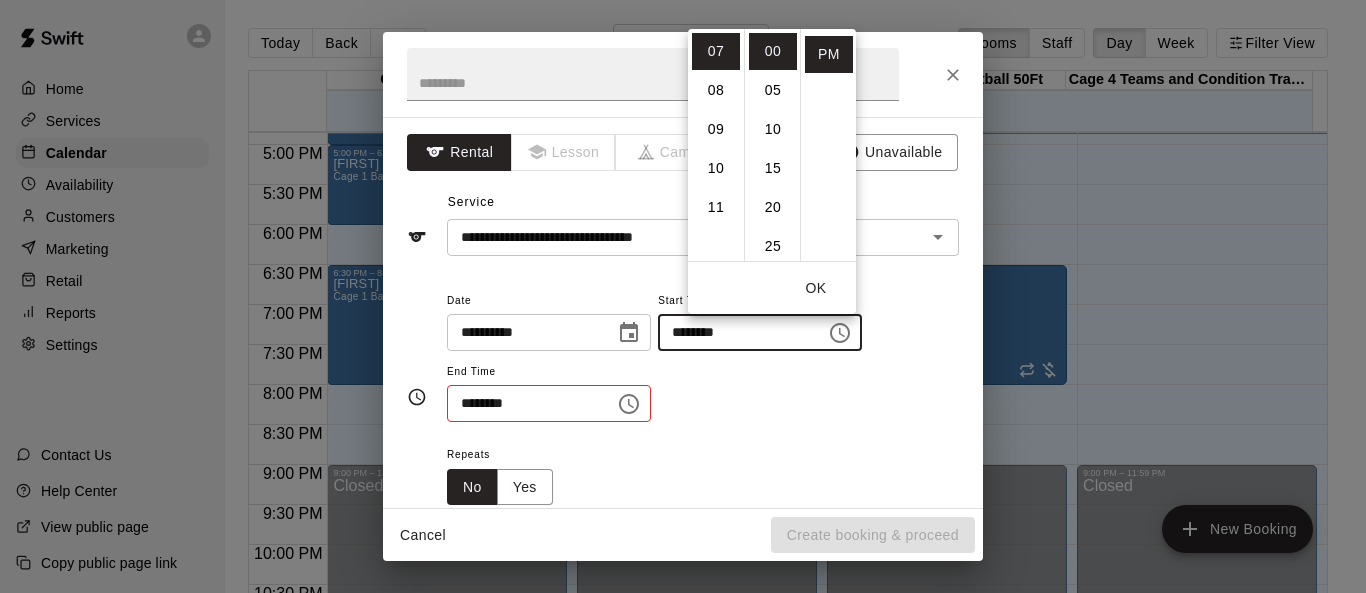 click on "OK" at bounding box center [816, 288] 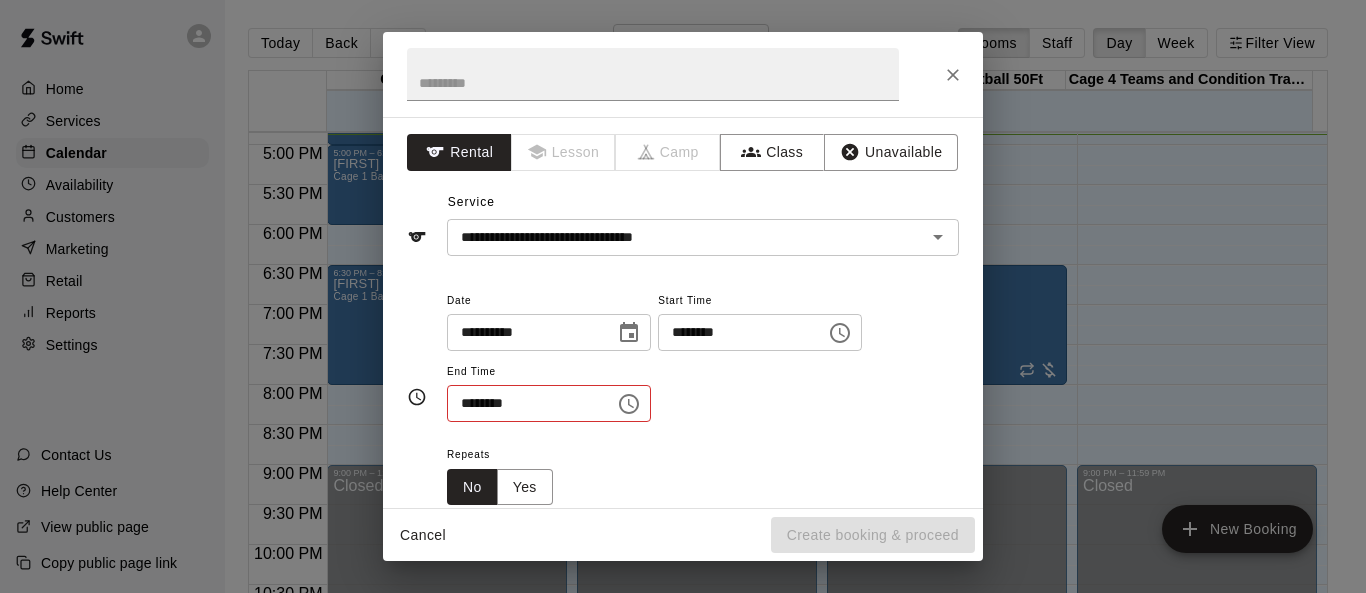 click 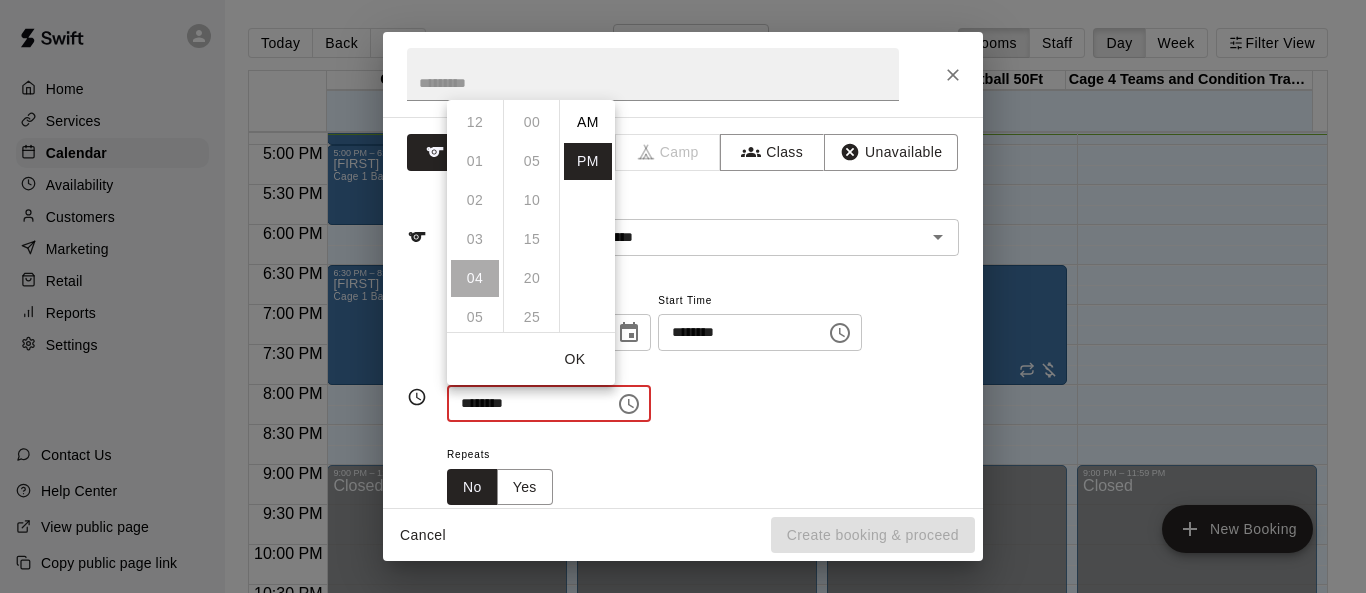 scroll, scrollTop: 156, scrollLeft: 0, axis: vertical 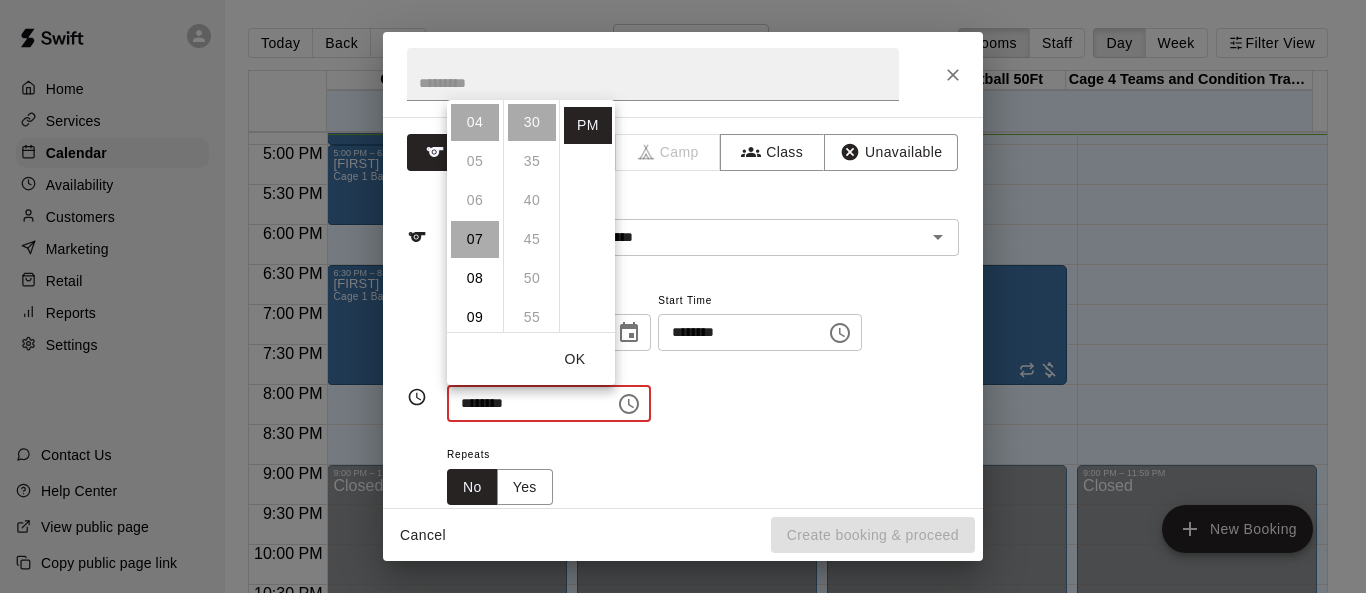 click on "07" at bounding box center [475, 239] 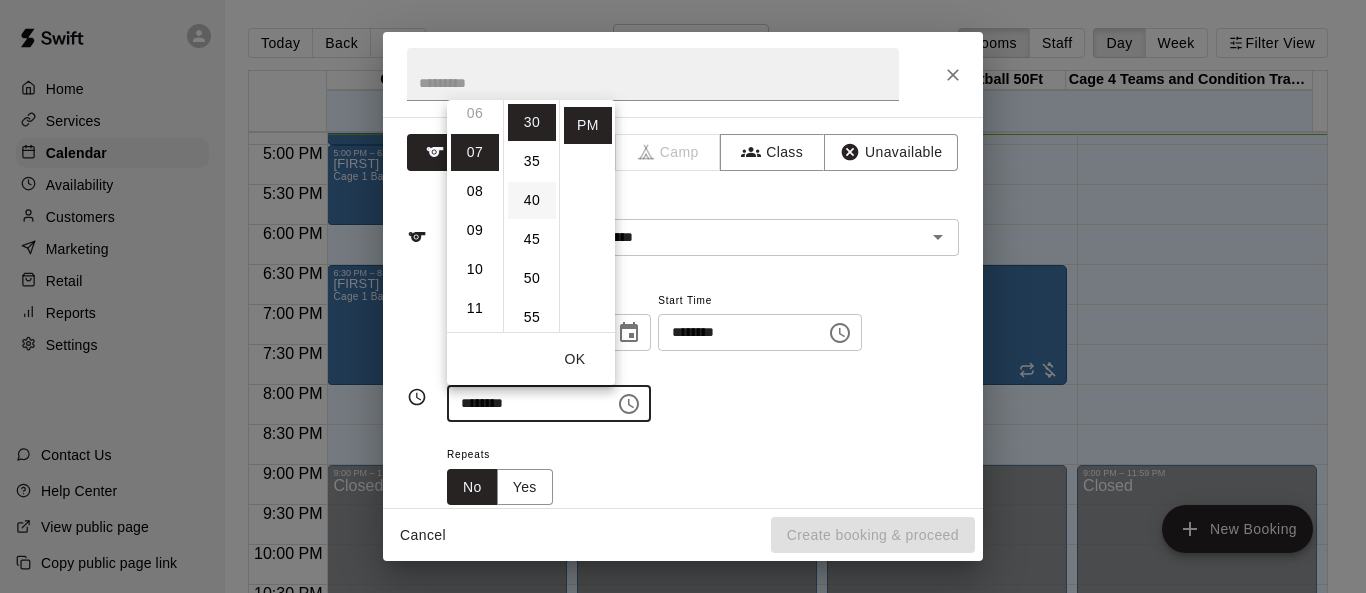 scroll, scrollTop: 273, scrollLeft: 0, axis: vertical 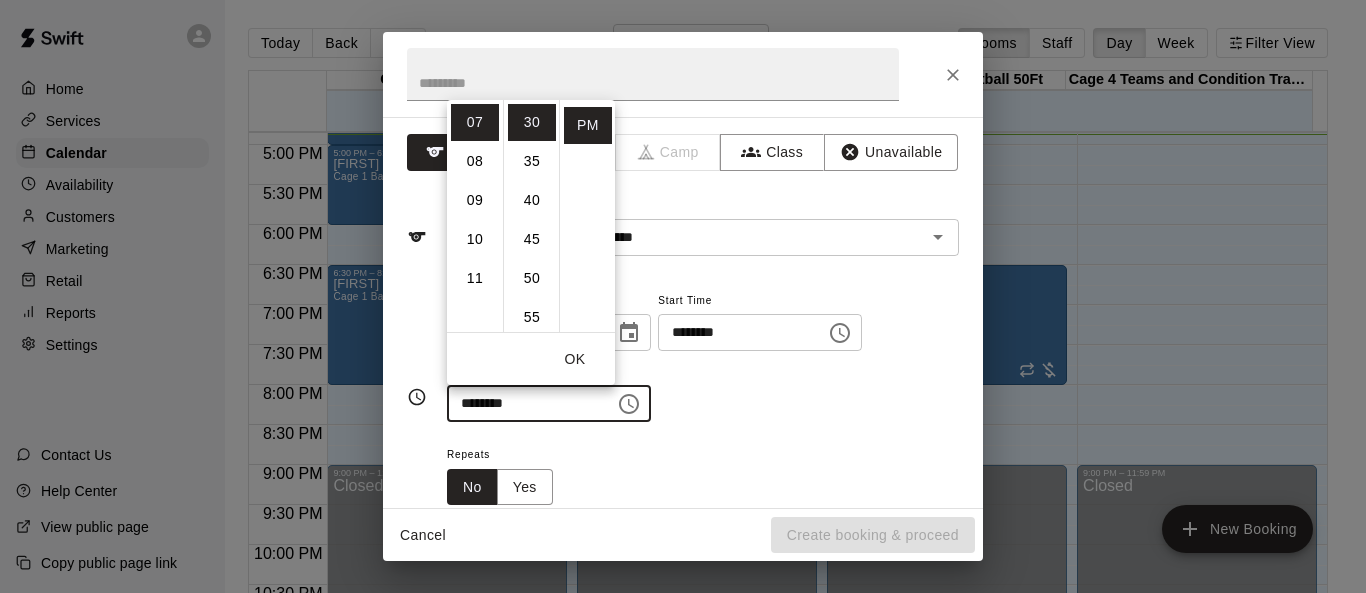 click on "OK" at bounding box center (575, 359) 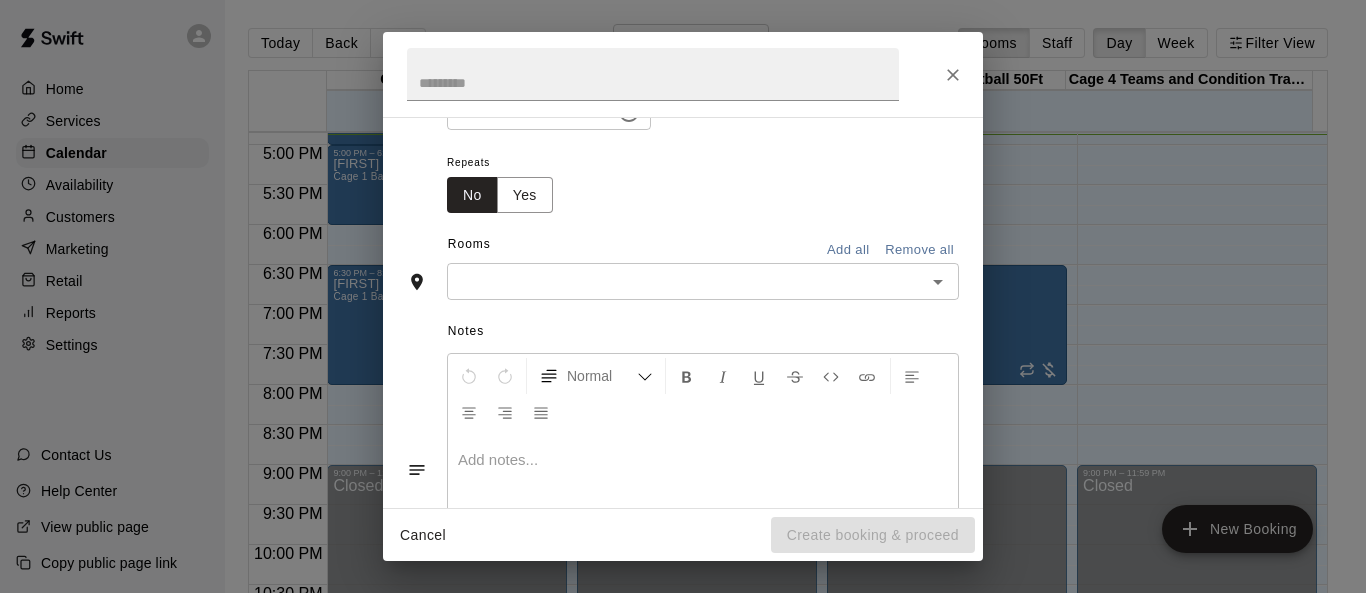 scroll, scrollTop: 300, scrollLeft: 0, axis: vertical 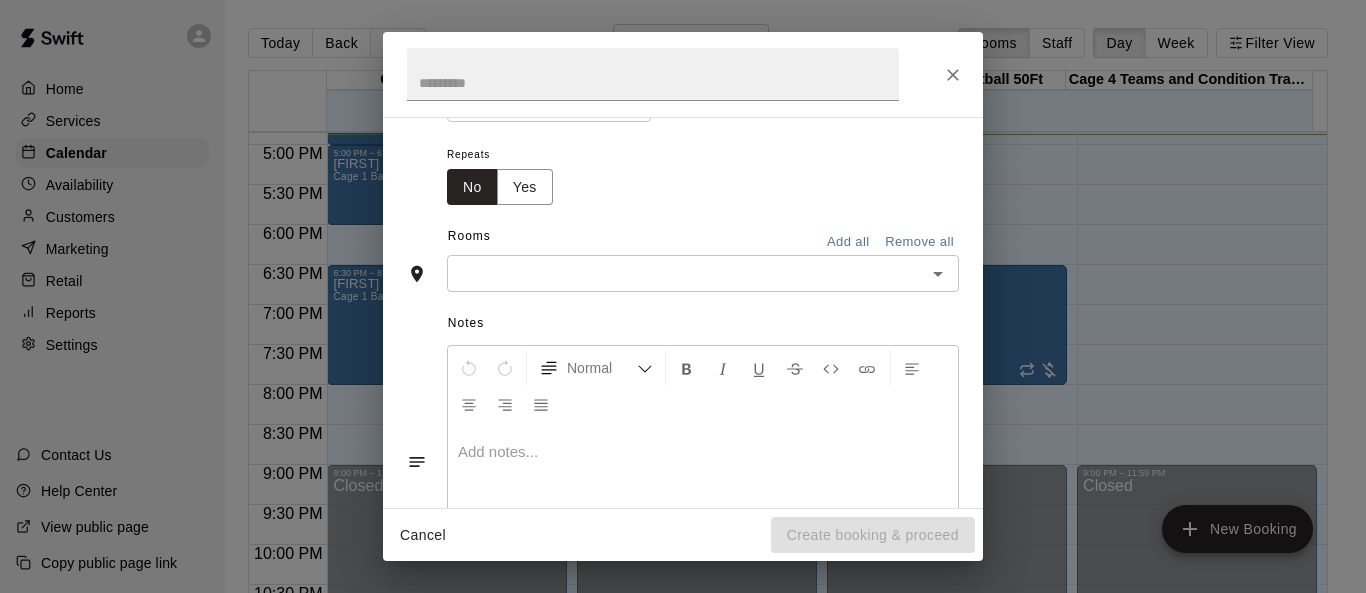 click 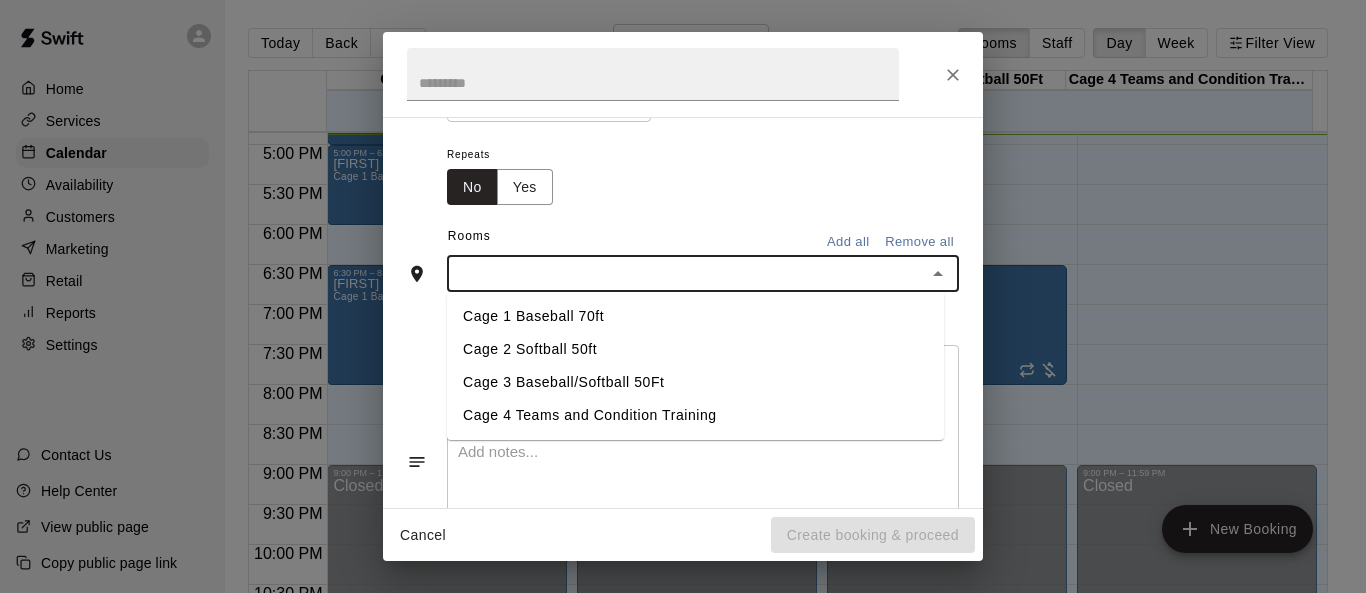 click on "Cage 2 Softball 50ft" at bounding box center [695, 349] 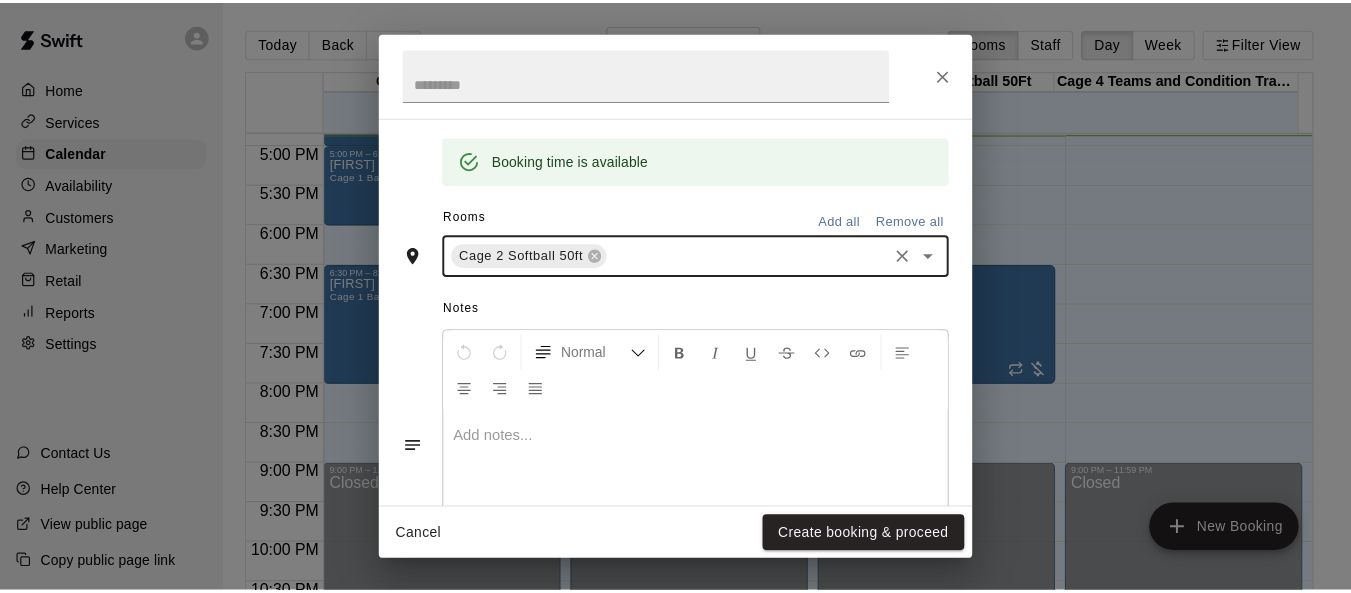 scroll, scrollTop: 488, scrollLeft: 0, axis: vertical 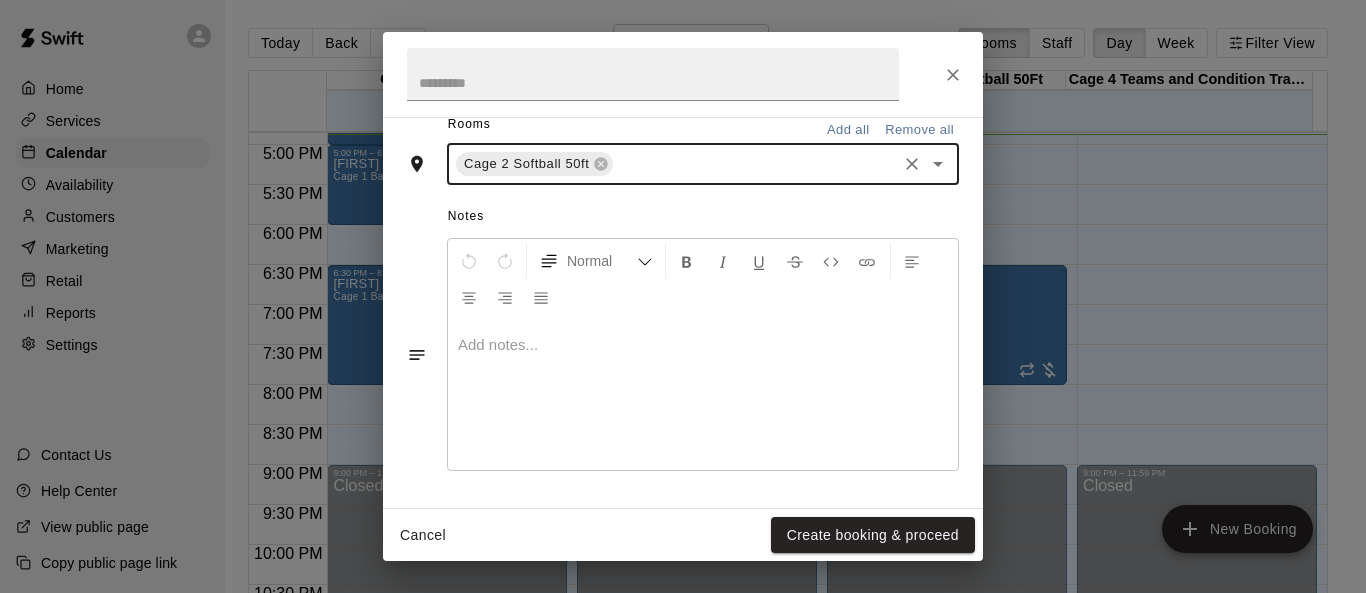 click at bounding box center [703, 395] 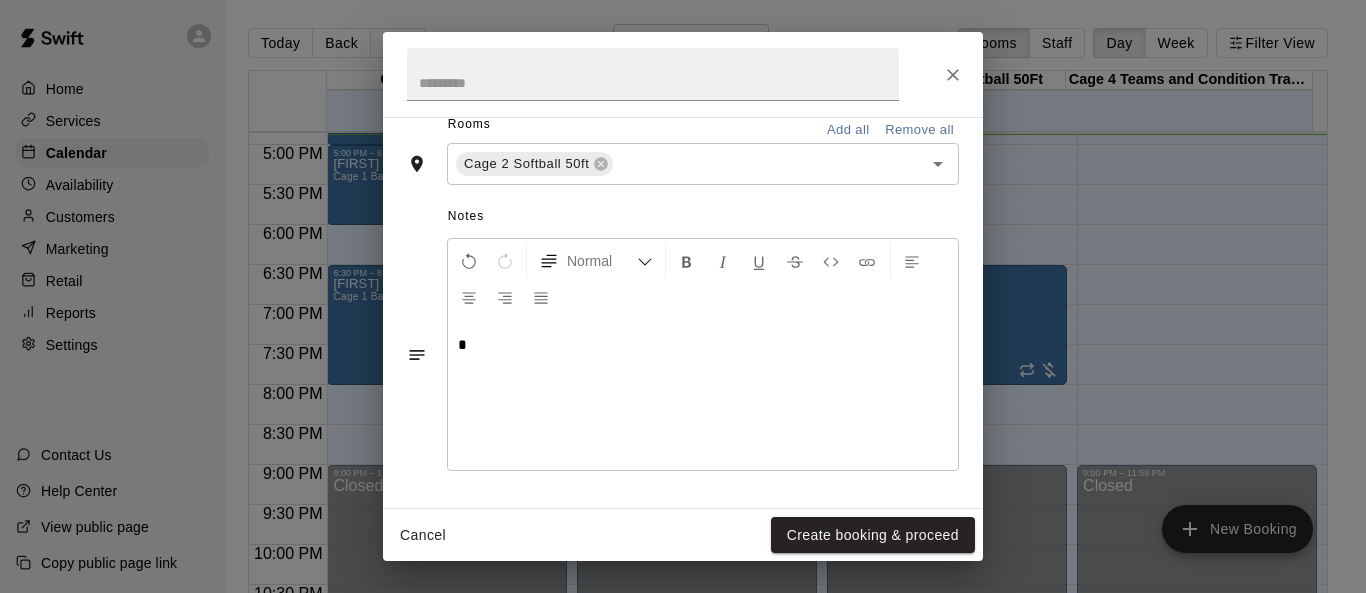 type 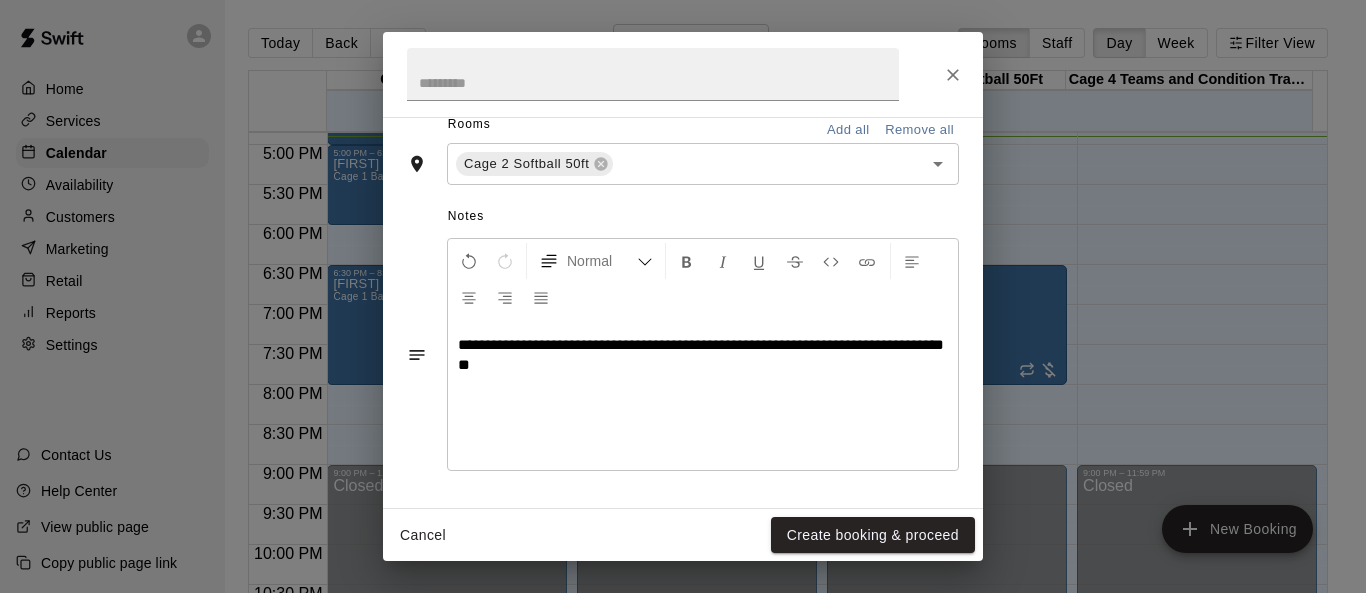 drag, startPoint x: 503, startPoint y: 361, endPoint x: 470, endPoint y: 393, distance: 45.96738 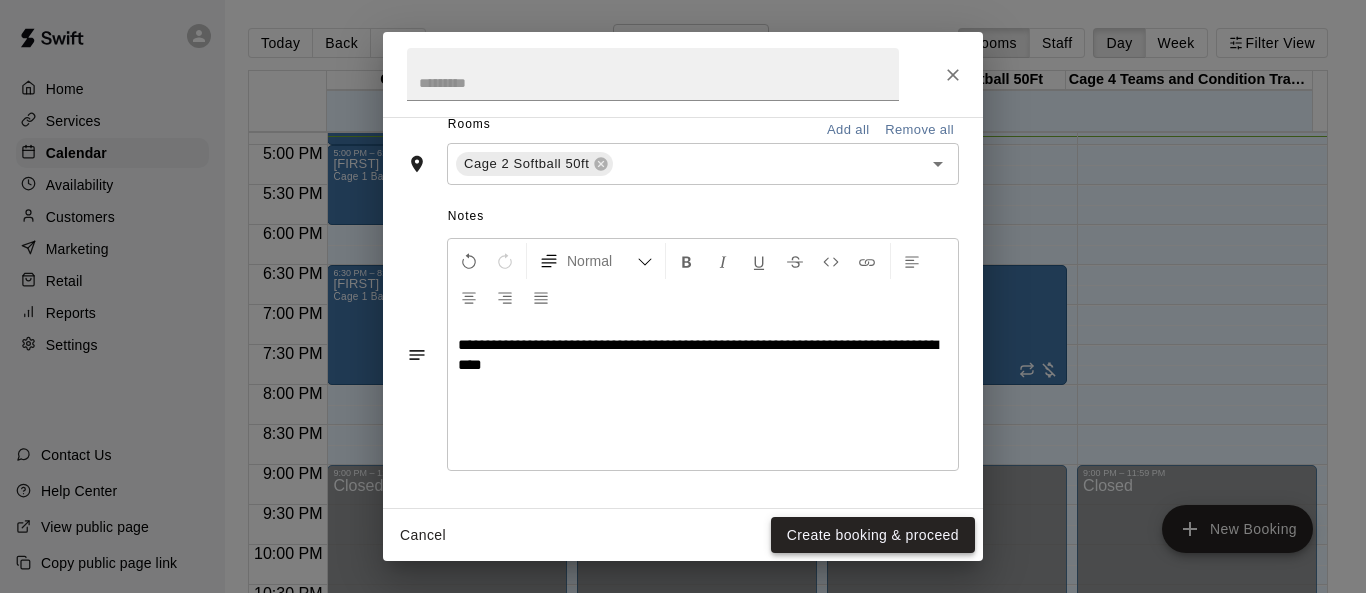click on "Create booking & proceed" at bounding box center [873, 535] 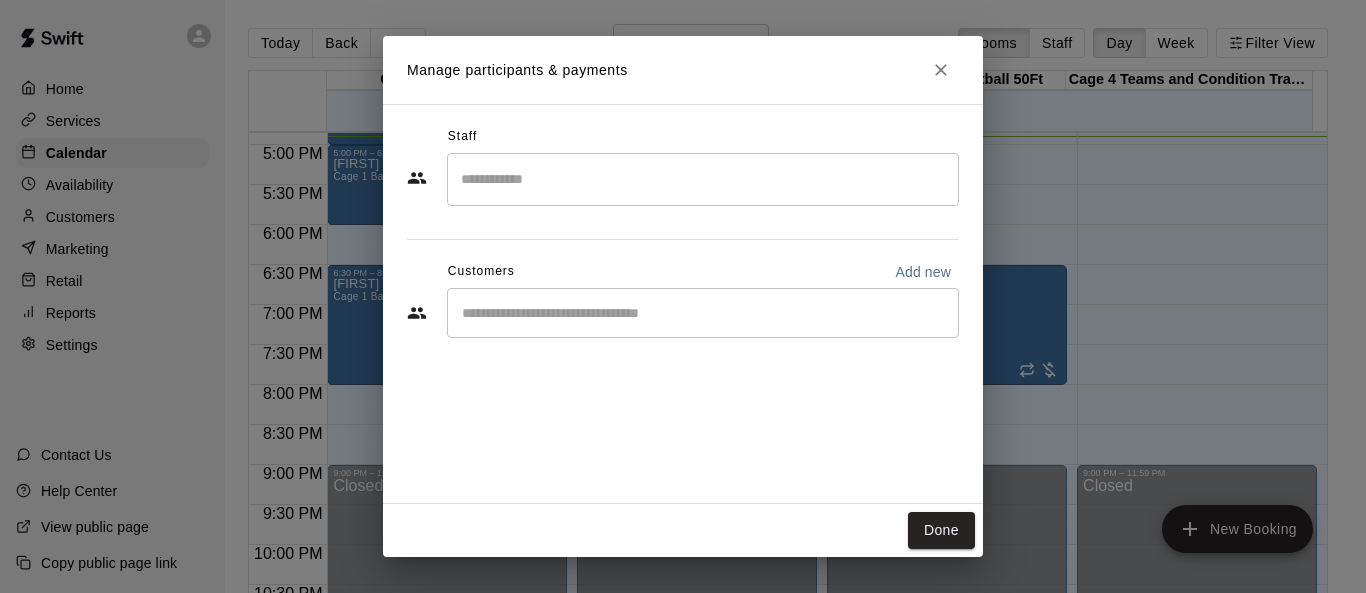 click on "​" at bounding box center (703, 313) 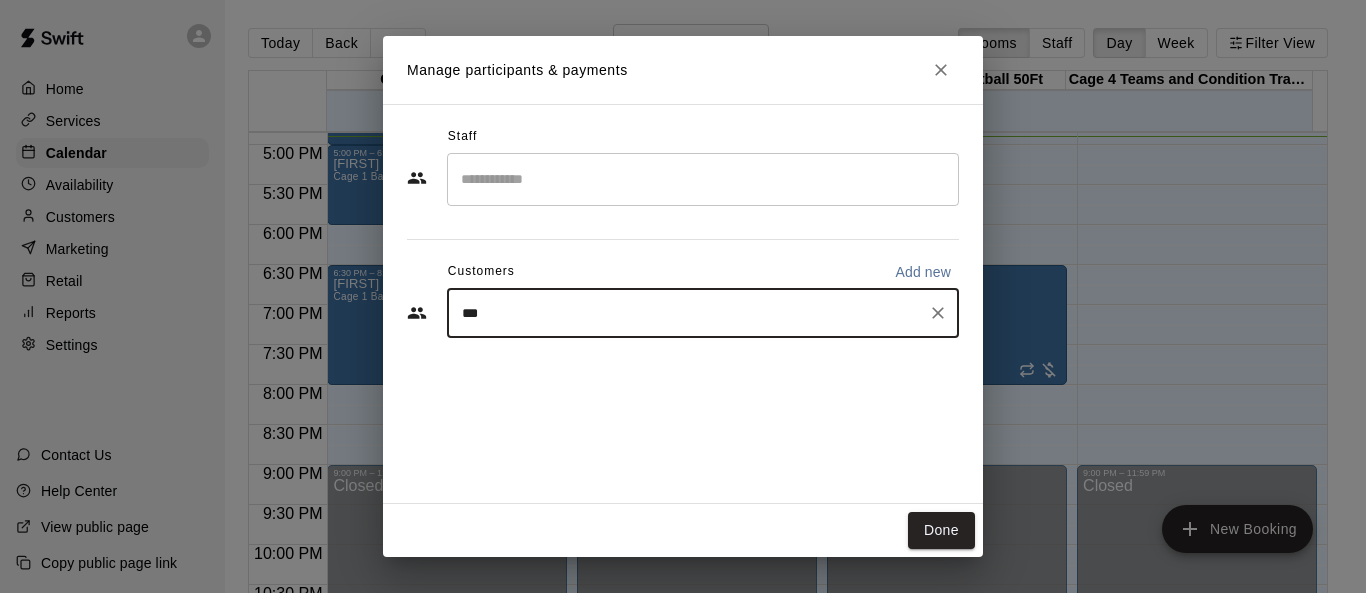 type on "****" 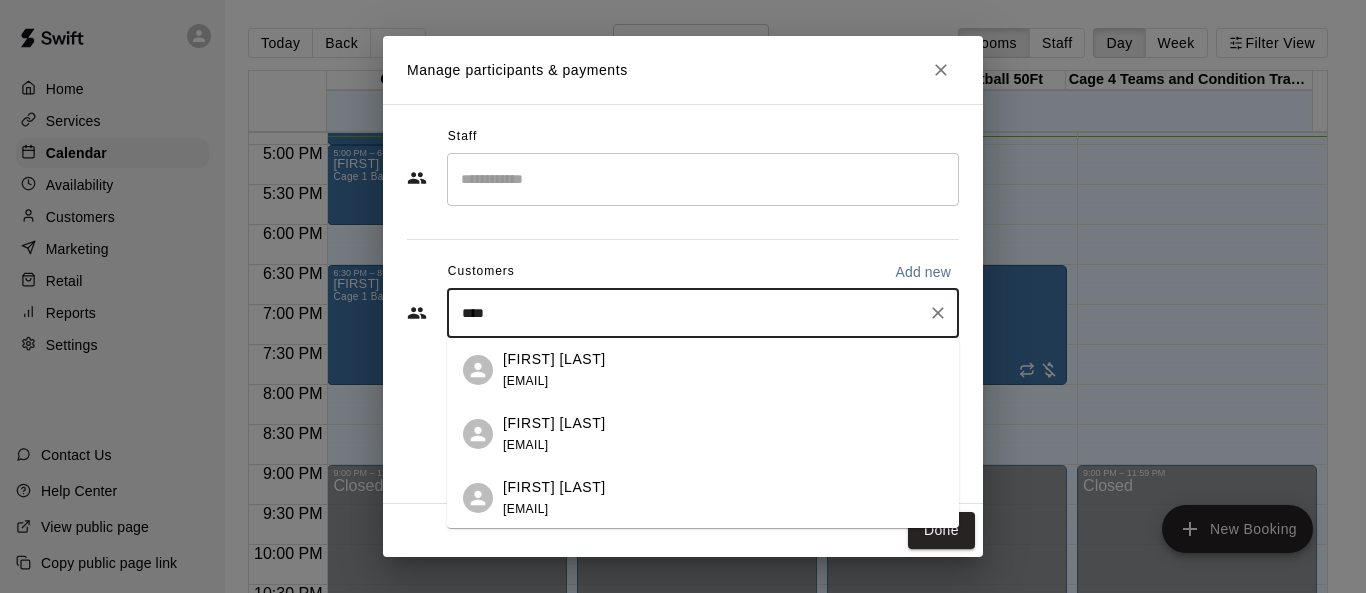 click on "[FIRST] [LAST]" at bounding box center [554, 487] 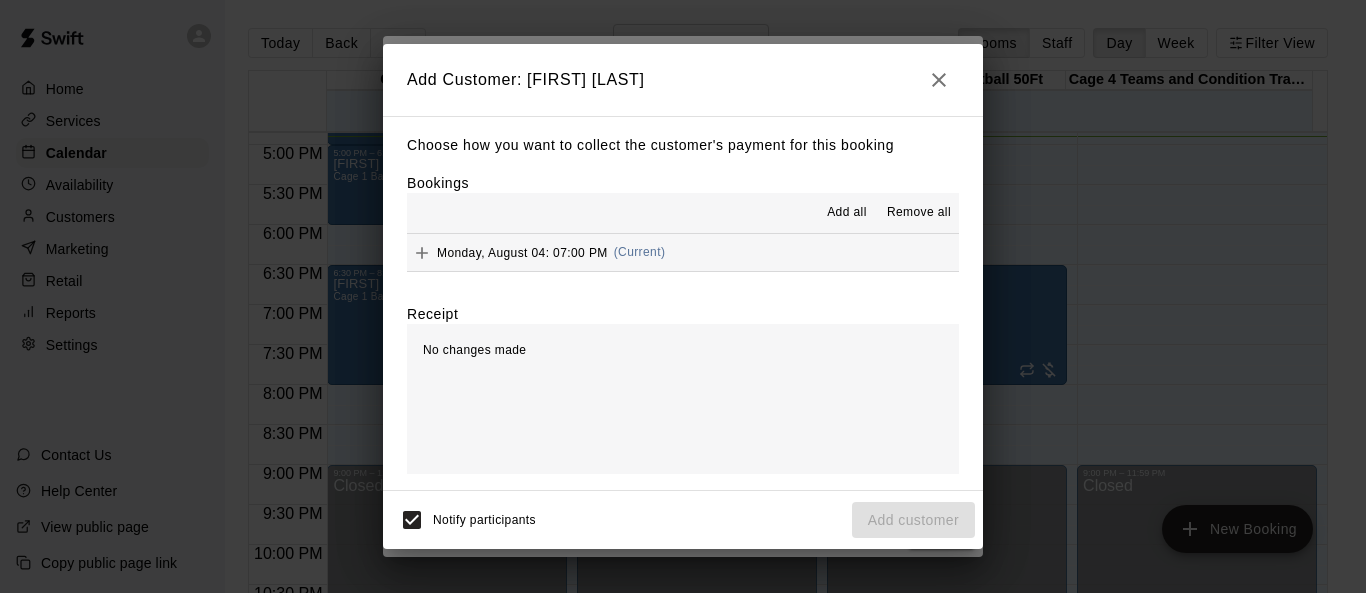 click on "Add all" at bounding box center [847, 213] 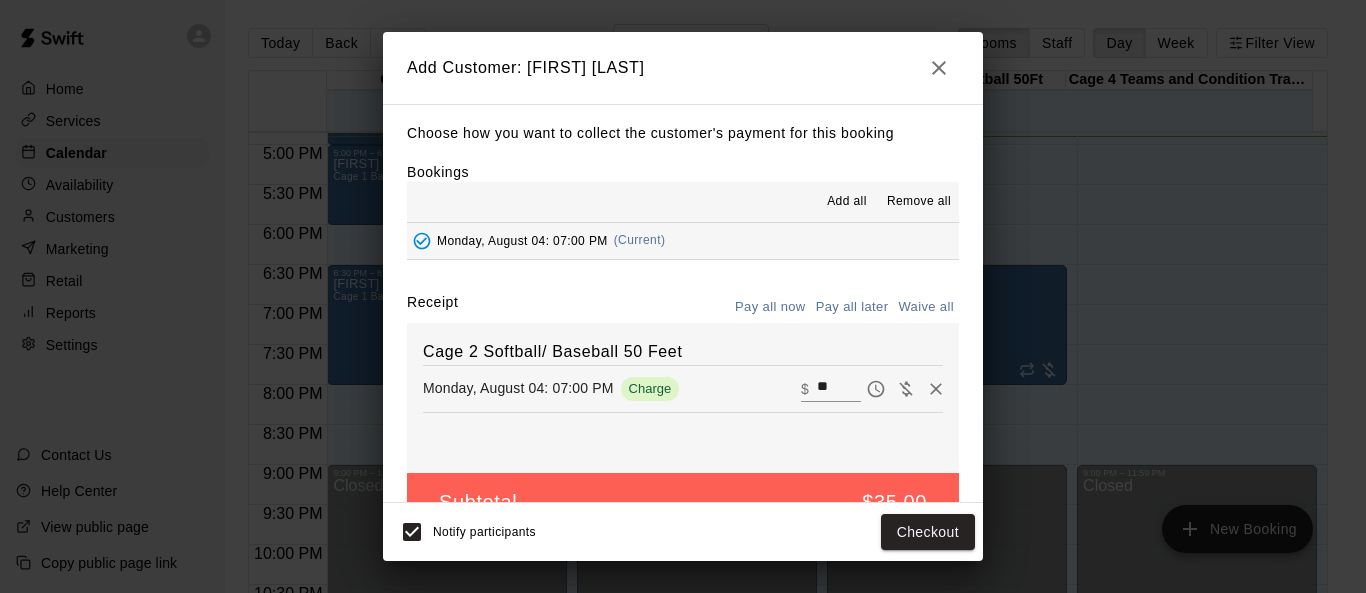 click on "Pay all later" at bounding box center [852, 307] 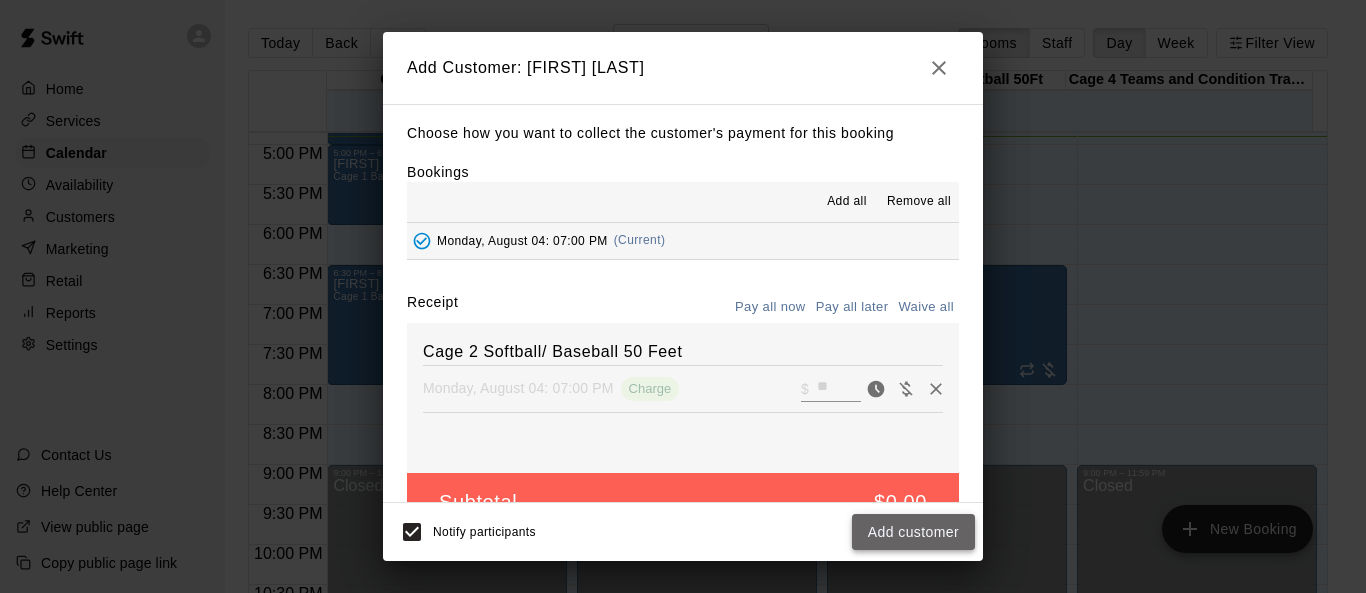 click on "Add customer" at bounding box center (913, 532) 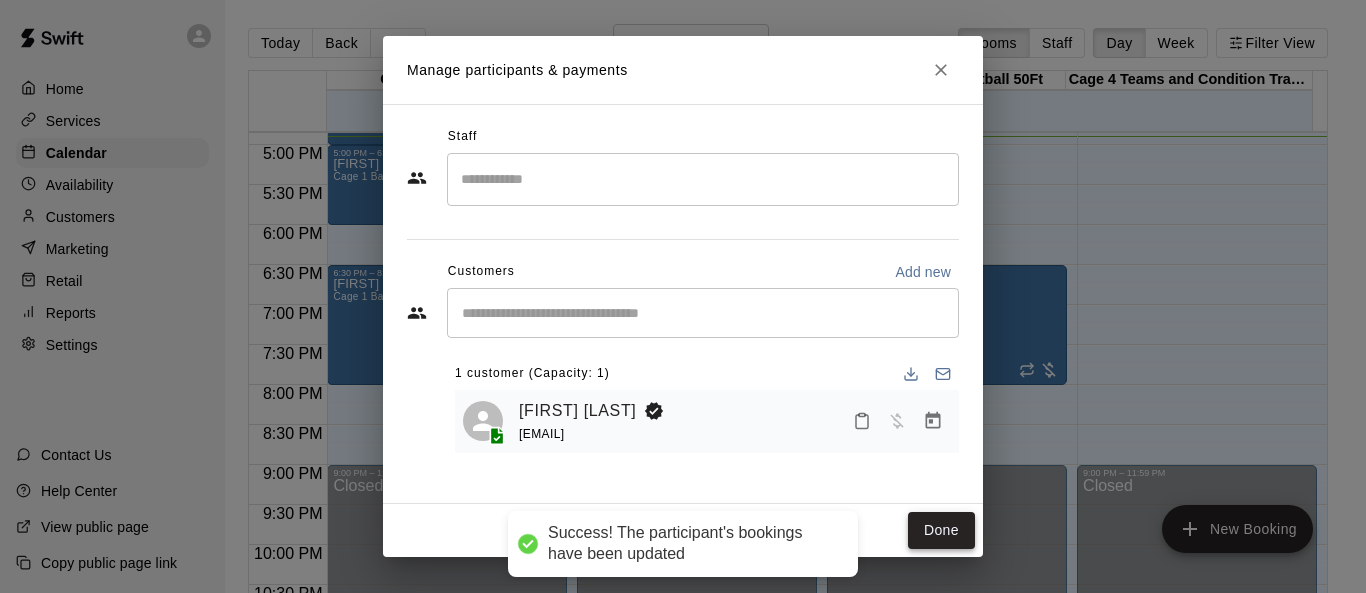 click on "Done" at bounding box center (941, 530) 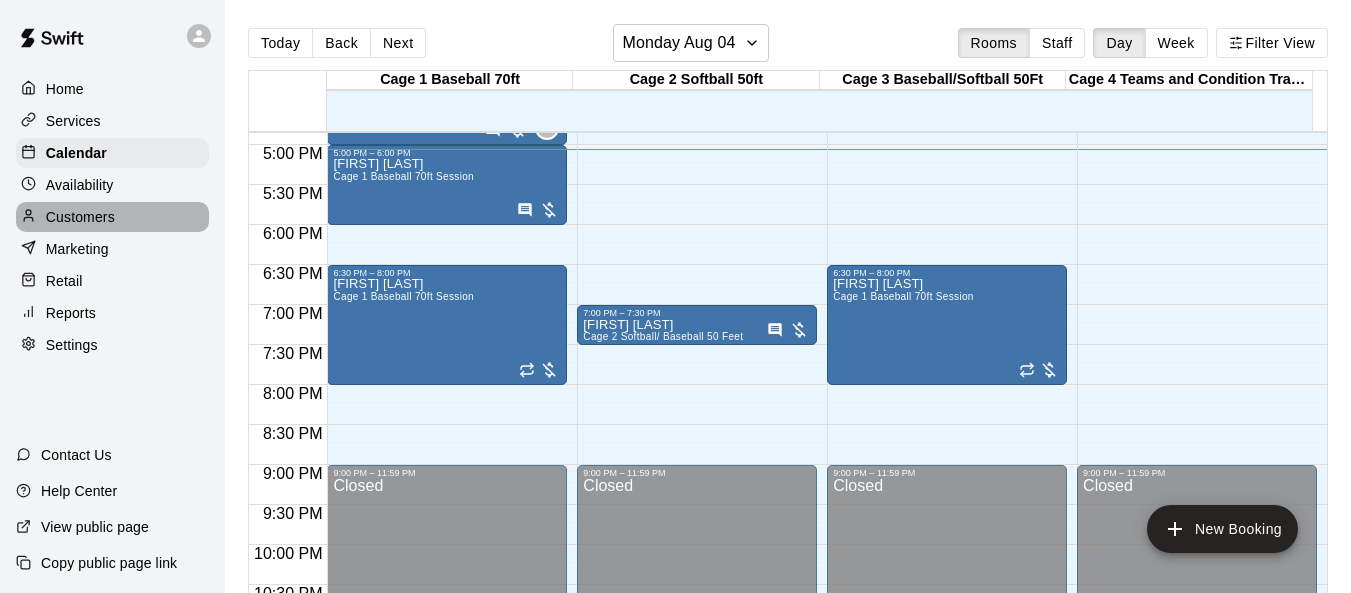 click on "Customers" at bounding box center [80, 217] 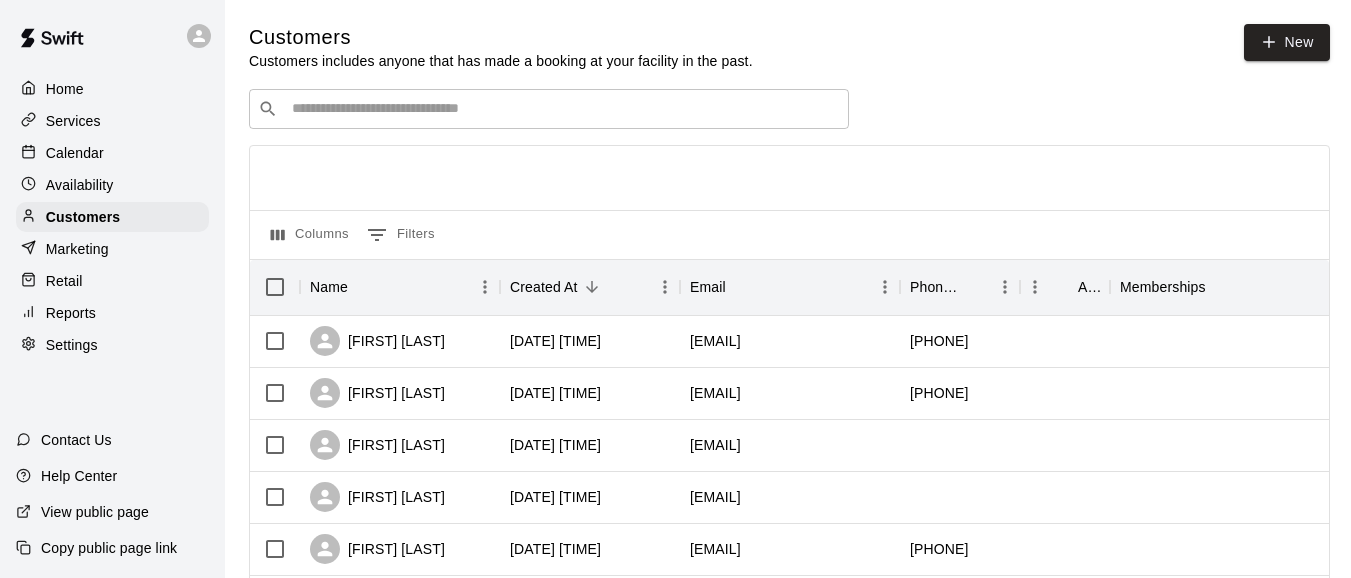 click at bounding box center [563, 109] 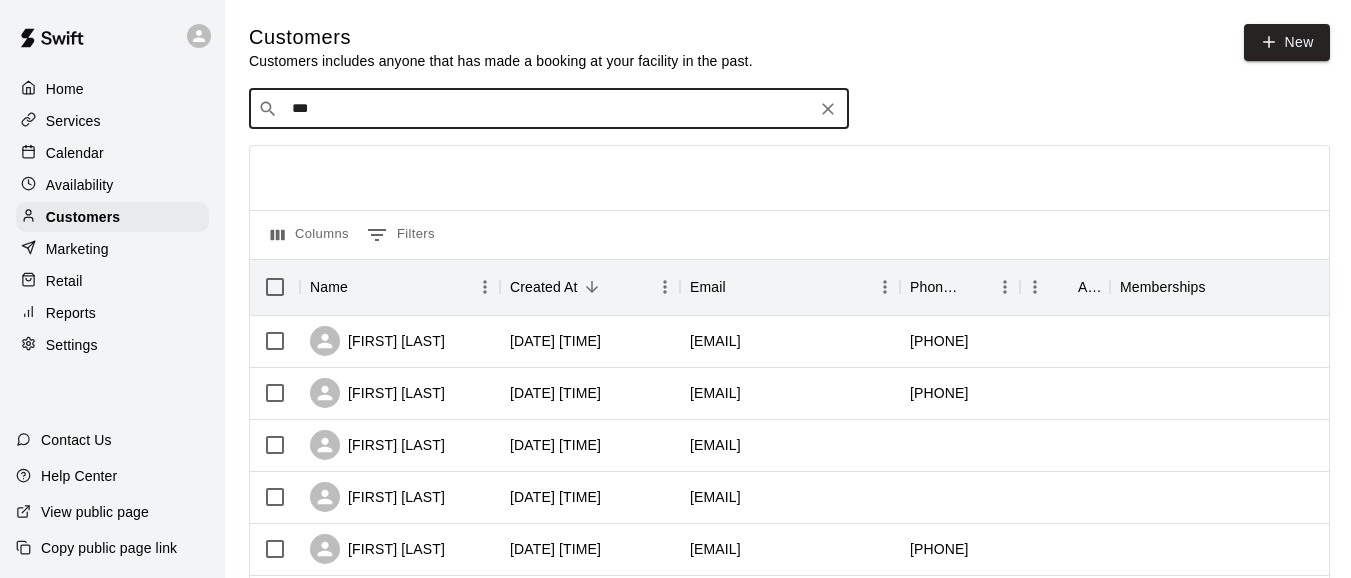 type on "****" 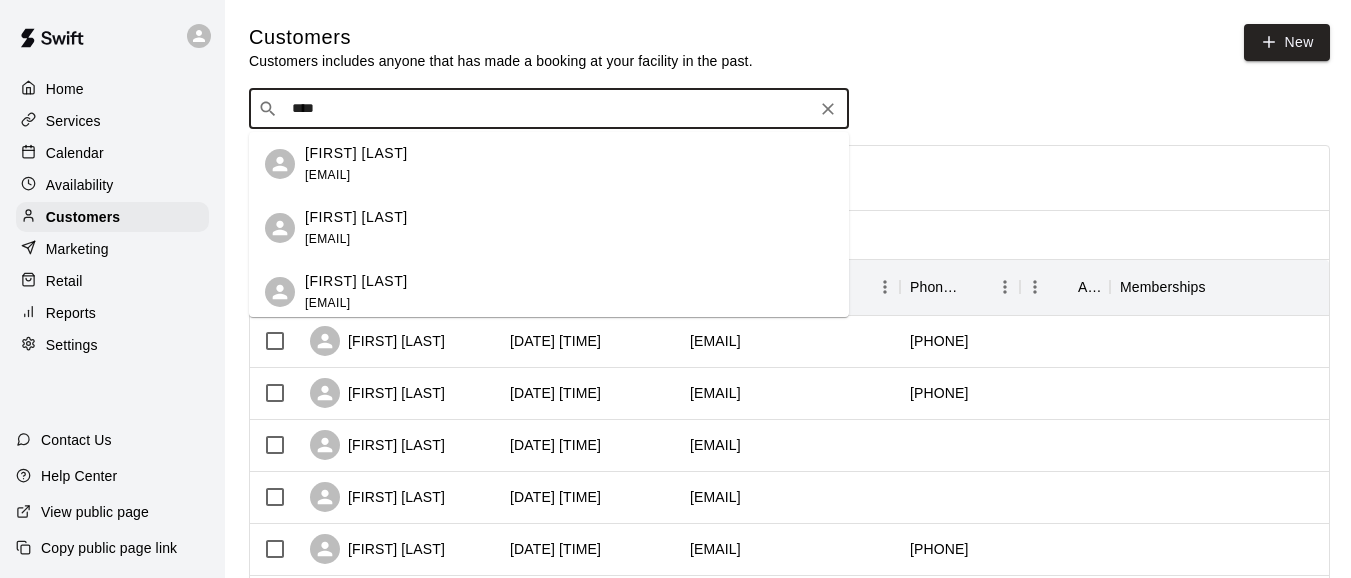 click on "[FIRST] [LAST] [EMAIL]" at bounding box center [356, 292] 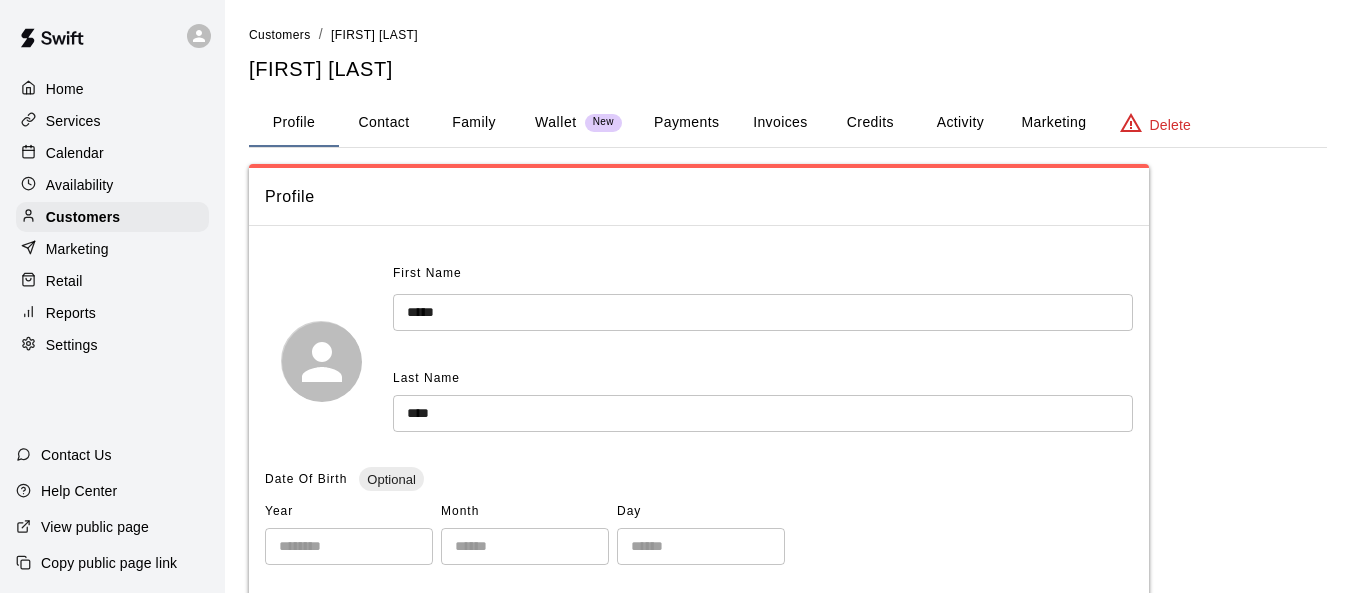 click on "Credits" at bounding box center (870, 123) 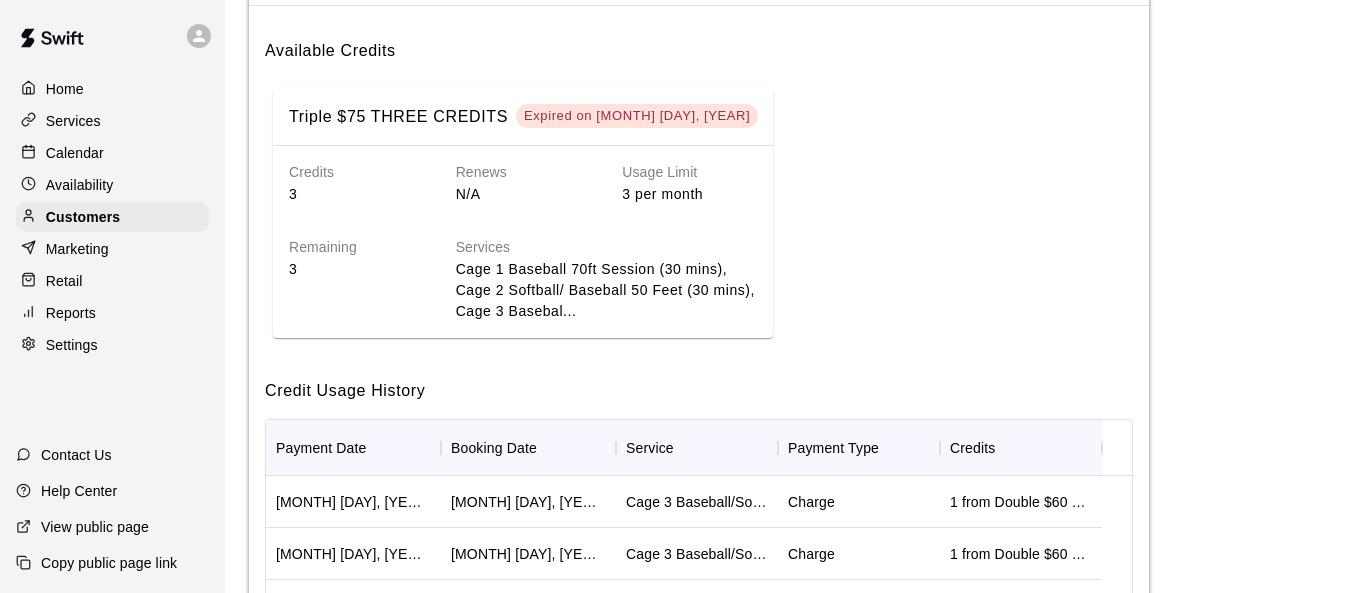 scroll, scrollTop: 0, scrollLeft: 0, axis: both 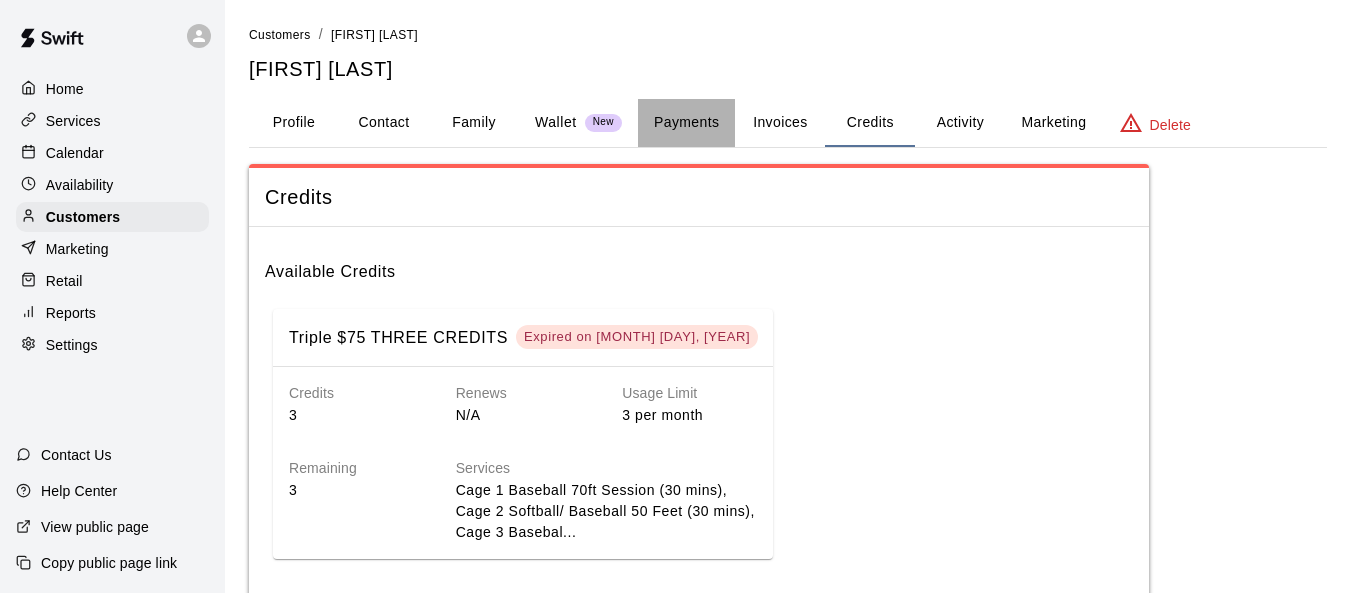 click on "Payments" at bounding box center [686, 123] 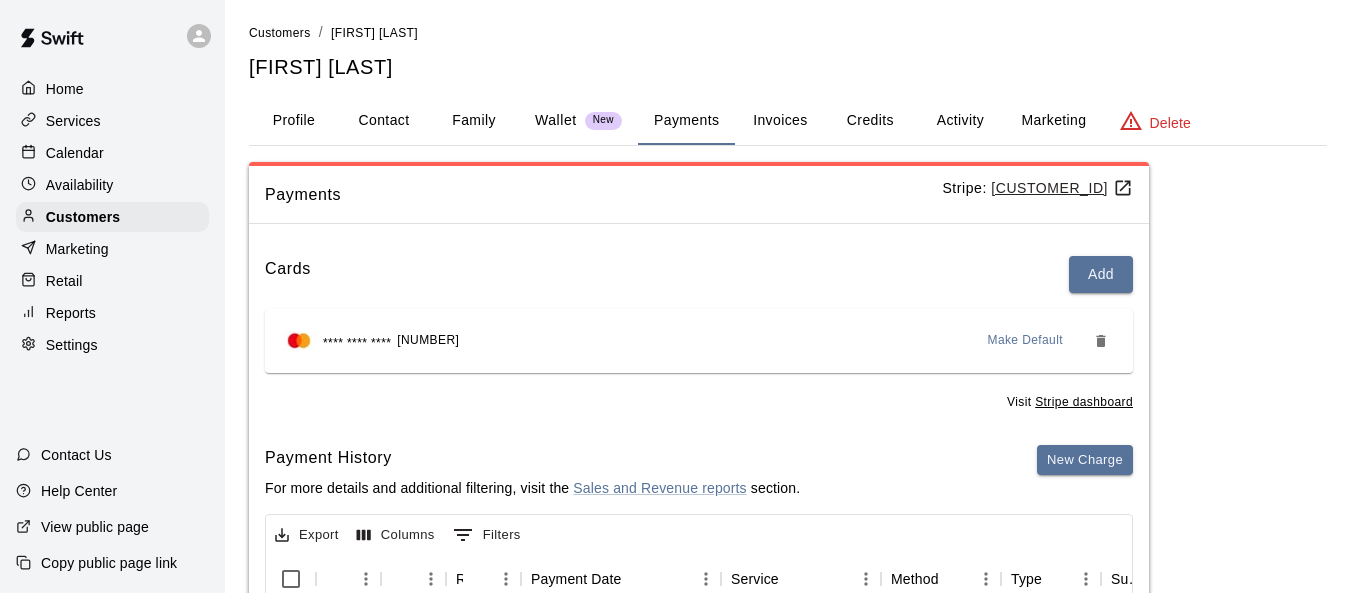 scroll, scrollTop: 0, scrollLeft: 0, axis: both 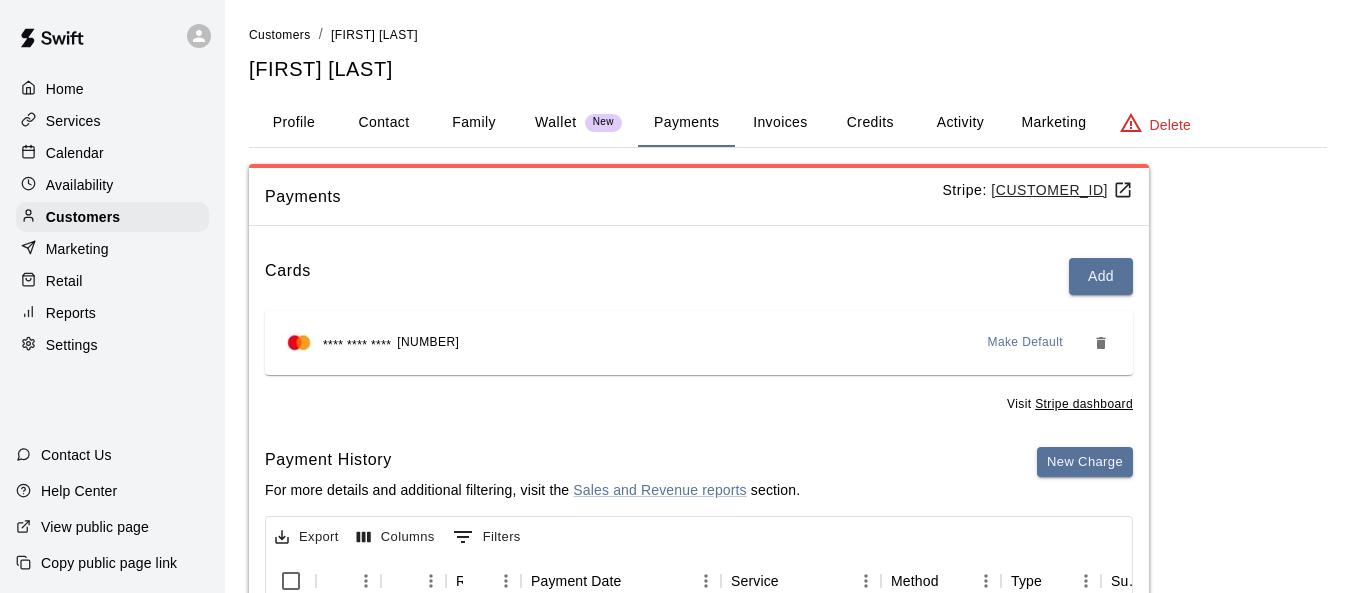 click on "Activity" at bounding box center [960, 123] 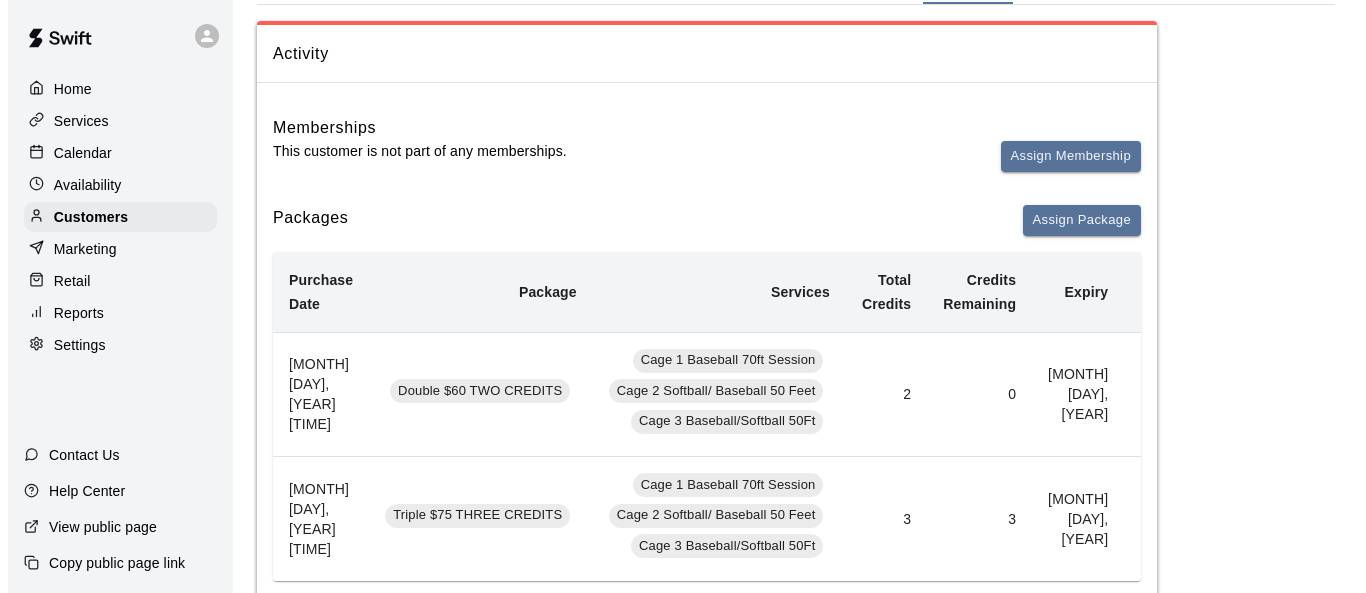 scroll, scrollTop: 200, scrollLeft: 0, axis: vertical 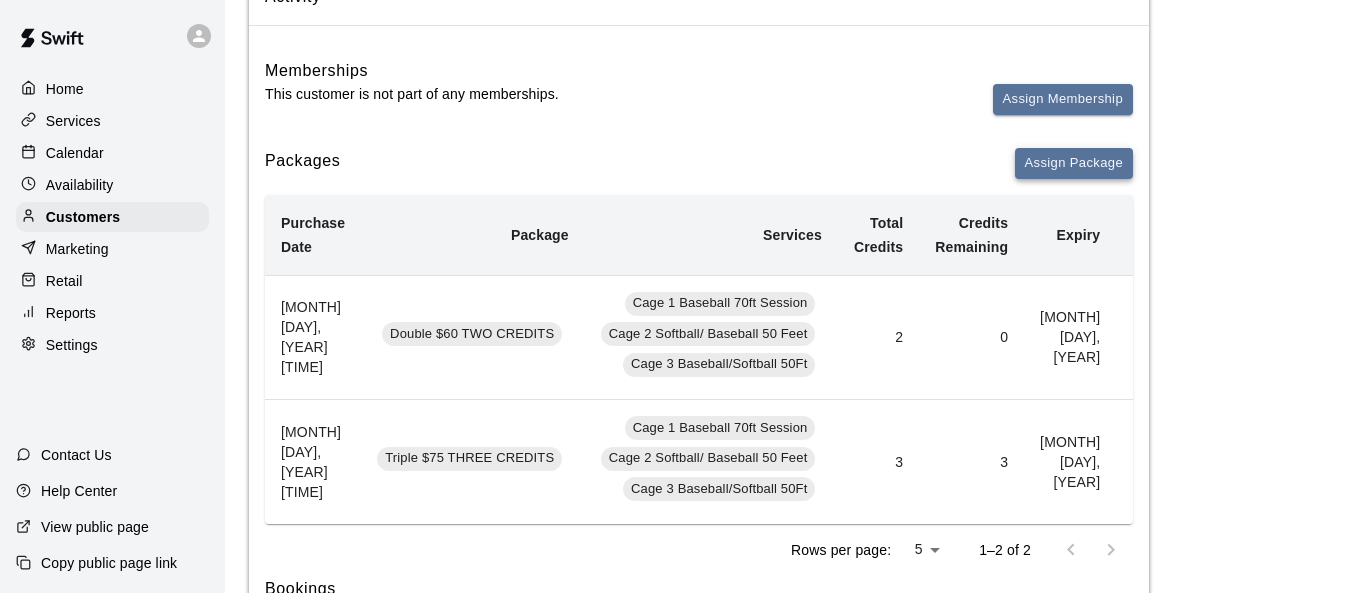 click on "Assign Package" at bounding box center [1074, 163] 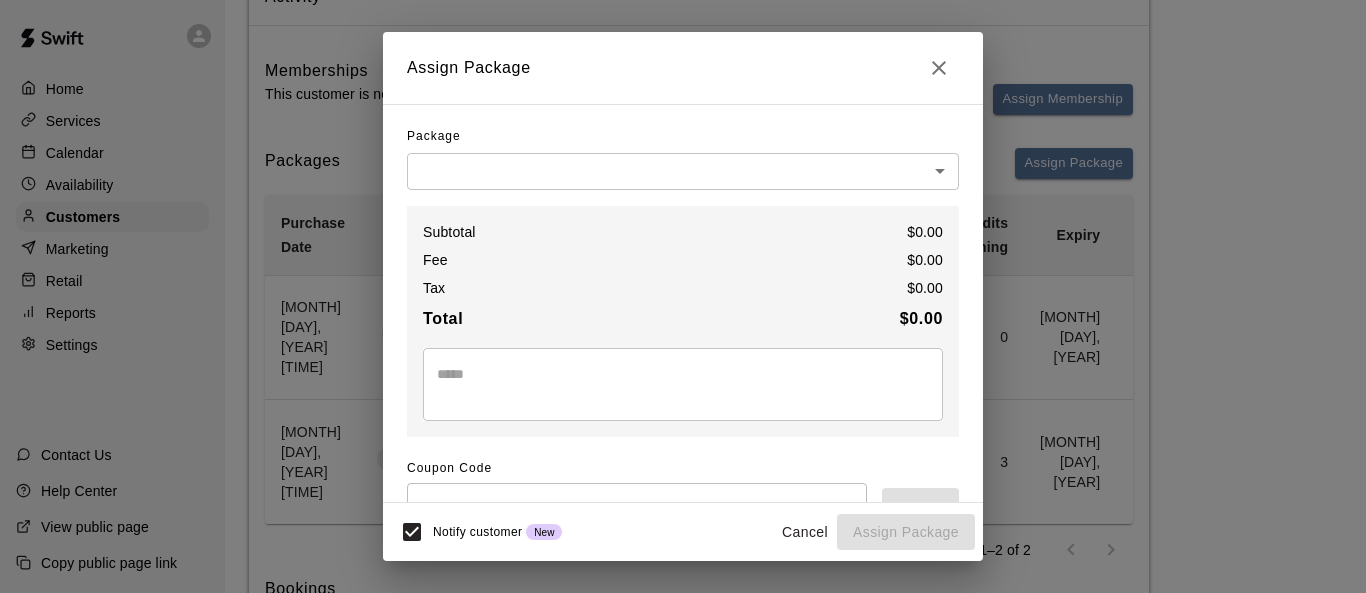 click on "Home Services Calendar Availability Customers Marketing Reports Settings Contact Us Help Center View public page Copy public page link Customers / [FIRST] [LAST] [FIRST] [LAST] Profile Contact Family Wallet New Payments Invoices Credits Activity Memberships This customer is not part of any memberships. Assign Membership Packages Assign Package Purchase Date   Package Services Total Credits Credits Remaining Expiry Credit Actions January 08, 2025 3:35 PM Double $60 TWO CREDITS  Cage 1 Baseball 70ft Session Cage 2 Softball/ Baseball 50 Feet  Cage 3 Baseball/Softball 50Ft  2 0 February 07, 2025 Add Redeem January 08, 2025 3:35 PM Triple $75 THREE CREDITS Cage 1 Baseball 70ft Session Cage 2 Softball/ Baseball 50 Feet  Cage 3 Baseball/Softball 50Ft  3 3 February 07, 2025 Add Redeem Rows per page: 5 * 1–2 of 2 Bookings Booking Date   Service For Amount Paid Payment Method Credits Used Attendance Status Participating Staff August 04, 2025 7:00 PM Cage 2 Softball/ Baseball 50 Feet  N/A N/A" at bounding box center (683, 589) 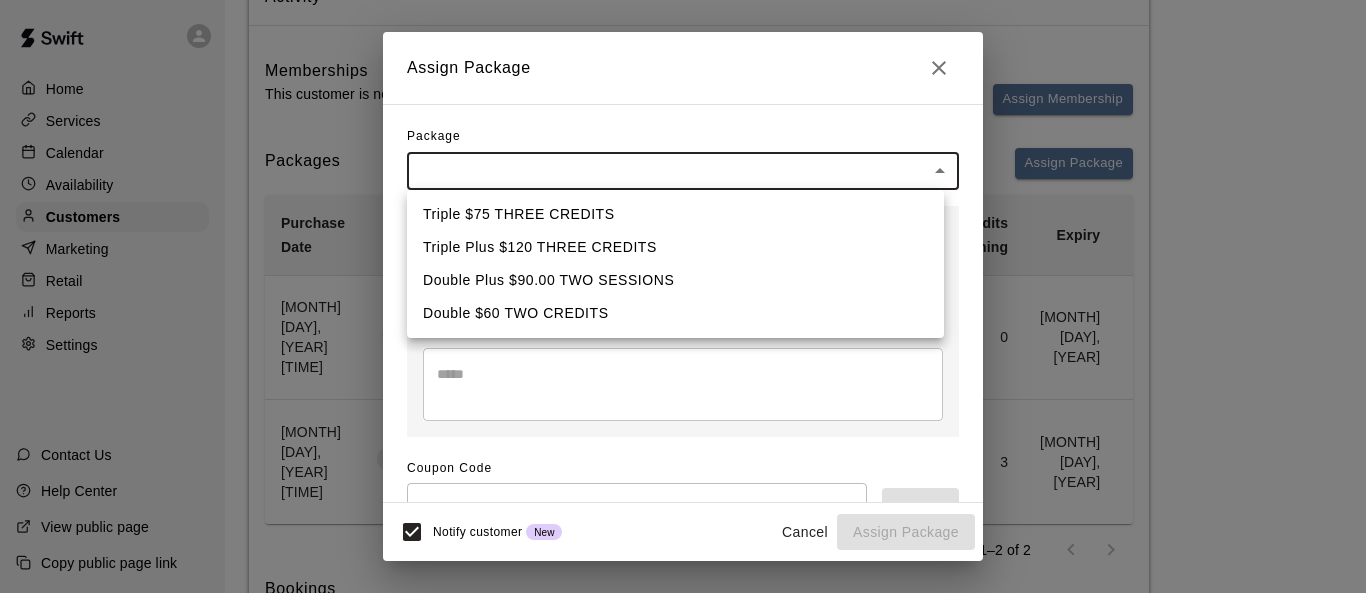 click on "Triple $75 THREE CREDITS" at bounding box center (675, 214) 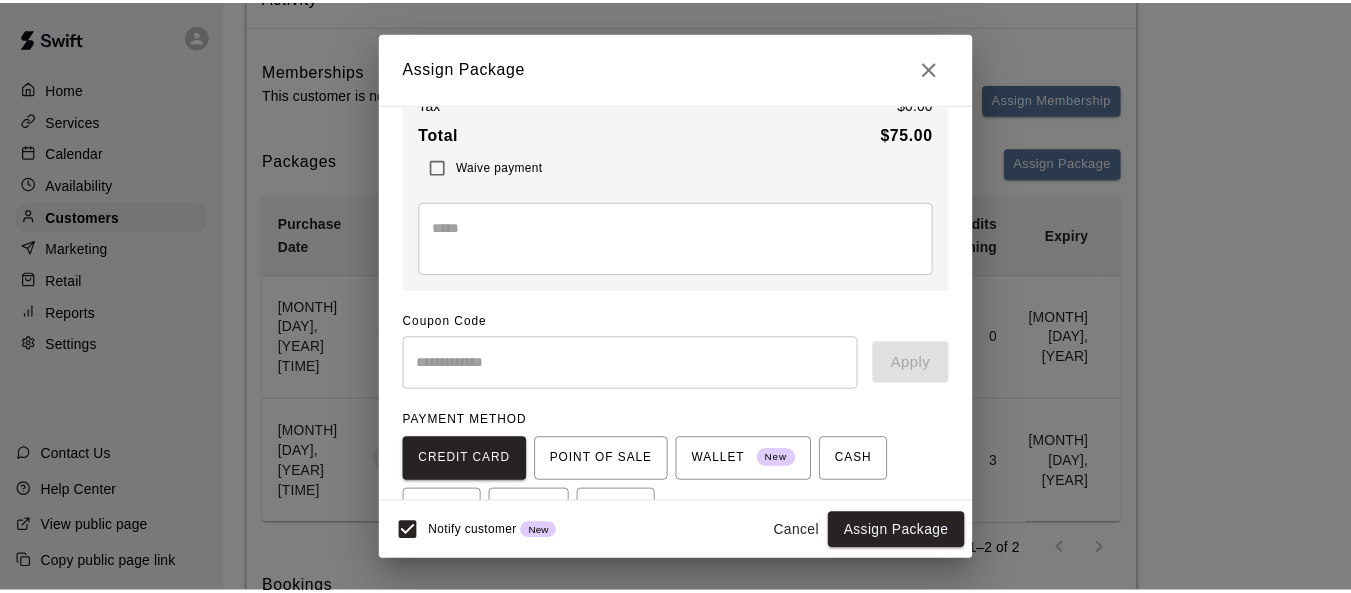 scroll, scrollTop: 200, scrollLeft: 0, axis: vertical 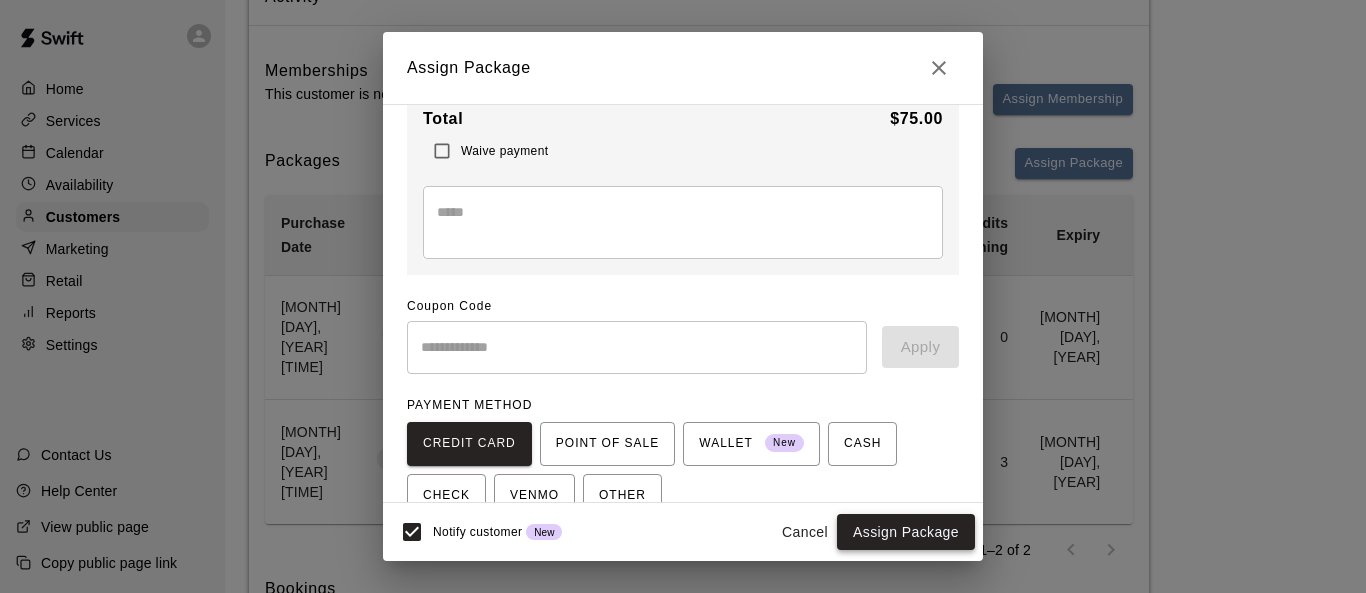 click on "Assign Package" at bounding box center [906, 532] 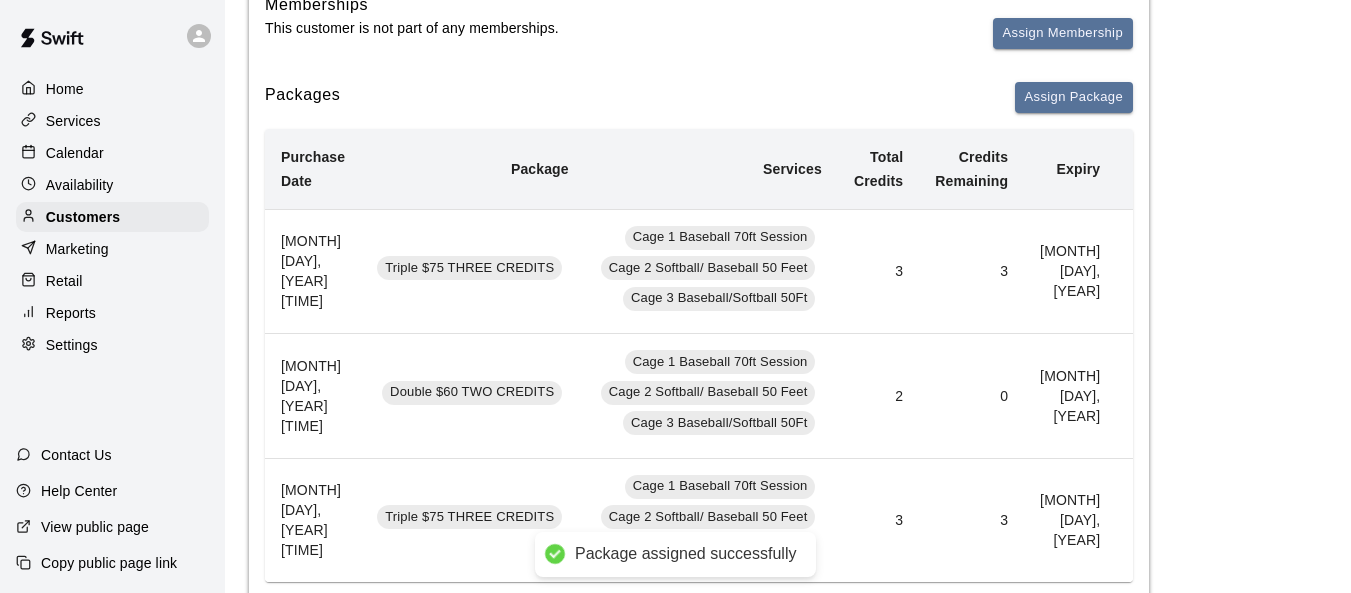 scroll, scrollTop: 400, scrollLeft: 0, axis: vertical 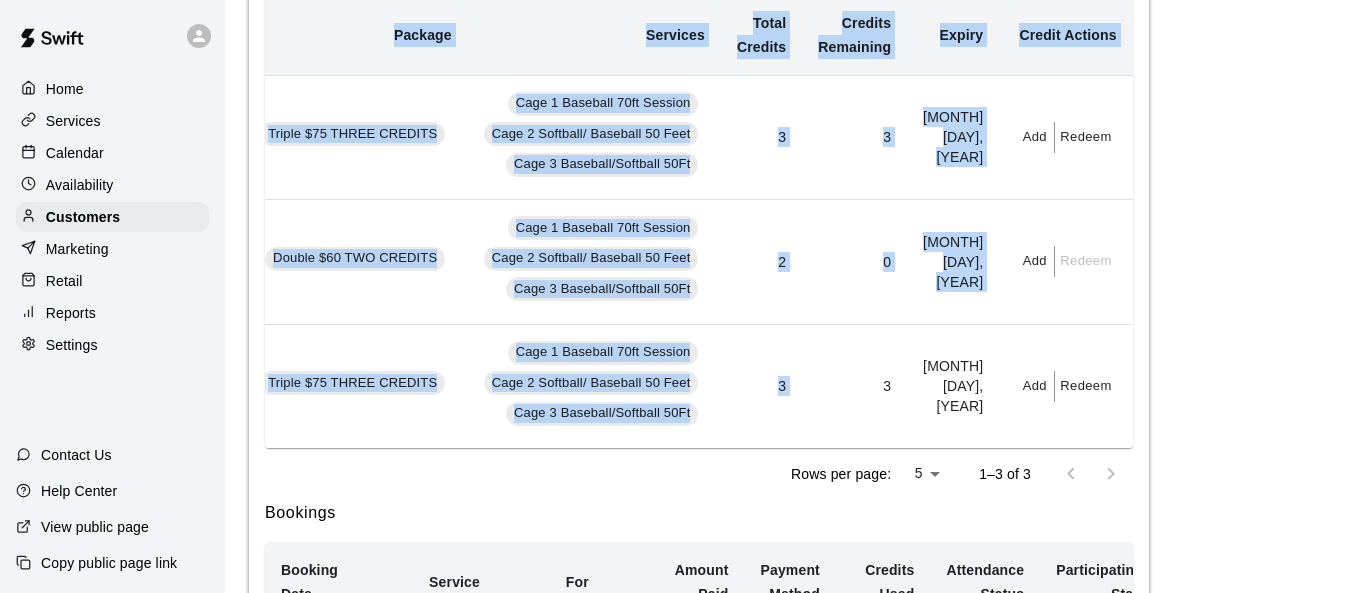 drag, startPoint x: 939, startPoint y: 449, endPoint x: 1166, endPoint y: 449, distance: 227 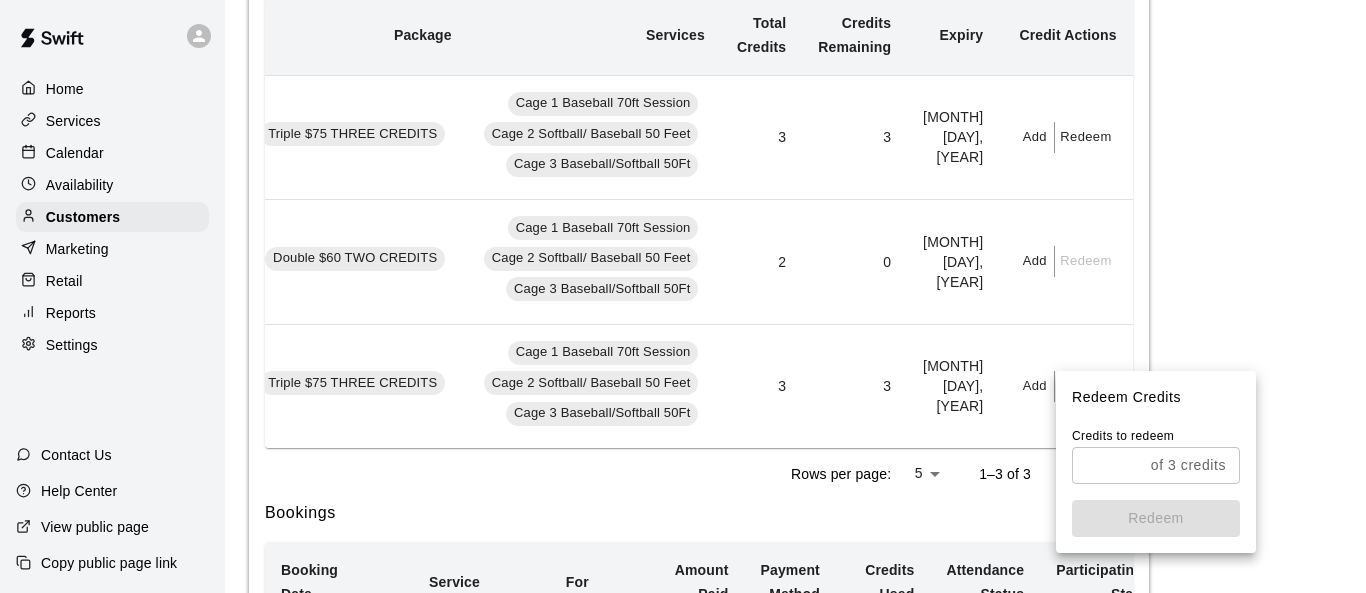 click at bounding box center [683, 296] 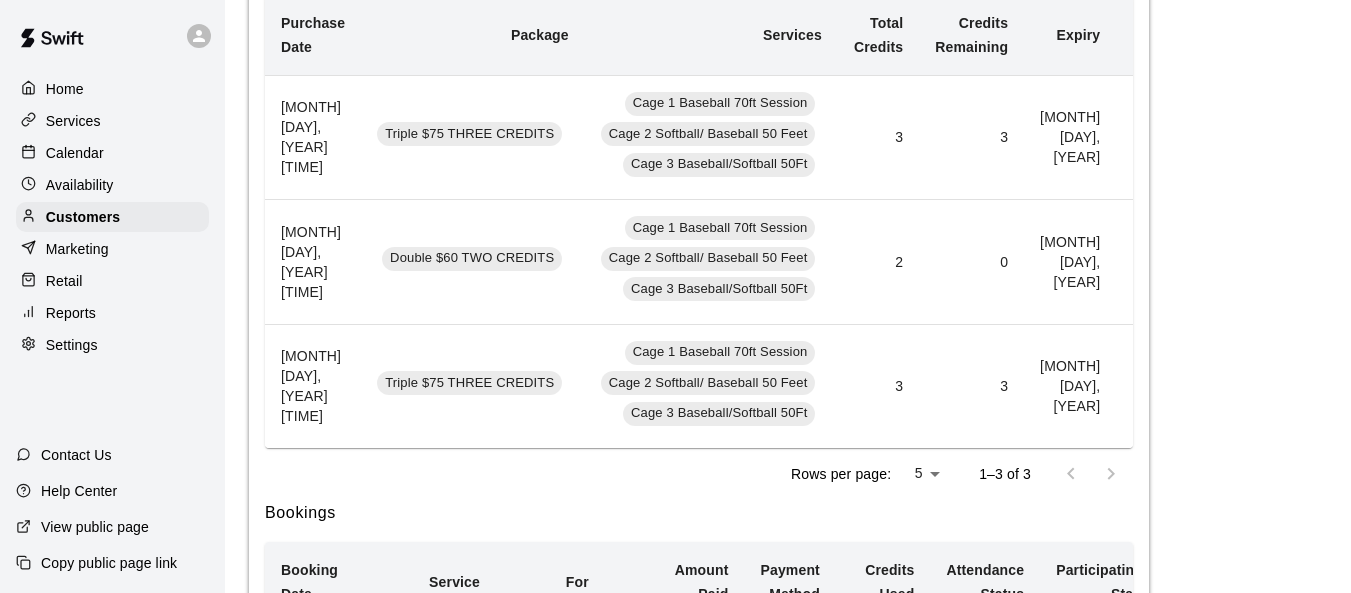 scroll, scrollTop: 0, scrollLeft: 126, axis: horizontal 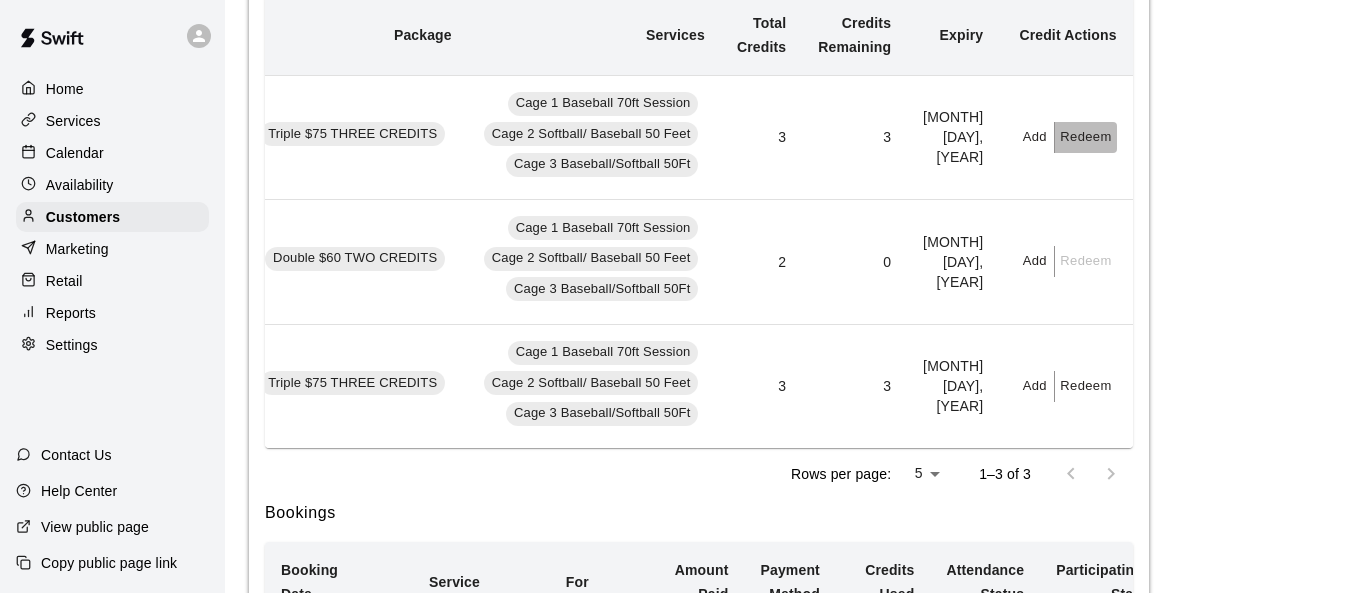click on "Redeem" at bounding box center [1085, 137] 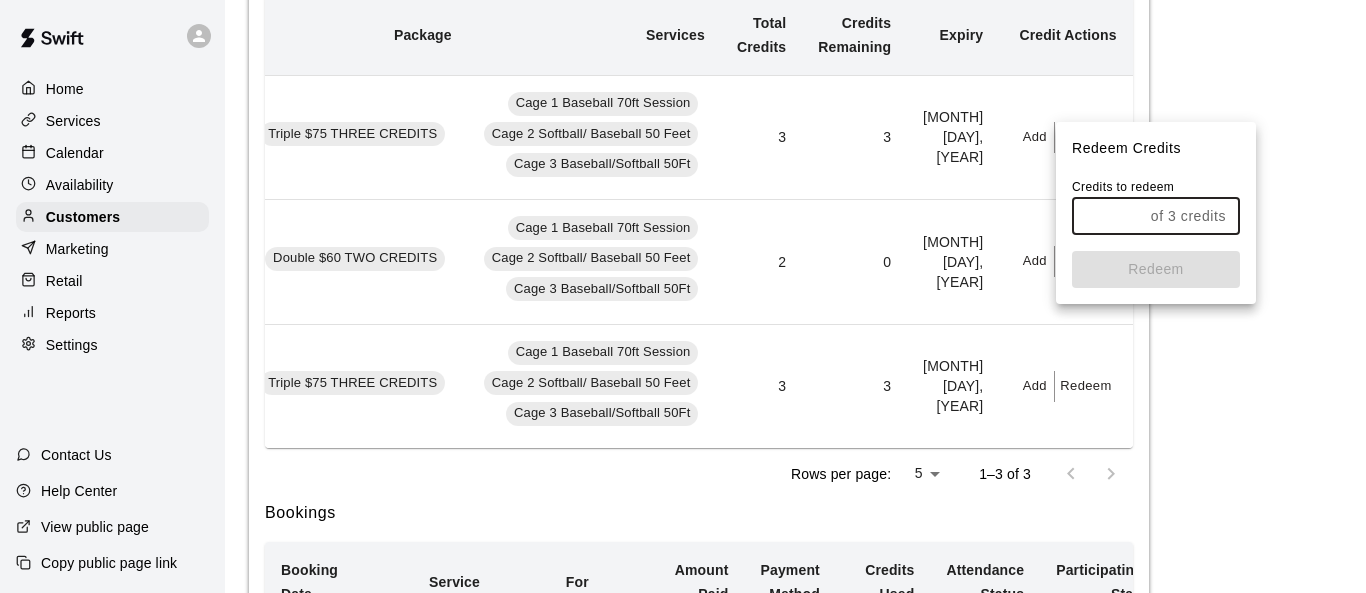 click at bounding box center [1107, 216] 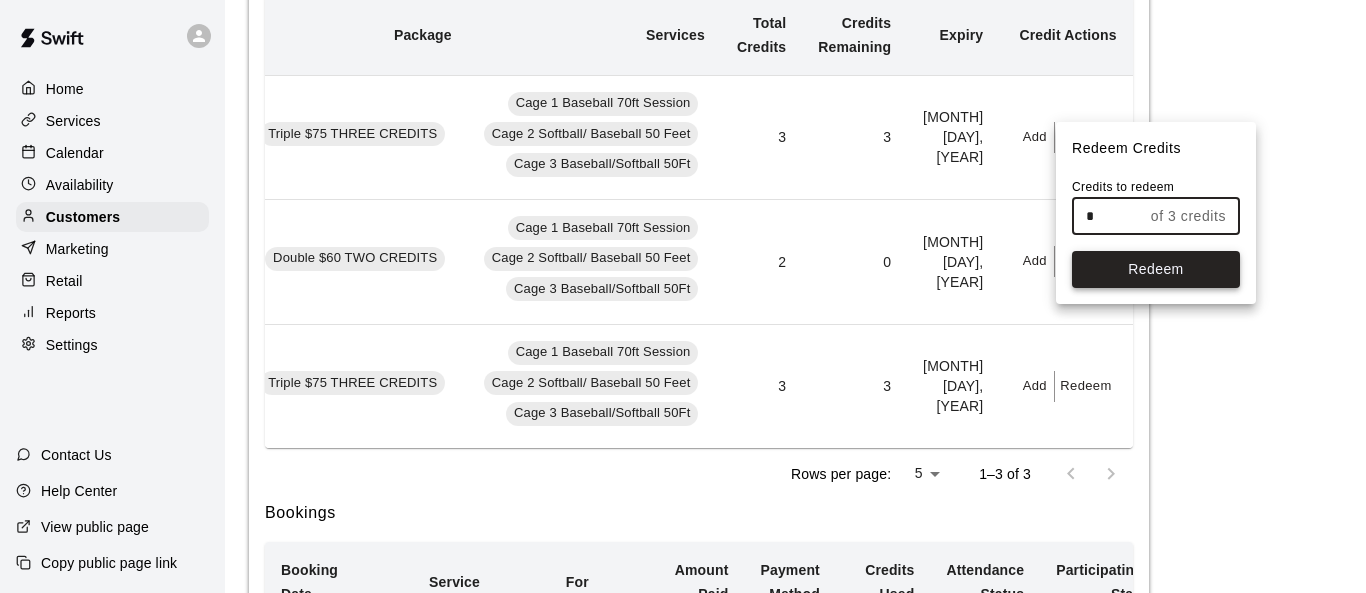 type on "*" 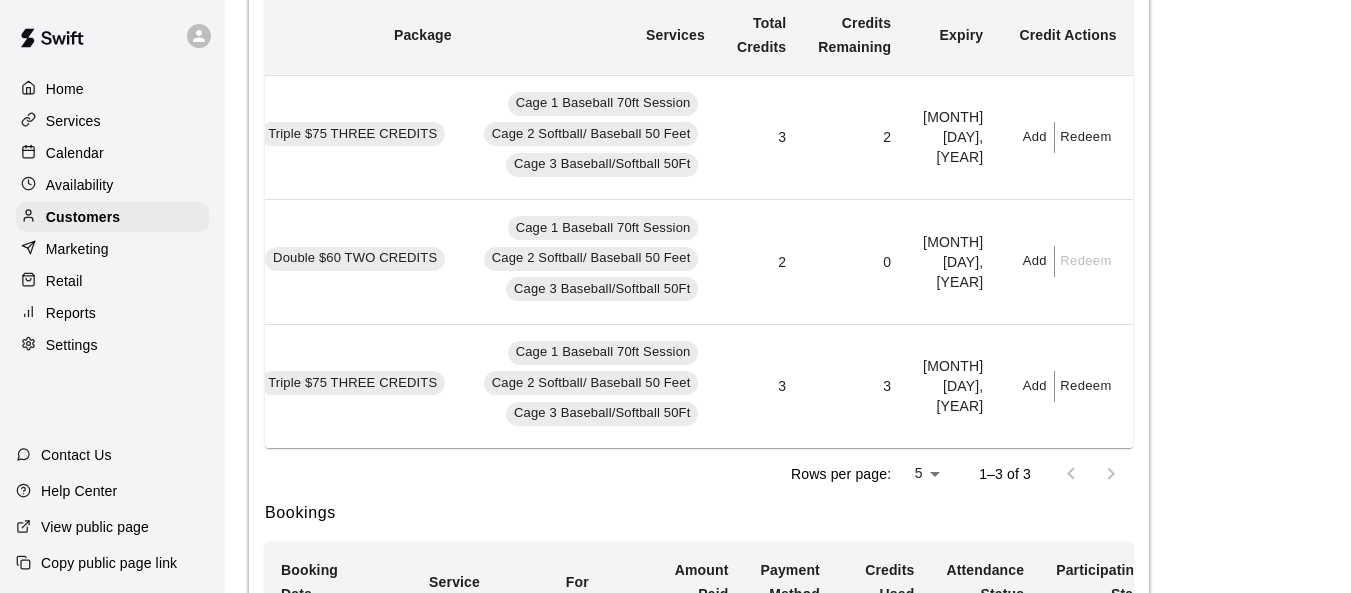 scroll, scrollTop: 0, scrollLeft: 0, axis: both 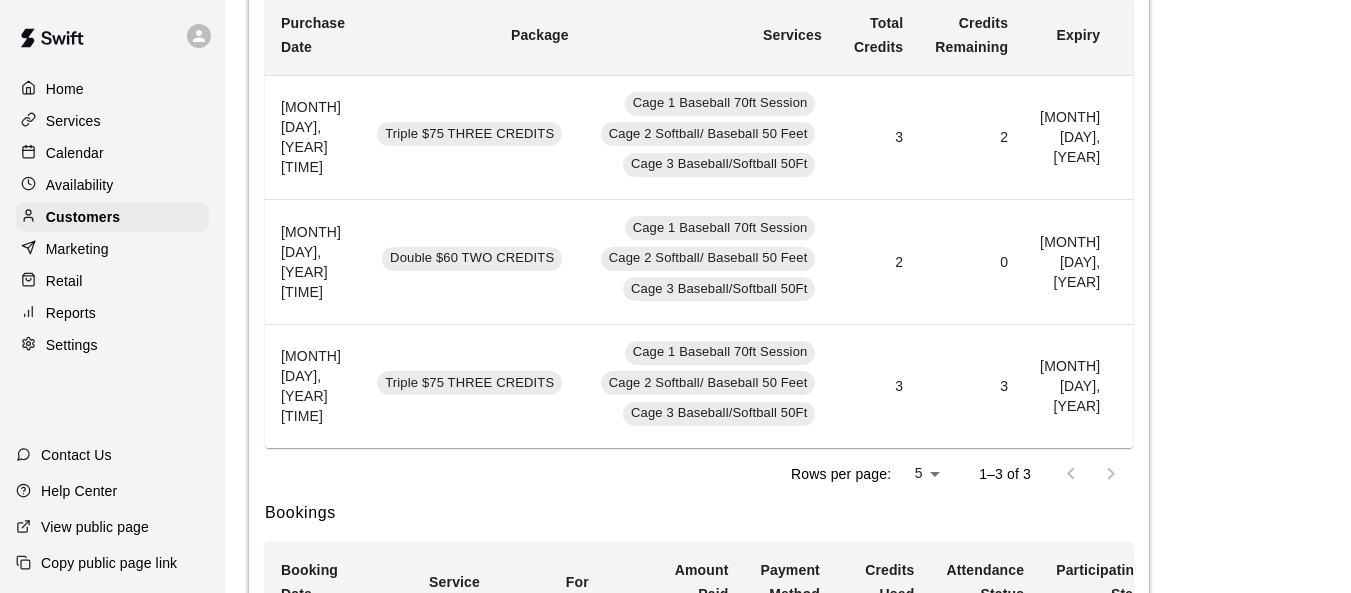 click on "Home" at bounding box center (65, 89) 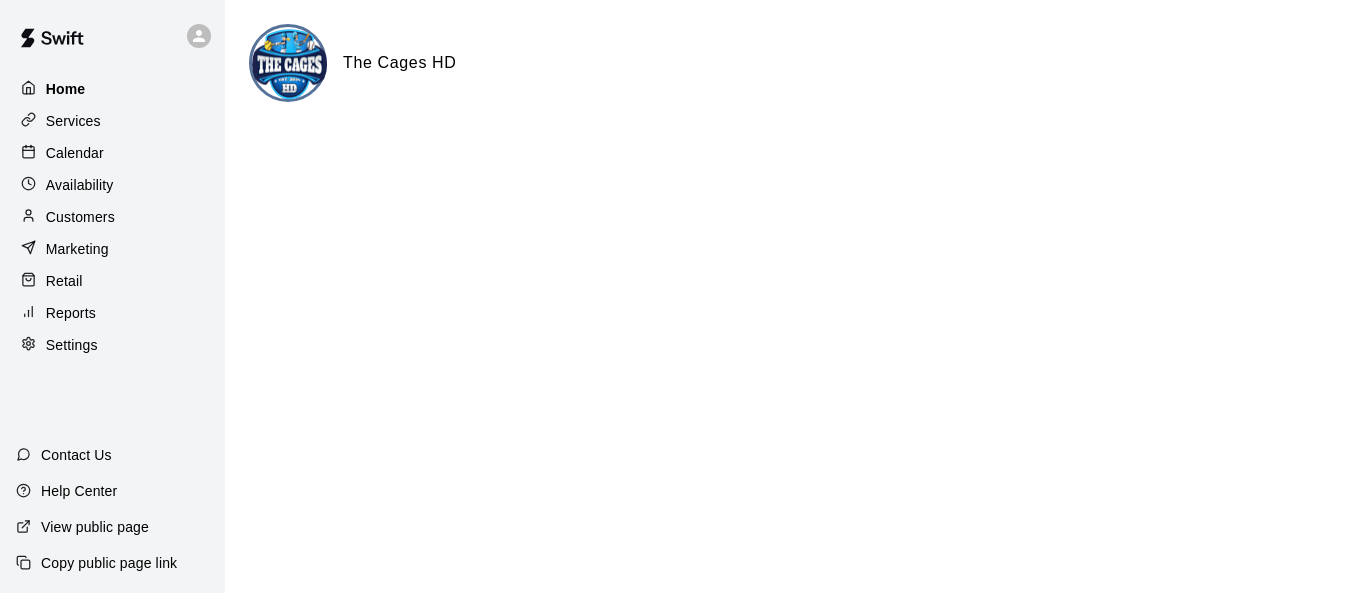 scroll, scrollTop: 0, scrollLeft: 0, axis: both 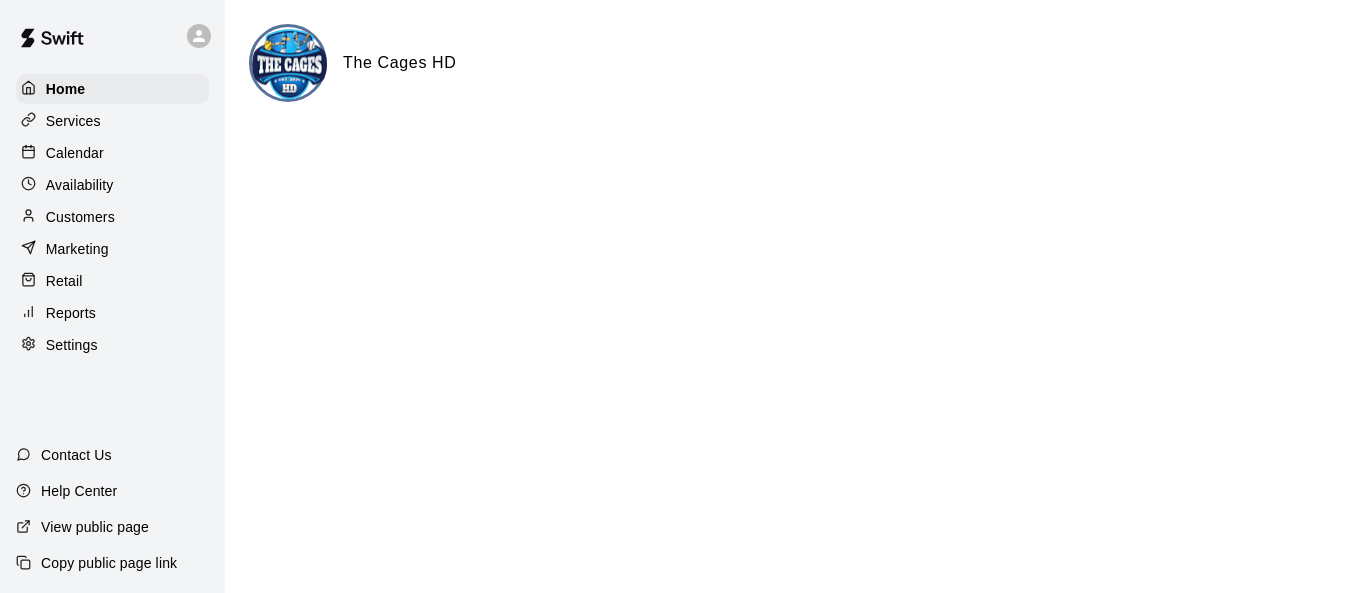 click on "Calendar" at bounding box center [112, 153] 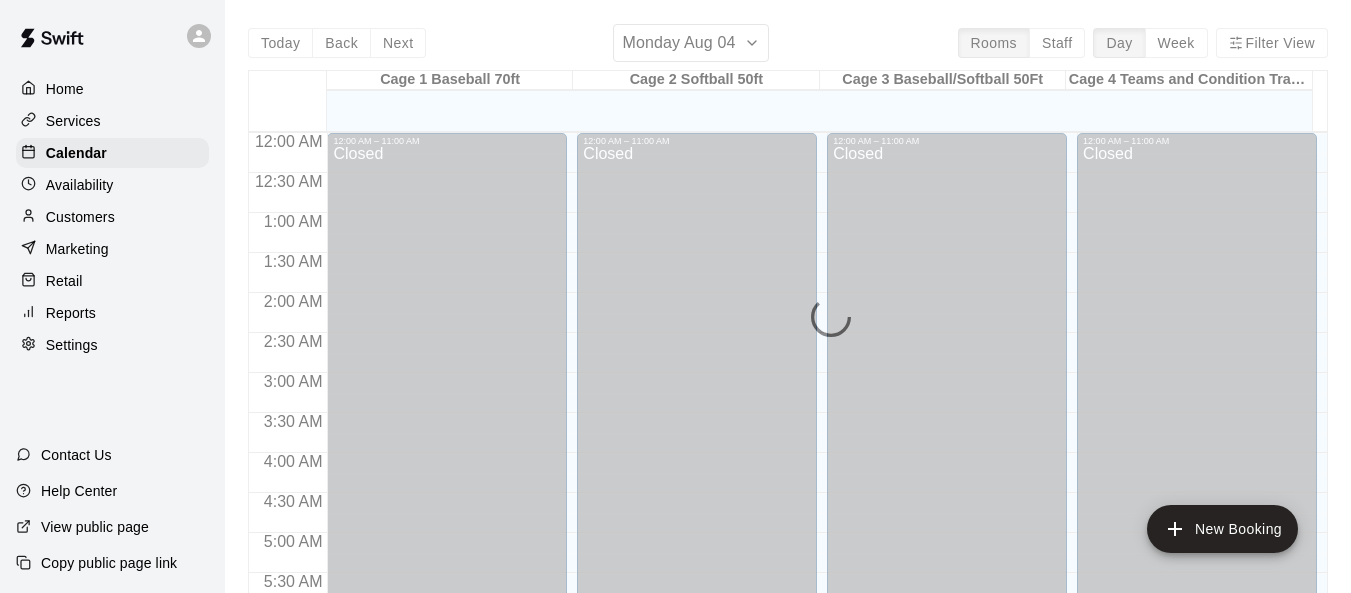 scroll, scrollTop: 1370, scrollLeft: 0, axis: vertical 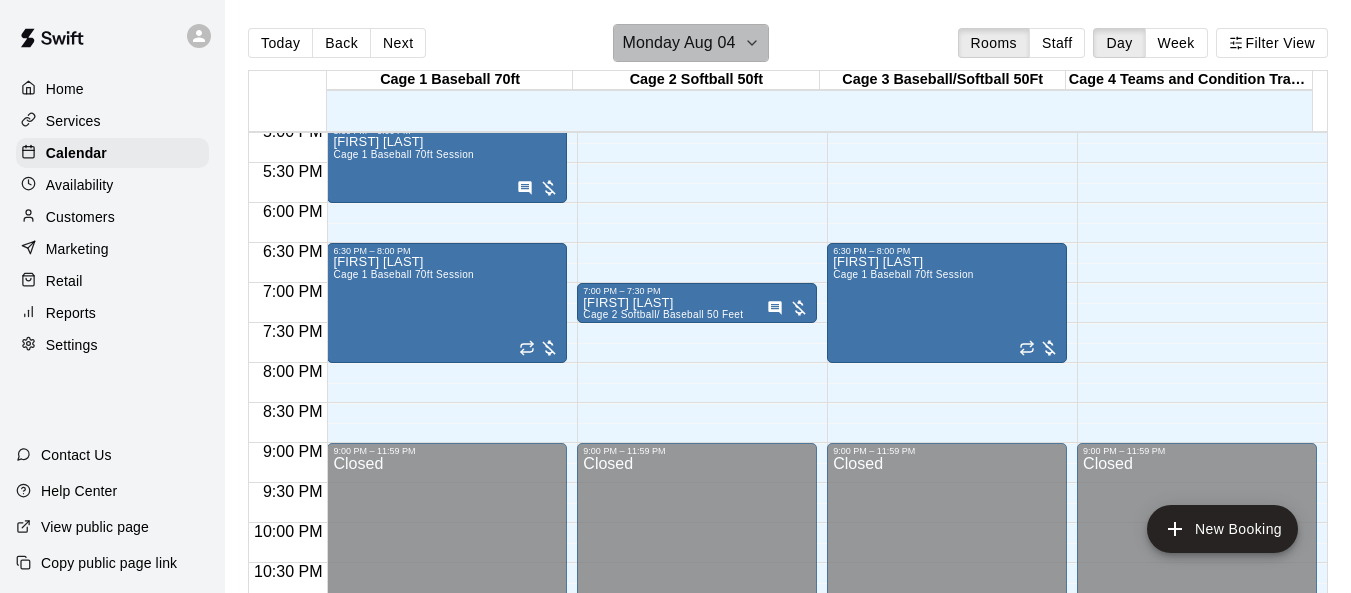 click 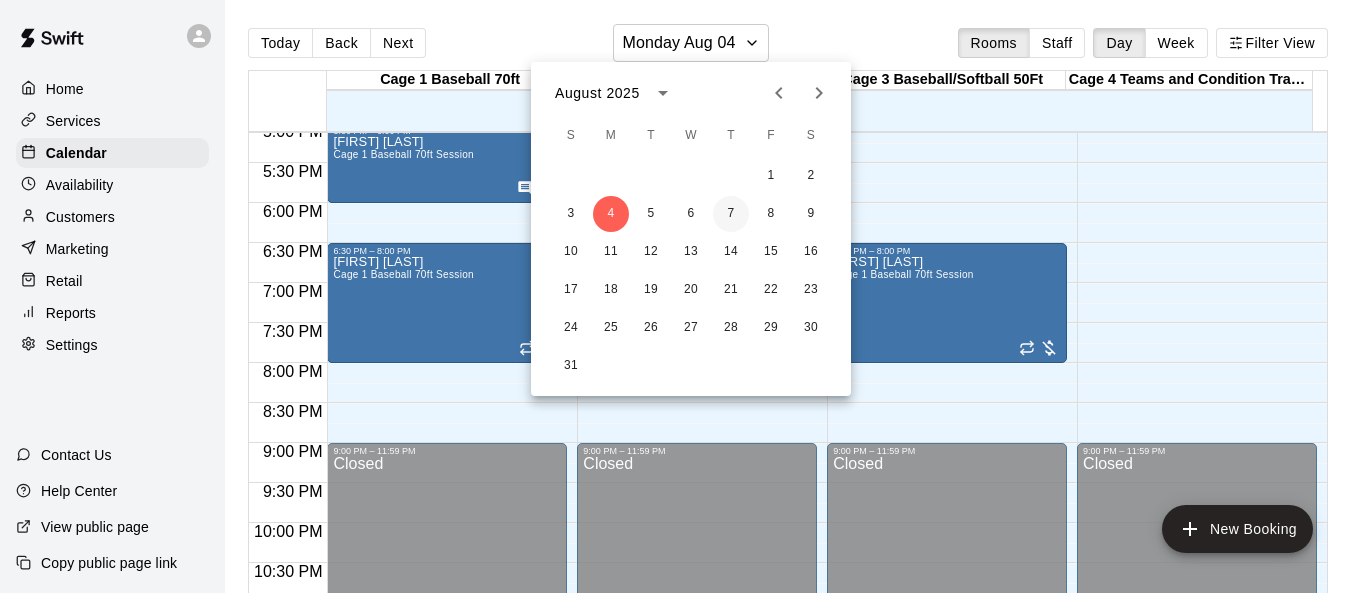 click on "7" at bounding box center (731, 214) 